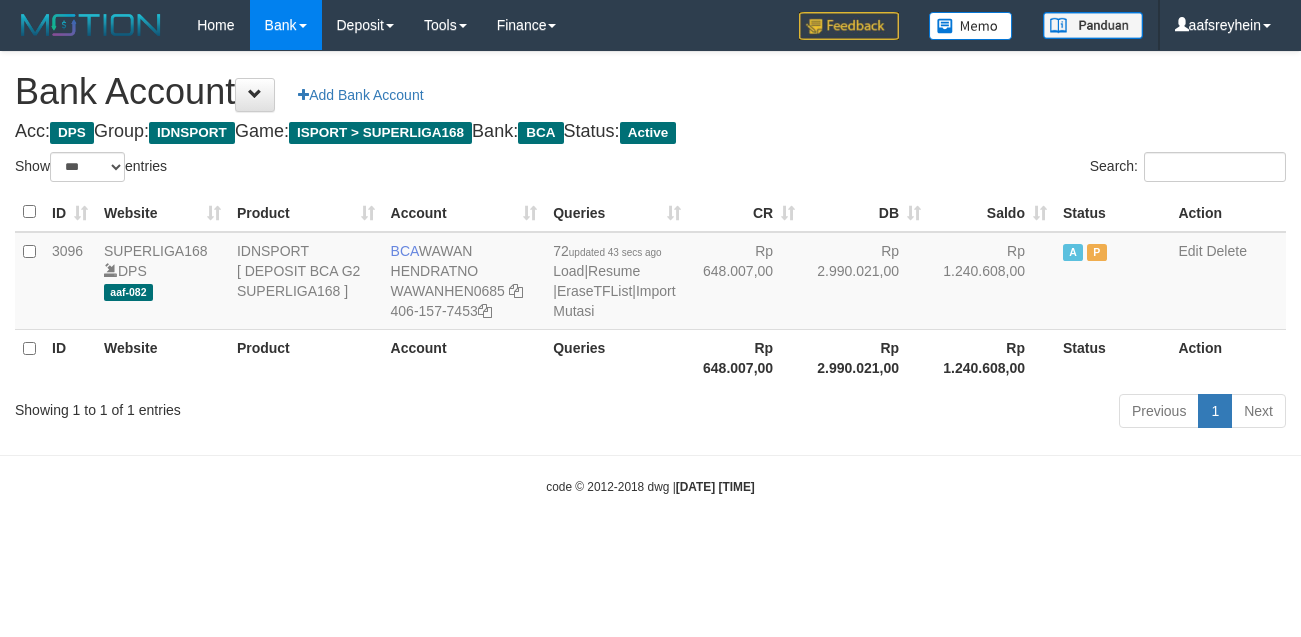 select on "***" 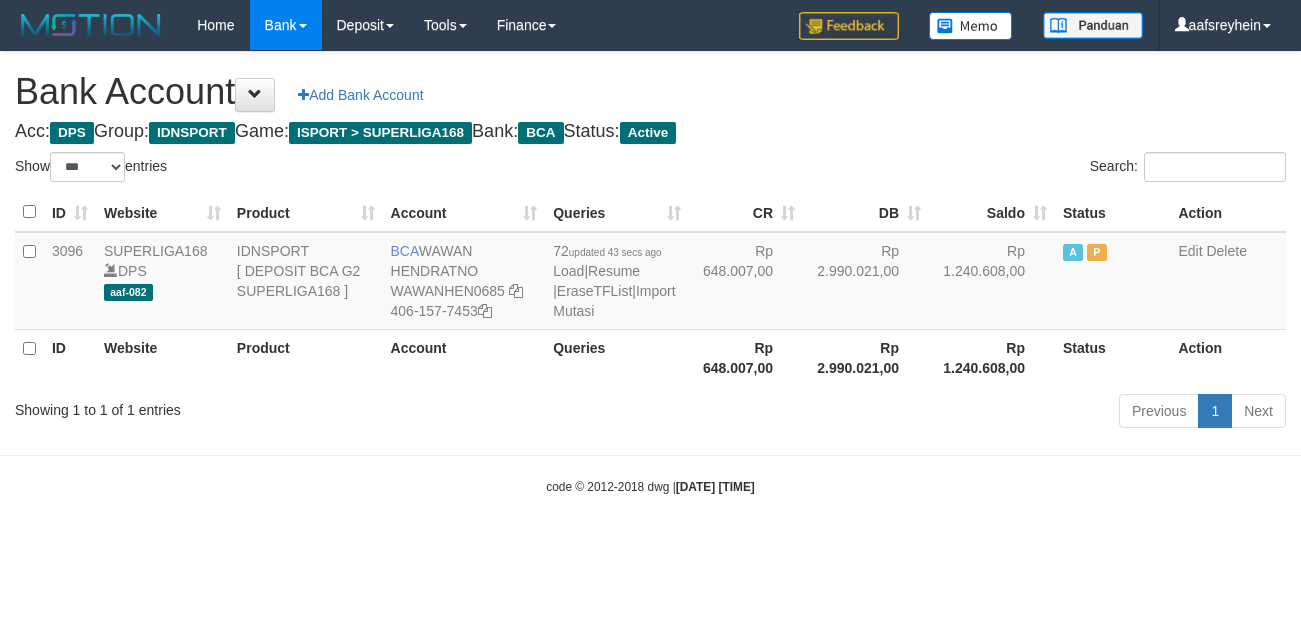 scroll, scrollTop: 0, scrollLeft: 0, axis: both 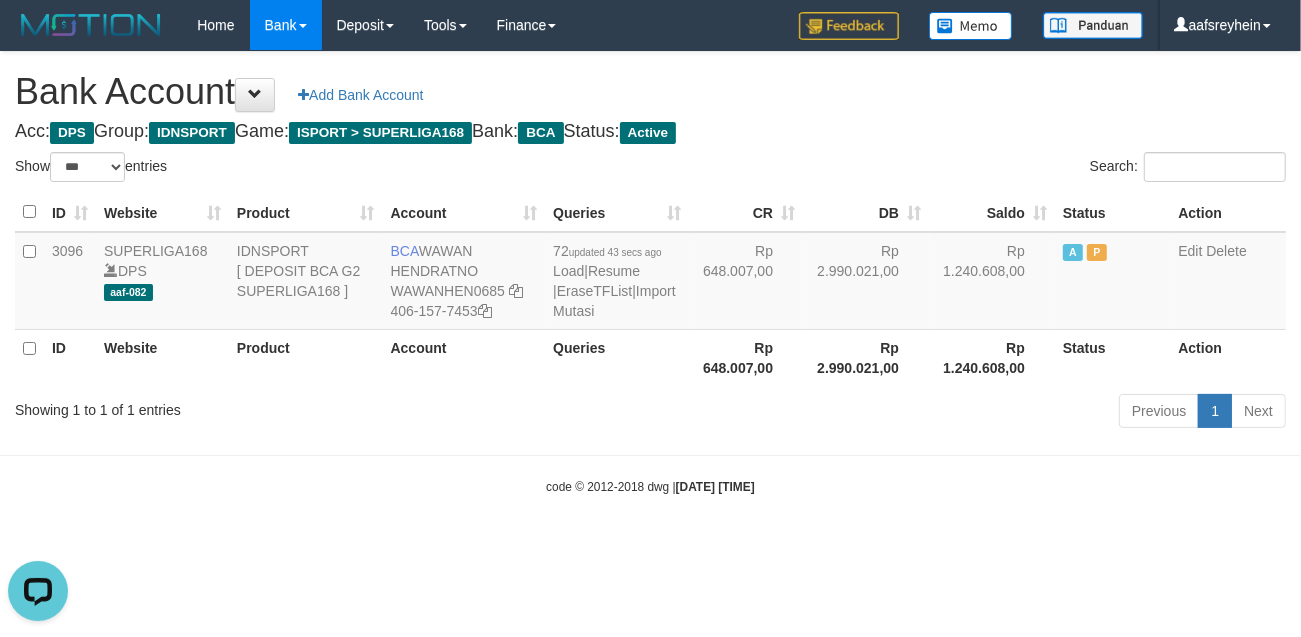 click on "Toggle navigation
Home
Bank
Account List
Load
By Website
Group
[ISPORT]													SUPERLIGA168
By Load Group (DPS)" at bounding box center (650, 273) 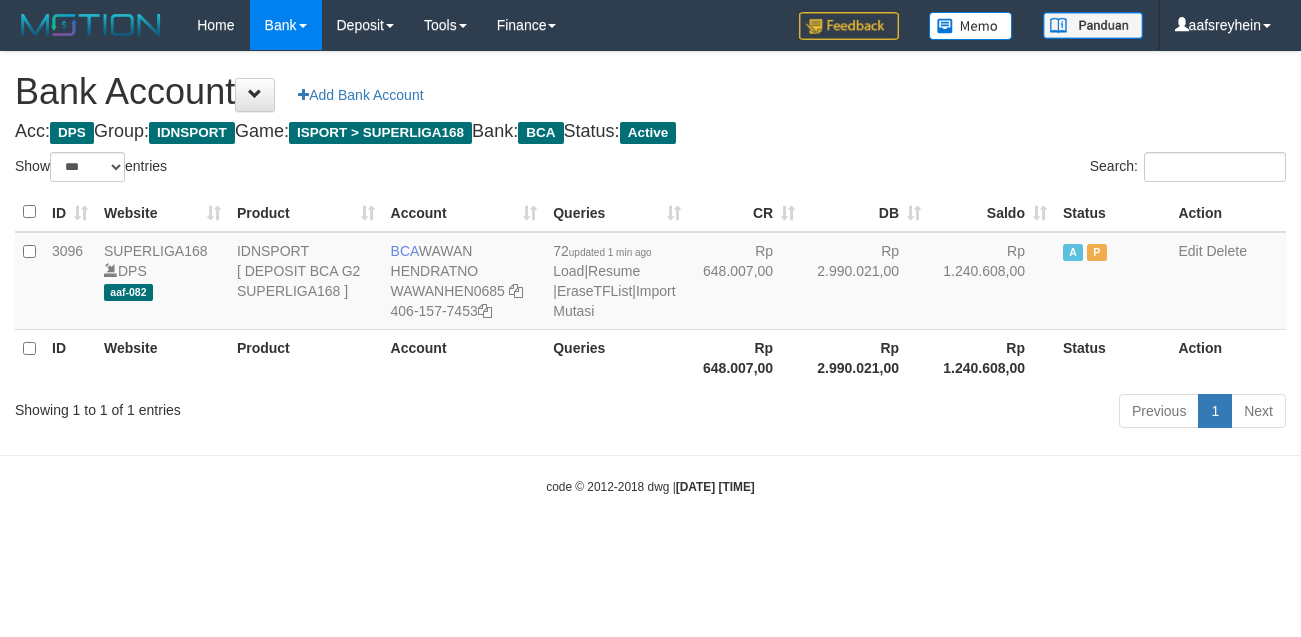 select on "***" 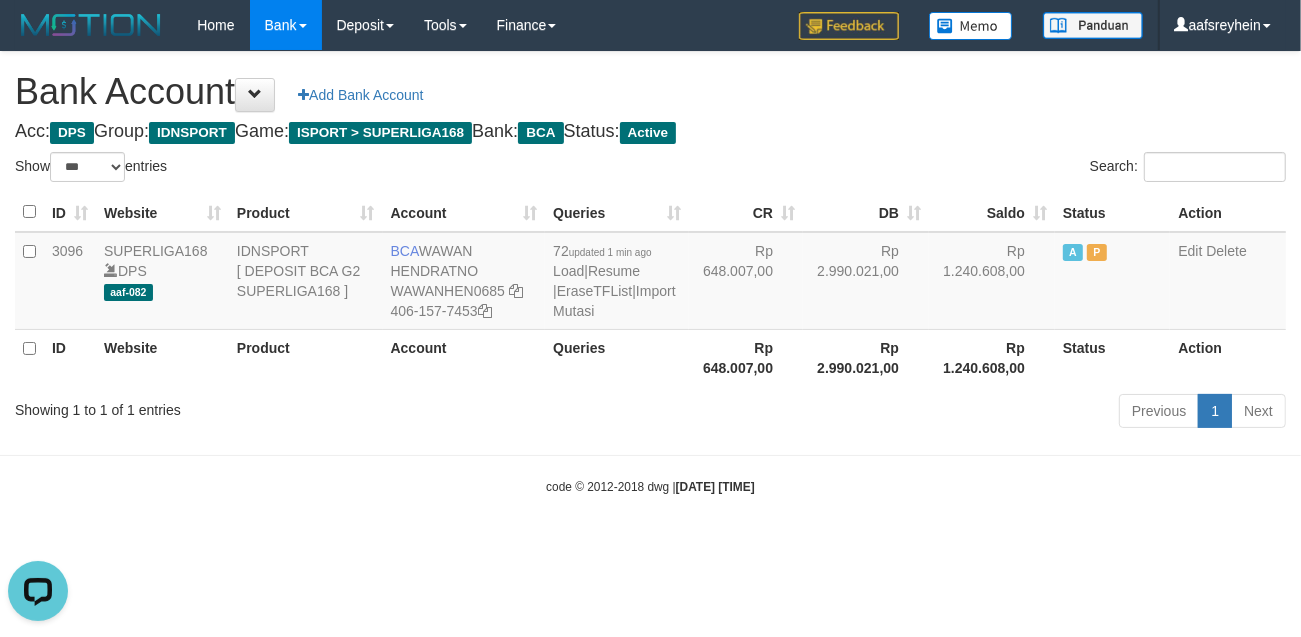 scroll, scrollTop: 0, scrollLeft: 0, axis: both 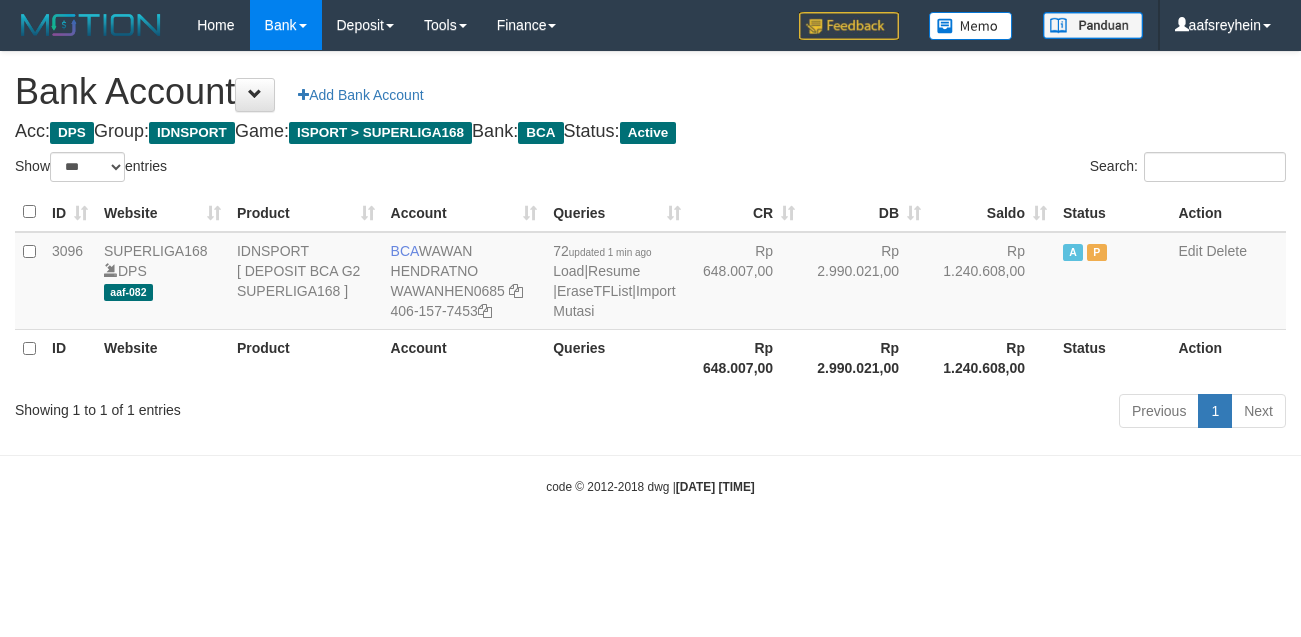 select on "***" 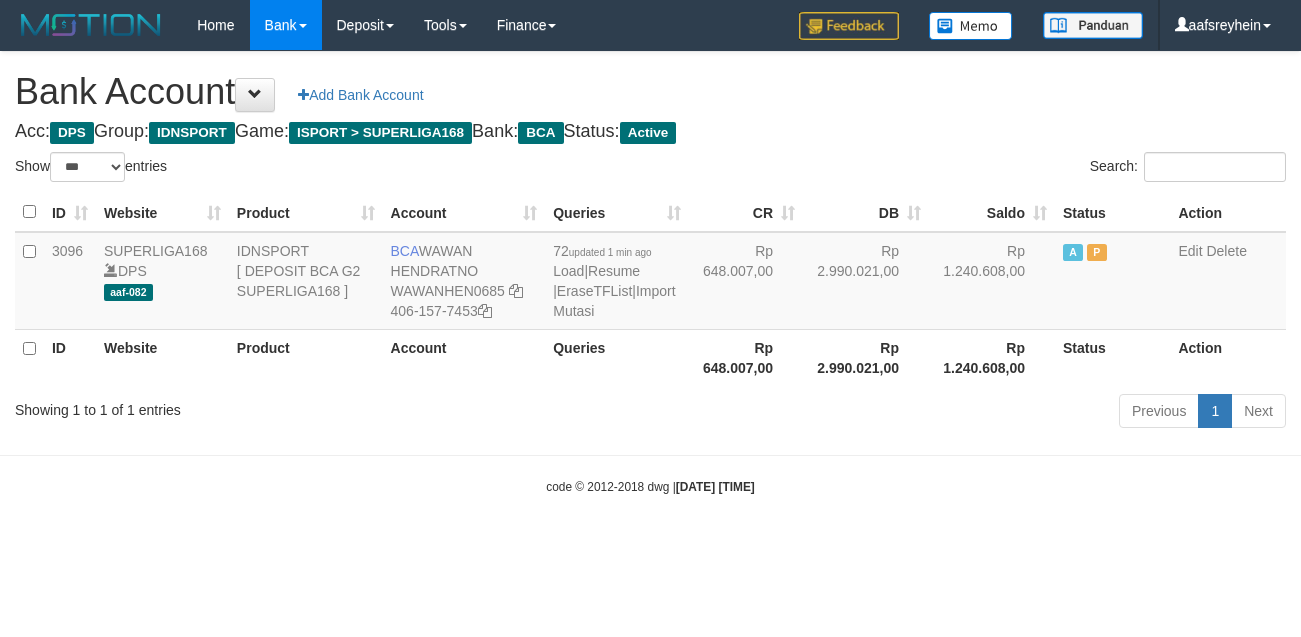 scroll, scrollTop: 0, scrollLeft: 0, axis: both 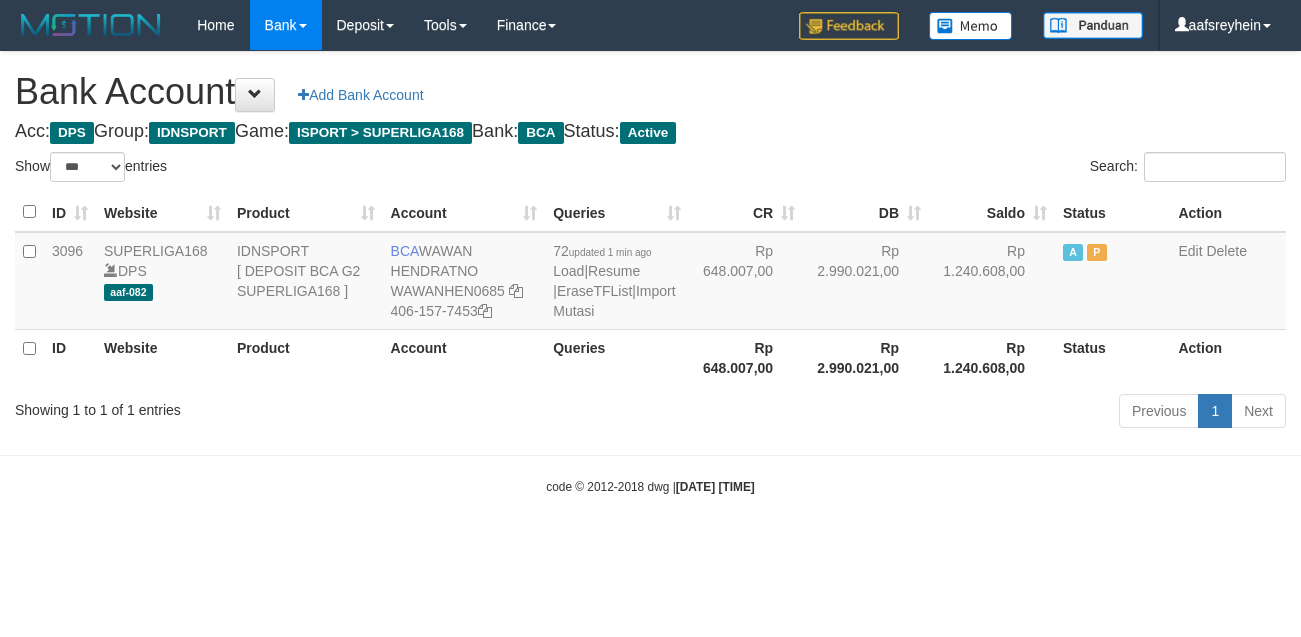 select on "***" 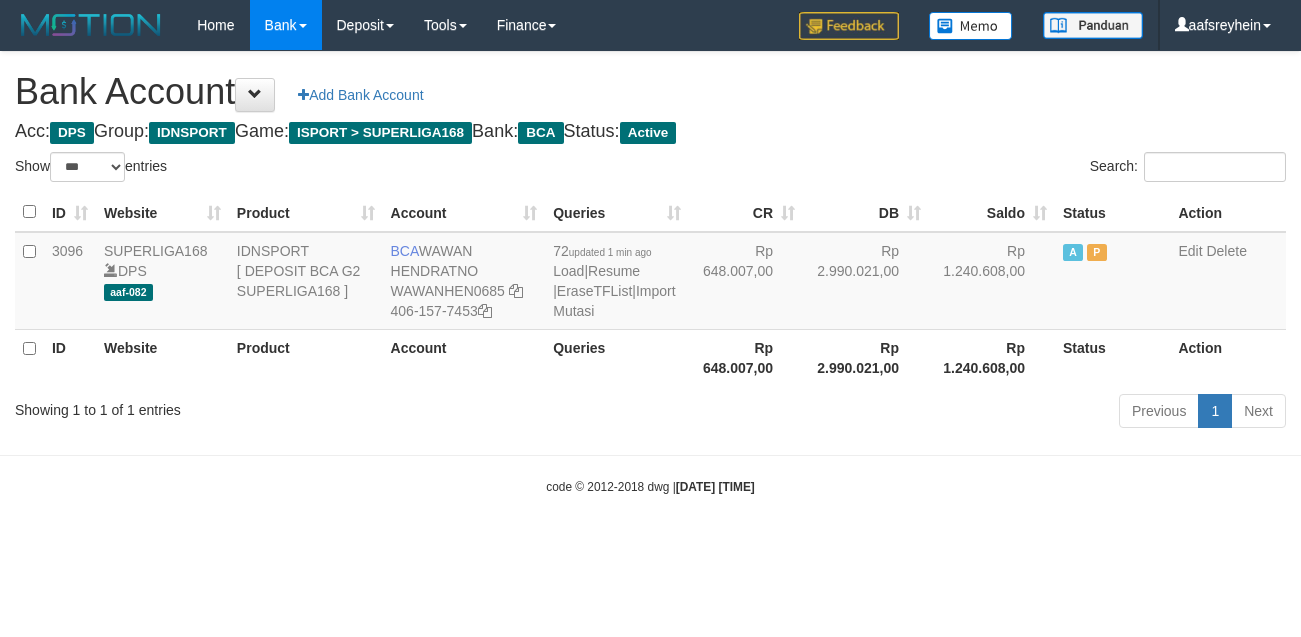 scroll, scrollTop: 0, scrollLeft: 0, axis: both 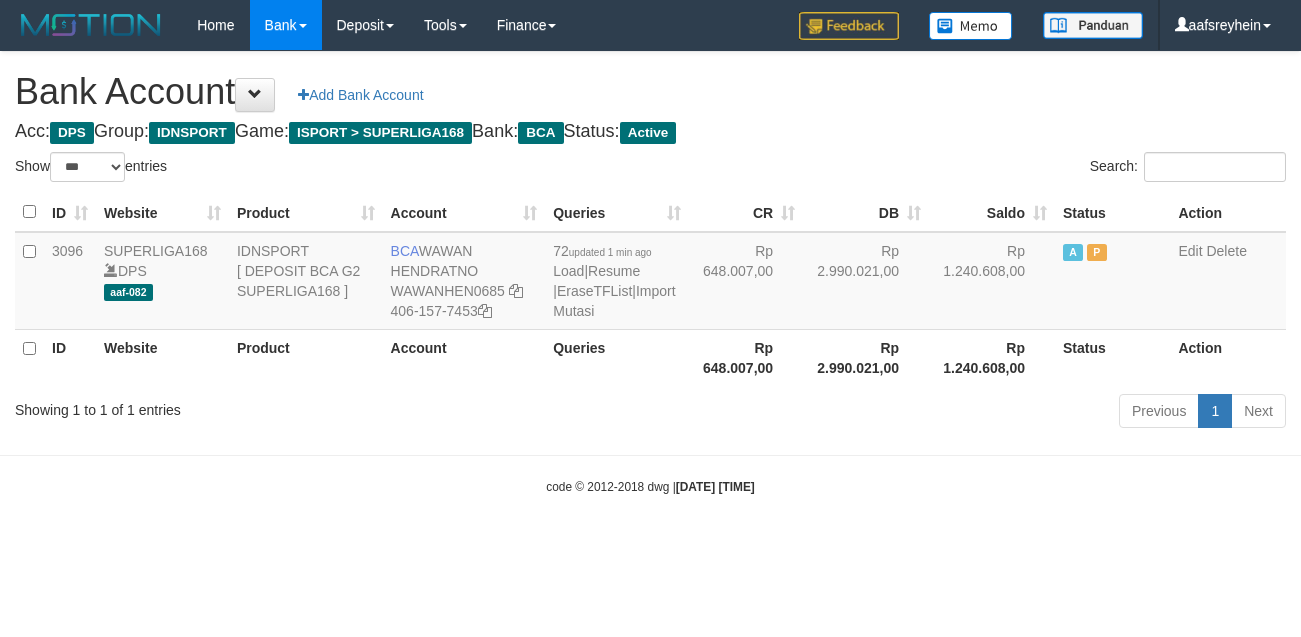 select on "***" 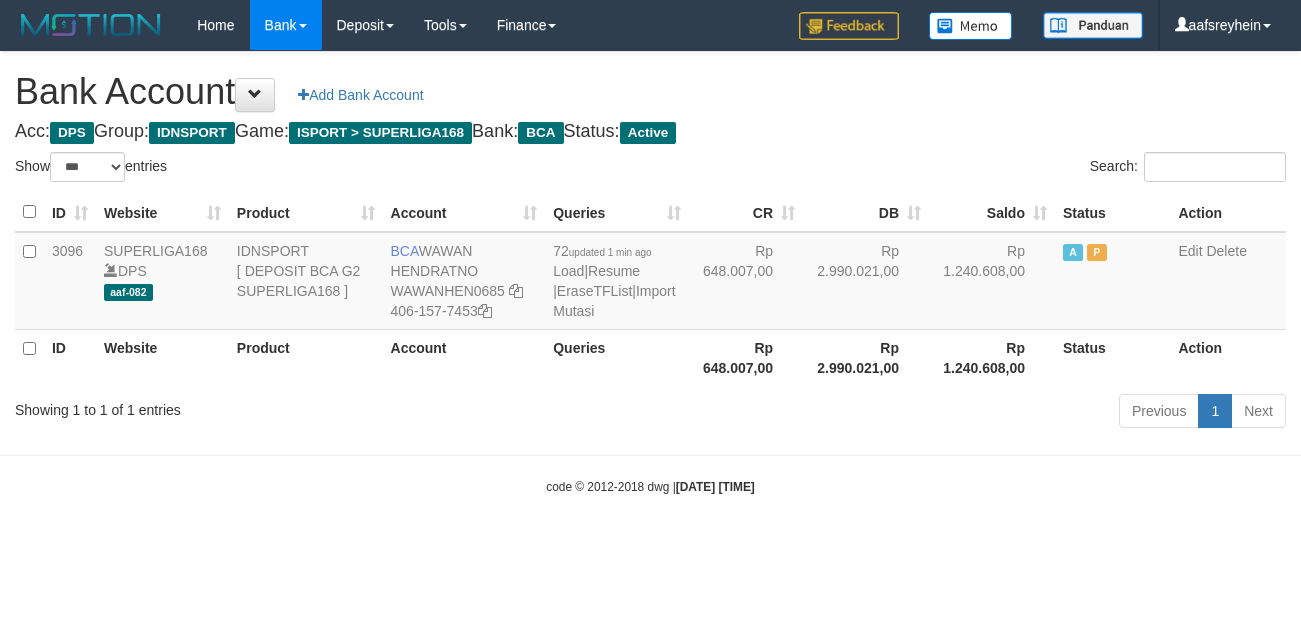scroll, scrollTop: 0, scrollLeft: 0, axis: both 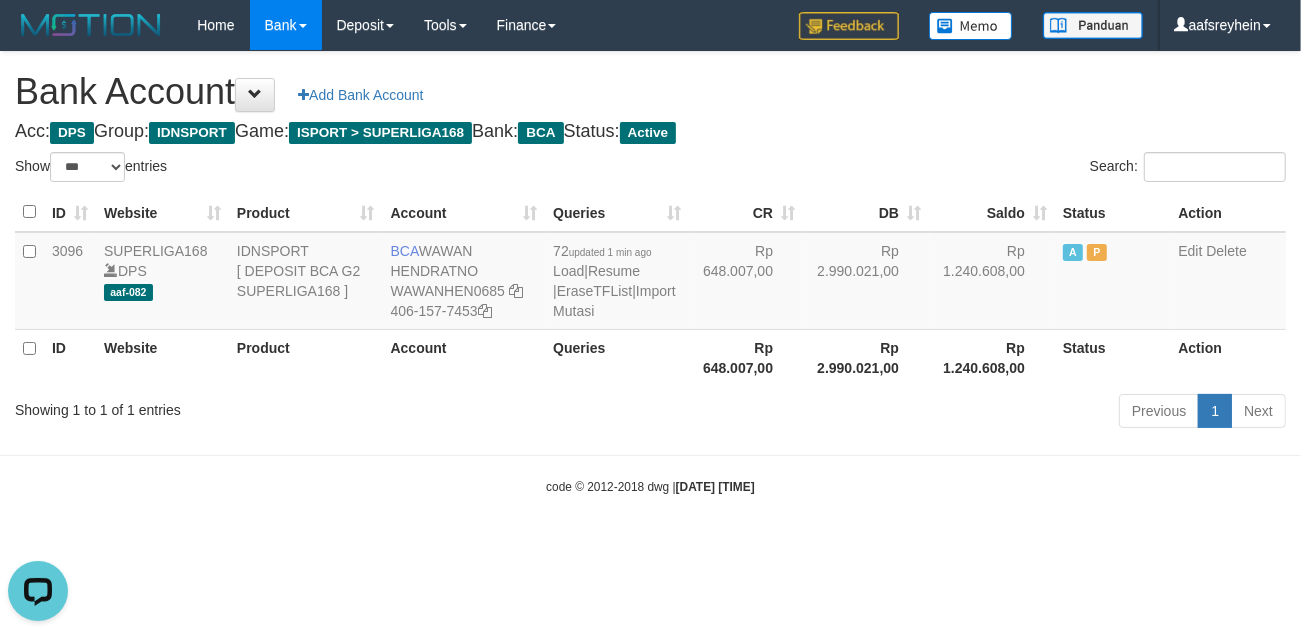 drag, startPoint x: 652, startPoint y: 557, endPoint x: 700, endPoint y: 542, distance: 50.289165 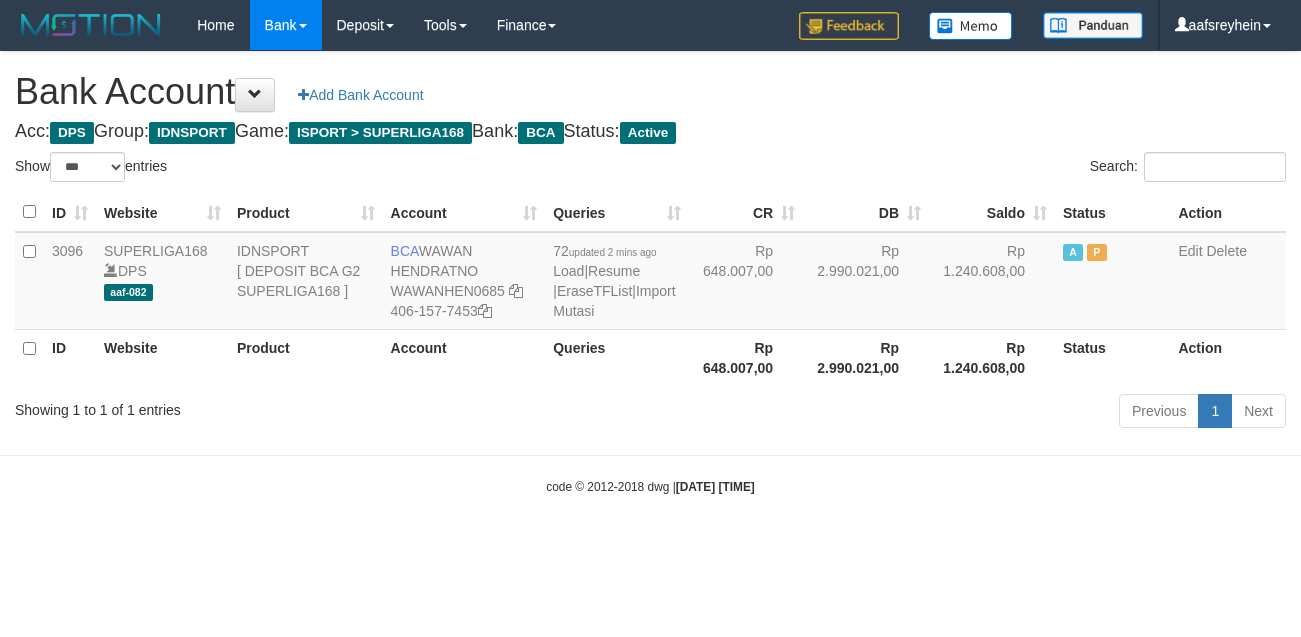 select on "***" 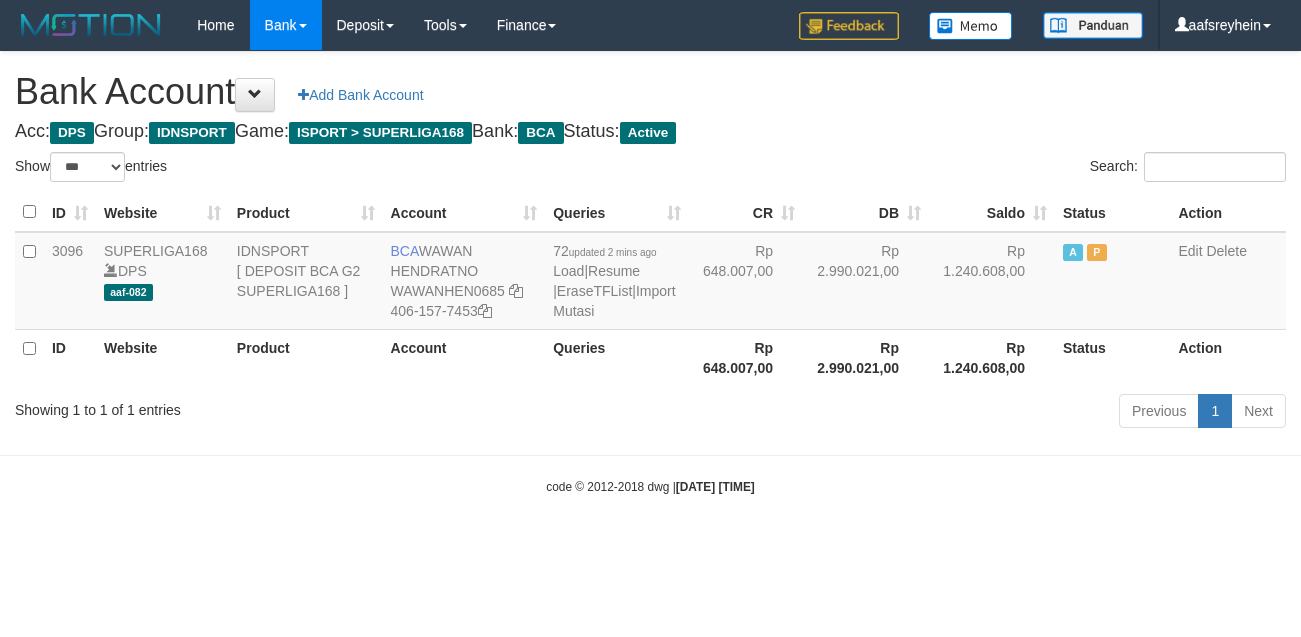 scroll, scrollTop: 0, scrollLeft: 0, axis: both 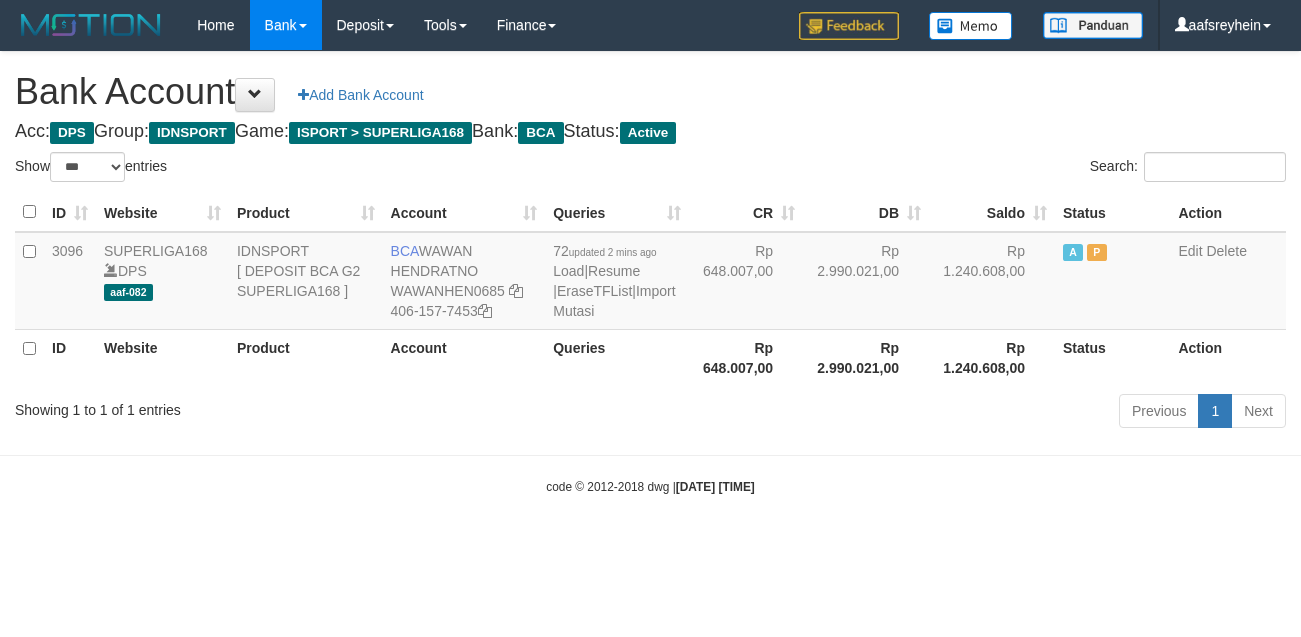 select on "***" 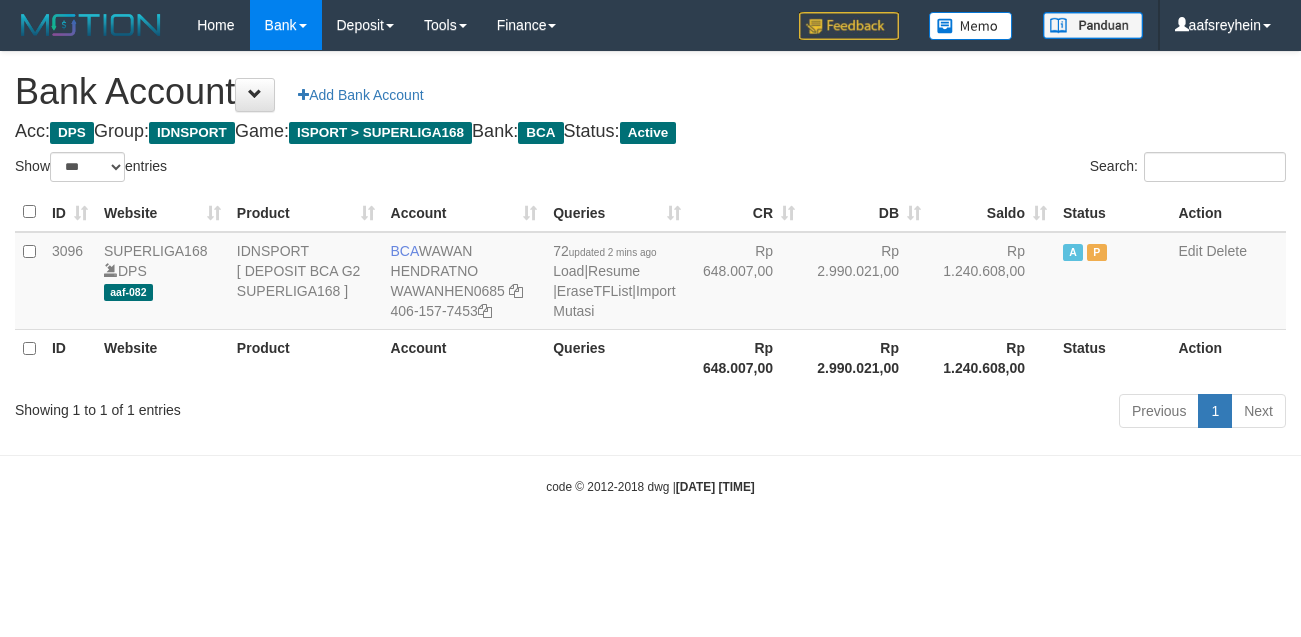 scroll, scrollTop: 0, scrollLeft: 0, axis: both 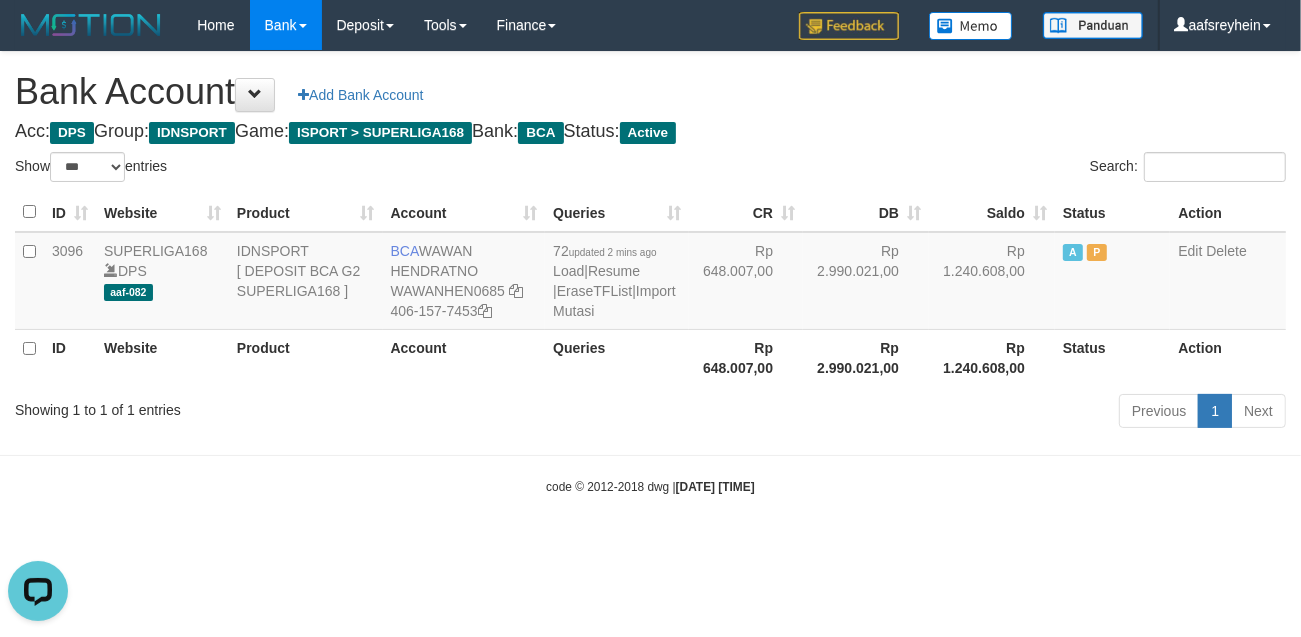 click on "Toggle navigation
Home
Bank
Account List
Load
By Website
Group
[ISPORT]													SUPERLIGA168
By Load Group (DPS)
-" at bounding box center (650, 273) 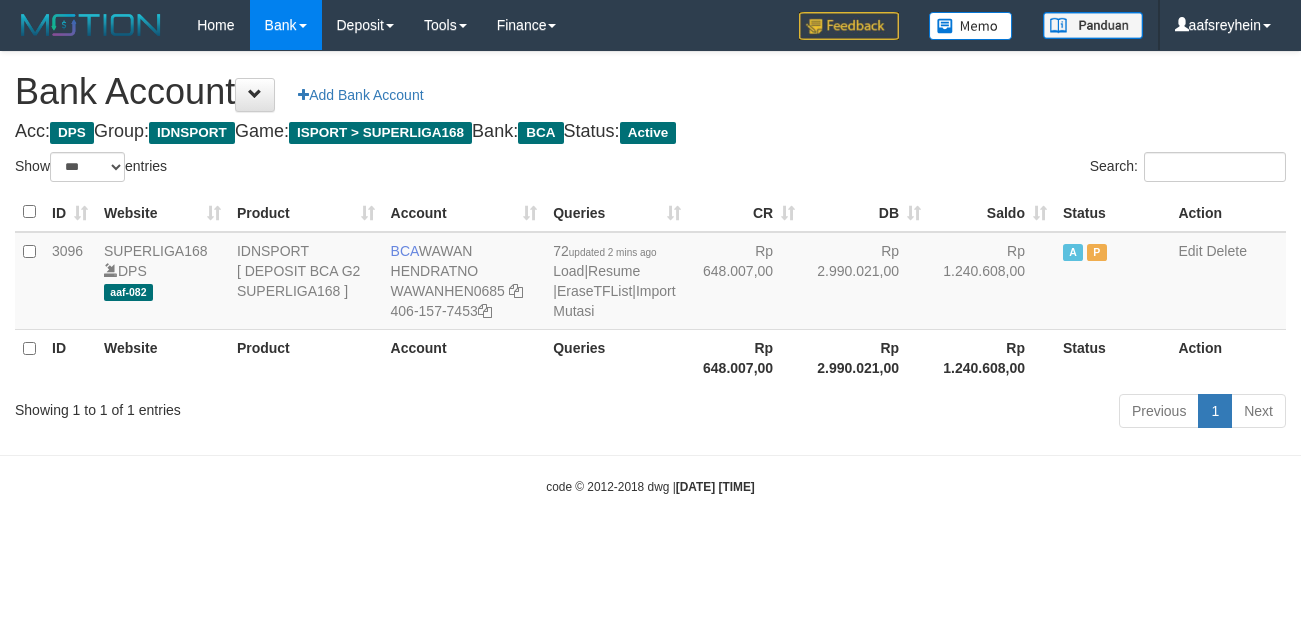 select on "***" 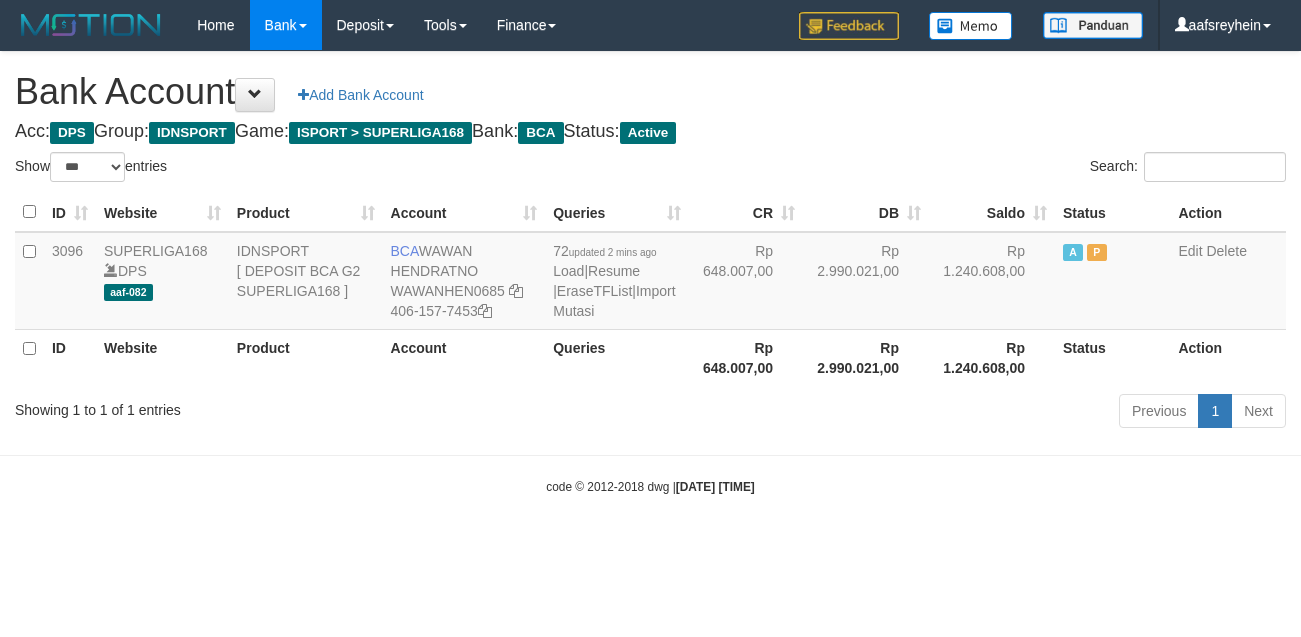 scroll, scrollTop: 0, scrollLeft: 0, axis: both 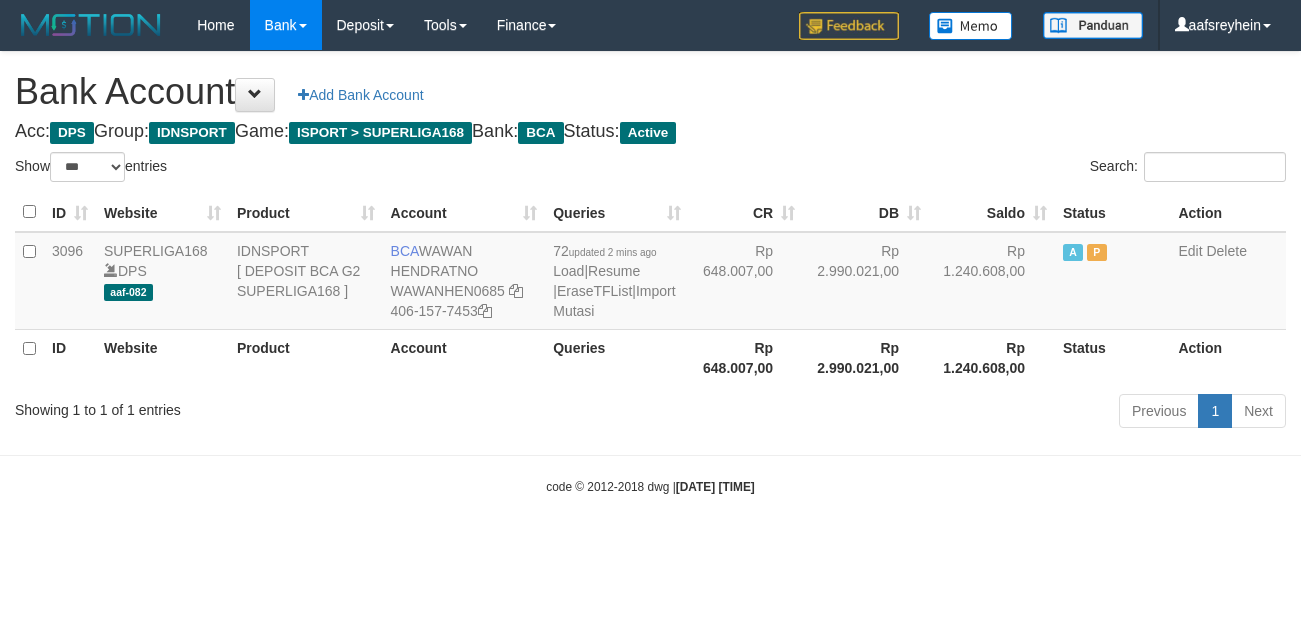 select on "***" 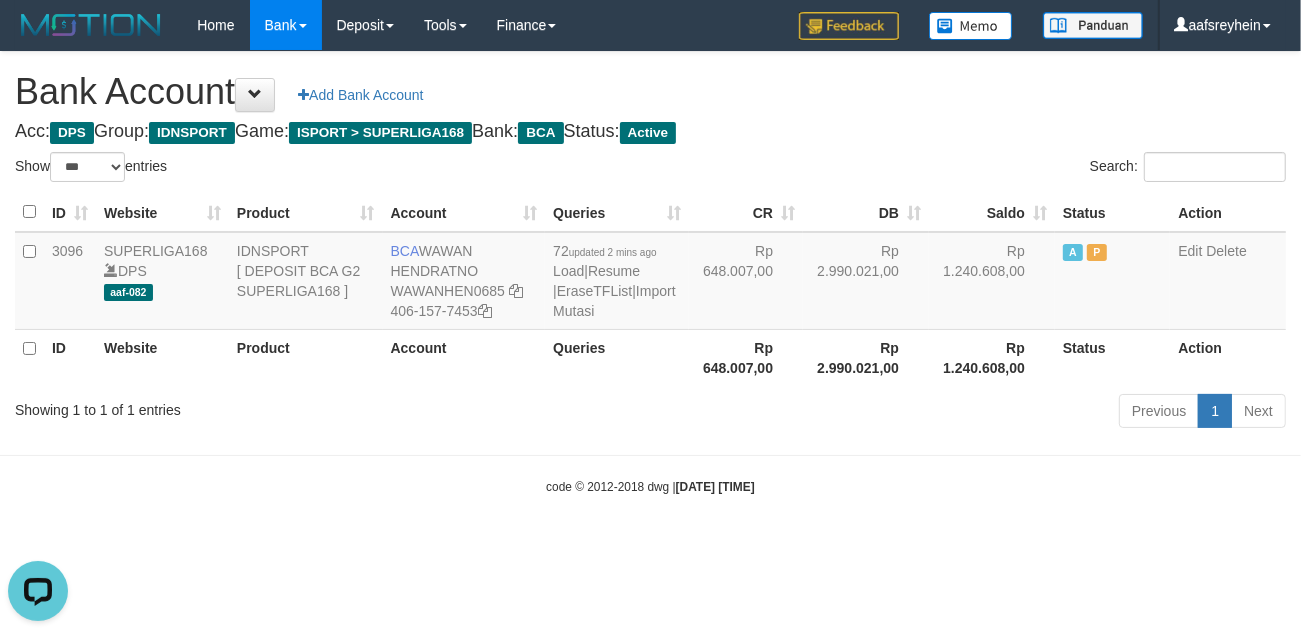 scroll, scrollTop: 0, scrollLeft: 0, axis: both 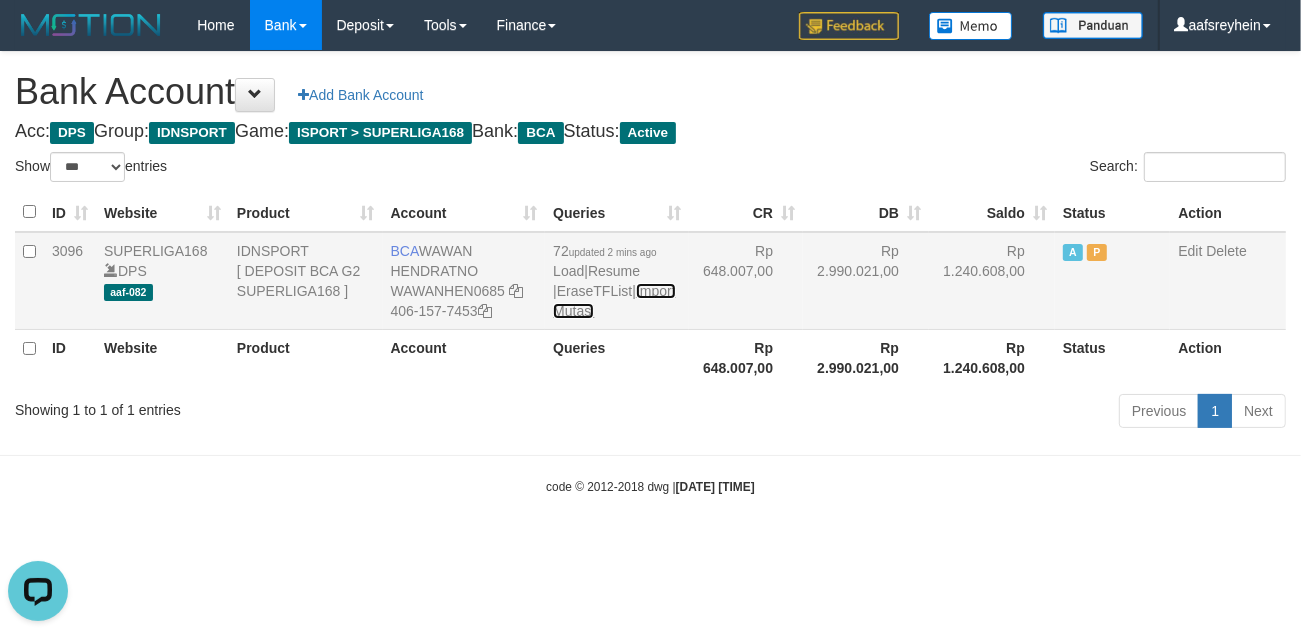 click on "Import Mutasi" at bounding box center (614, 301) 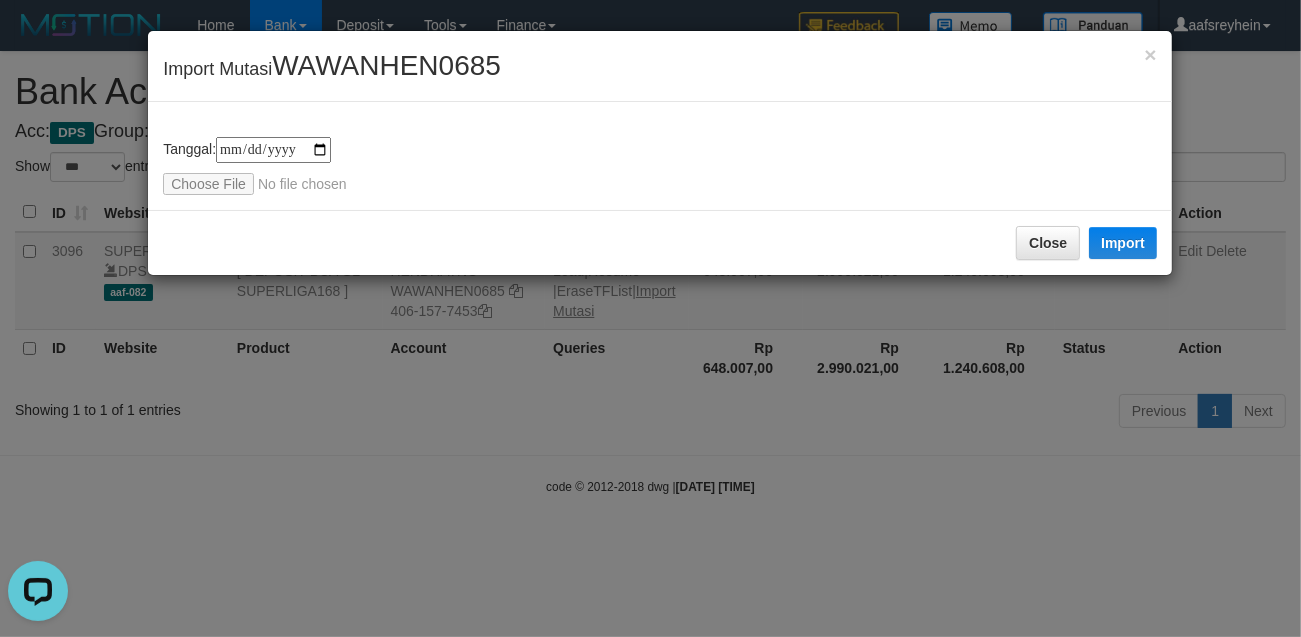 type on "**********" 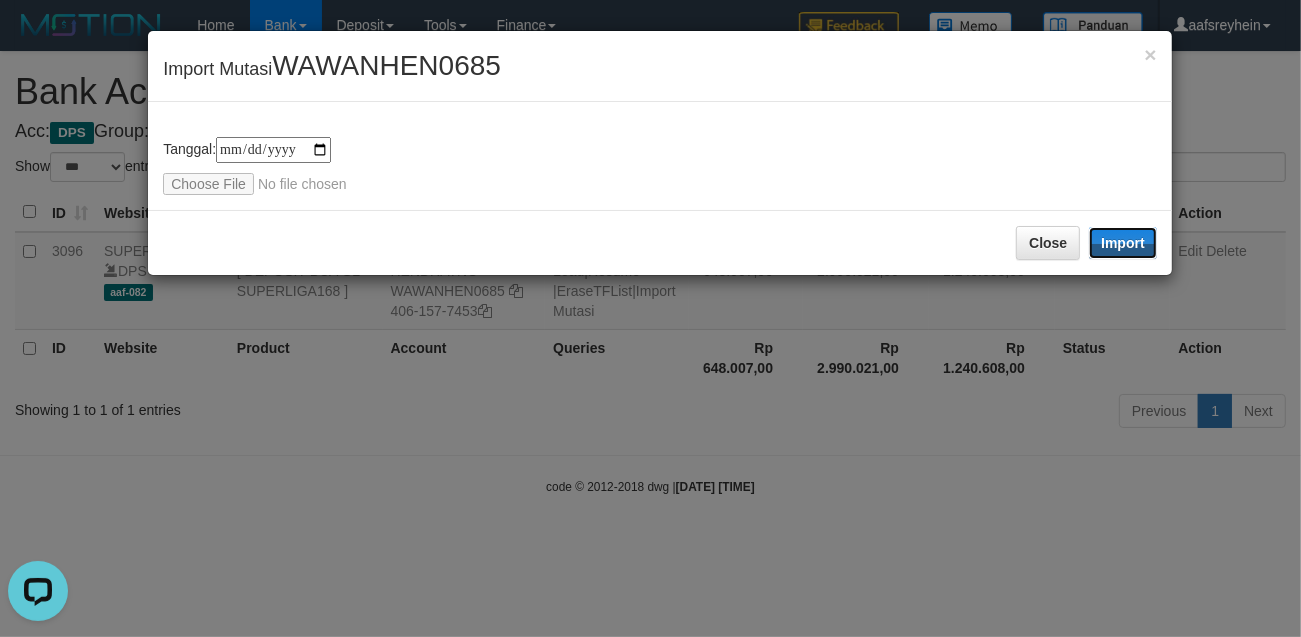 drag, startPoint x: 1140, startPoint y: 240, endPoint x: 956, endPoint y: 516, distance: 331.71072 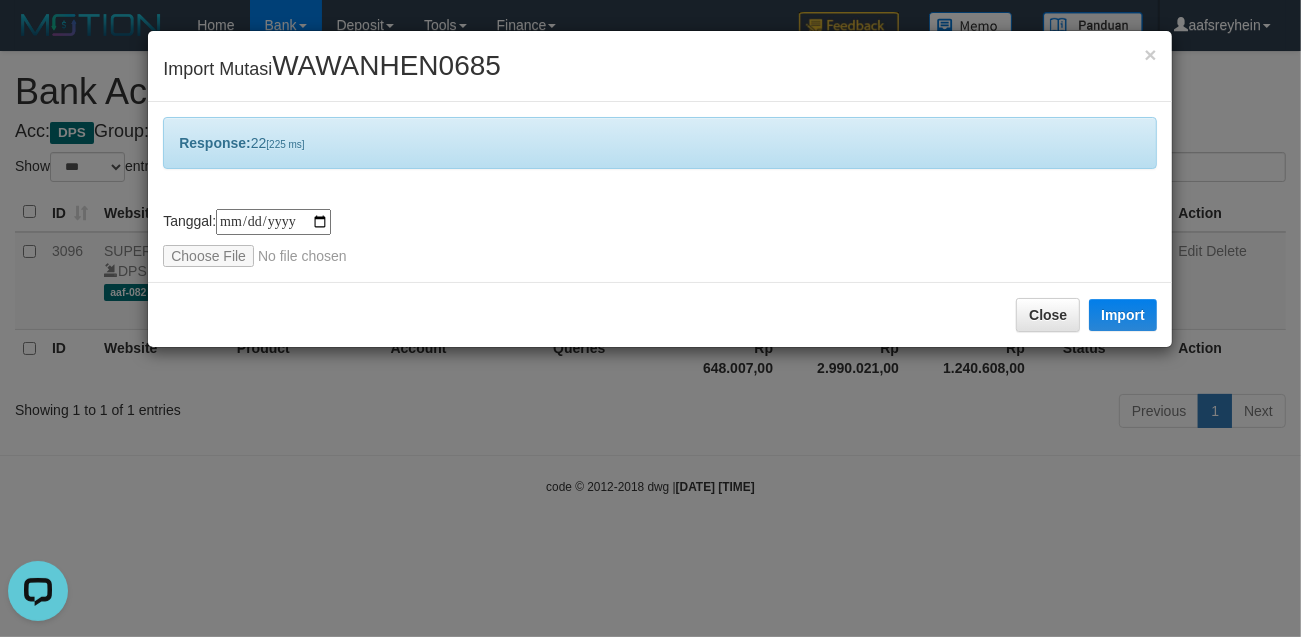 click on "**********" at bounding box center [650, 318] 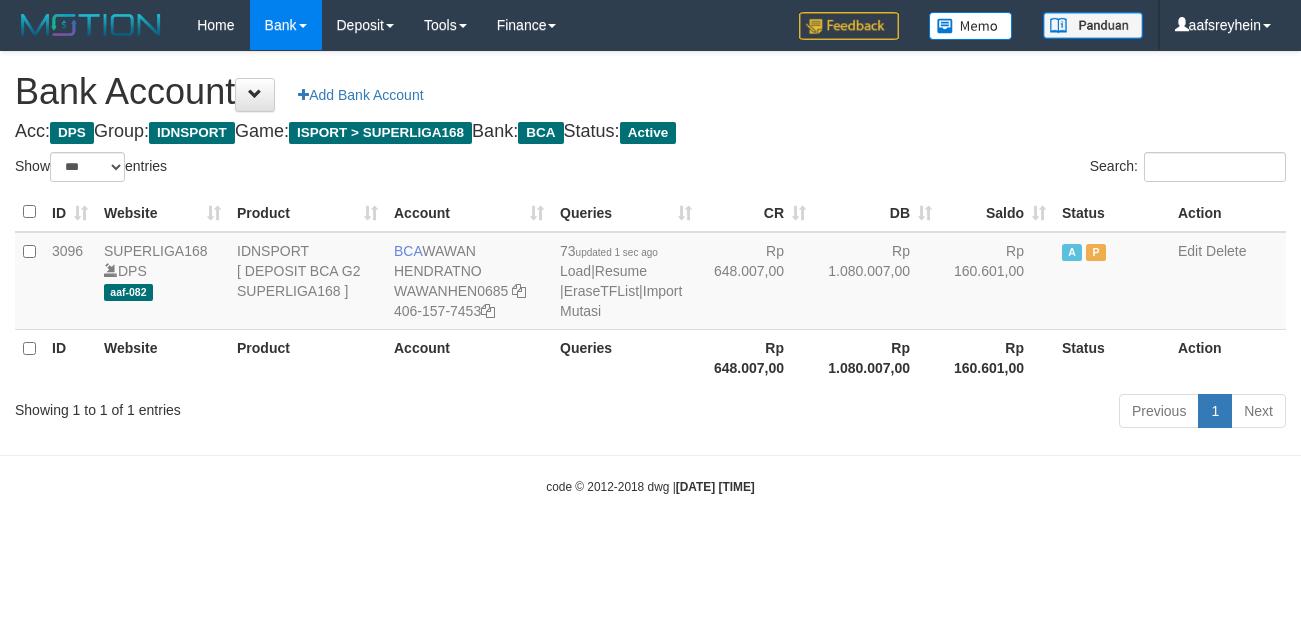 select on "***" 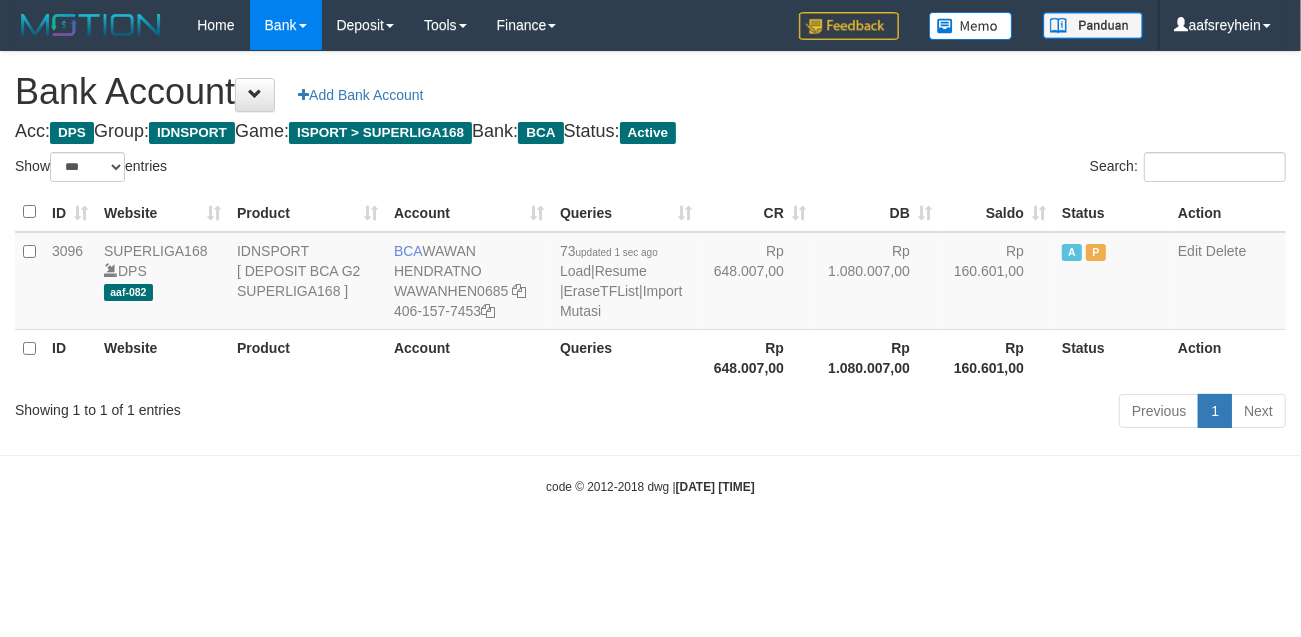 click on "code © 2012-2018 dwg |  2025/07/12 02:22:16" at bounding box center (650, 486) 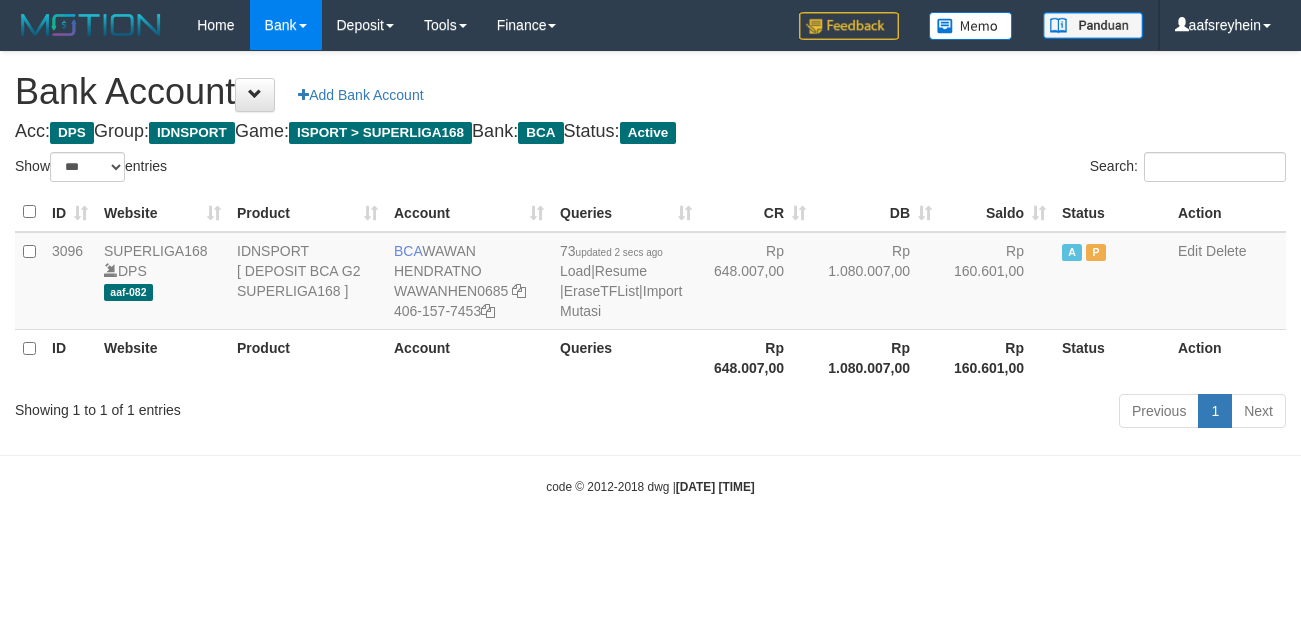 select on "***" 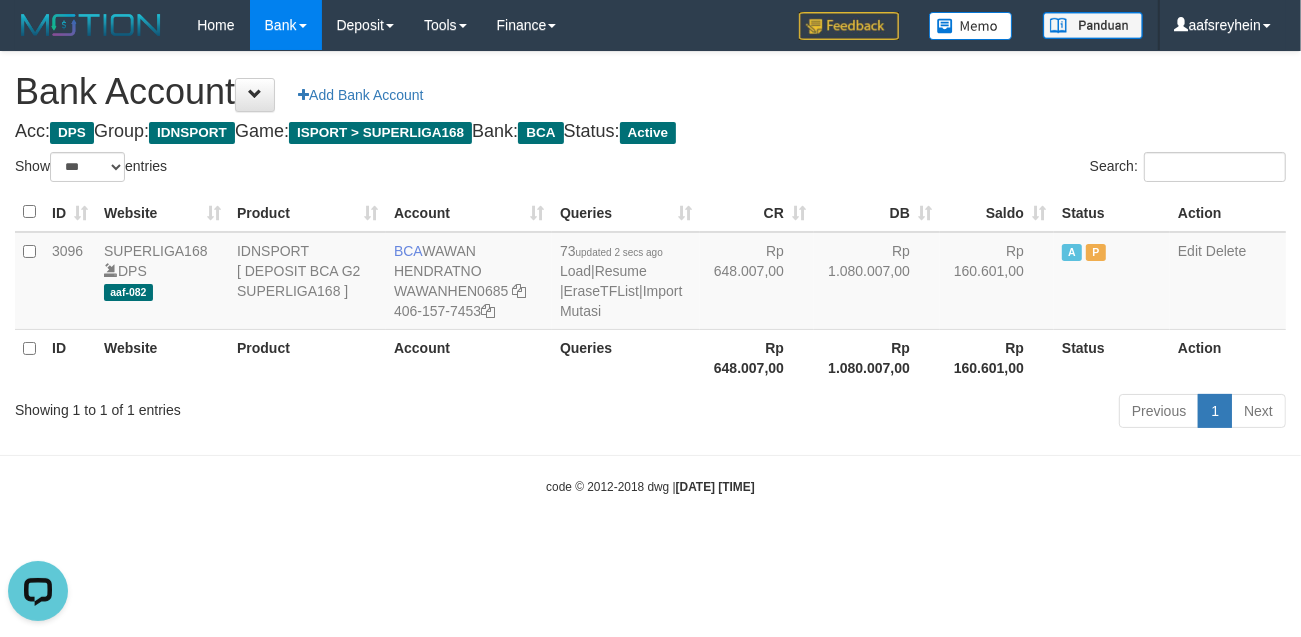 scroll, scrollTop: 0, scrollLeft: 0, axis: both 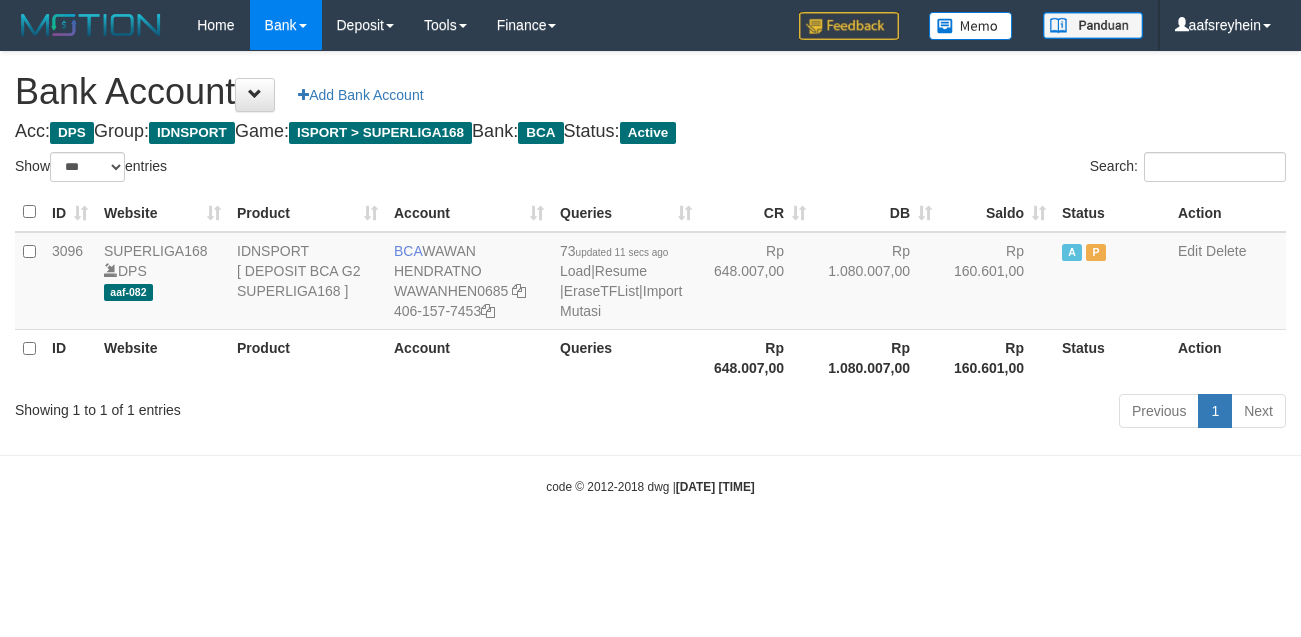 select on "***" 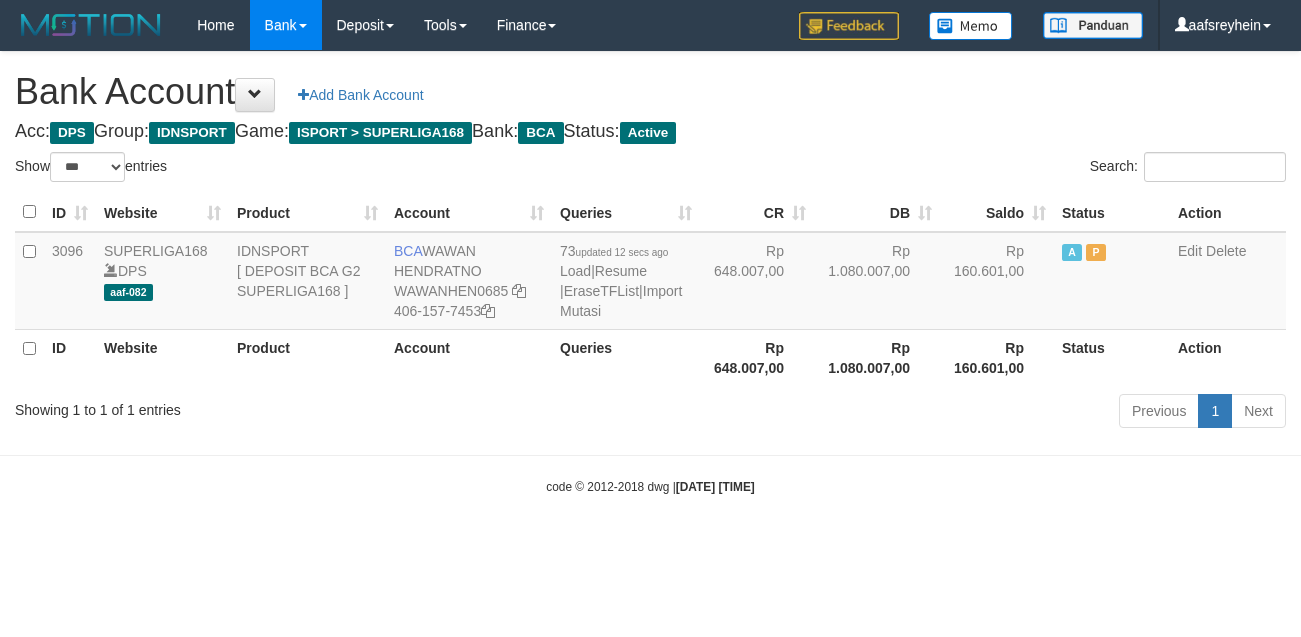 select on "***" 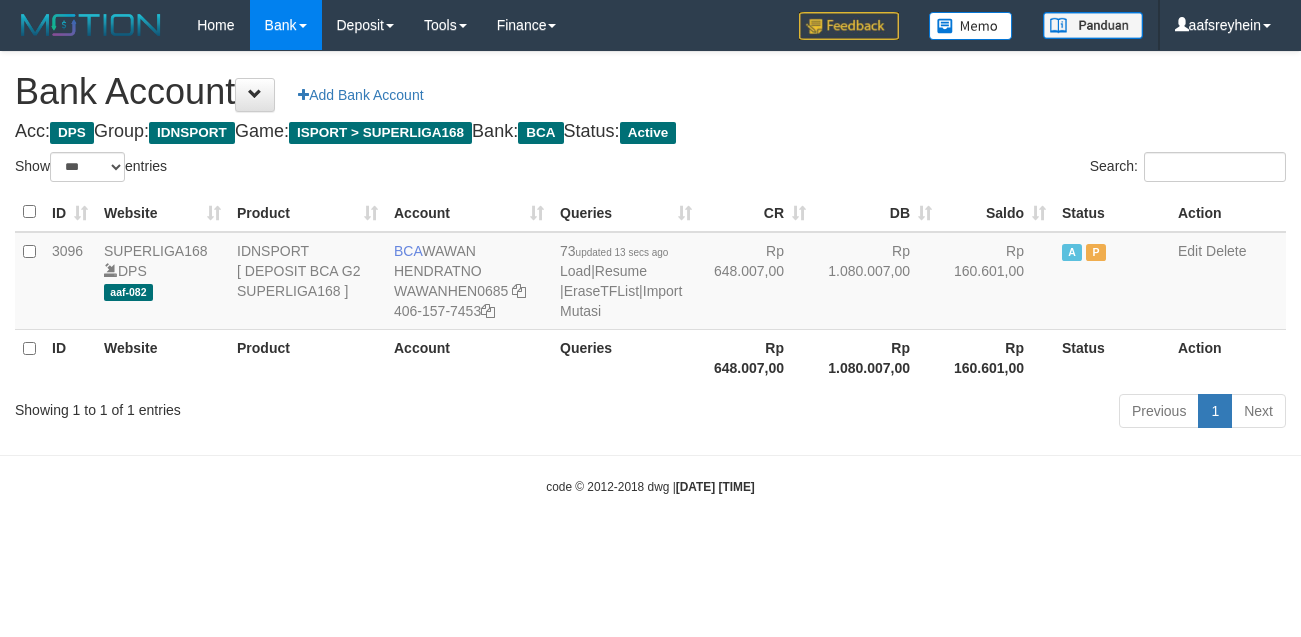 select on "***" 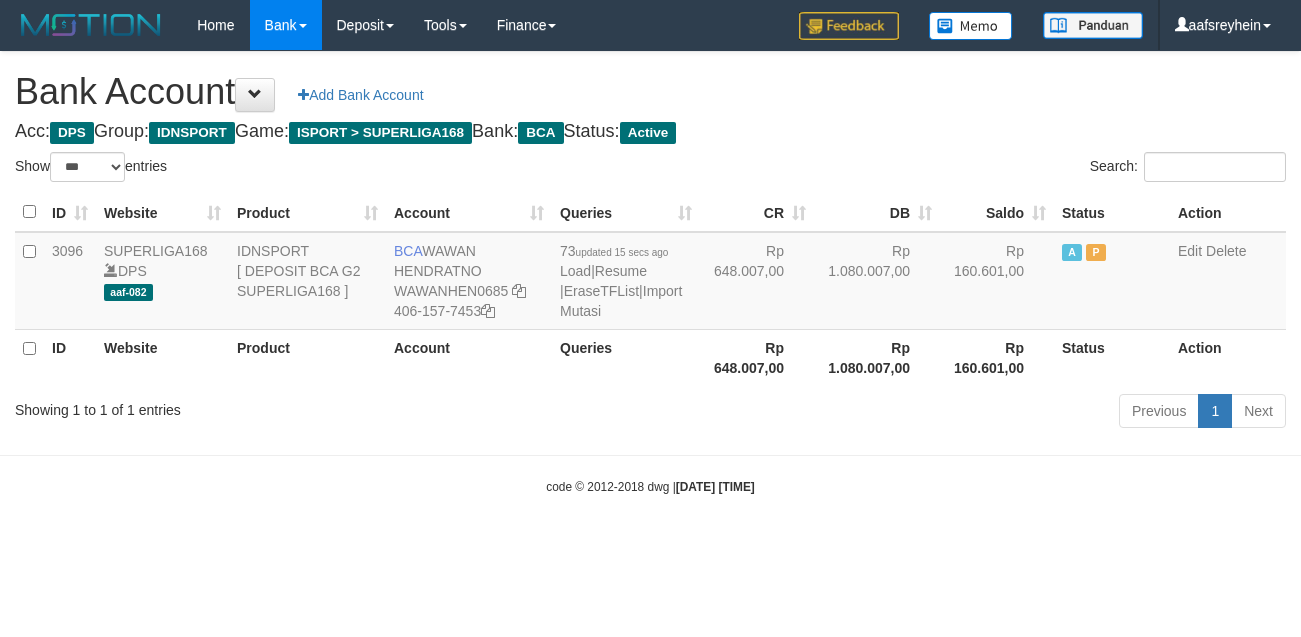 select on "***" 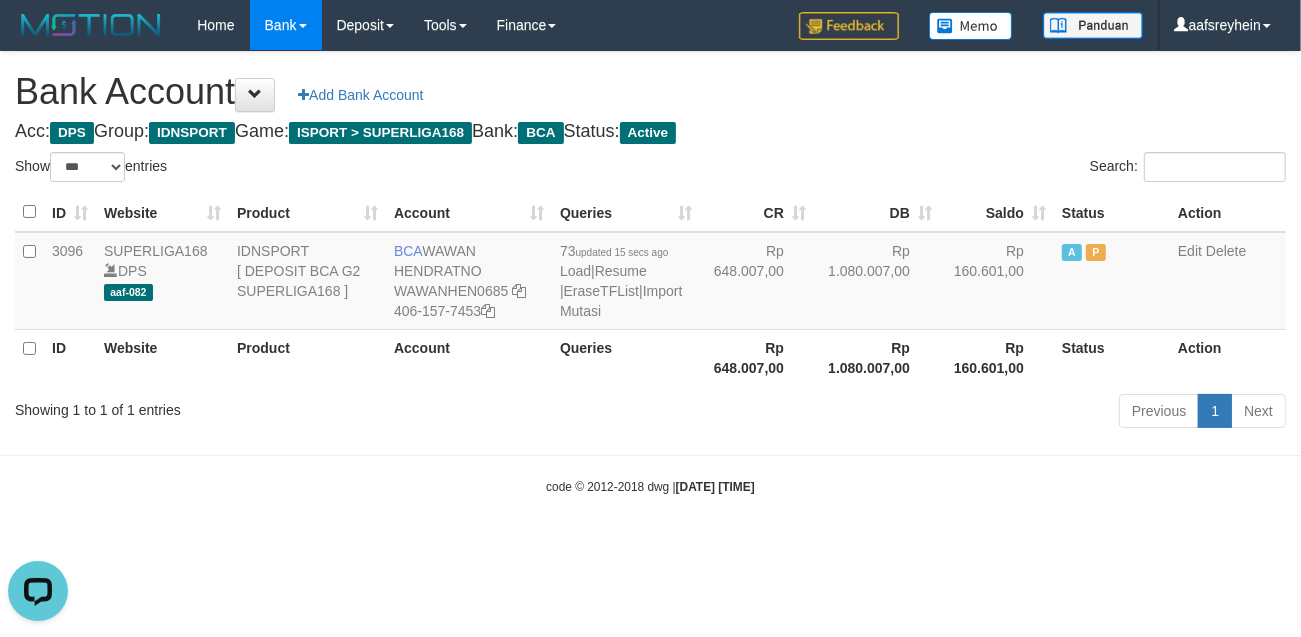 scroll, scrollTop: 0, scrollLeft: 0, axis: both 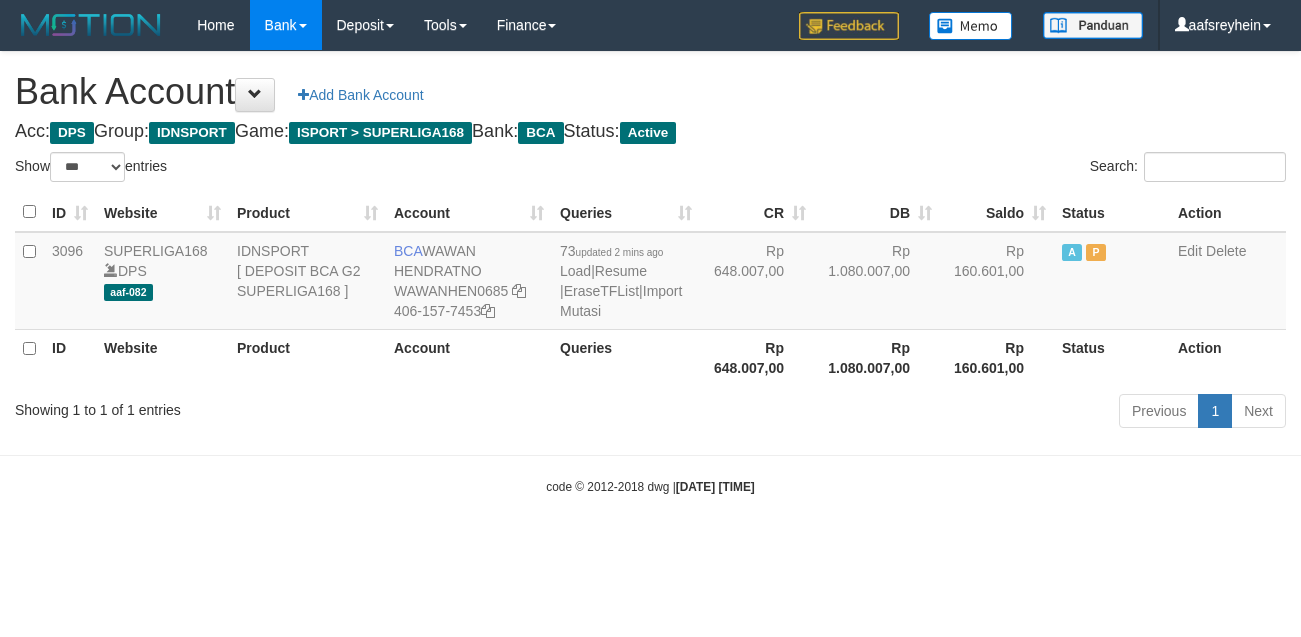 select on "***" 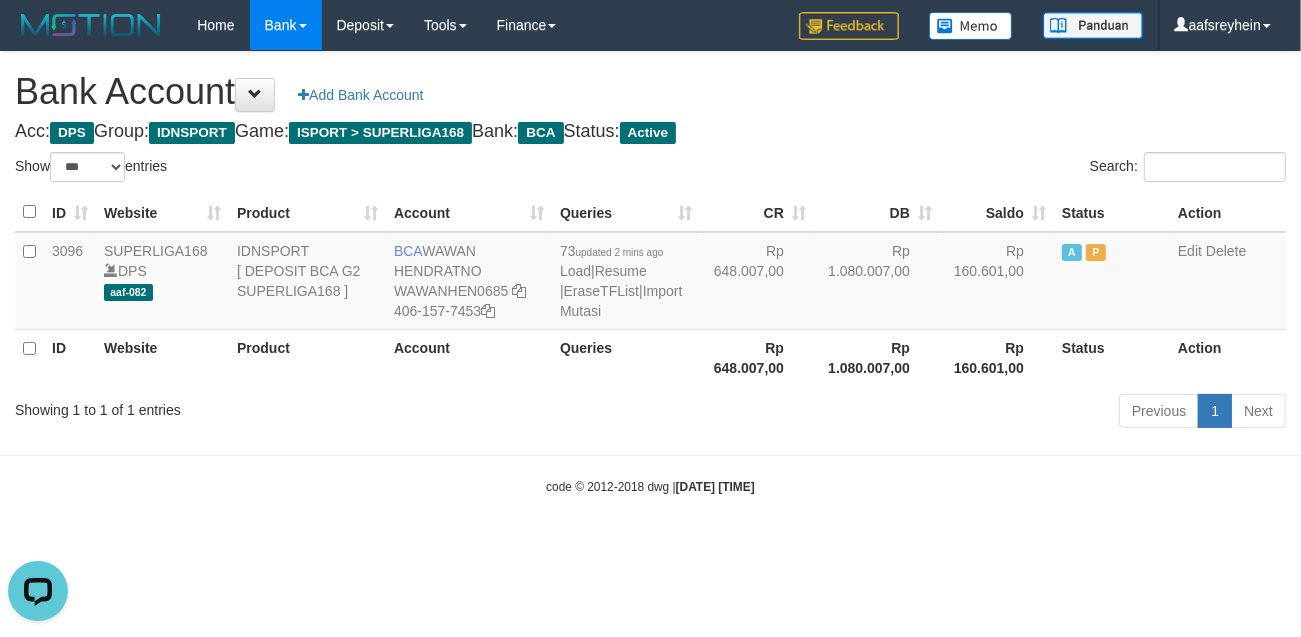 scroll, scrollTop: 0, scrollLeft: 0, axis: both 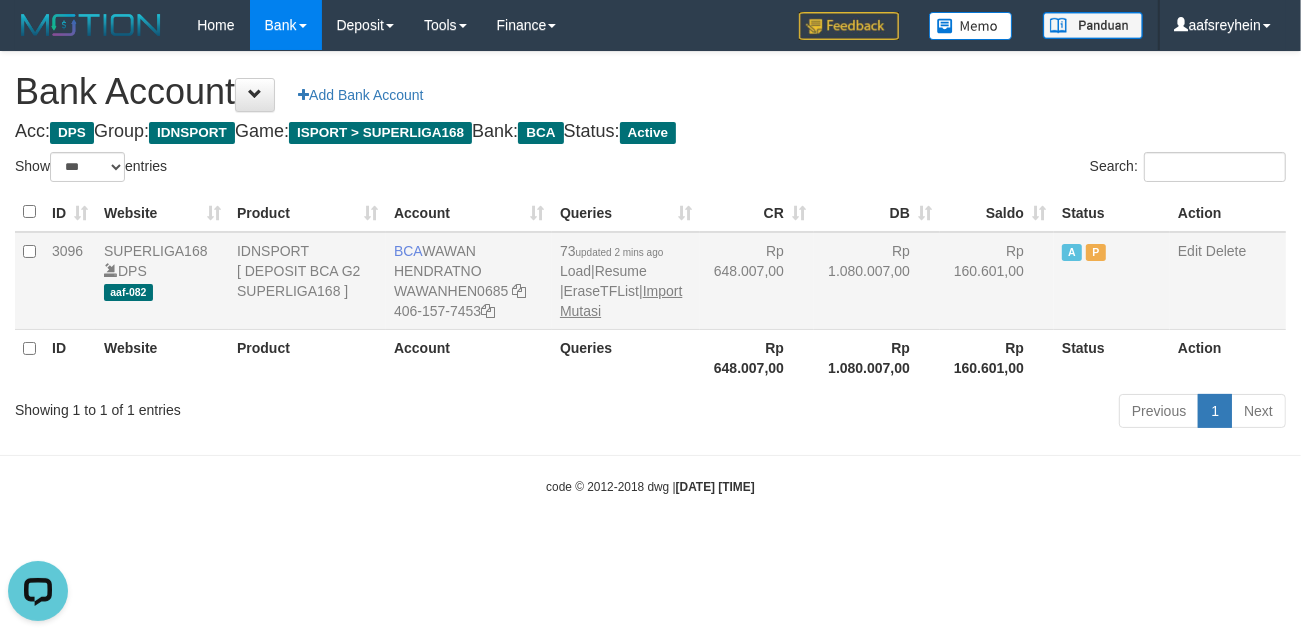drag, startPoint x: 680, startPoint y: 278, endPoint x: 678, endPoint y: 288, distance: 10.198039 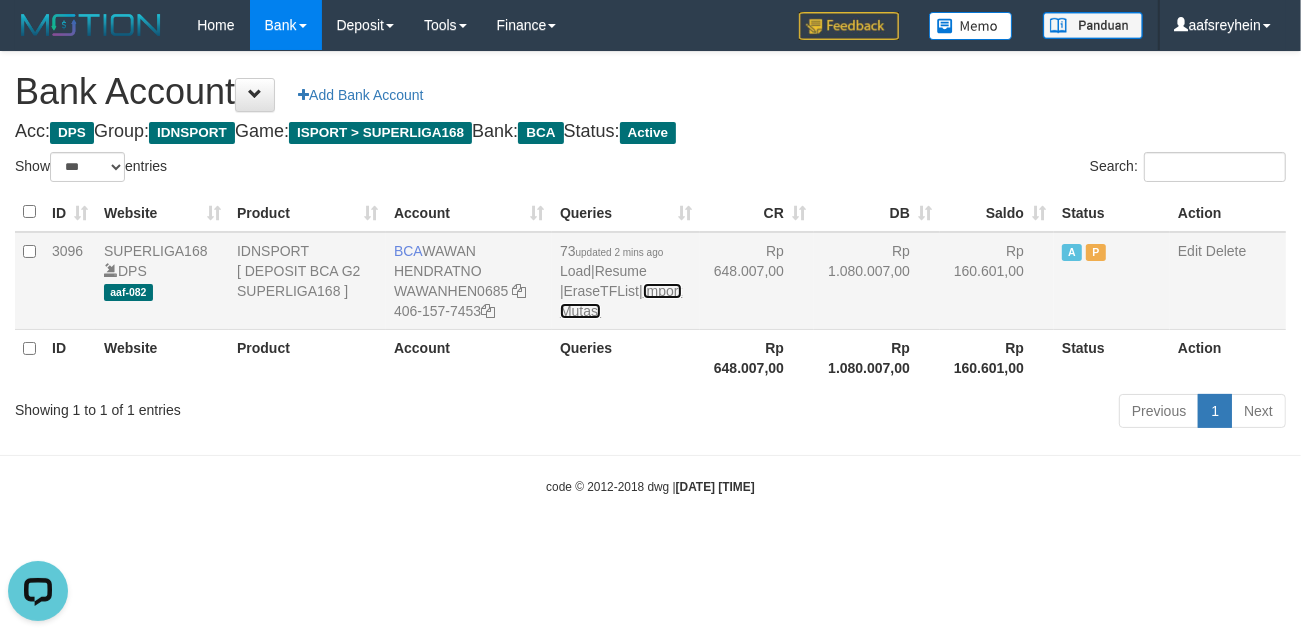 click on "Import Mutasi" at bounding box center (621, 301) 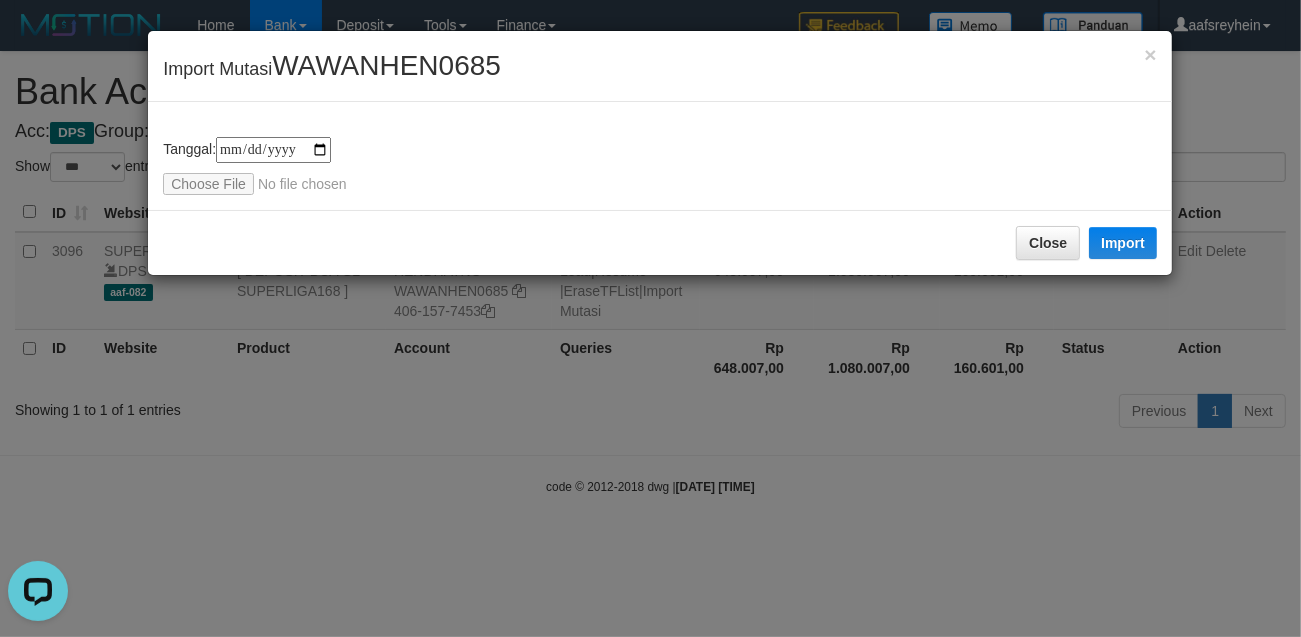 type on "**********" 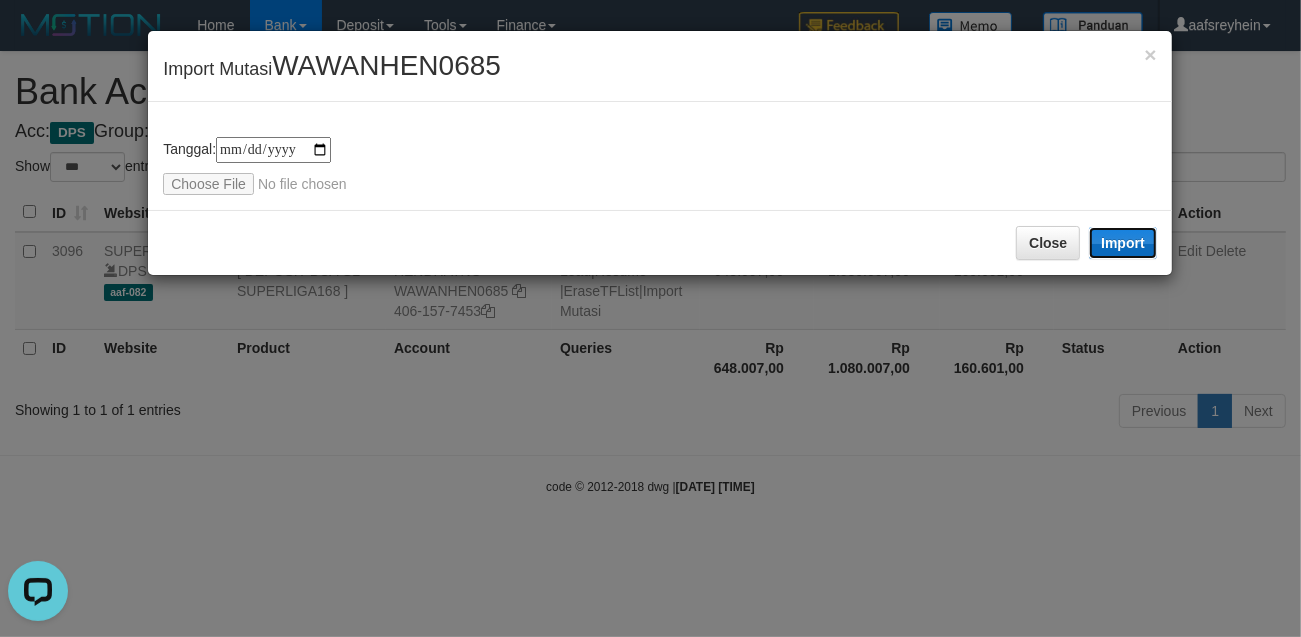 click on "Import" at bounding box center [1123, 243] 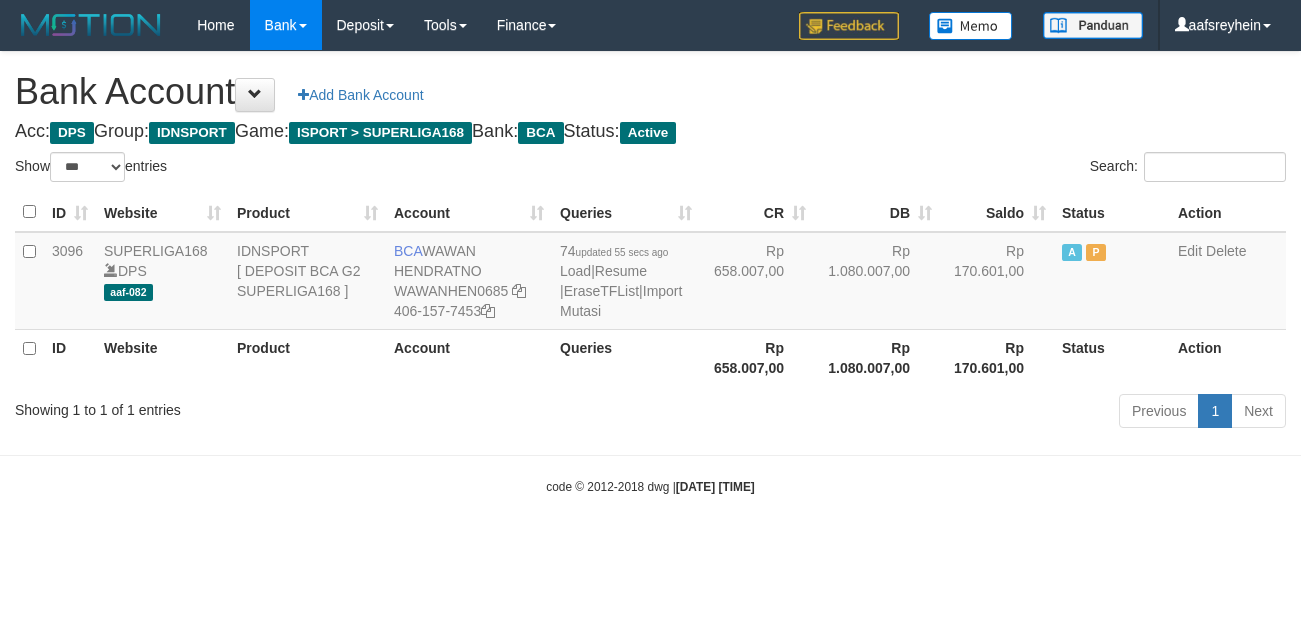 select on "***" 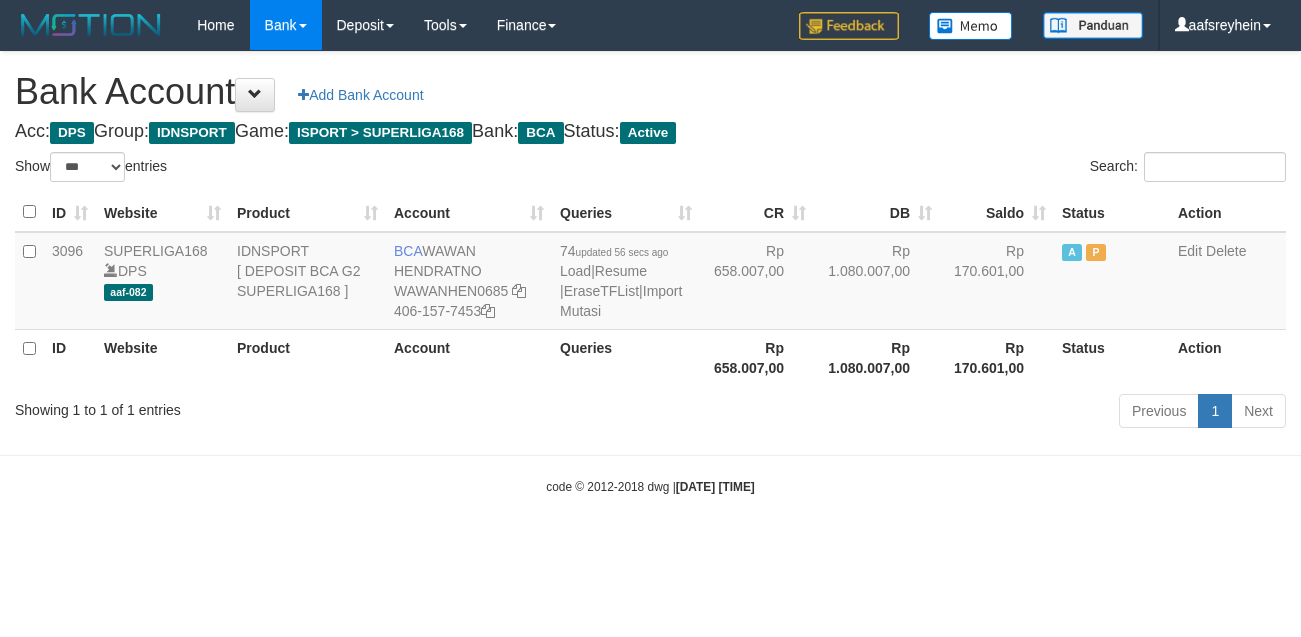 select on "***" 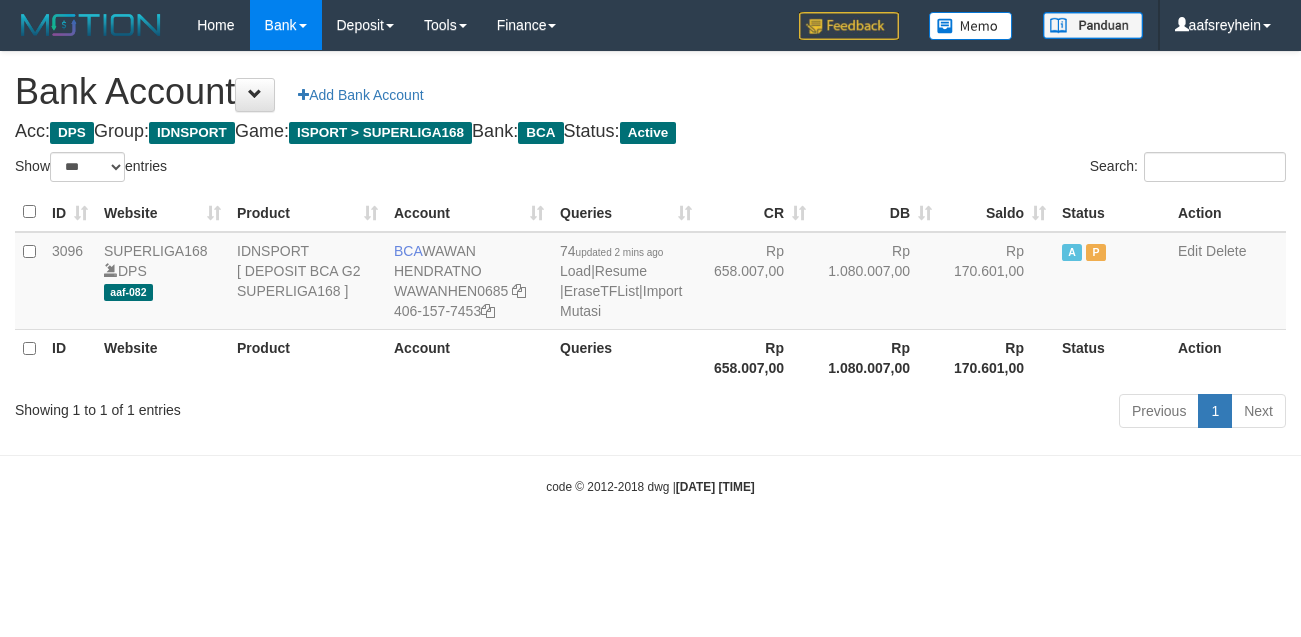select on "***" 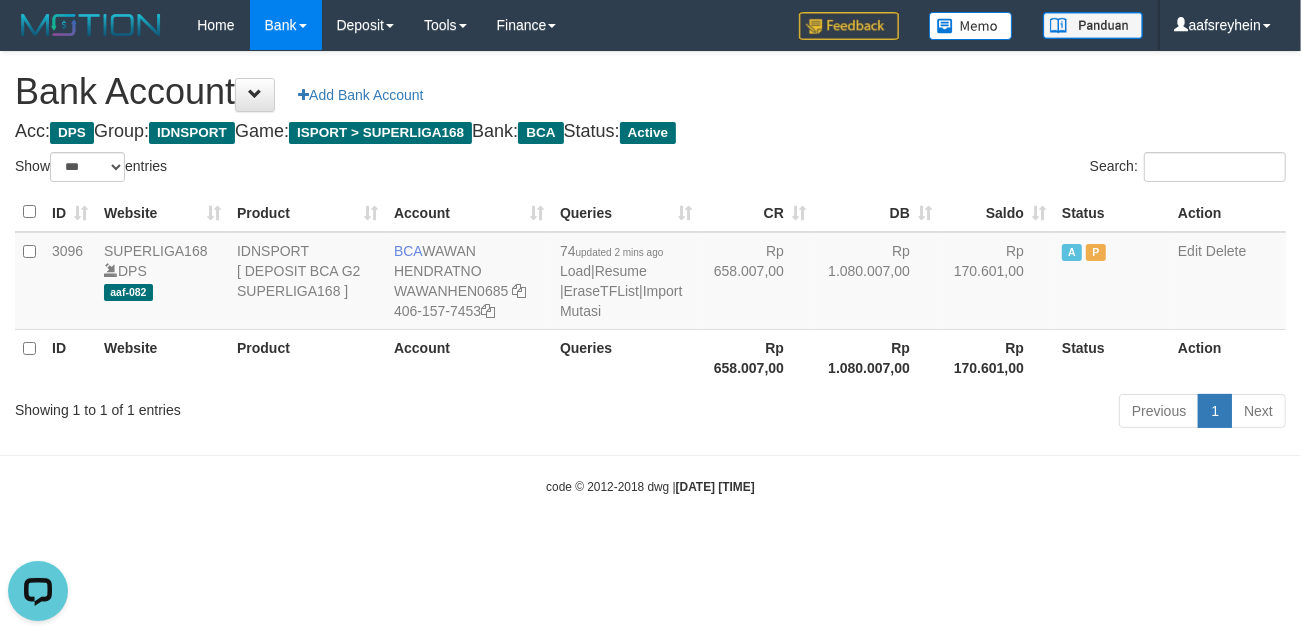 scroll, scrollTop: 0, scrollLeft: 0, axis: both 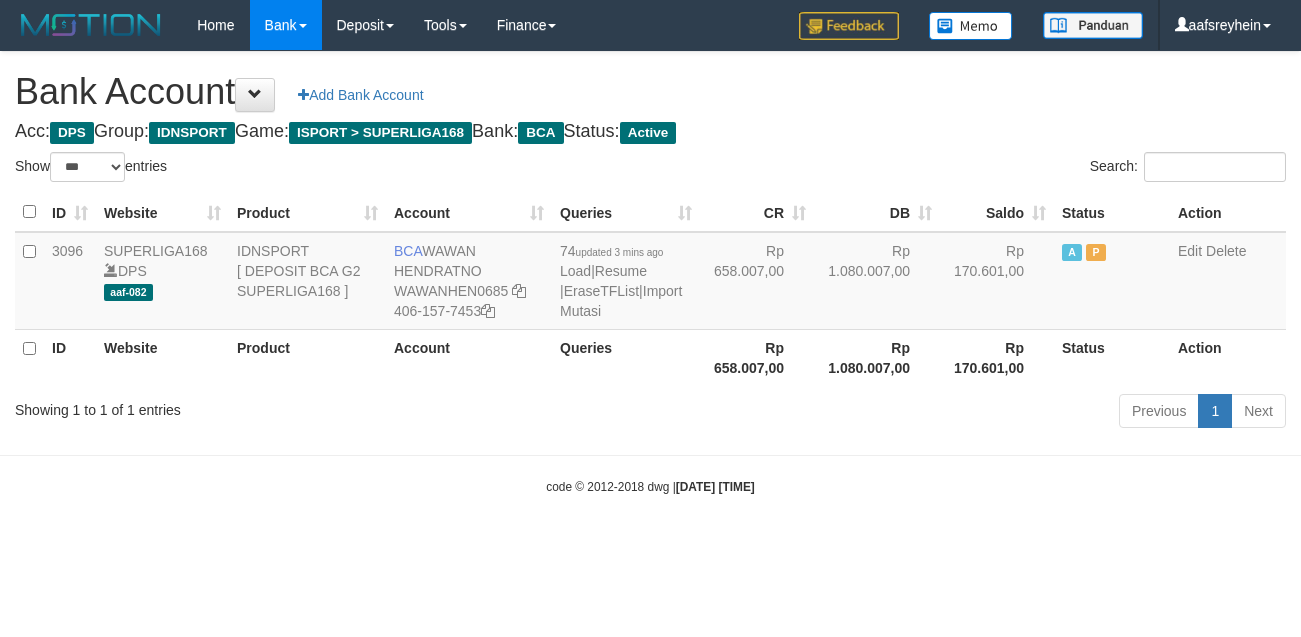 select on "***" 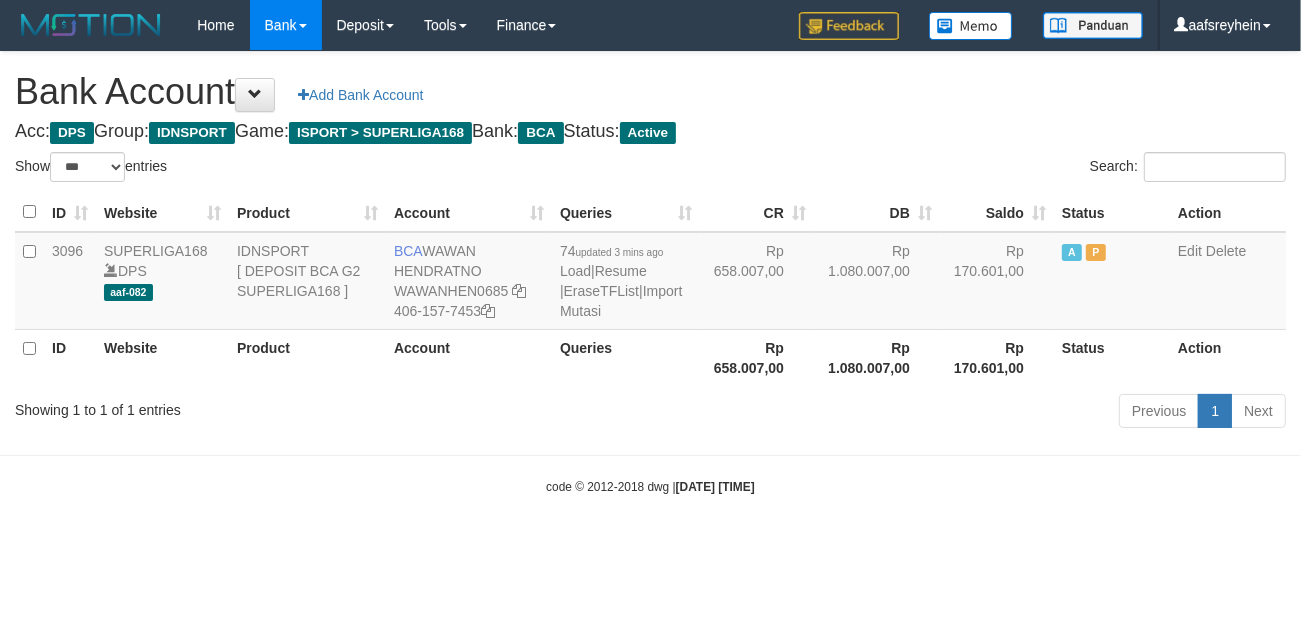 scroll, scrollTop: 0, scrollLeft: 0, axis: both 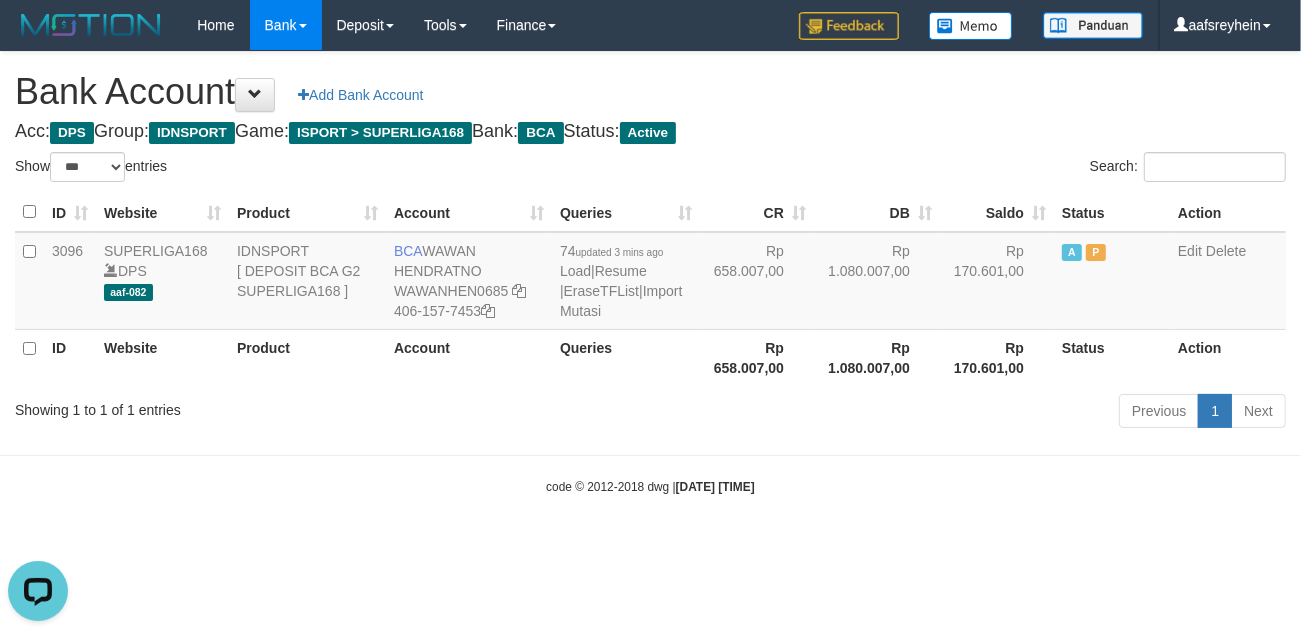 click on "Toggle navigation
Home
Bank
Account List
Load
By Website
Group
[ISPORT]													SUPERLIGA168
By Load Group (DPS)
-" at bounding box center [650, 273] 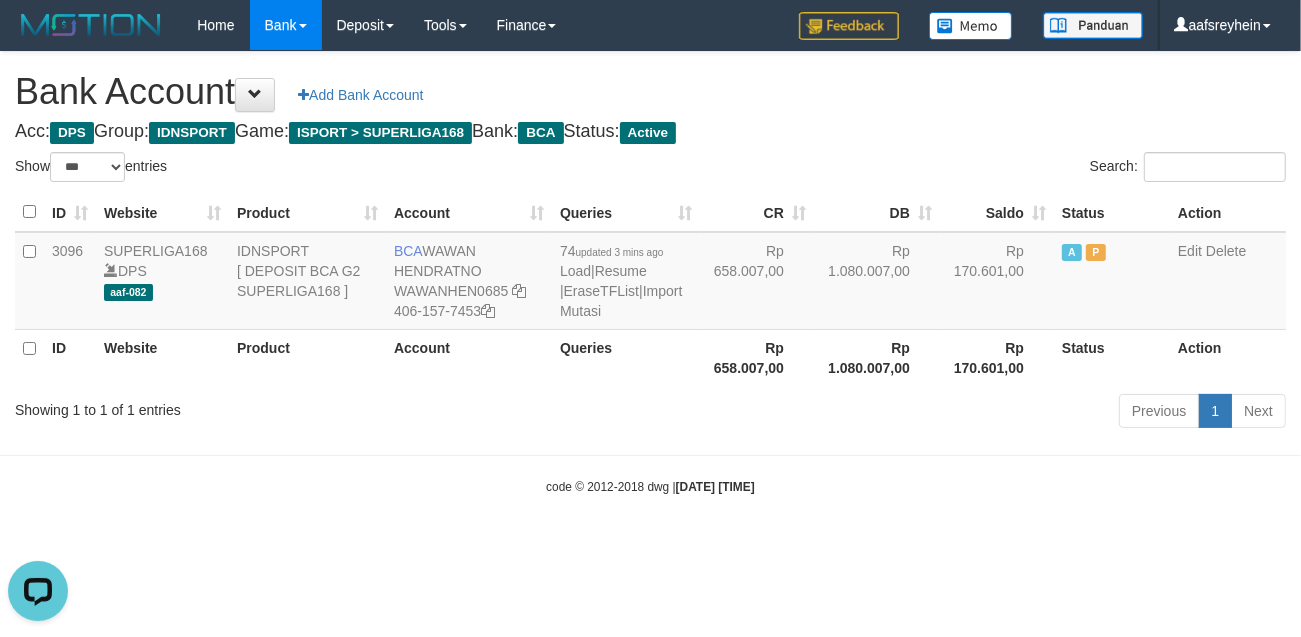 drag, startPoint x: 848, startPoint y: 473, endPoint x: 1188, endPoint y: 410, distance: 345.7875 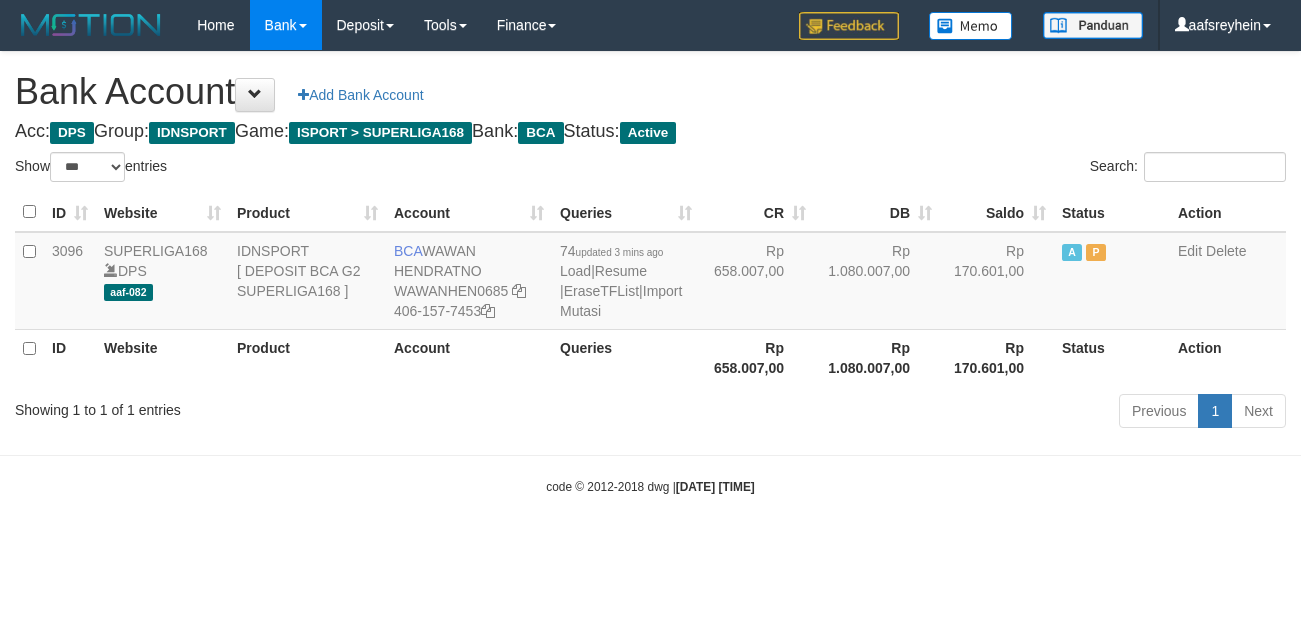 select on "***" 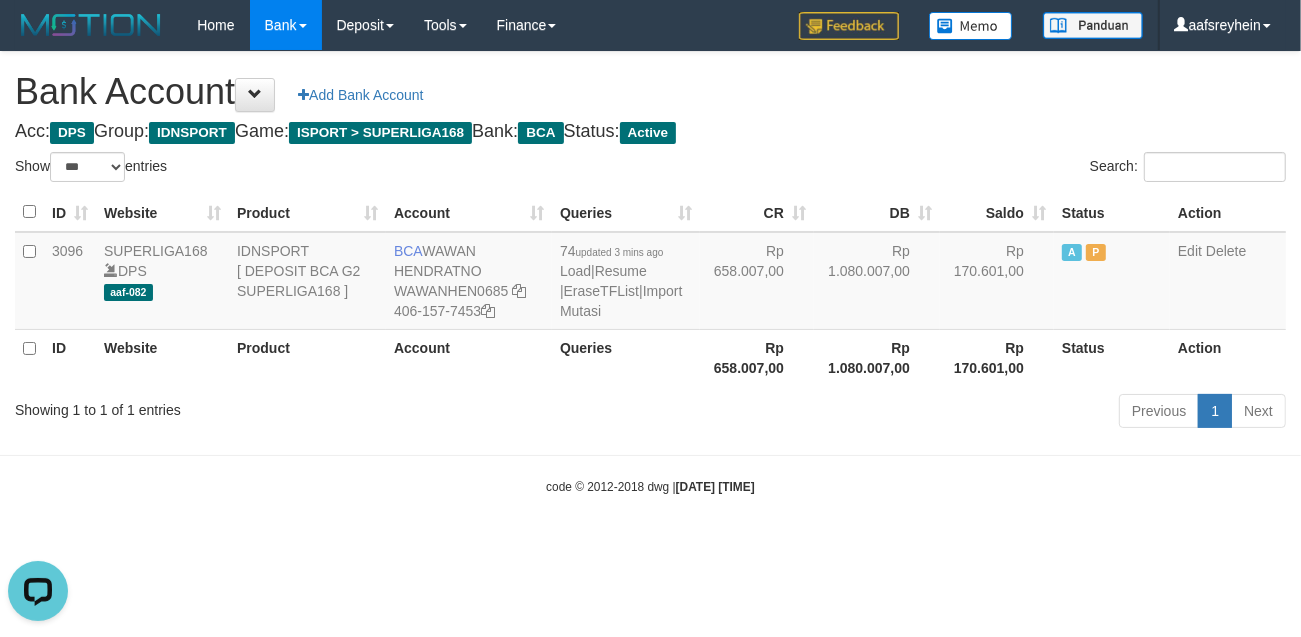 scroll, scrollTop: 0, scrollLeft: 0, axis: both 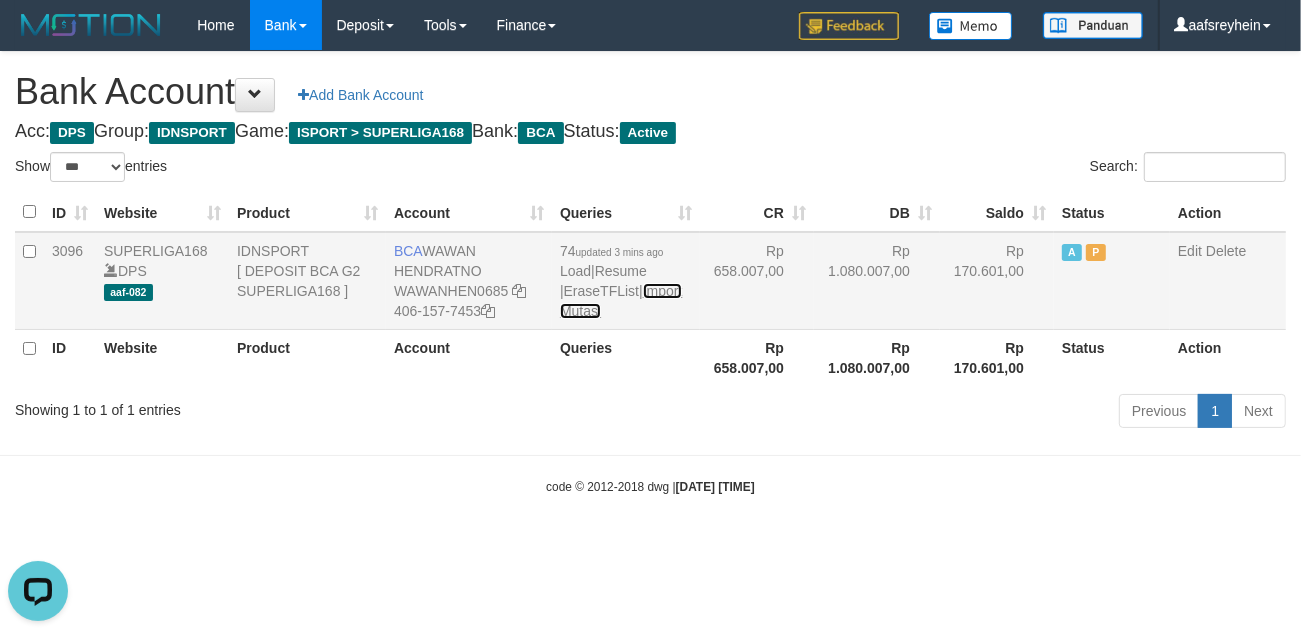 click on "Import Mutasi" at bounding box center [621, 301] 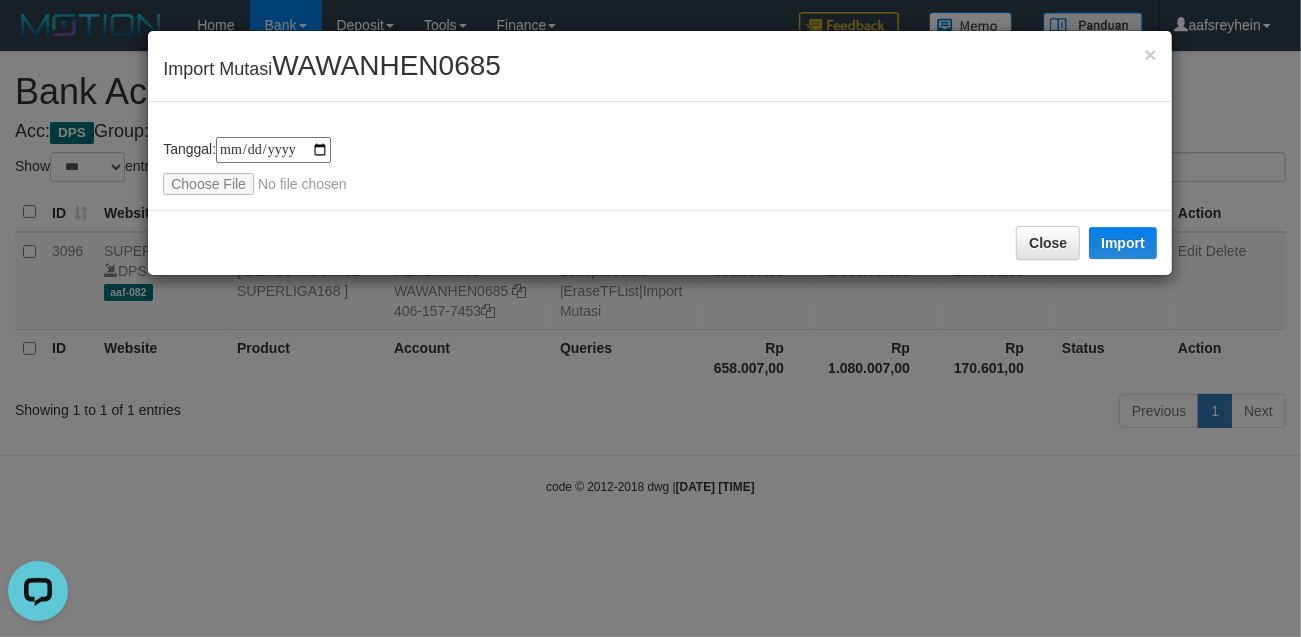 type on "**********" 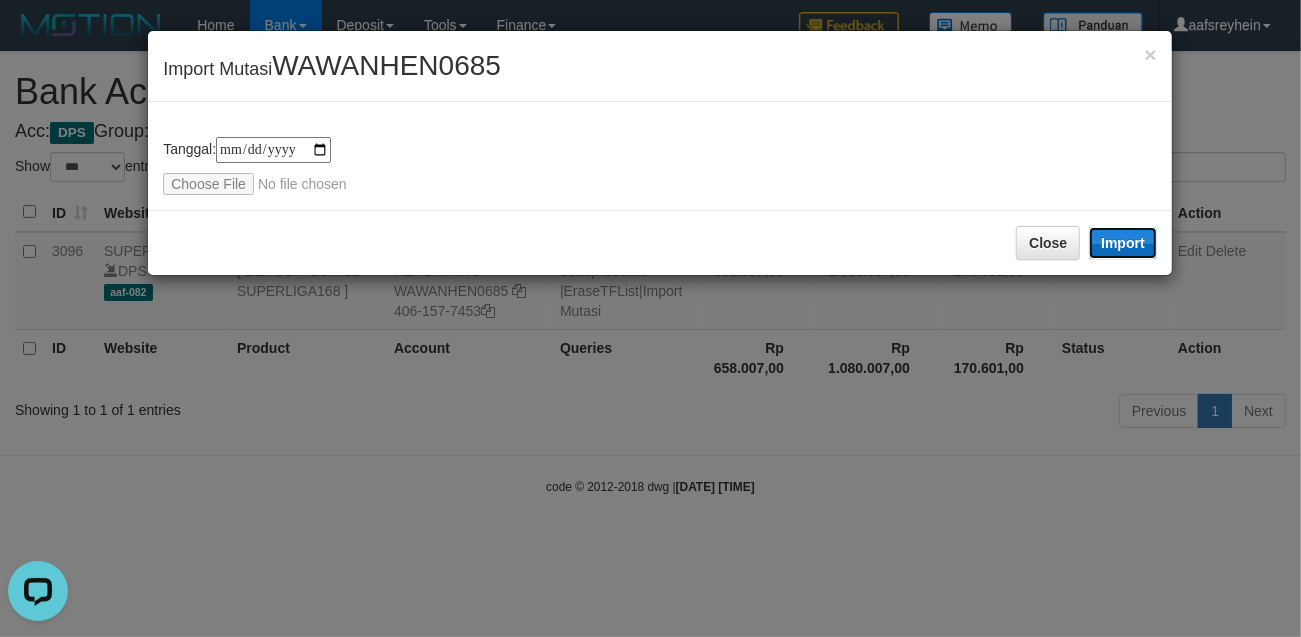 click on "Import" at bounding box center [1123, 243] 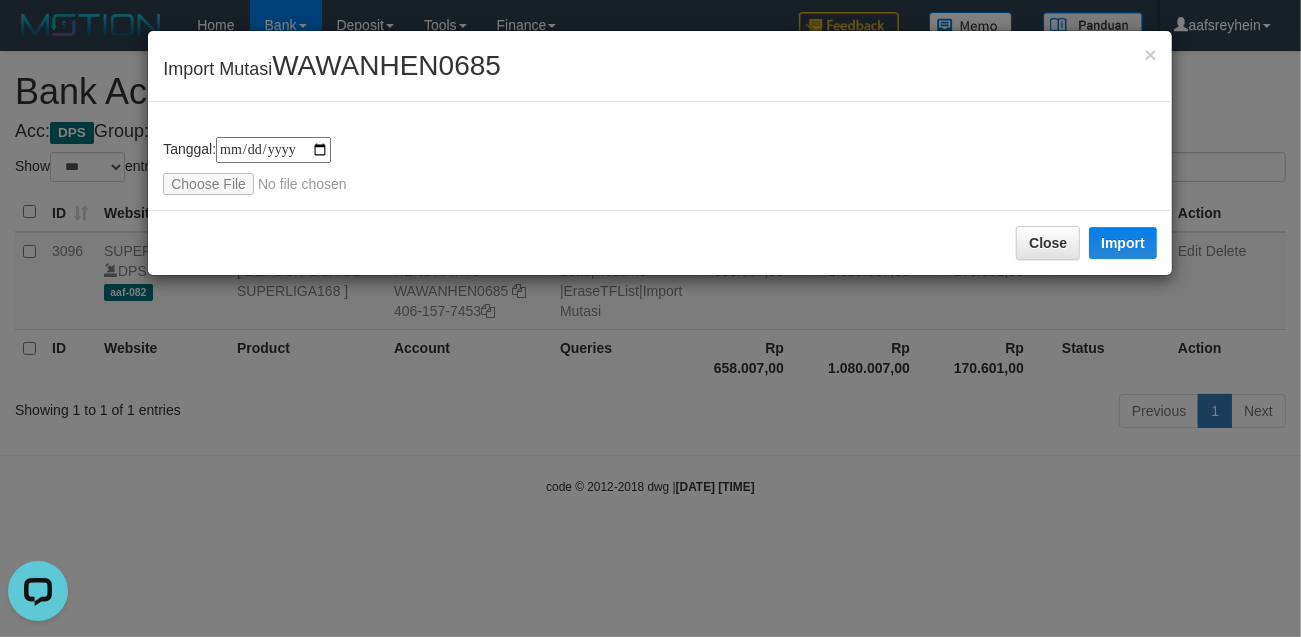 click on "**********" at bounding box center (660, 166) 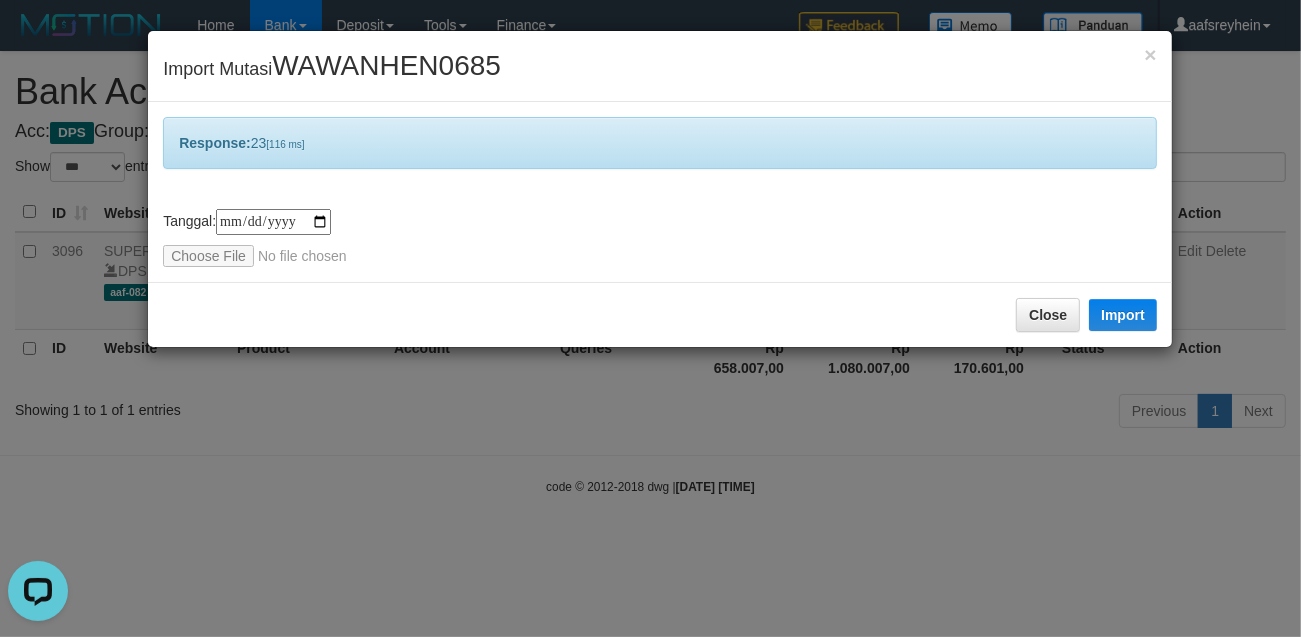 click on "**********" at bounding box center (650, 318) 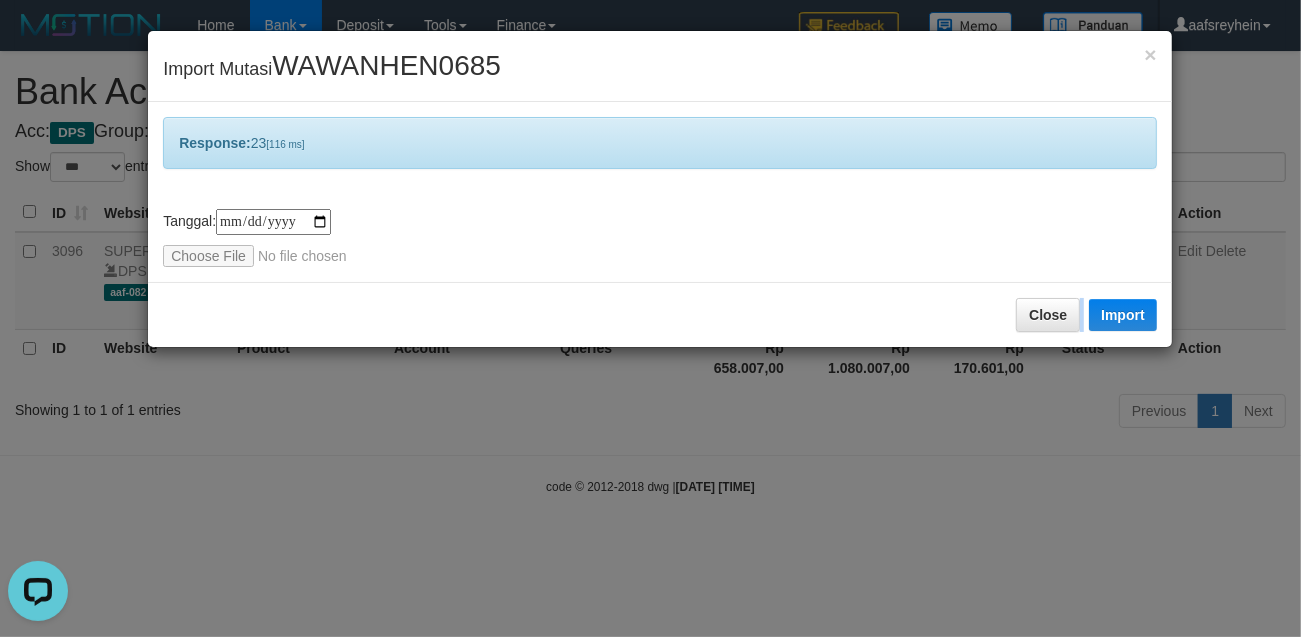 click on "**********" at bounding box center [650, 318] 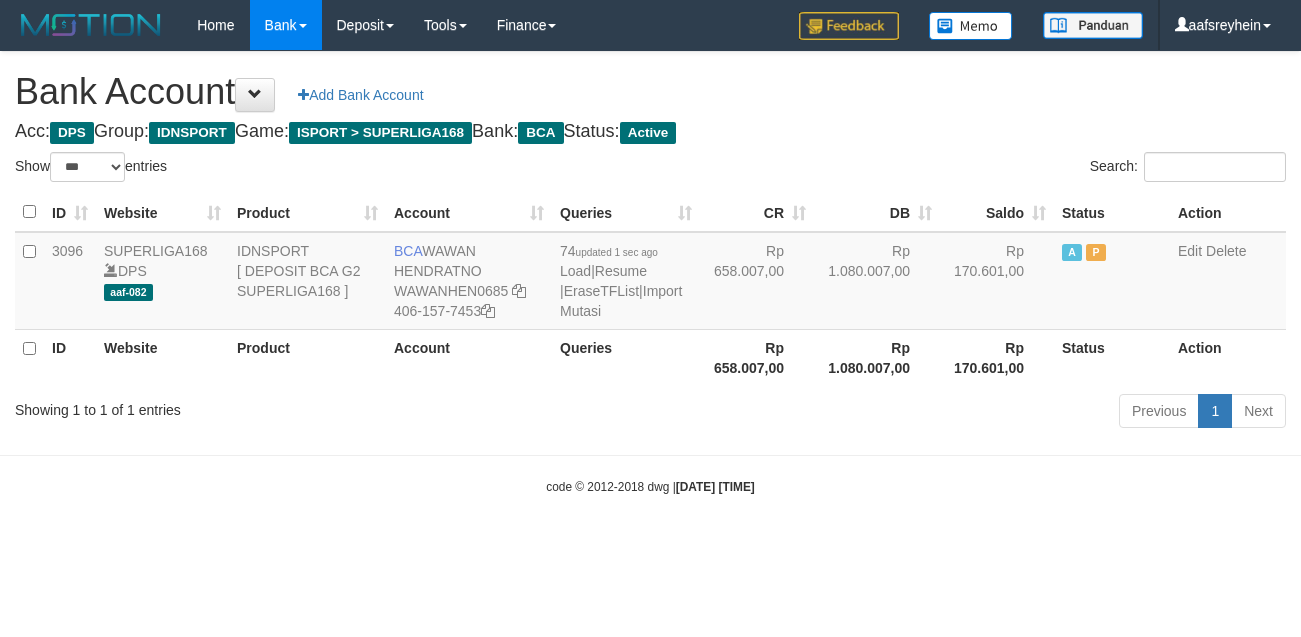 select on "***" 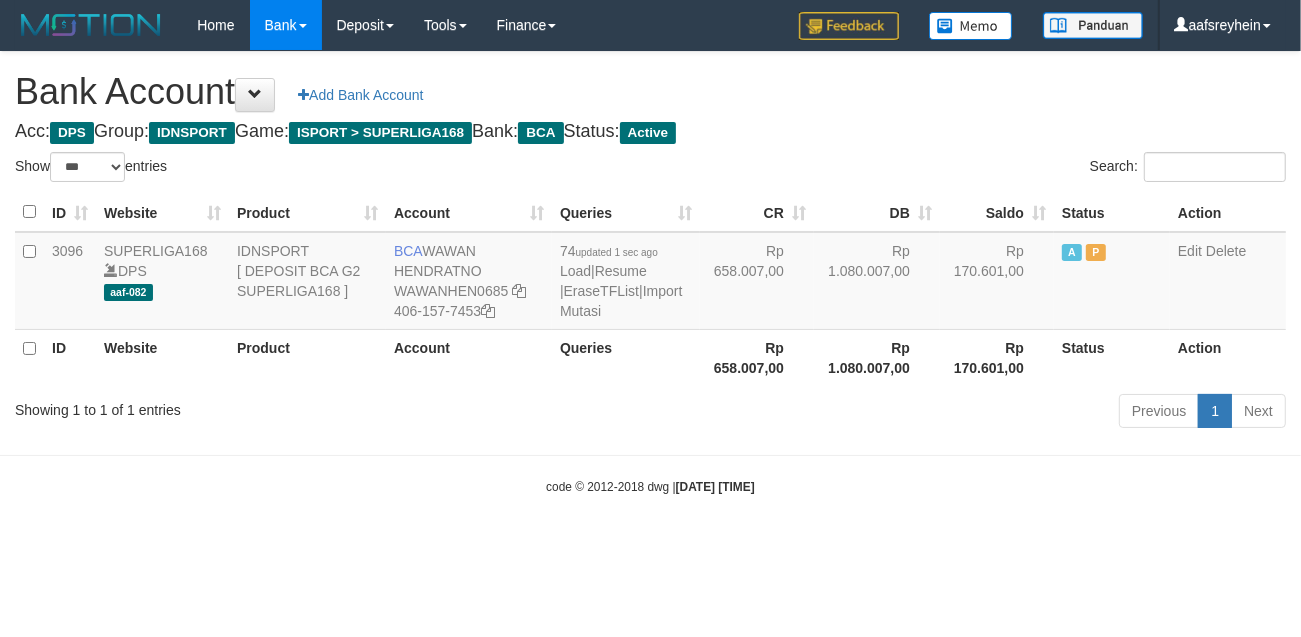 click on "Toggle navigation
Home
Bank
Account List
Load
By Website
Group
[ISPORT]													SUPERLIGA168
By Load Group (DPS)" at bounding box center [650, 273] 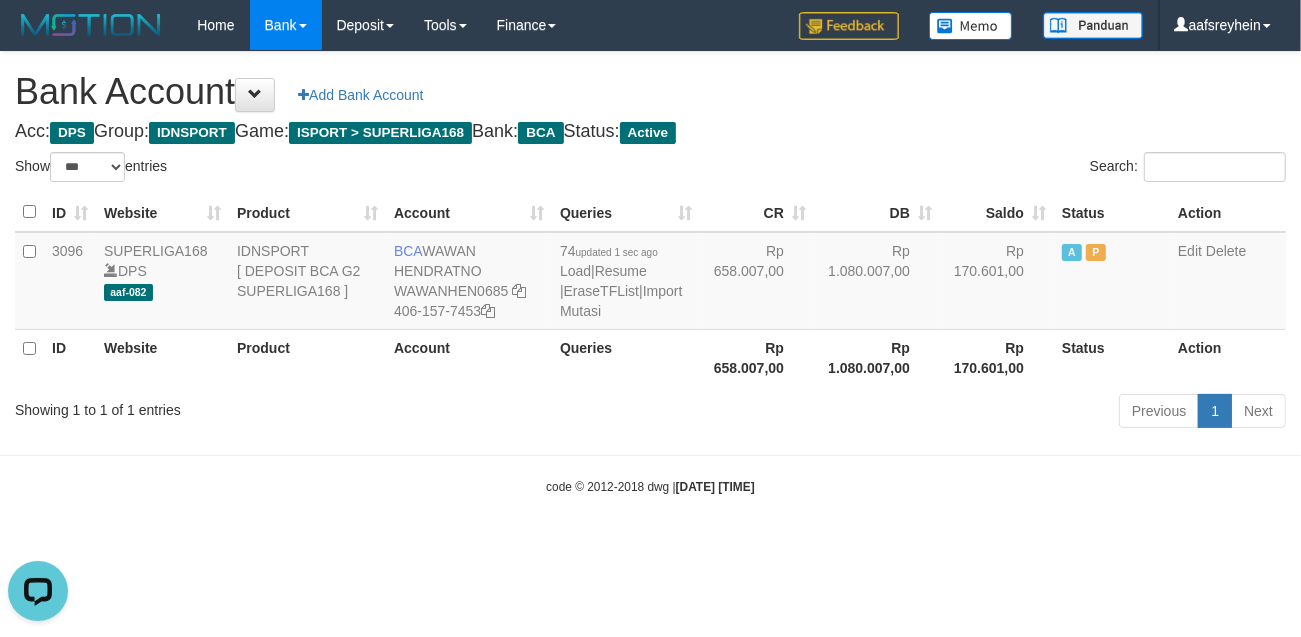 scroll, scrollTop: 0, scrollLeft: 0, axis: both 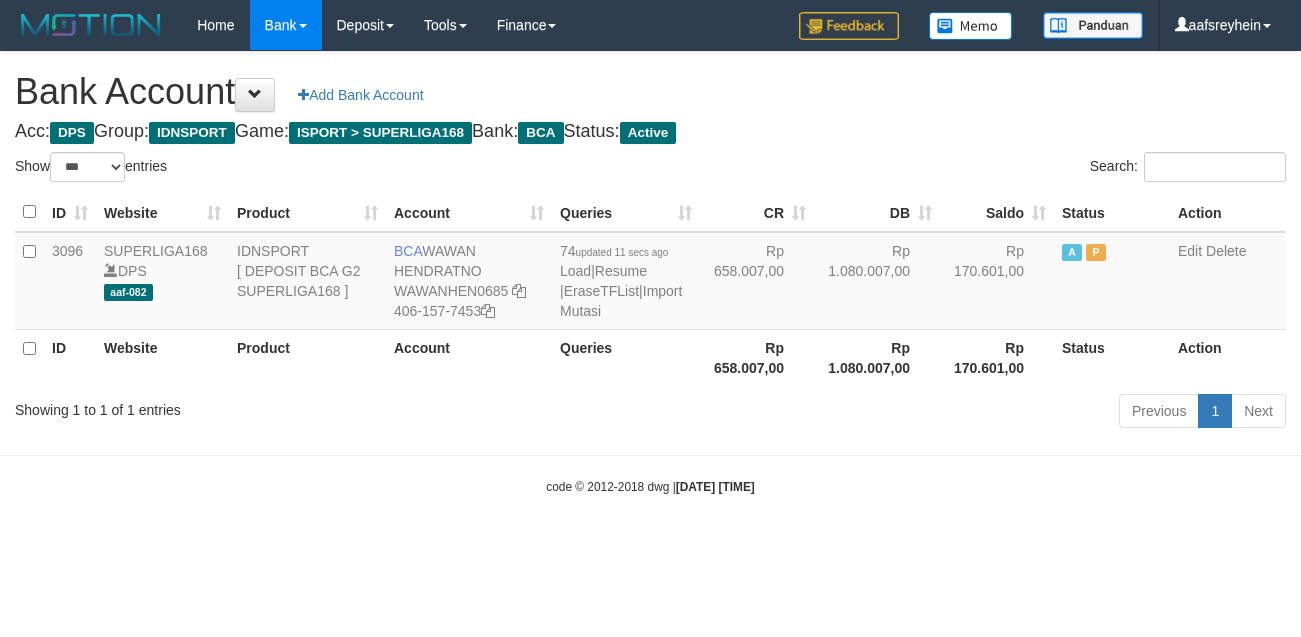 select on "***" 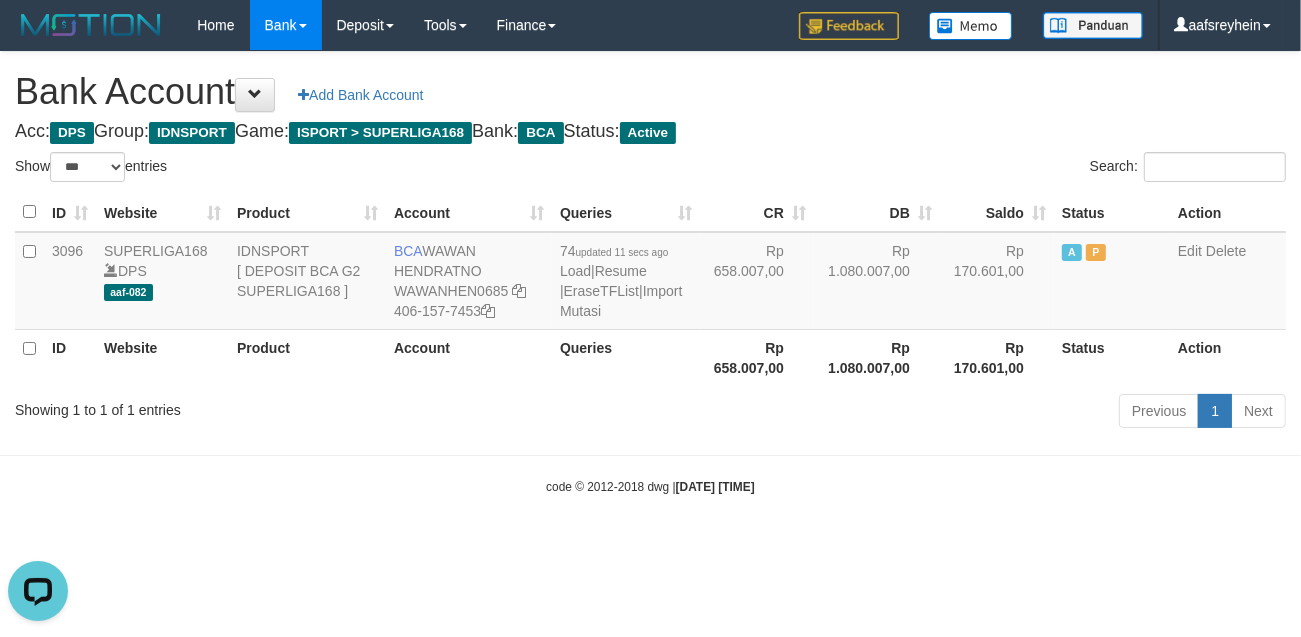 scroll, scrollTop: 0, scrollLeft: 0, axis: both 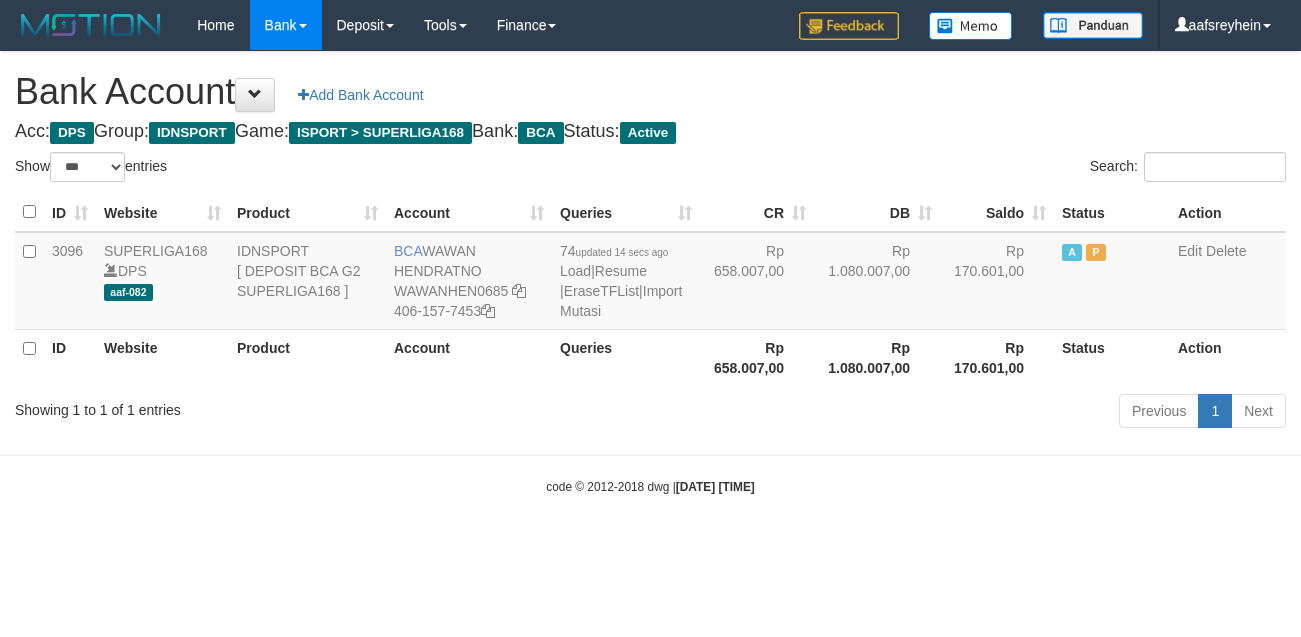 select on "***" 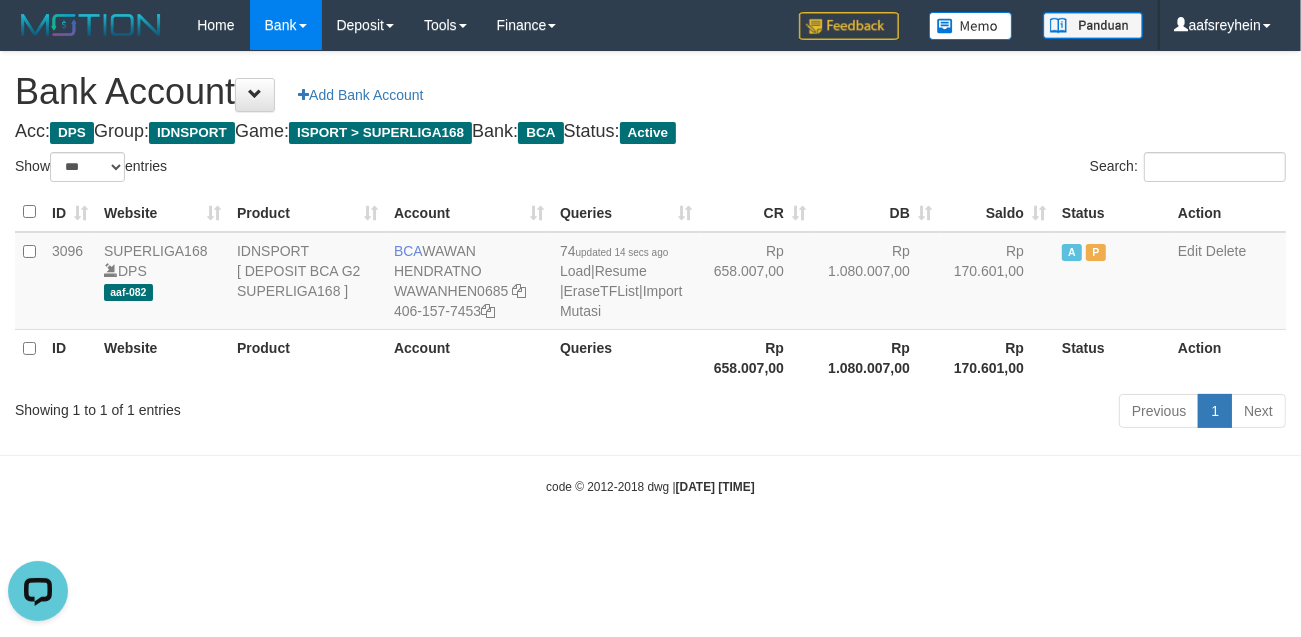 scroll, scrollTop: 0, scrollLeft: 0, axis: both 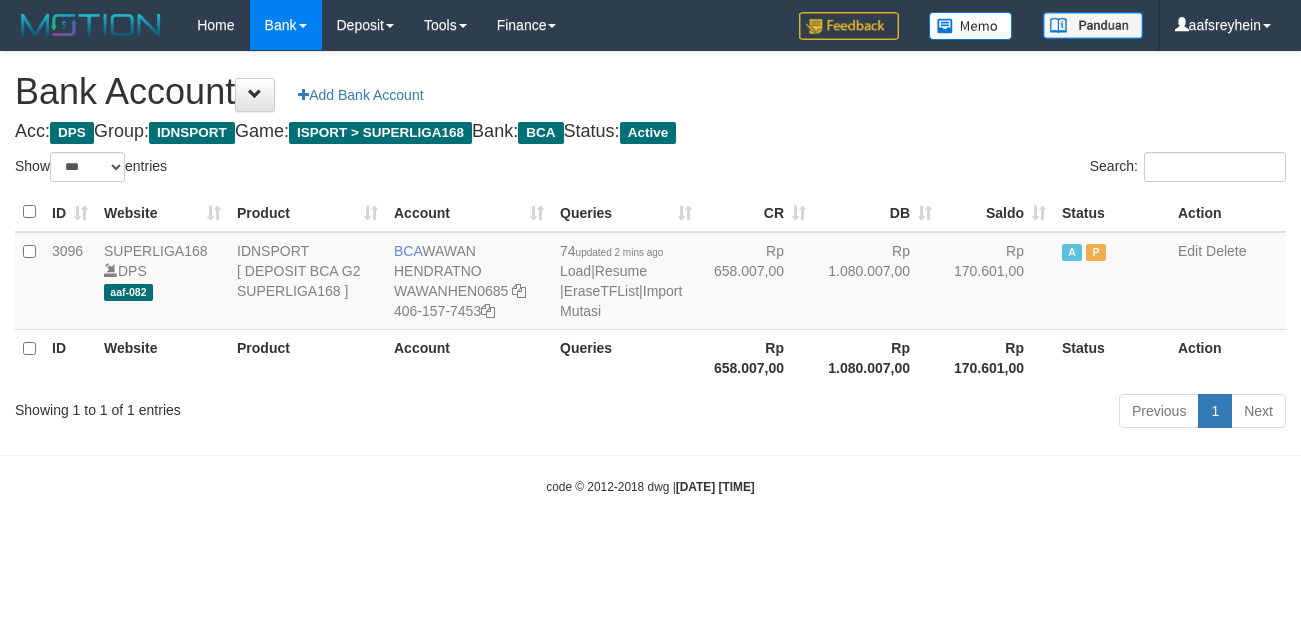 select on "***" 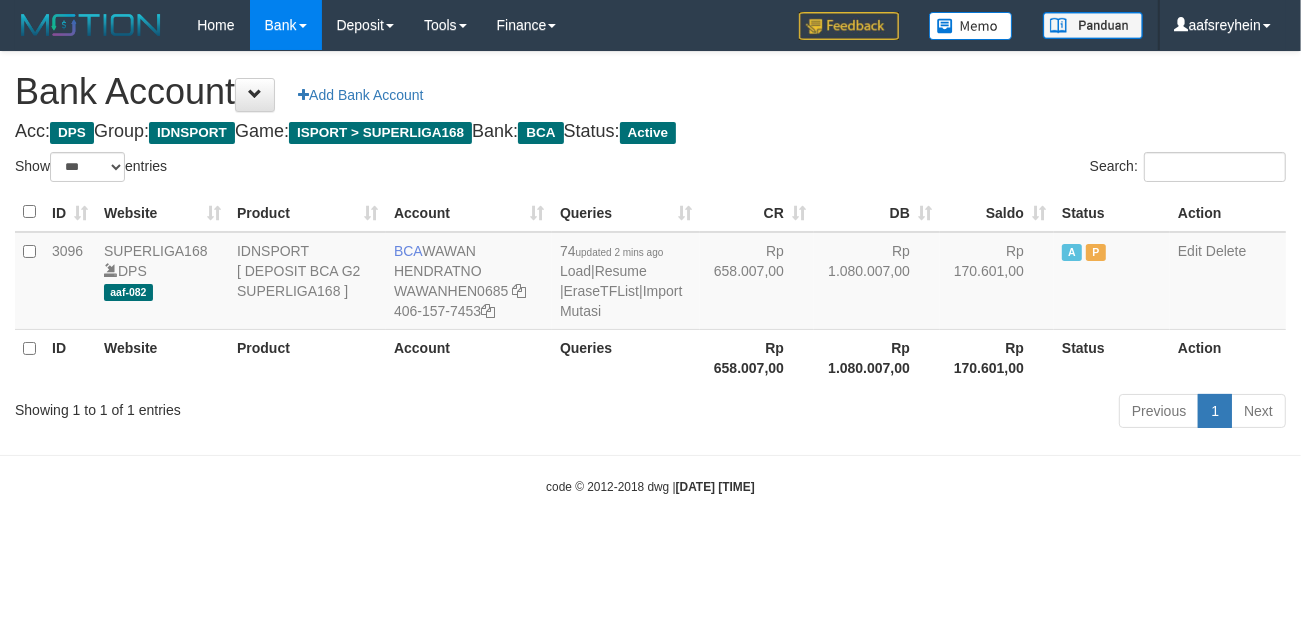 click on "Search:" at bounding box center [976, 169] 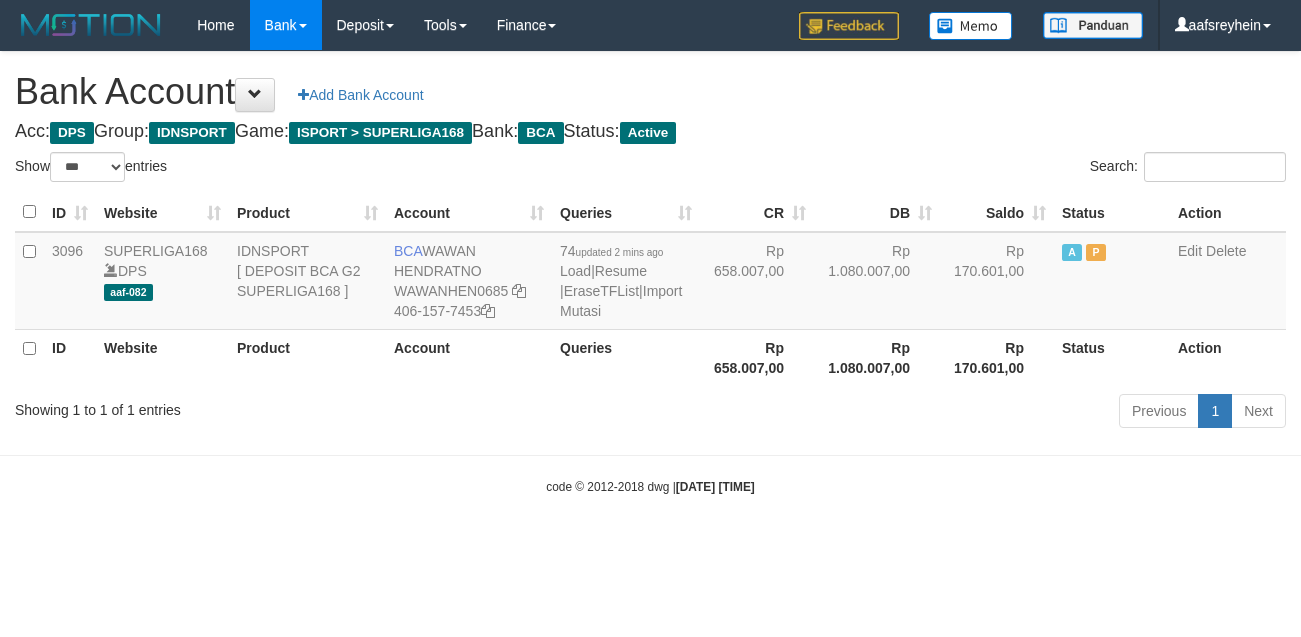 select on "***" 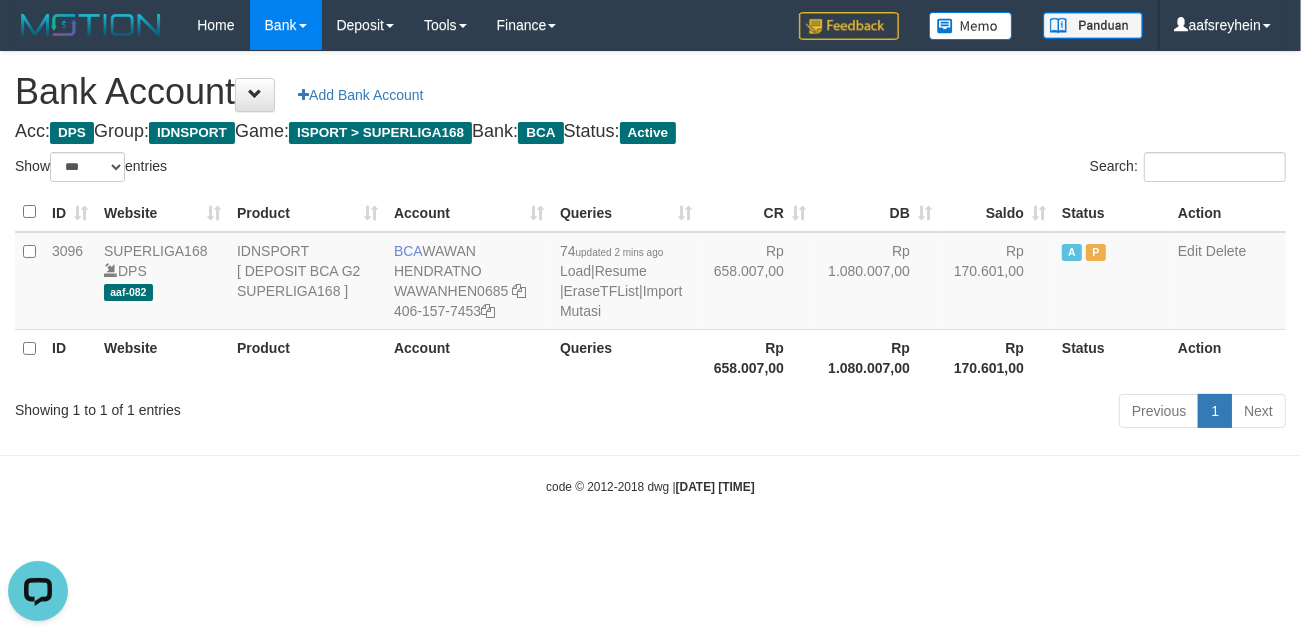 scroll, scrollTop: 0, scrollLeft: 0, axis: both 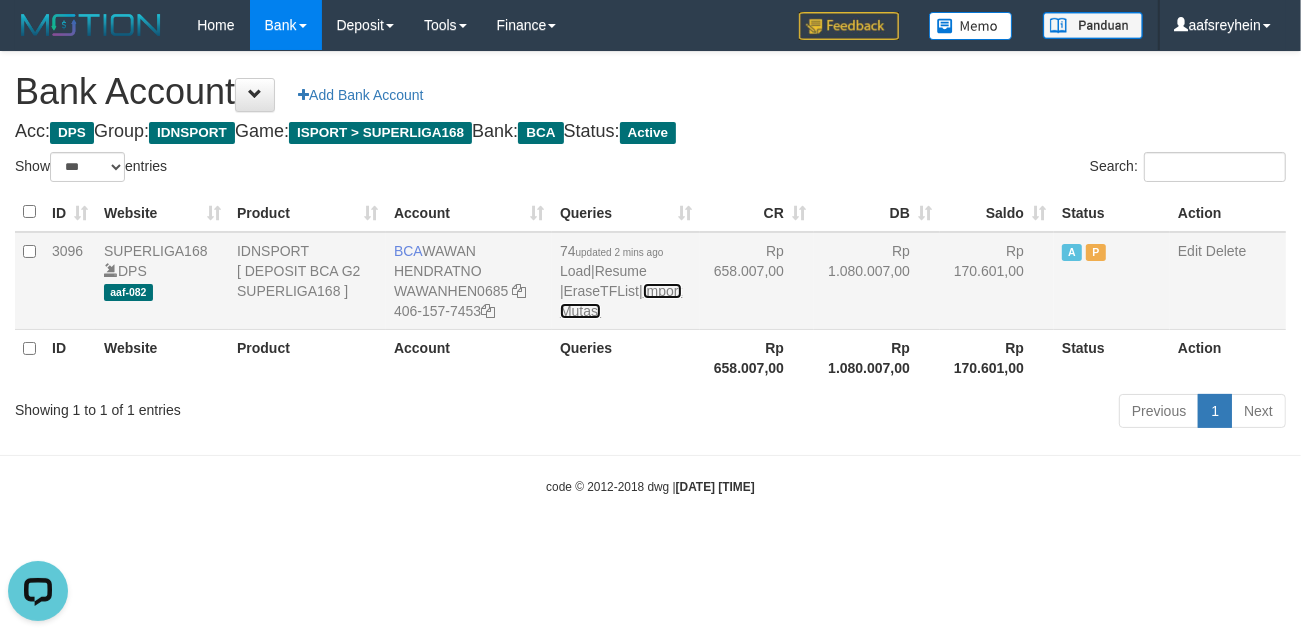 click on "Import Mutasi" at bounding box center (621, 301) 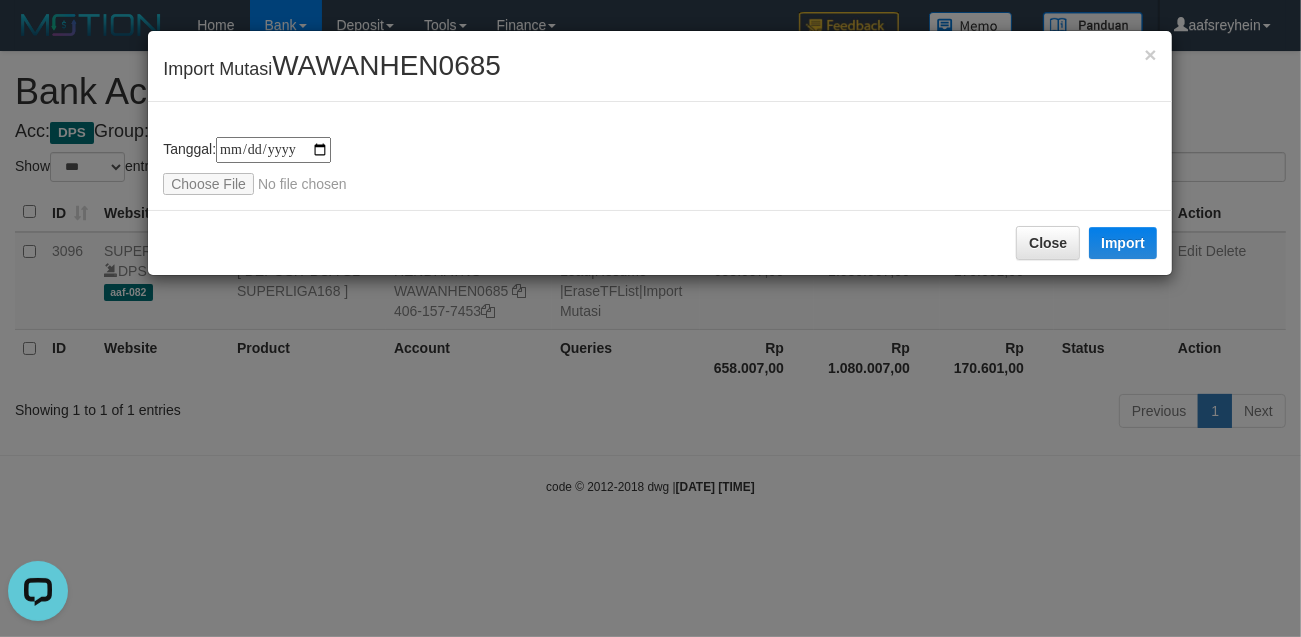 type on "**********" 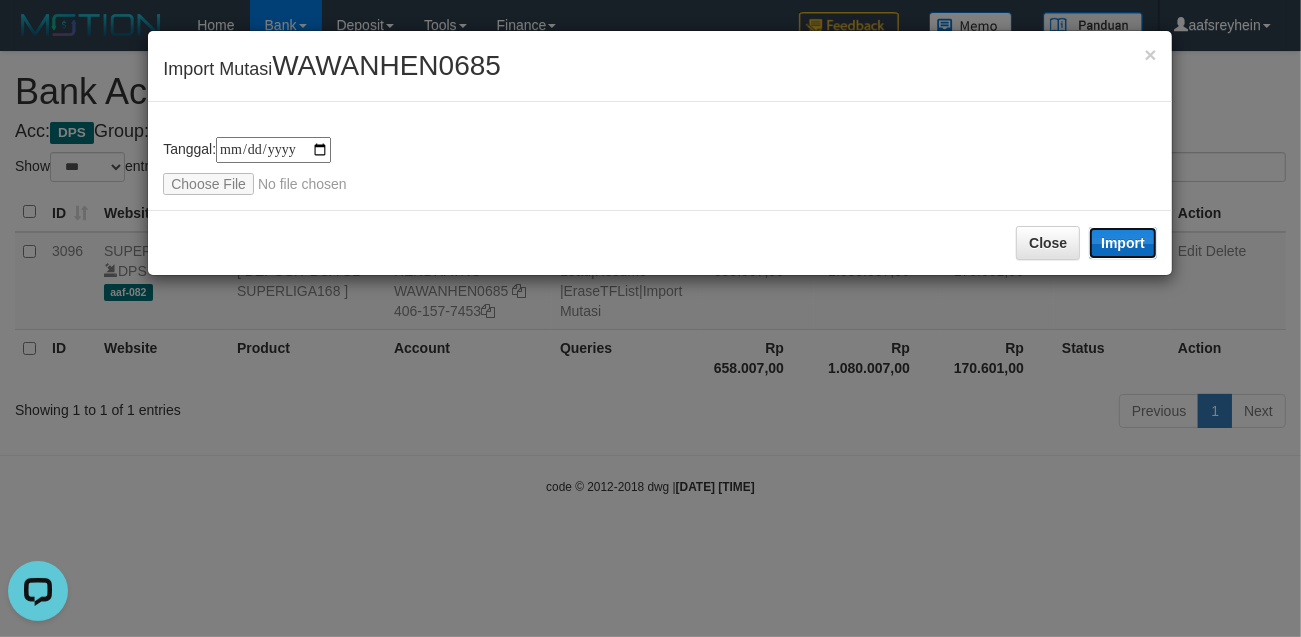 click on "Import" at bounding box center [1123, 243] 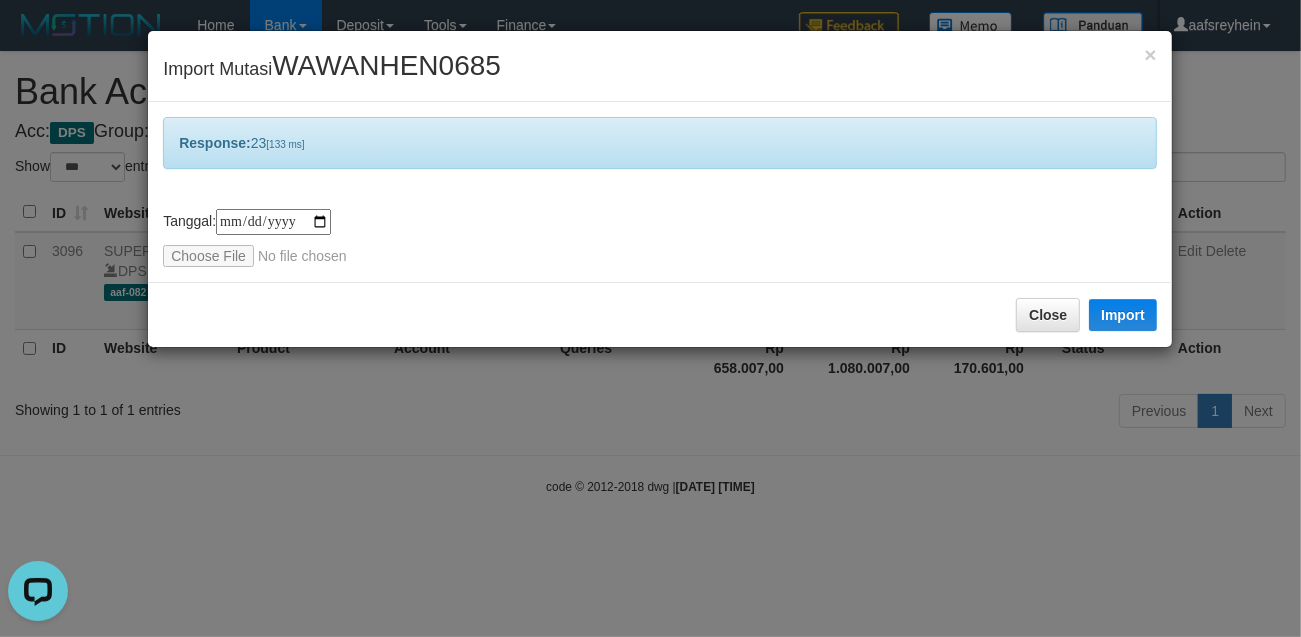 click on "**********" at bounding box center (650, 318) 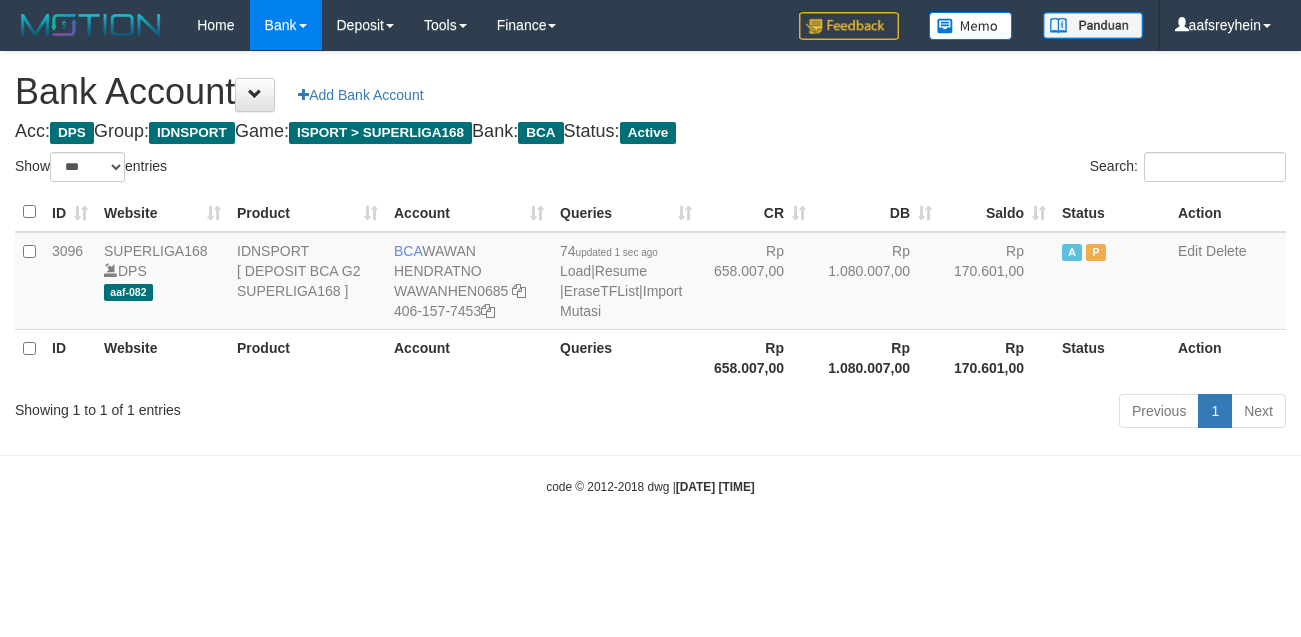 select on "***" 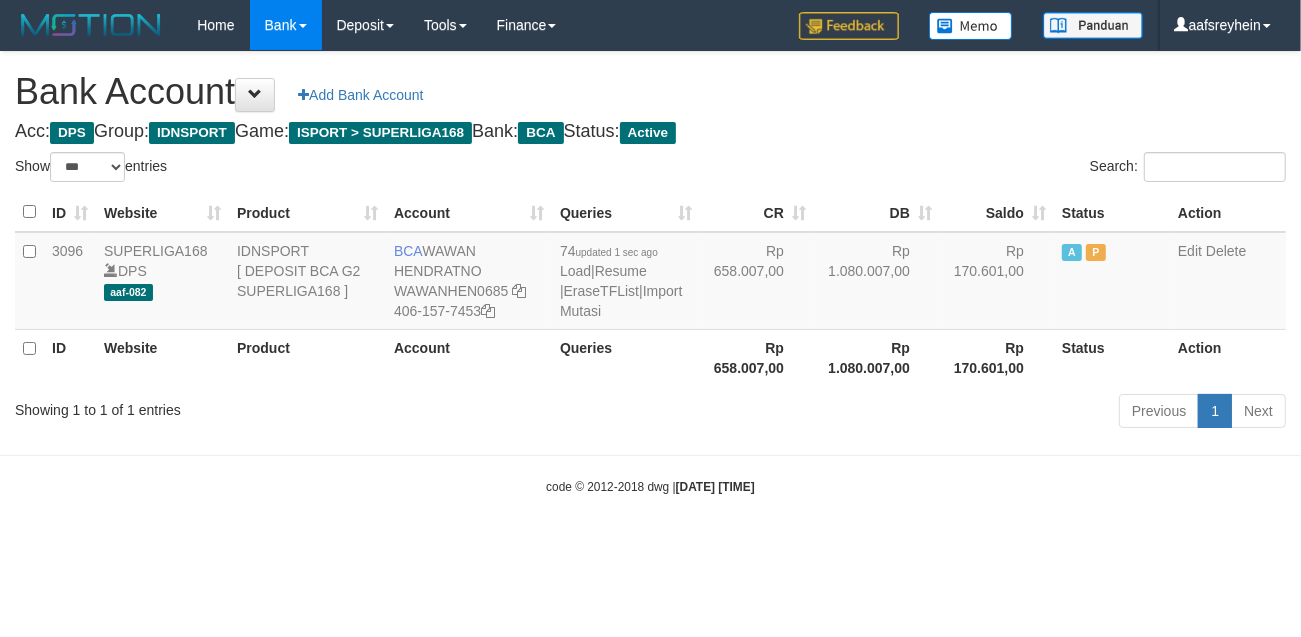 click on "code © 2012-2018 dwg |  2025/07/12 02:29:34" at bounding box center (650, 486) 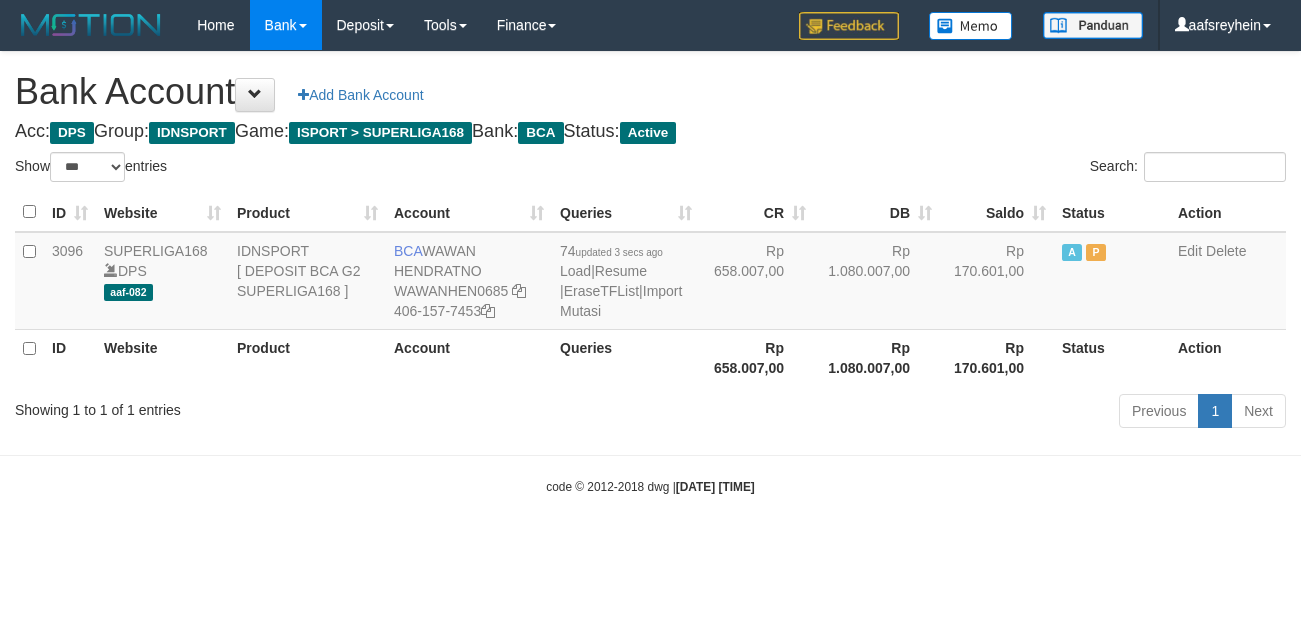 select on "***" 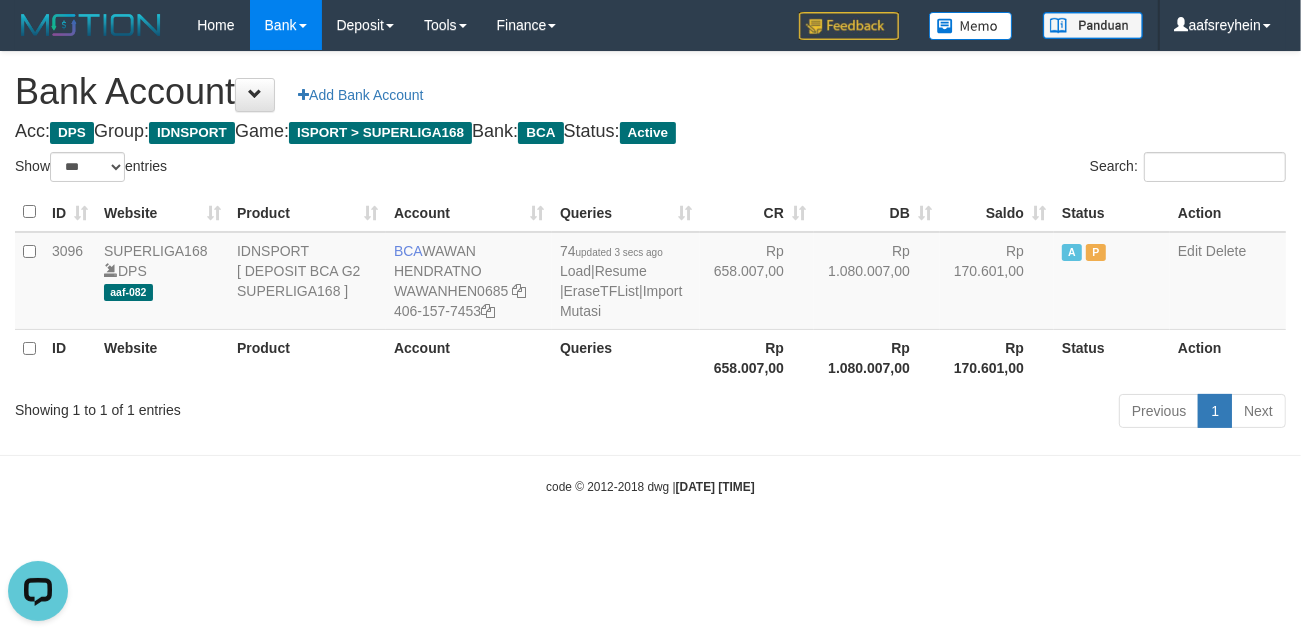 scroll, scrollTop: 0, scrollLeft: 0, axis: both 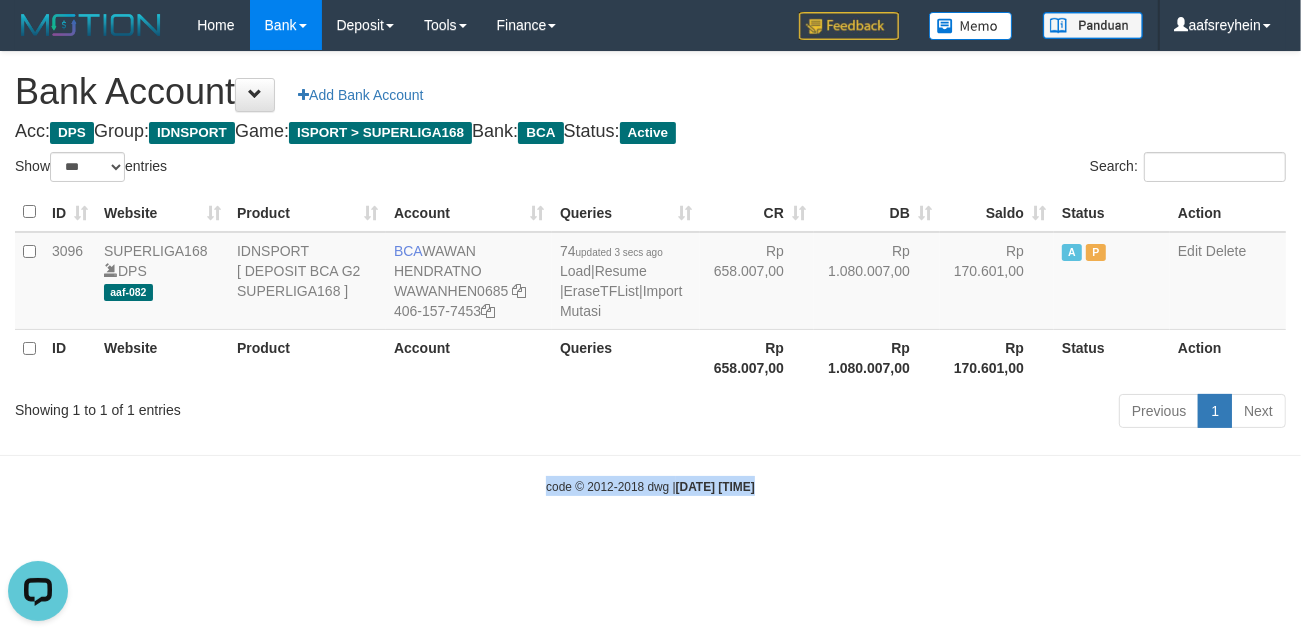 click on "Toggle navigation
Home
Bank
Account List
Load
By Website
Group
[ISPORT]													SUPERLIGA168
By Load Group (DPS)
-" at bounding box center (650, 273) 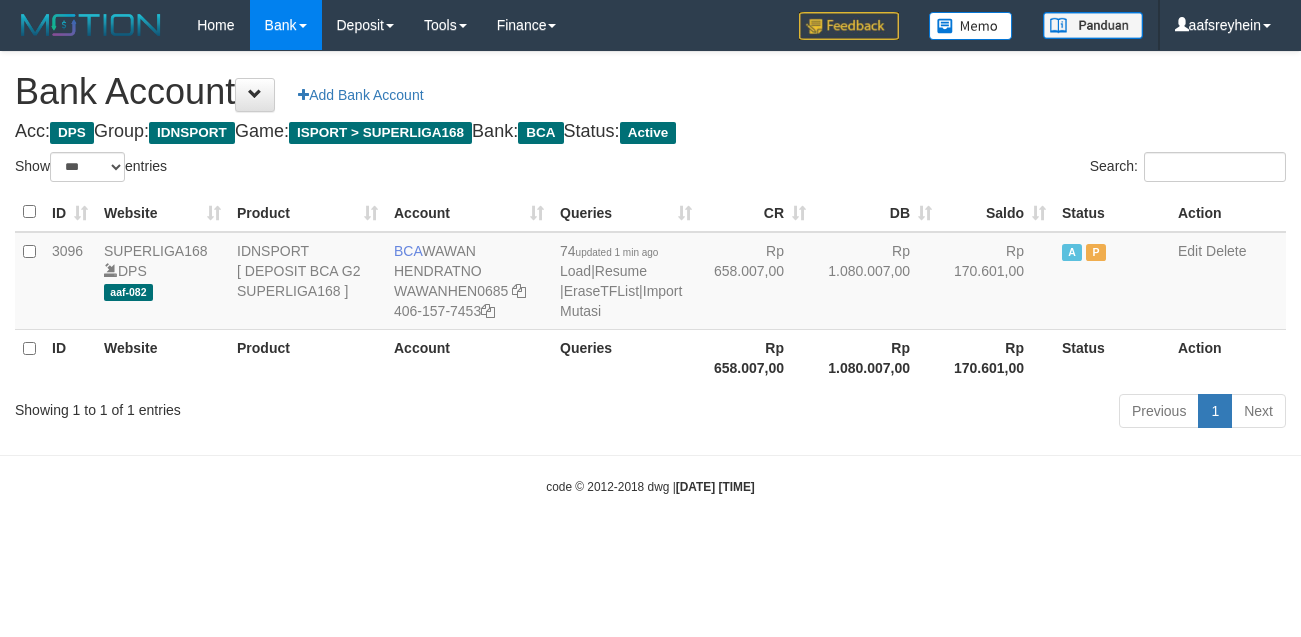 select on "***" 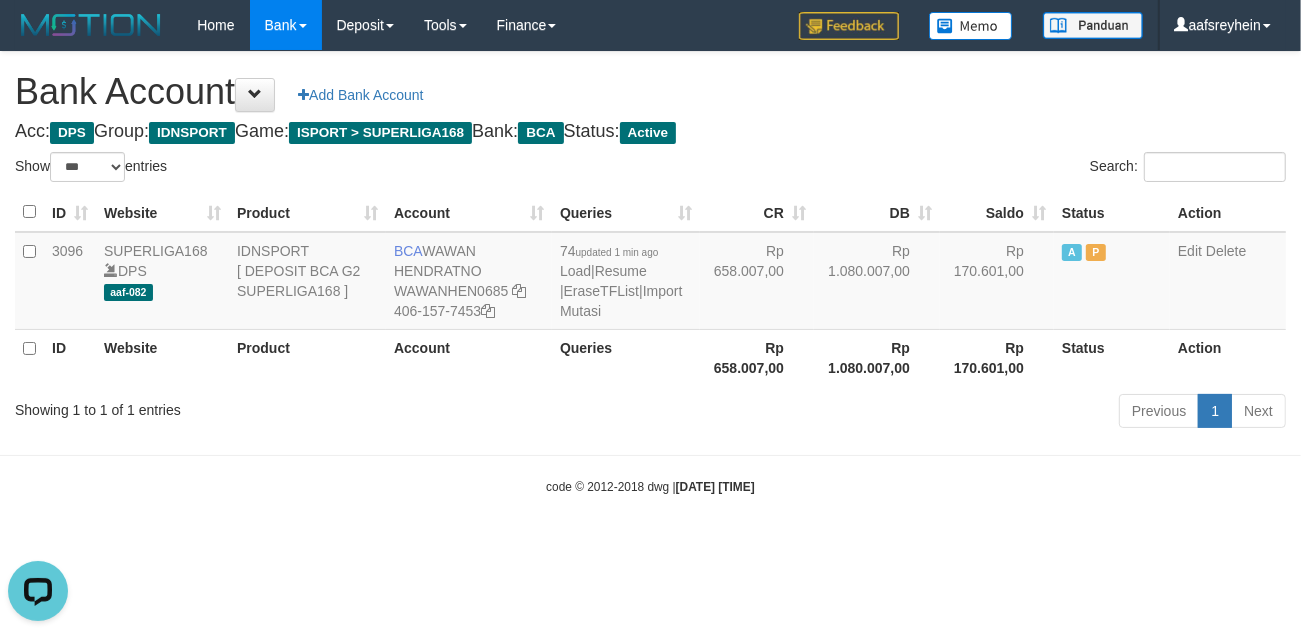scroll, scrollTop: 0, scrollLeft: 0, axis: both 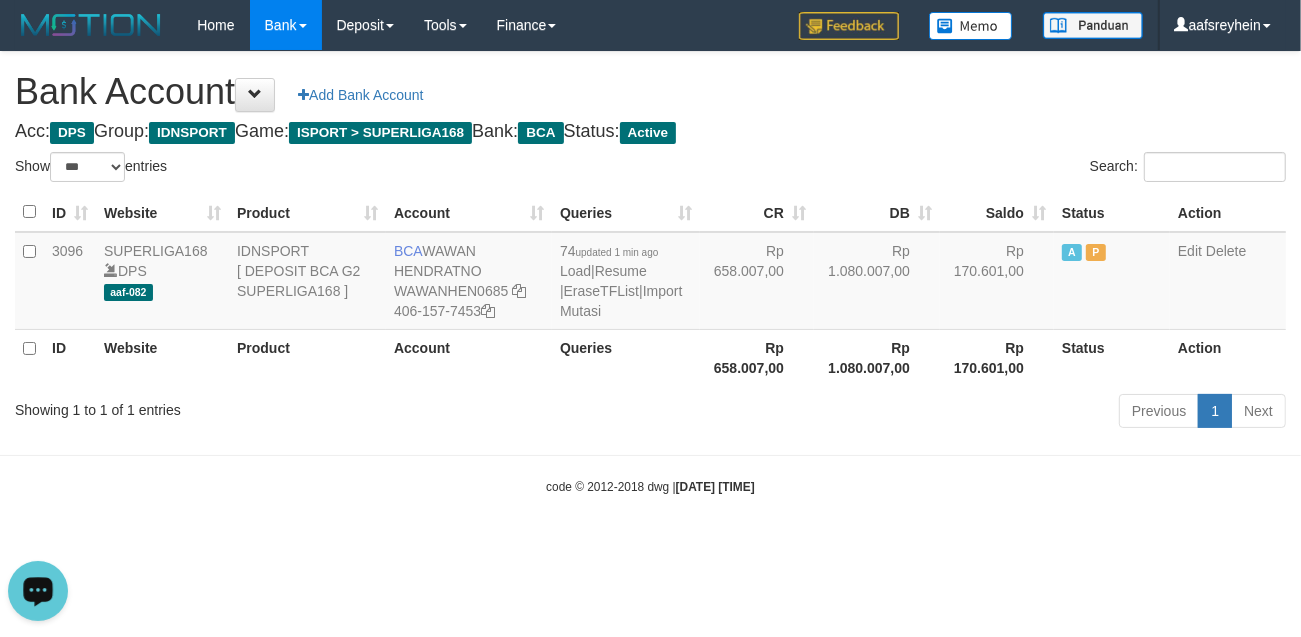 drag, startPoint x: 933, startPoint y: 436, endPoint x: 927, endPoint y: 476, distance: 40.4475 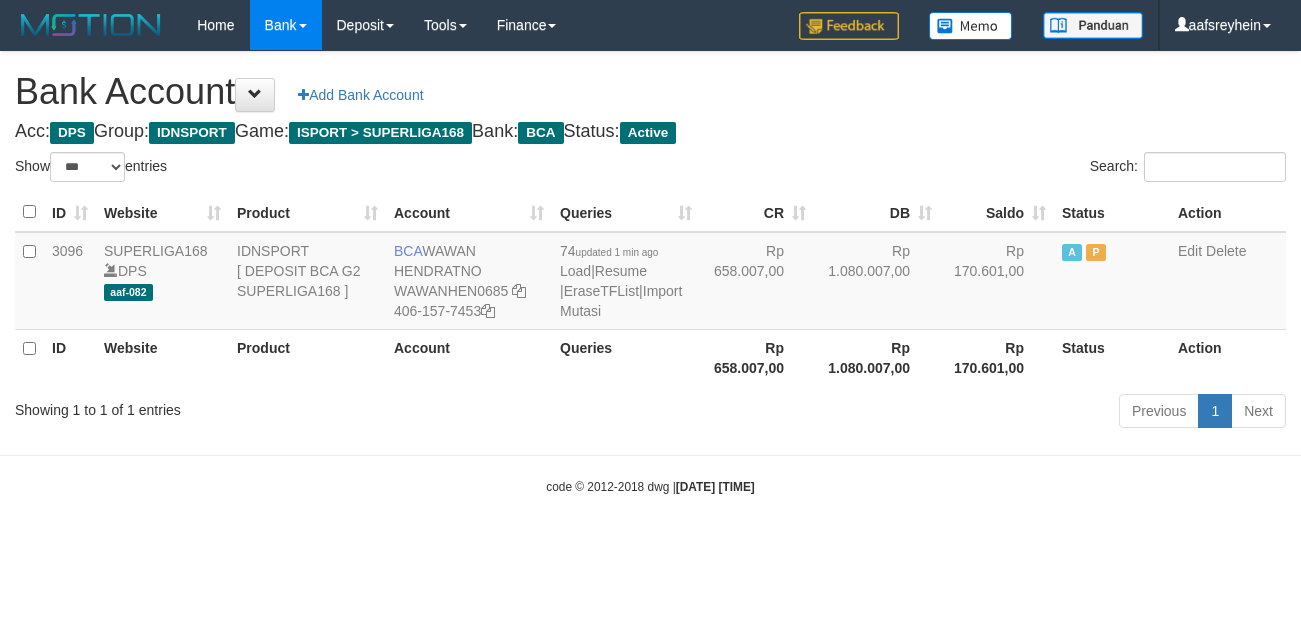 select on "***" 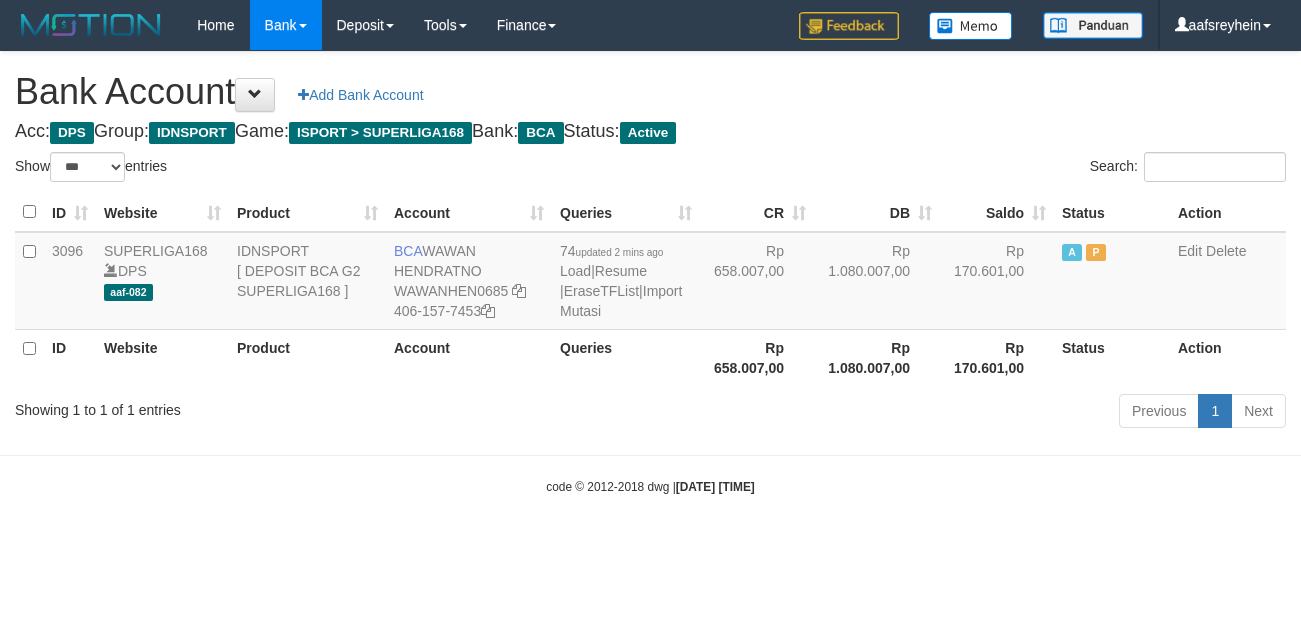 select on "***" 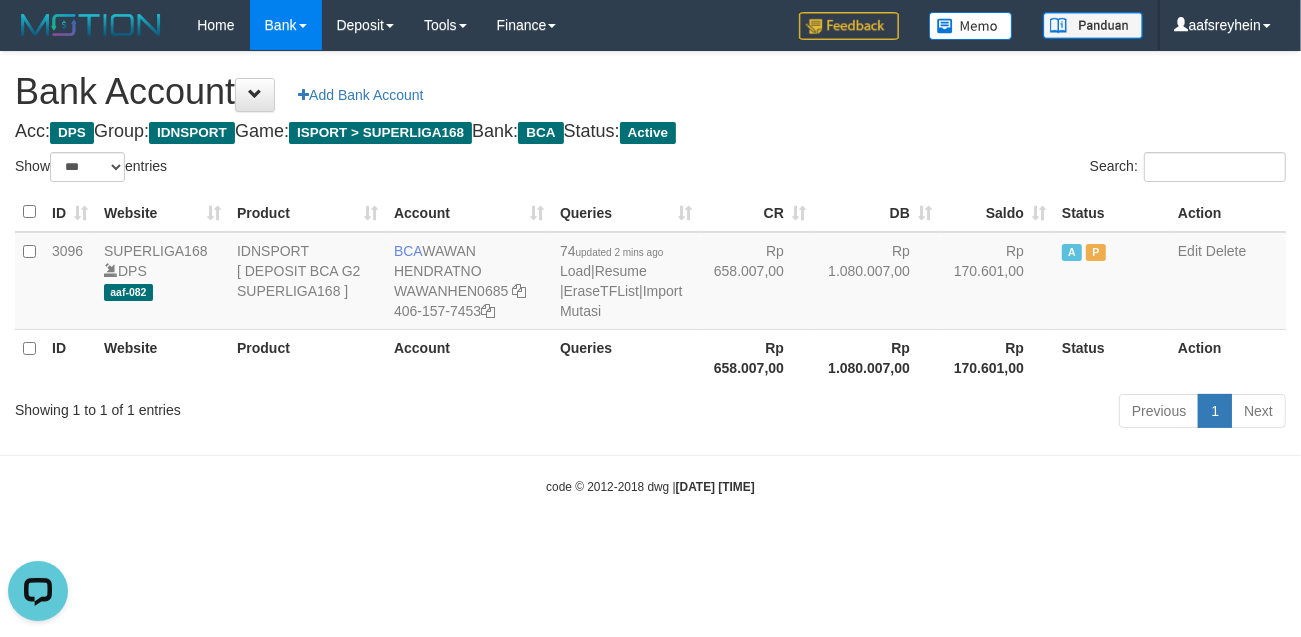 scroll, scrollTop: 0, scrollLeft: 0, axis: both 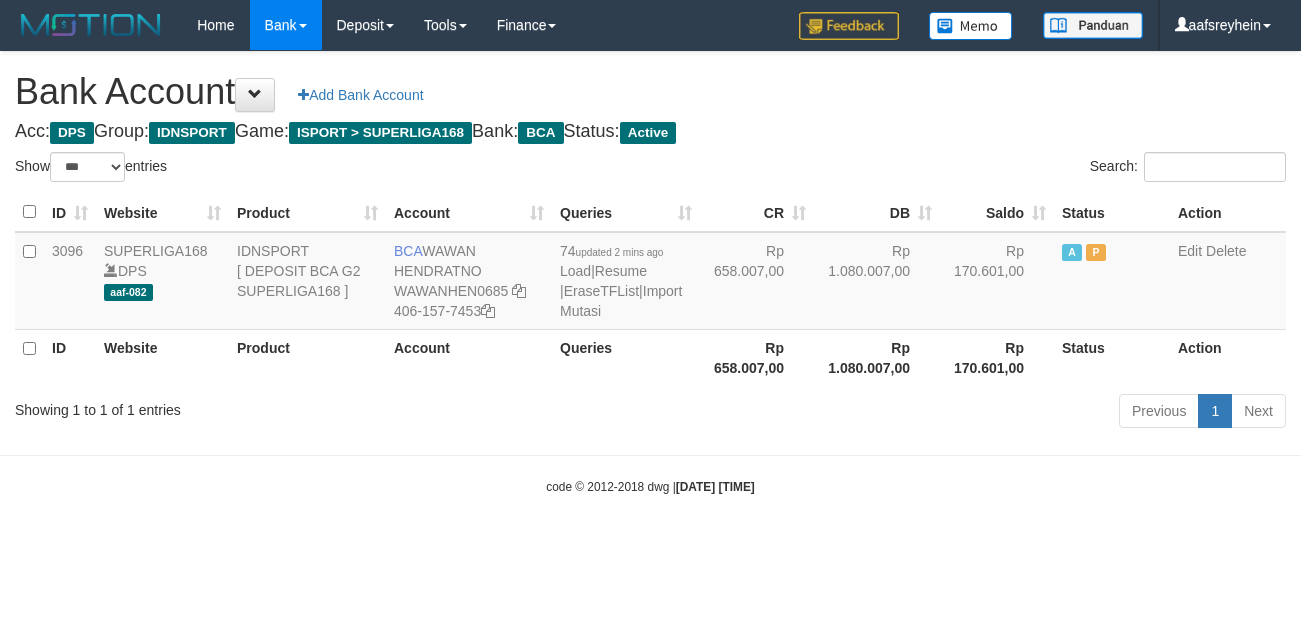 select on "***" 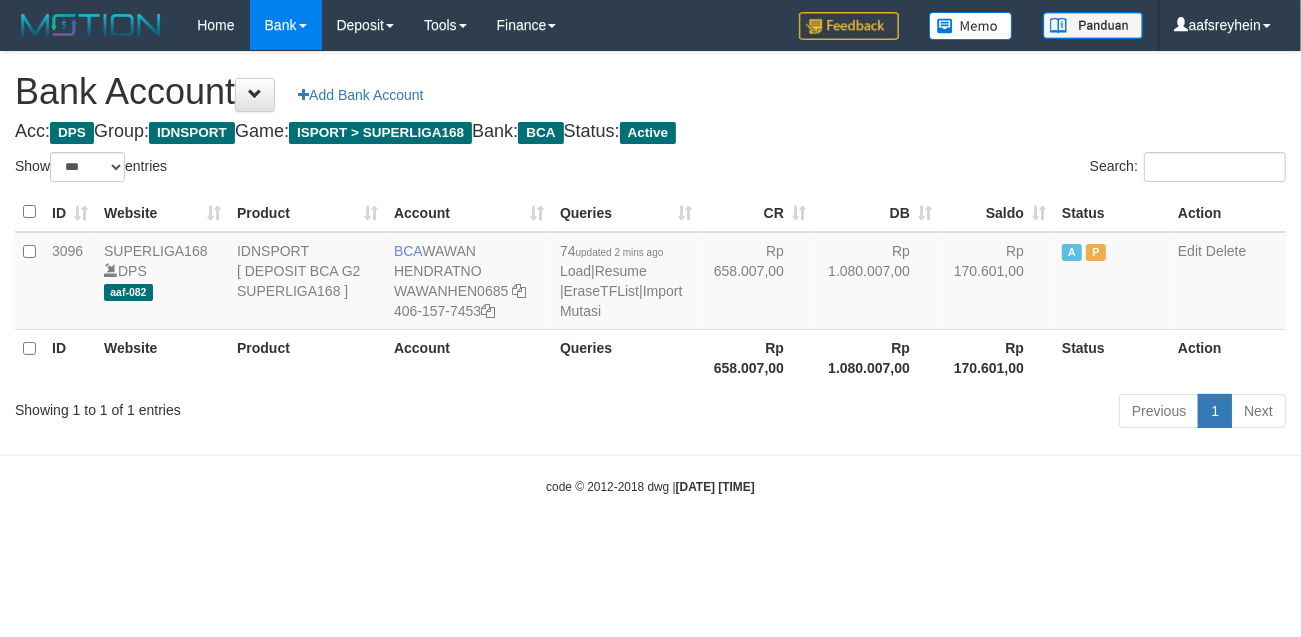 click on "Toggle navigation
Home
Bank
Account List
Load
By Website
Group
[ISPORT]													SUPERLIGA168
By Load Group (DPS)
-" at bounding box center [650, 273] 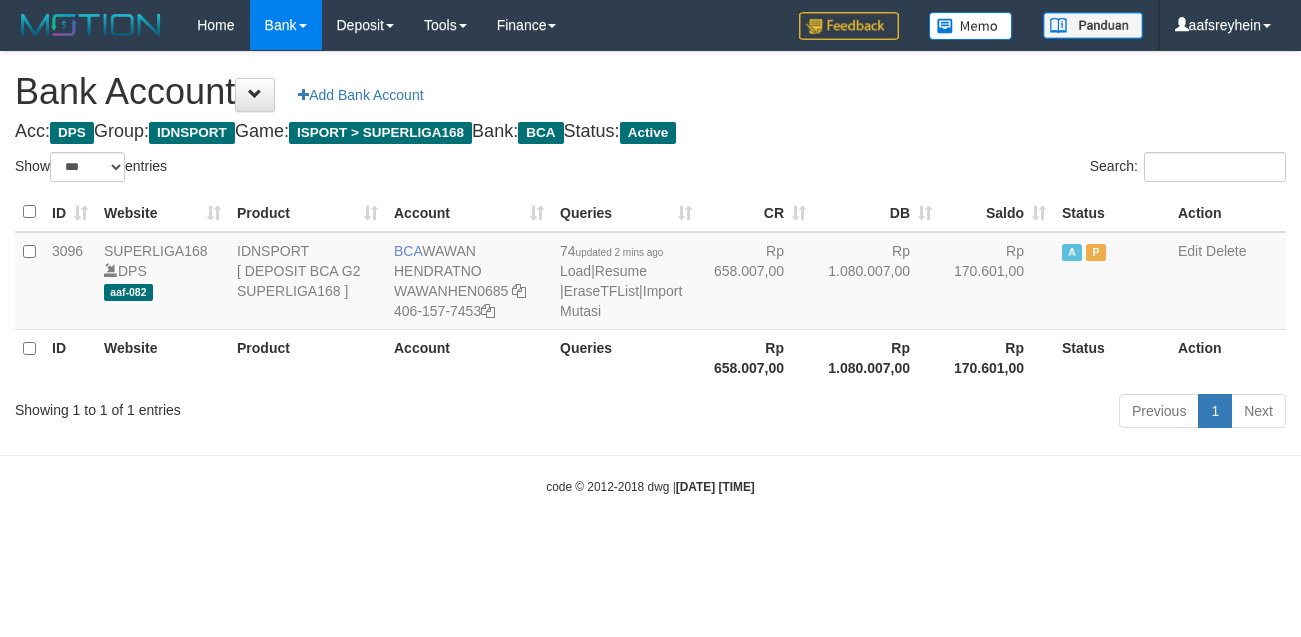select on "***" 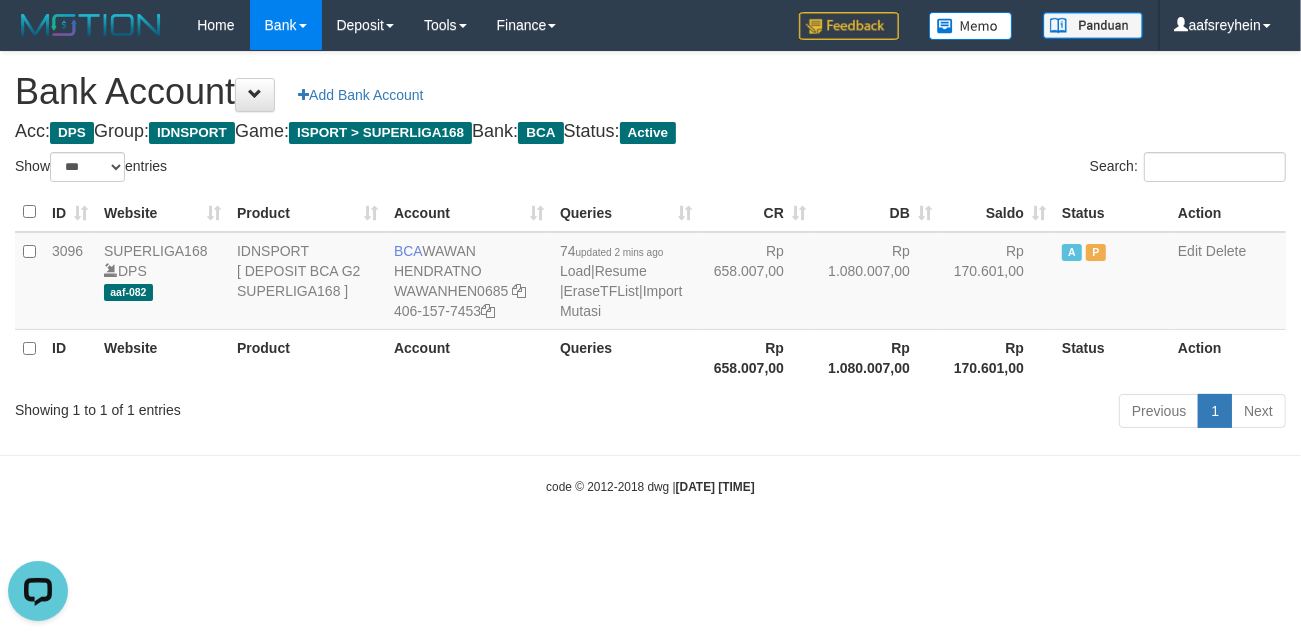 scroll, scrollTop: 0, scrollLeft: 0, axis: both 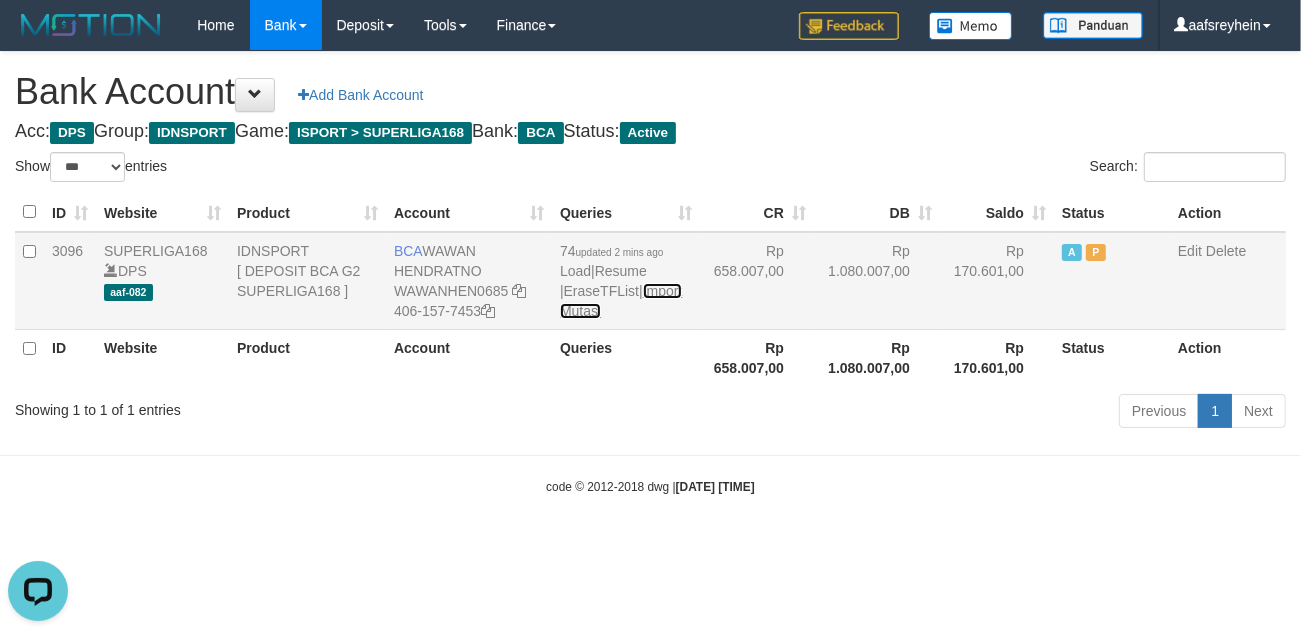 click on "Import Mutasi" at bounding box center [621, 301] 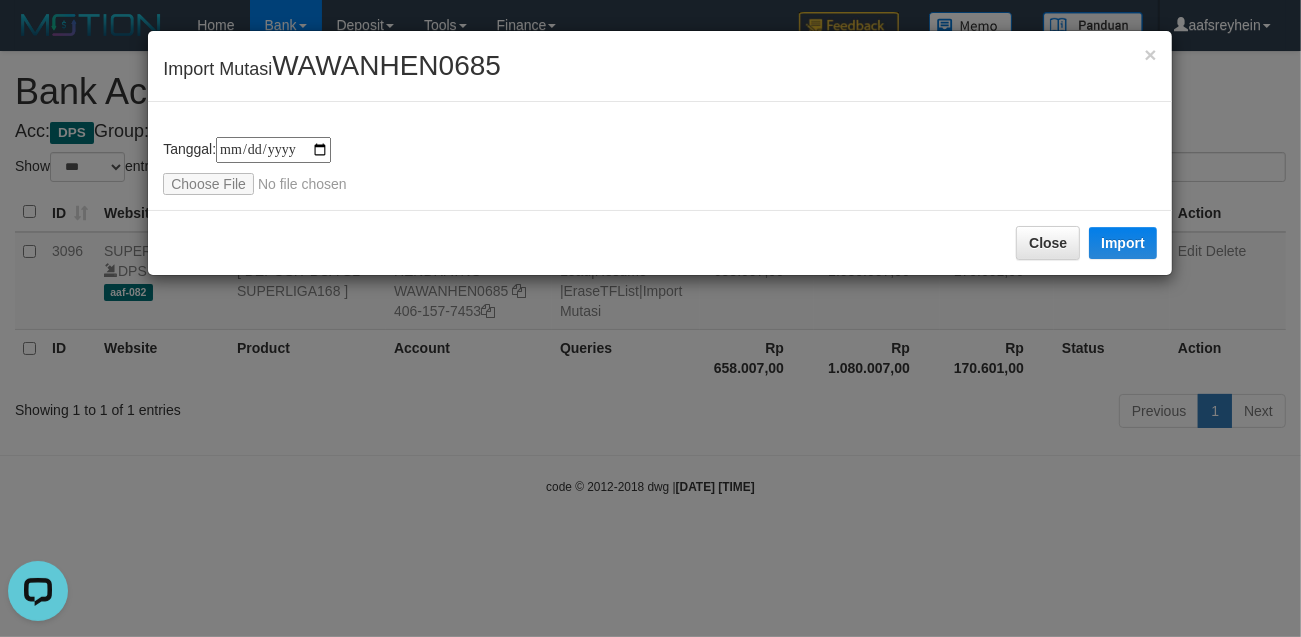 type on "**********" 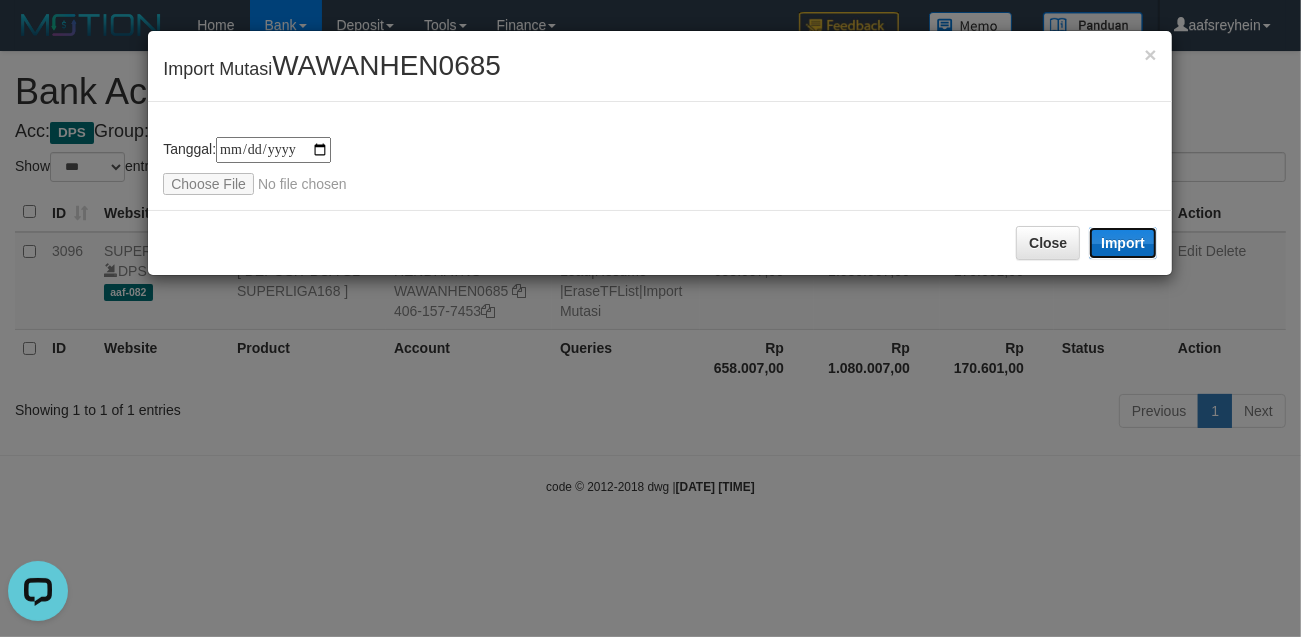 click on "Import" at bounding box center (1123, 243) 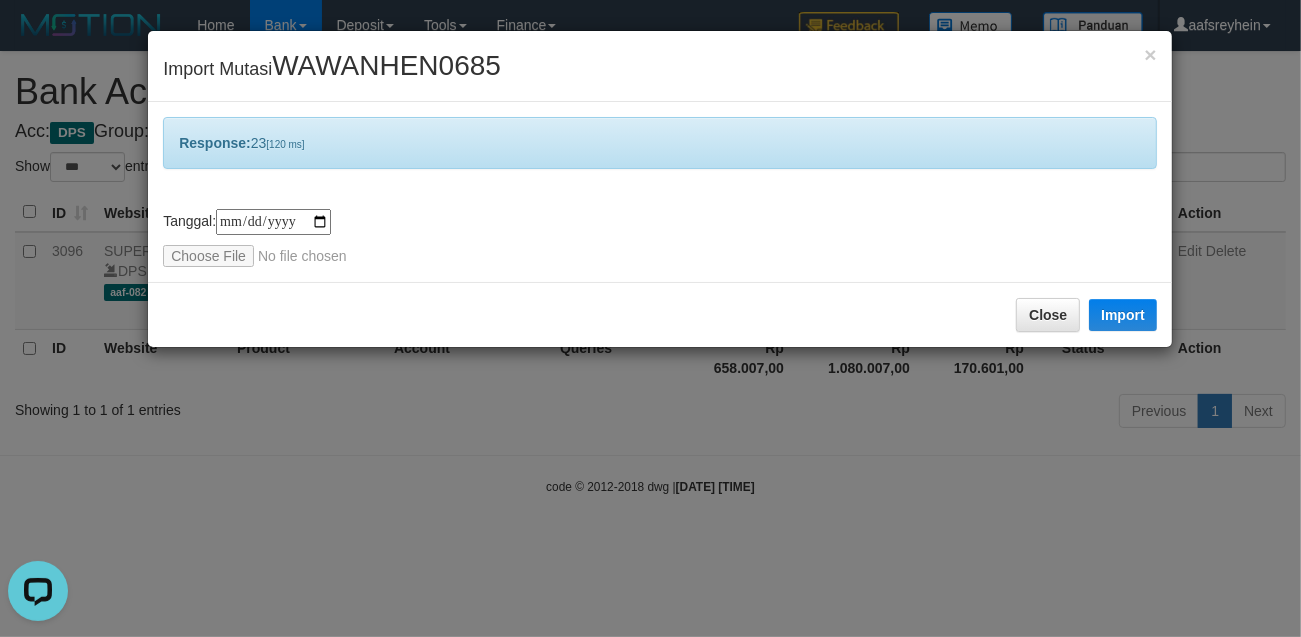click on "**********" at bounding box center (650, 318) 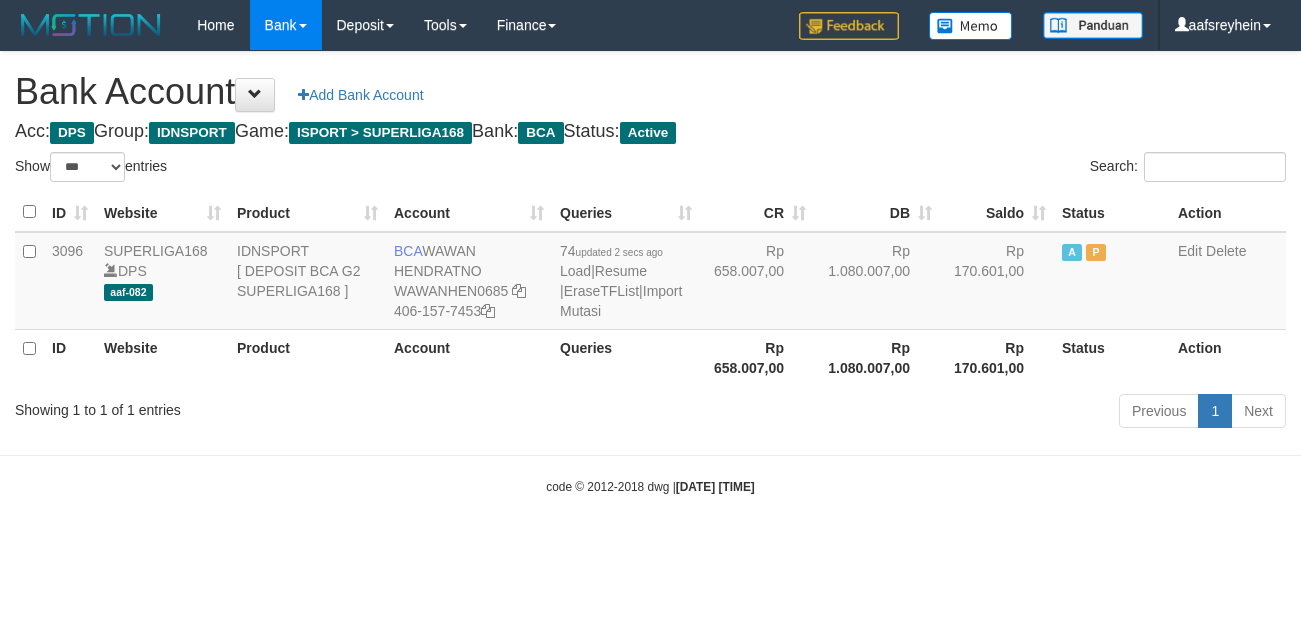 select on "***" 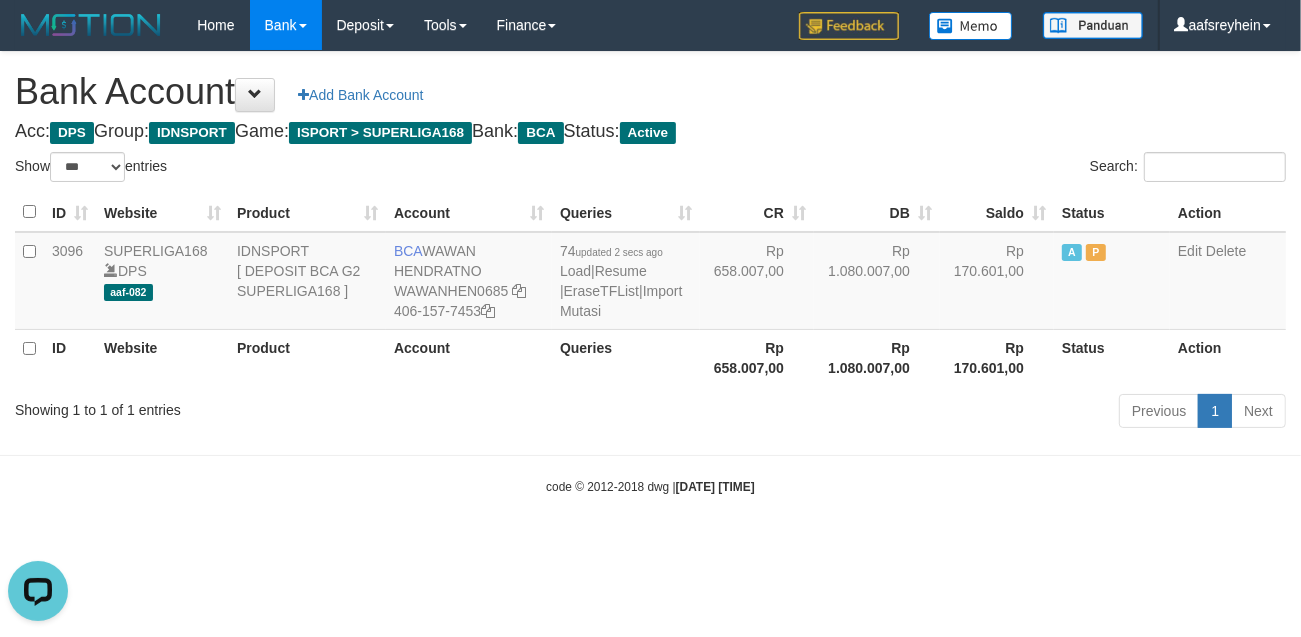 scroll, scrollTop: 0, scrollLeft: 0, axis: both 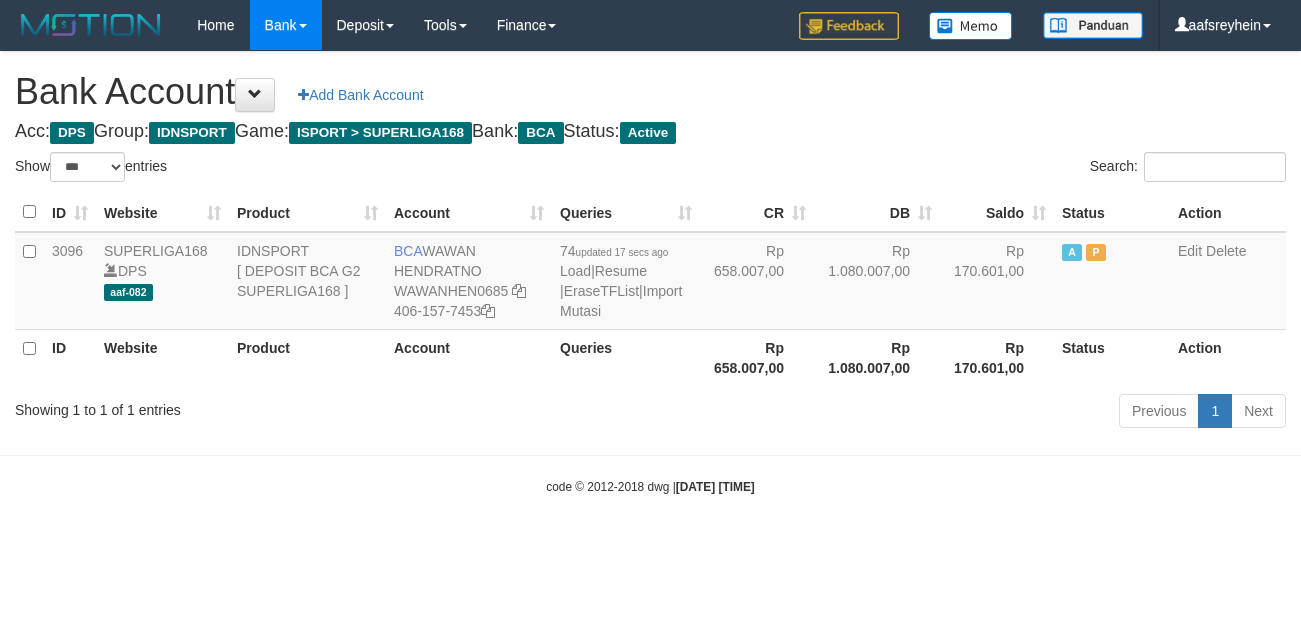 select on "***" 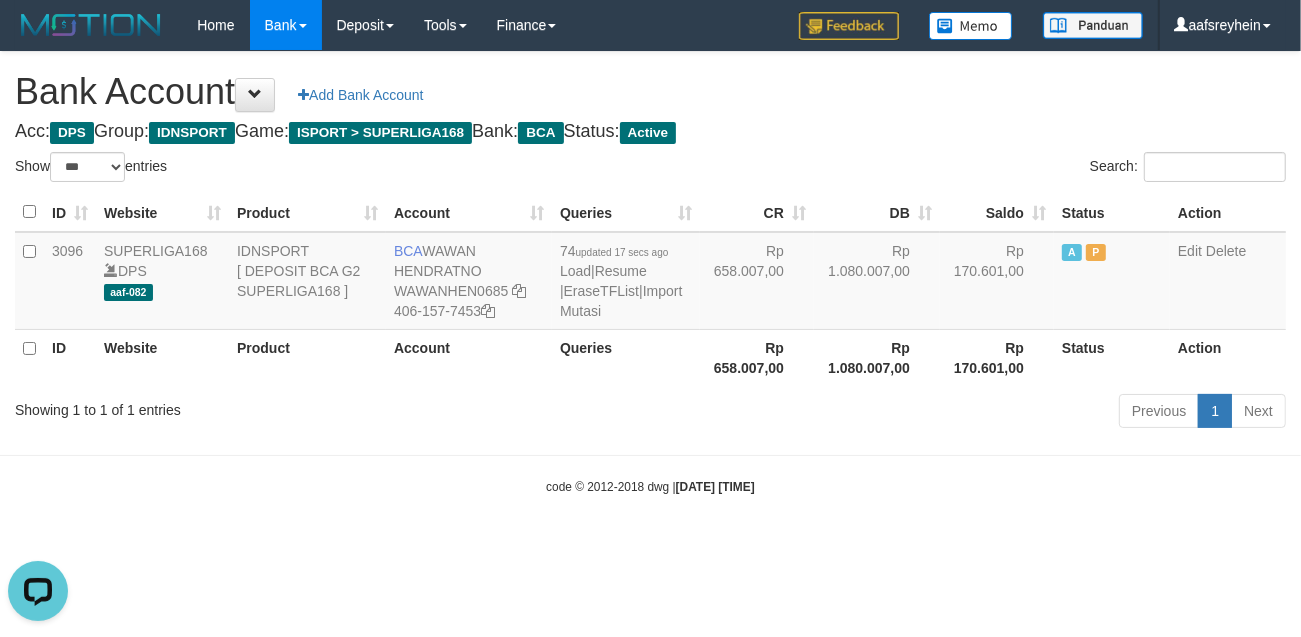 scroll, scrollTop: 0, scrollLeft: 0, axis: both 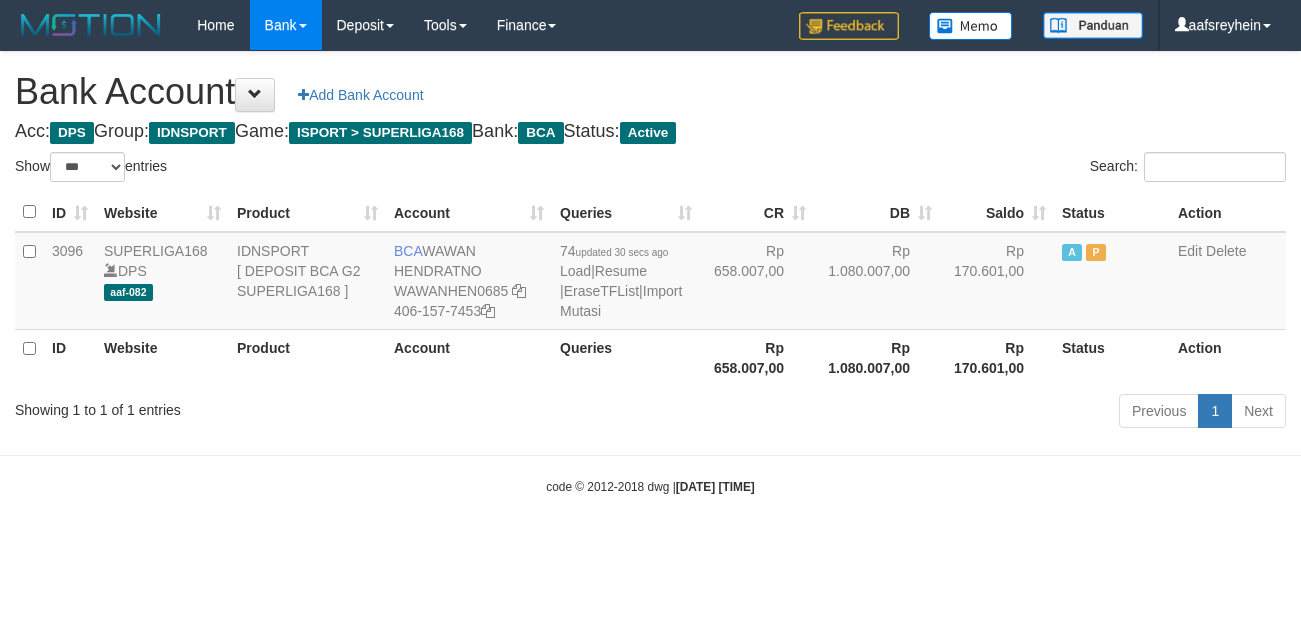 select on "***" 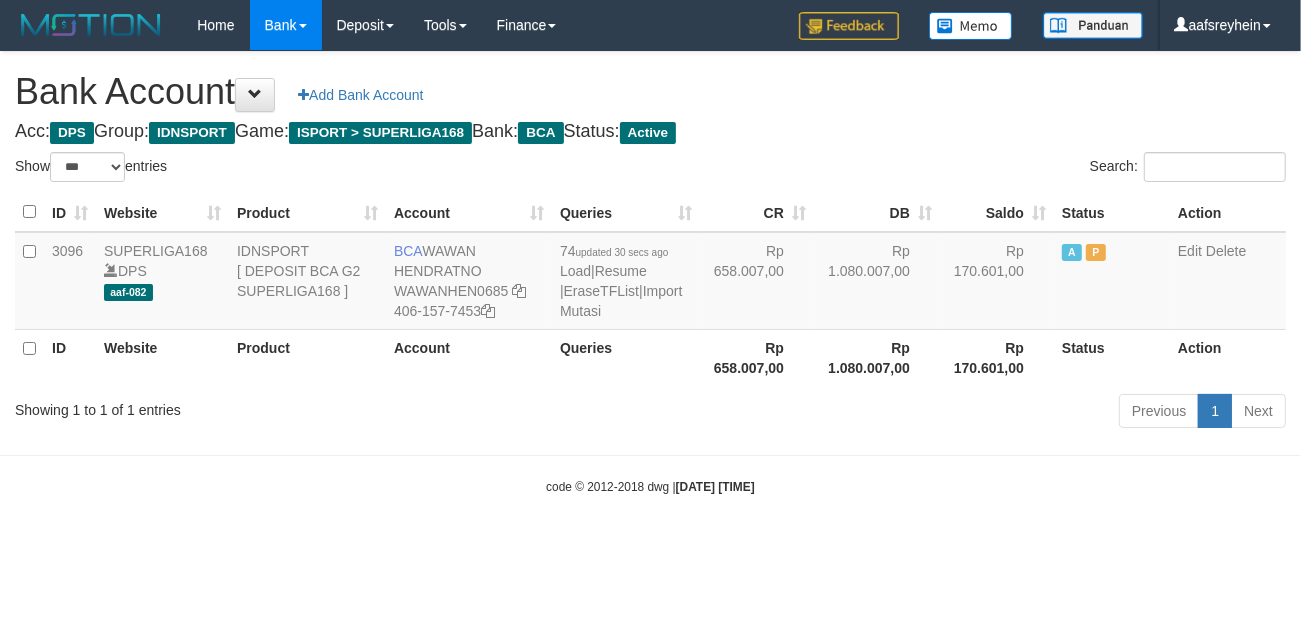 click at bounding box center [650, 455] 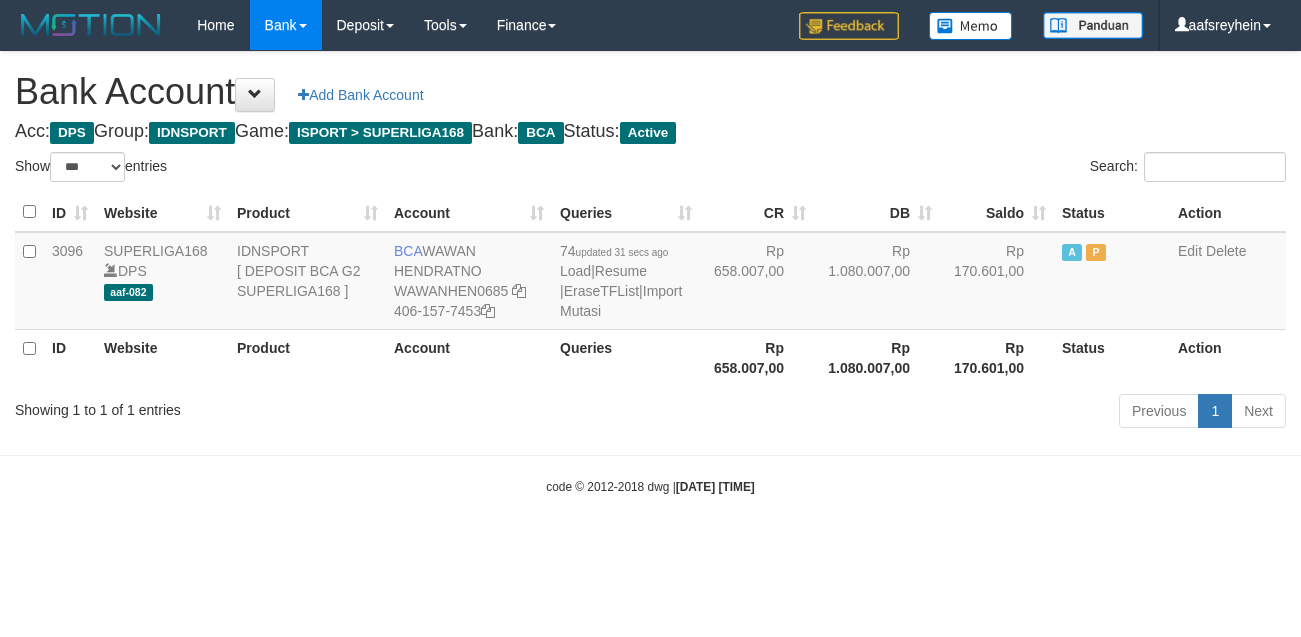 select on "***" 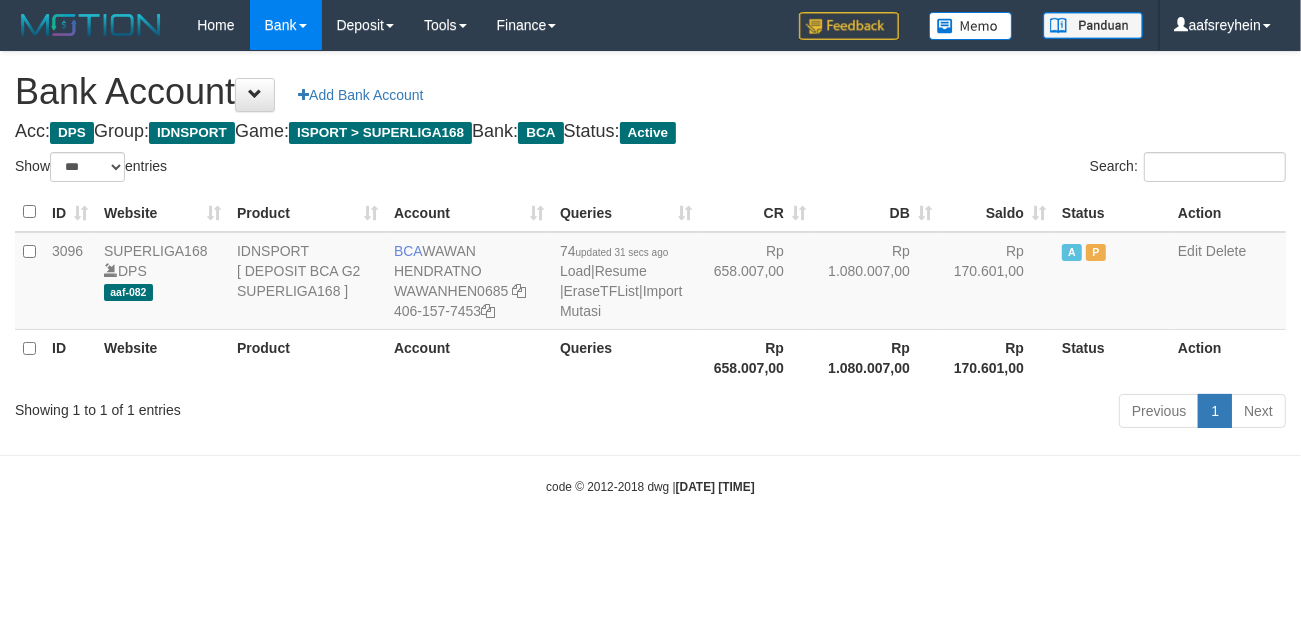 click on "Toggle navigation
Home
Bank
Account List
Load
By Website
Group
[ISPORT]													SUPERLIGA168
By Load Group (DPS)
-" at bounding box center (650, 273) 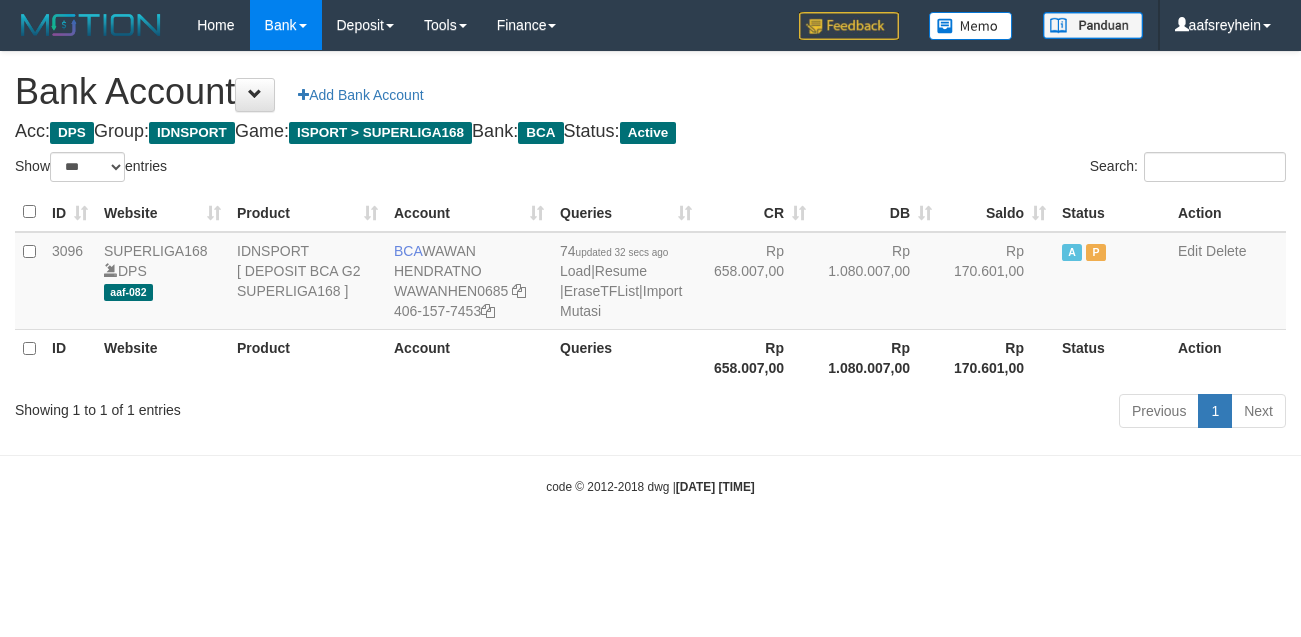select on "***" 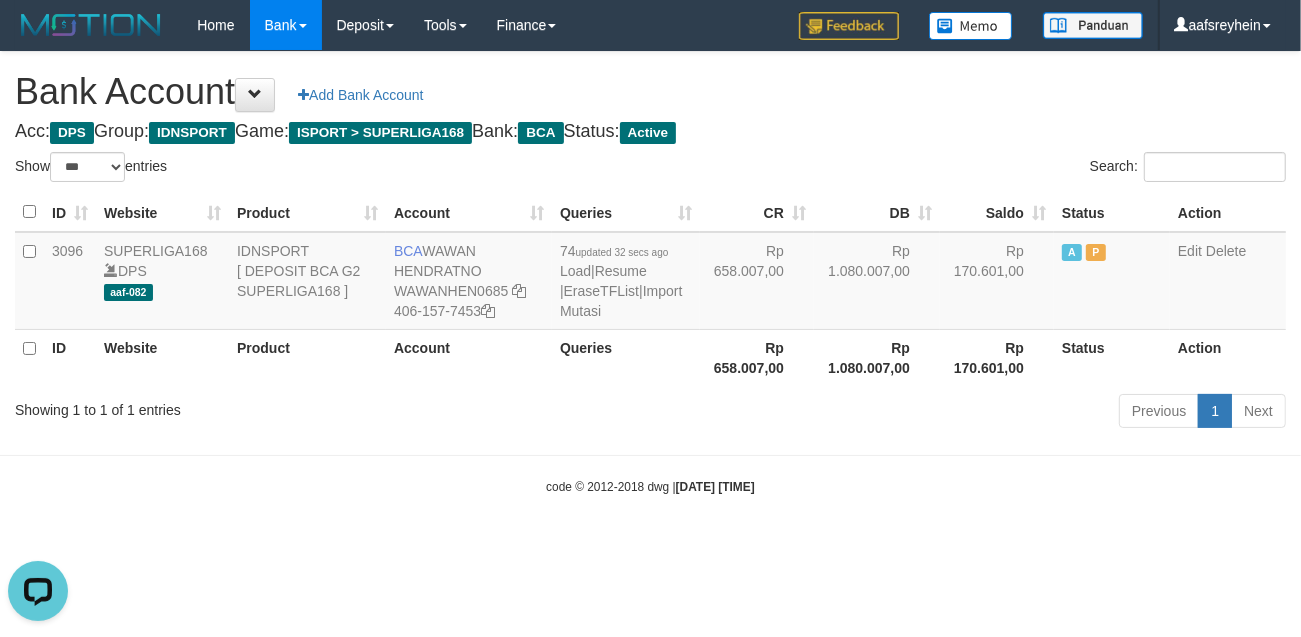 scroll, scrollTop: 0, scrollLeft: 0, axis: both 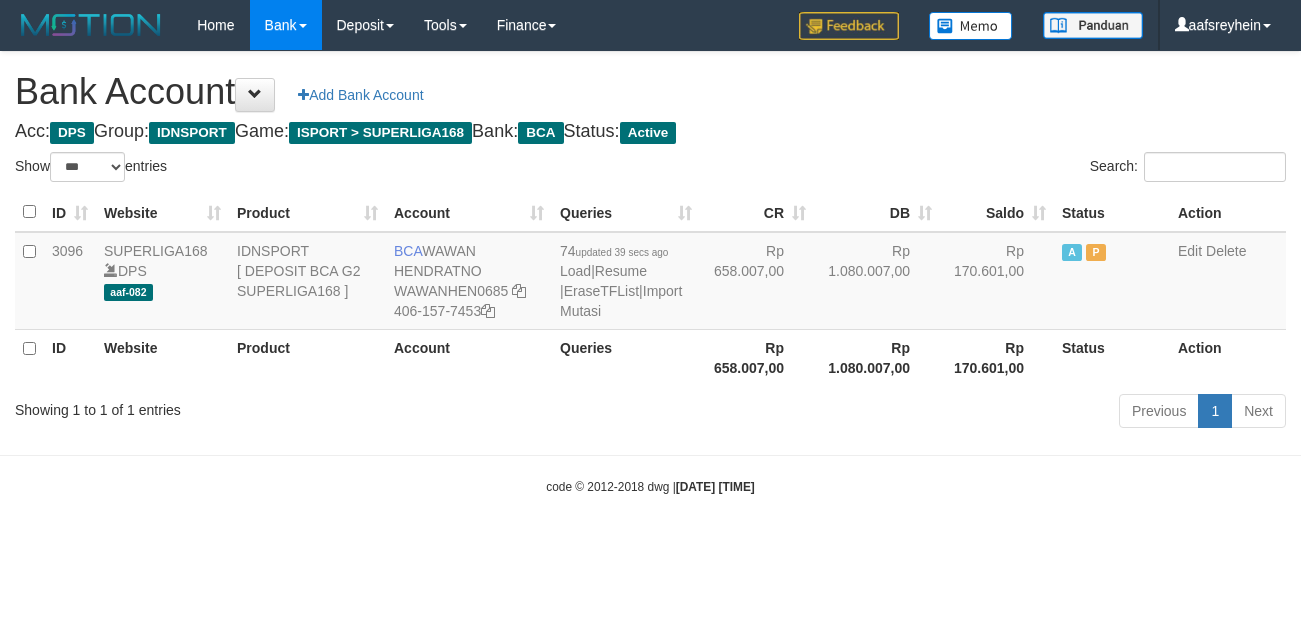select on "***" 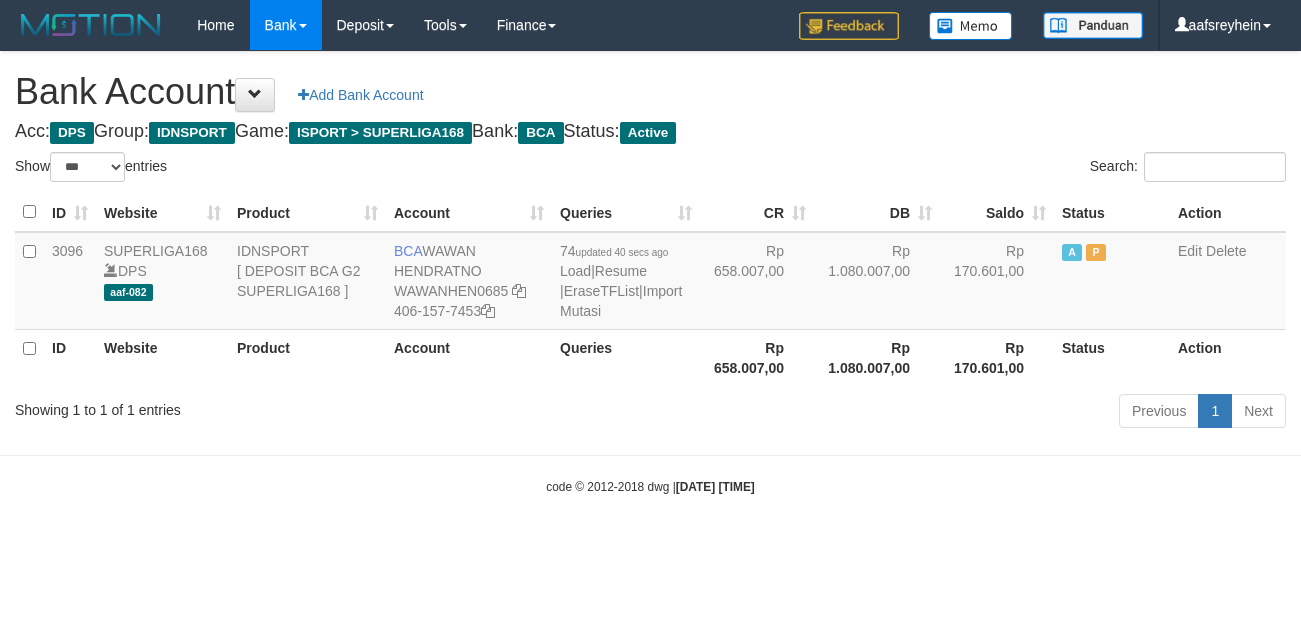 select on "***" 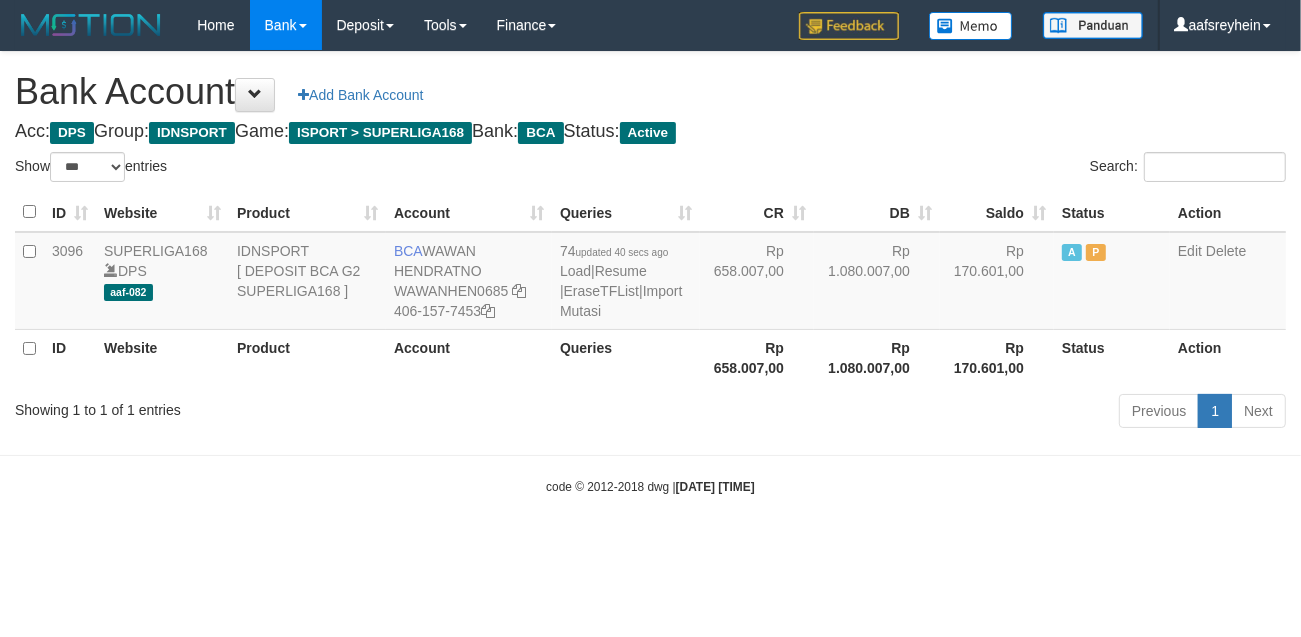 click on "Toggle navigation
Home
Bank
Account List
Load
By Website
Group
[ISPORT]													SUPERLIGA168
By Load Group (DPS)
-" at bounding box center [650, 273] 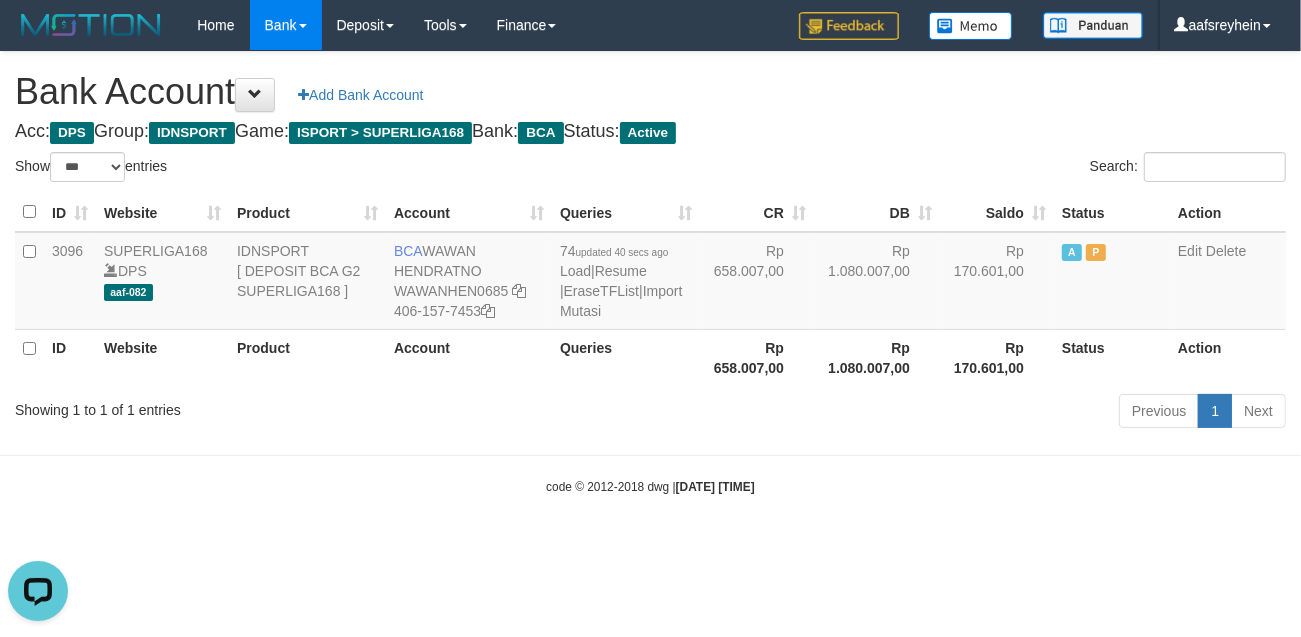 scroll, scrollTop: 0, scrollLeft: 0, axis: both 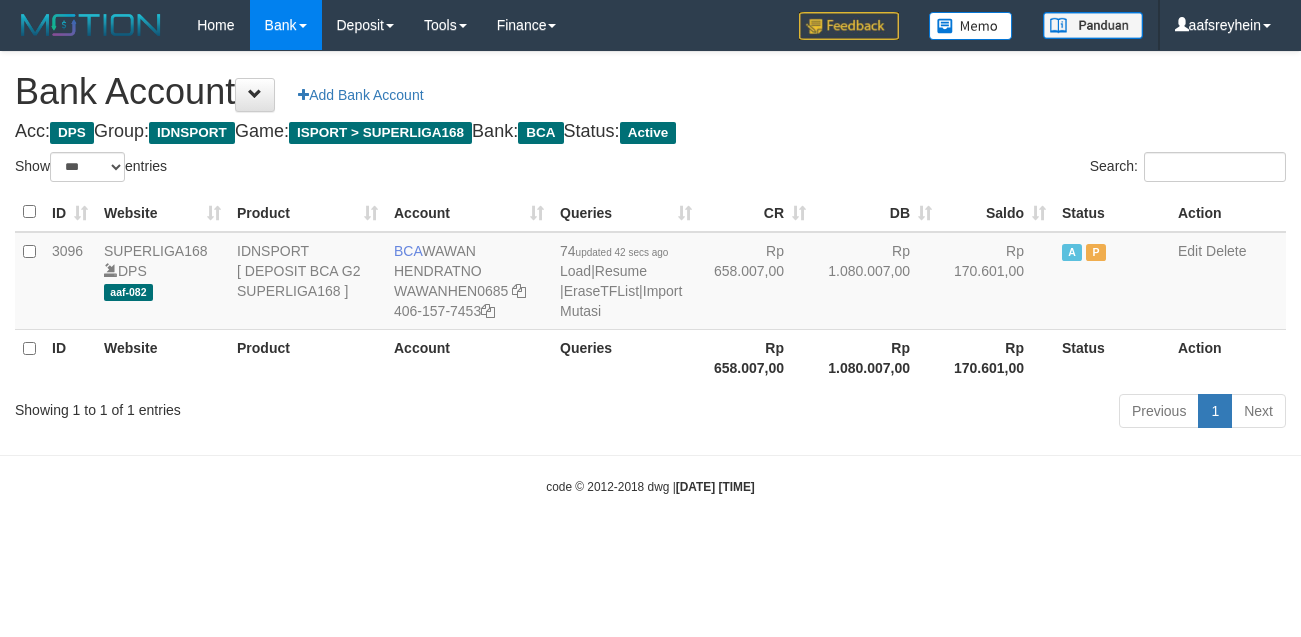 select on "***" 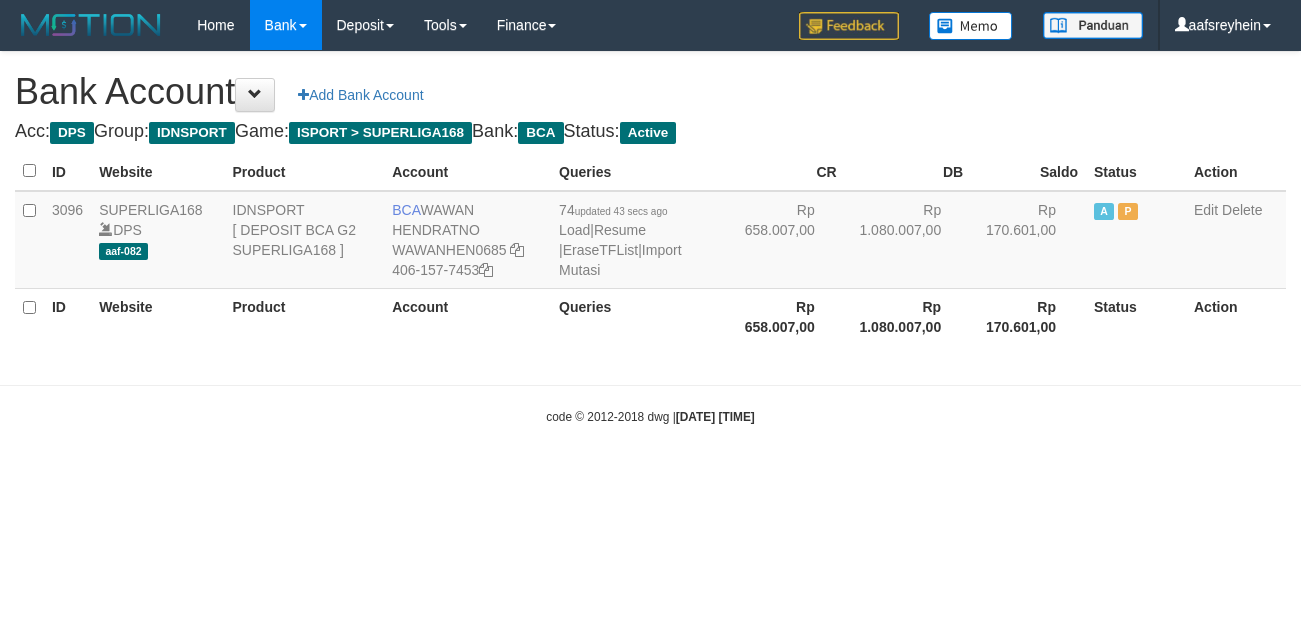 scroll, scrollTop: 0, scrollLeft: 0, axis: both 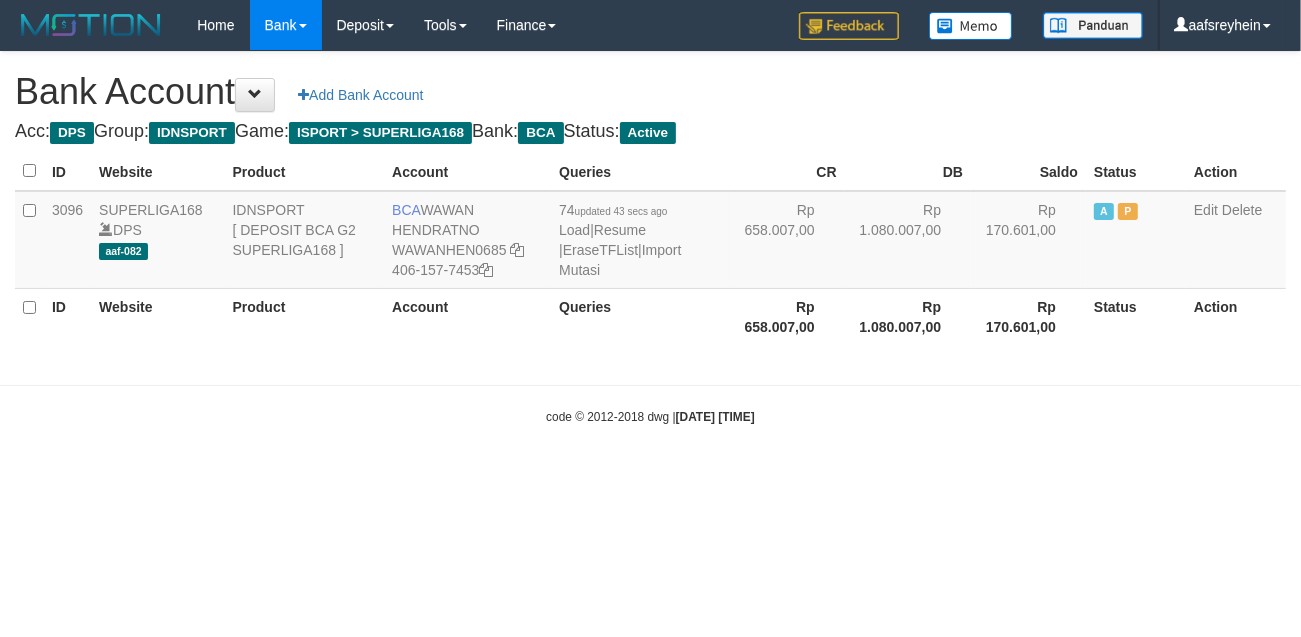 select on "***" 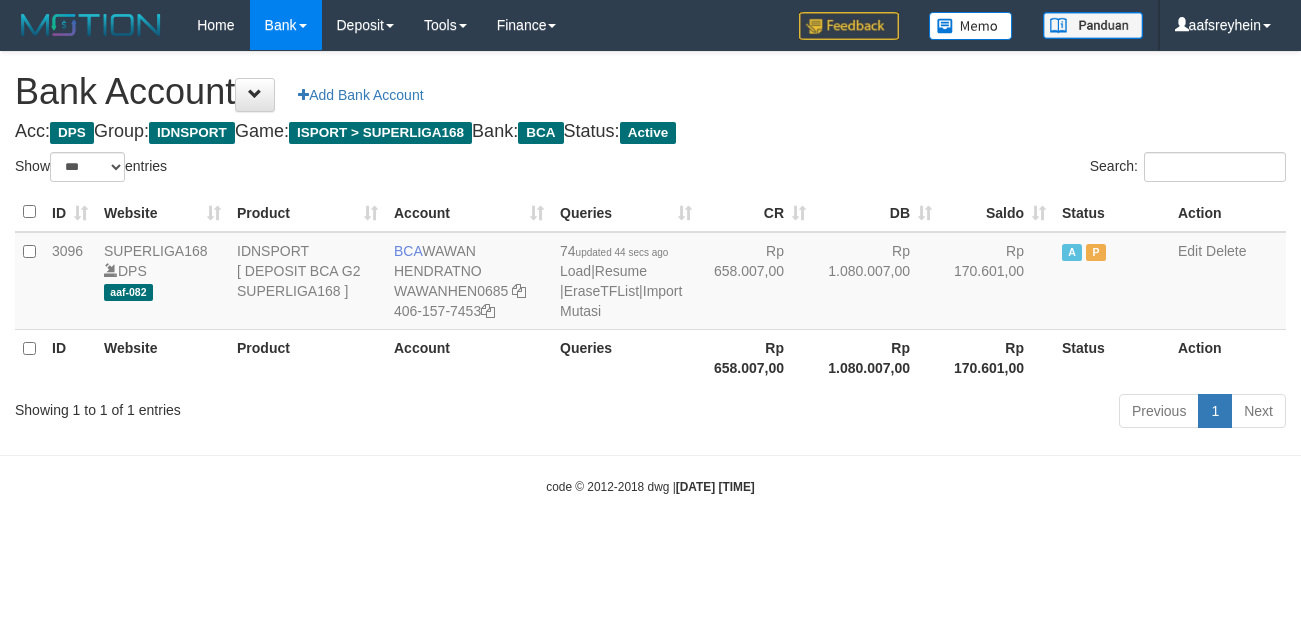 select on "***" 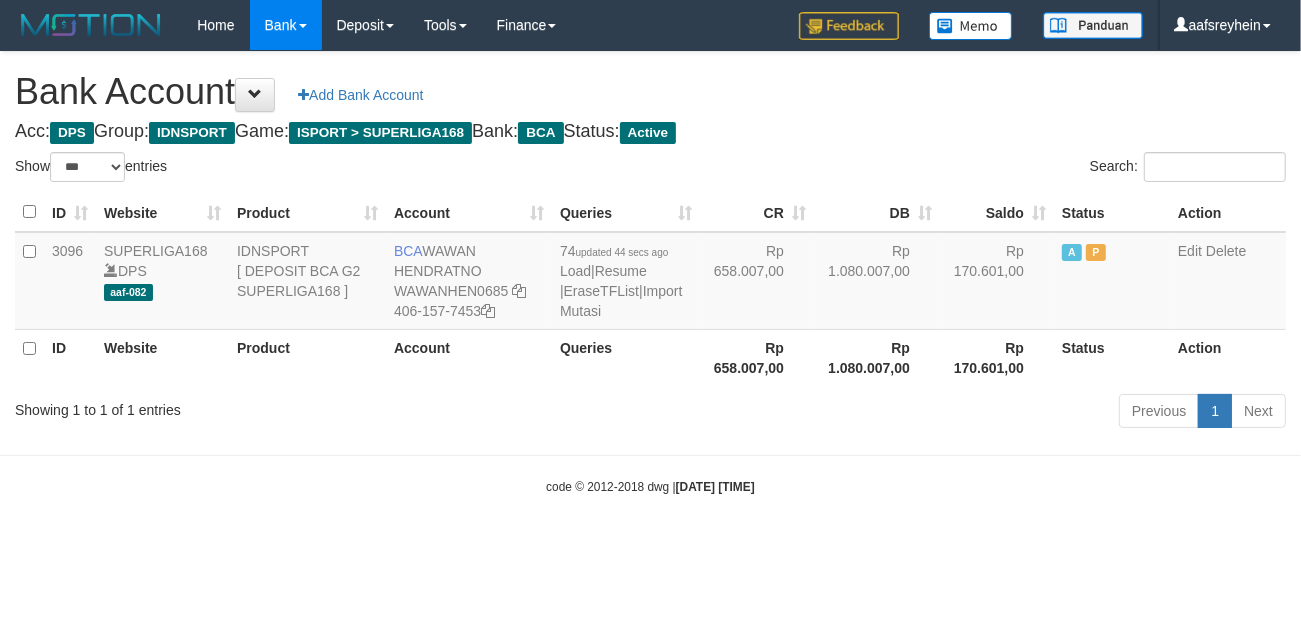 click on "Previous 1 Next" at bounding box center (921, 413) 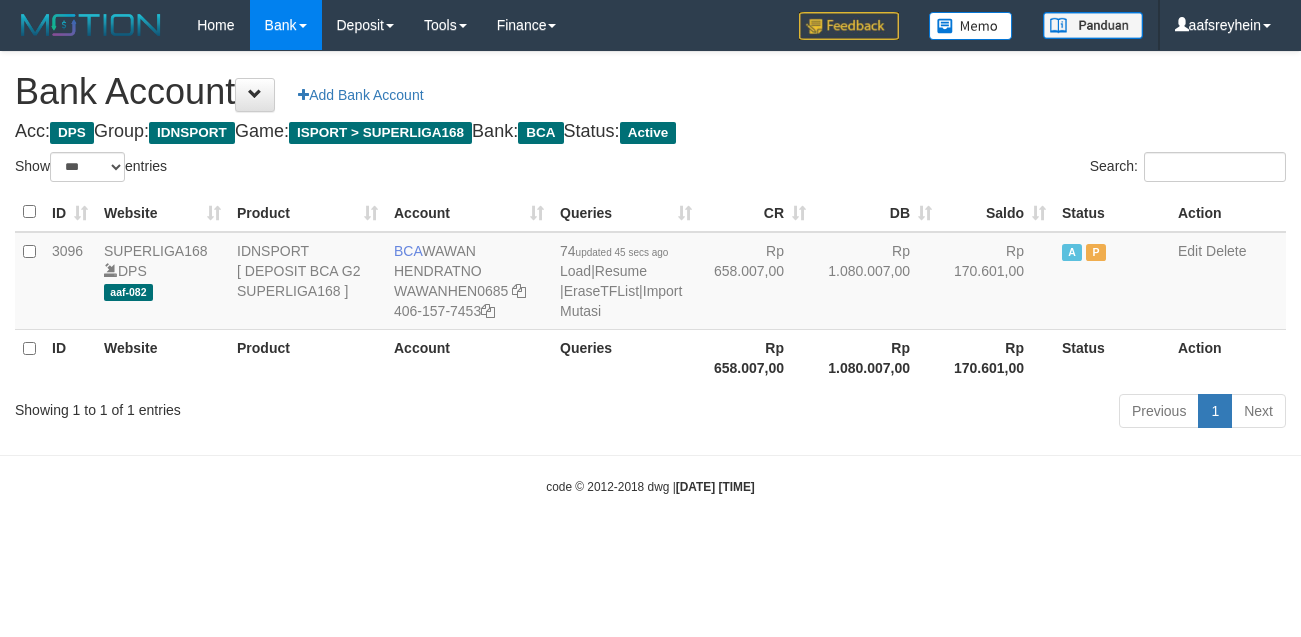 select on "***" 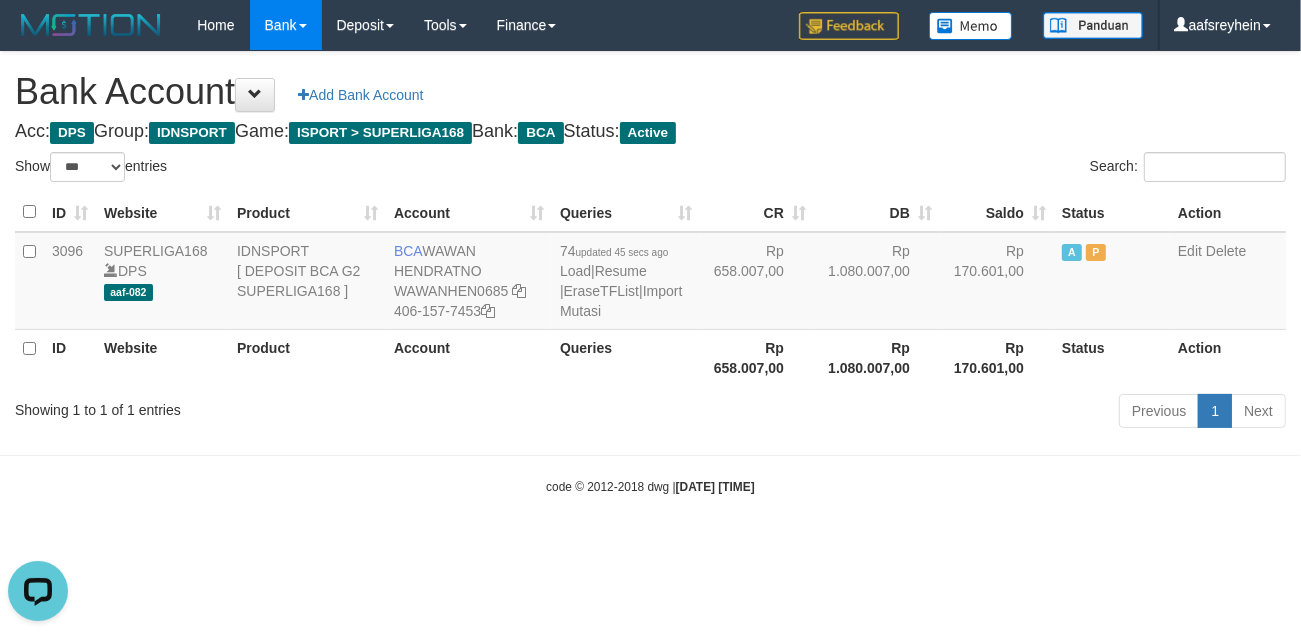 scroll, scrollTop: 0, scrollLeft: 0, axis: both 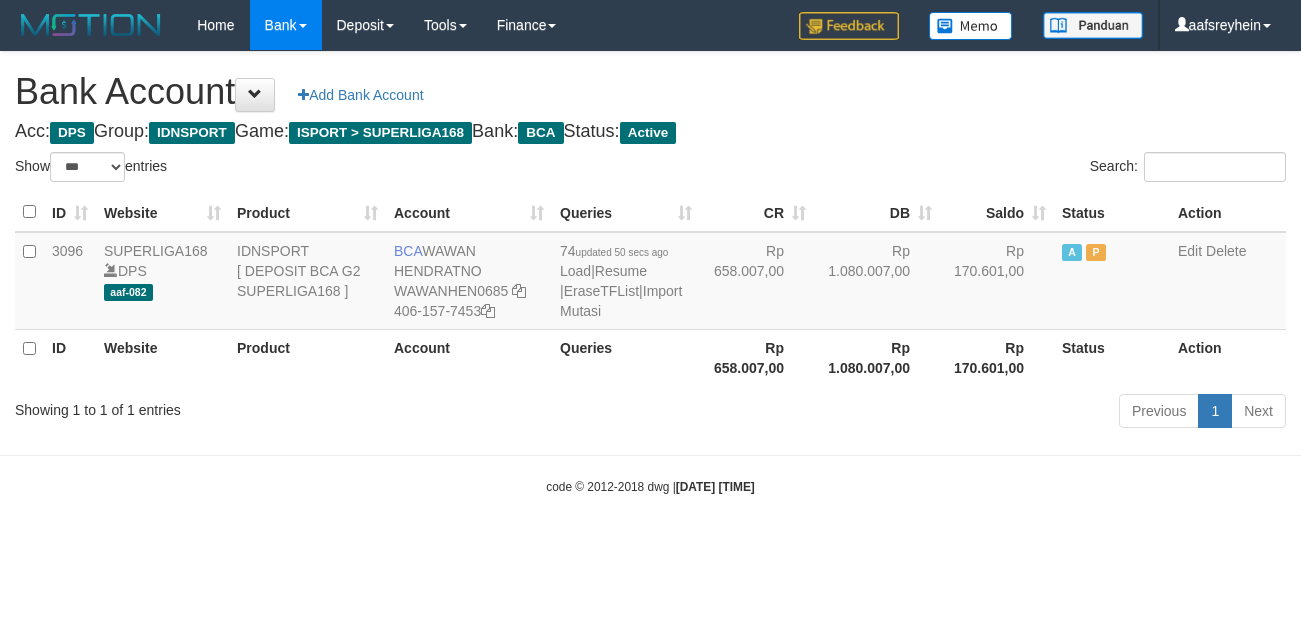 select on "***" 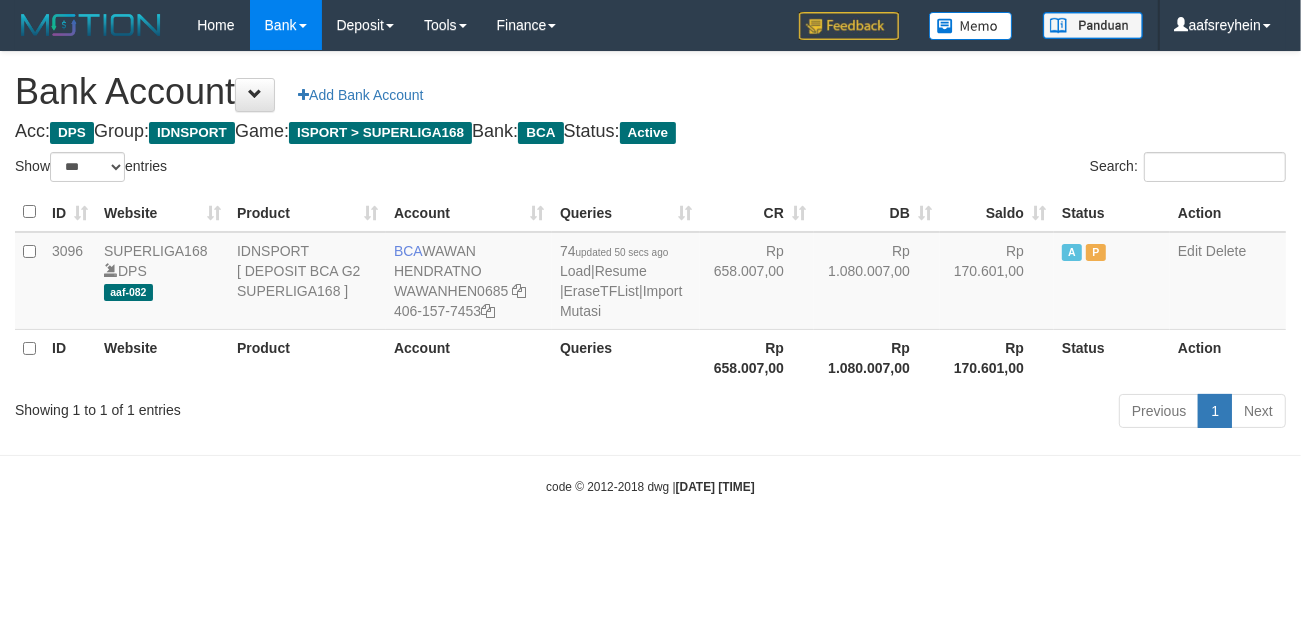 click on "Account" at bounding box center [469, 357] 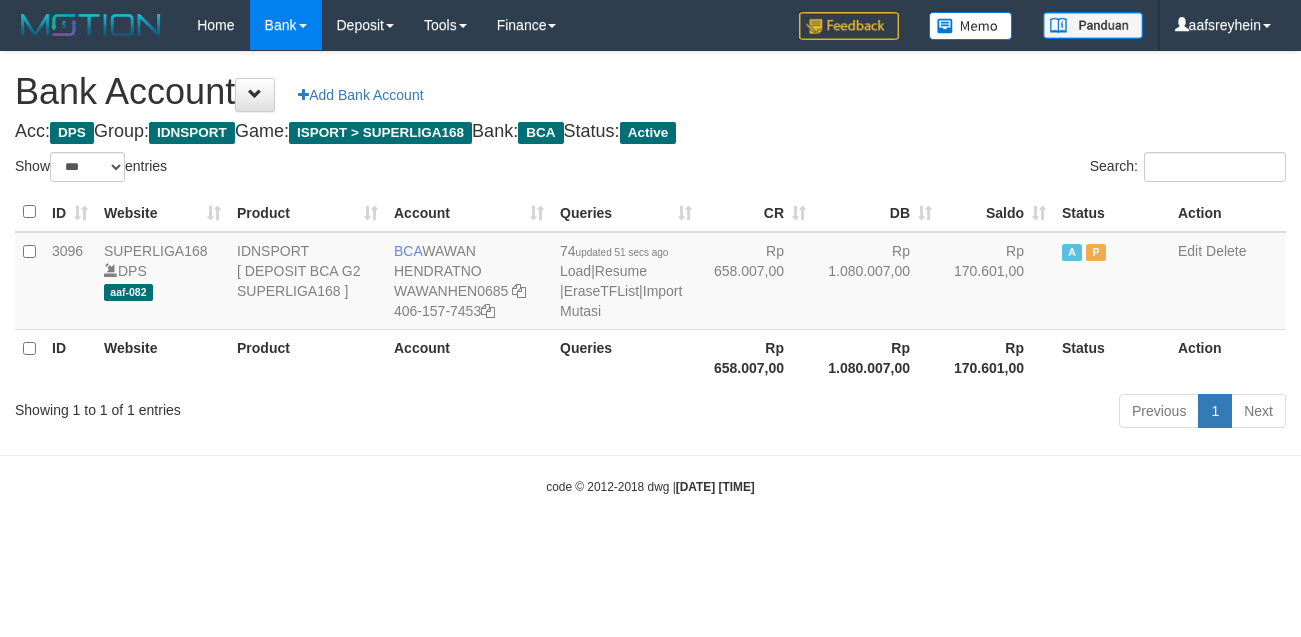 select on "***" 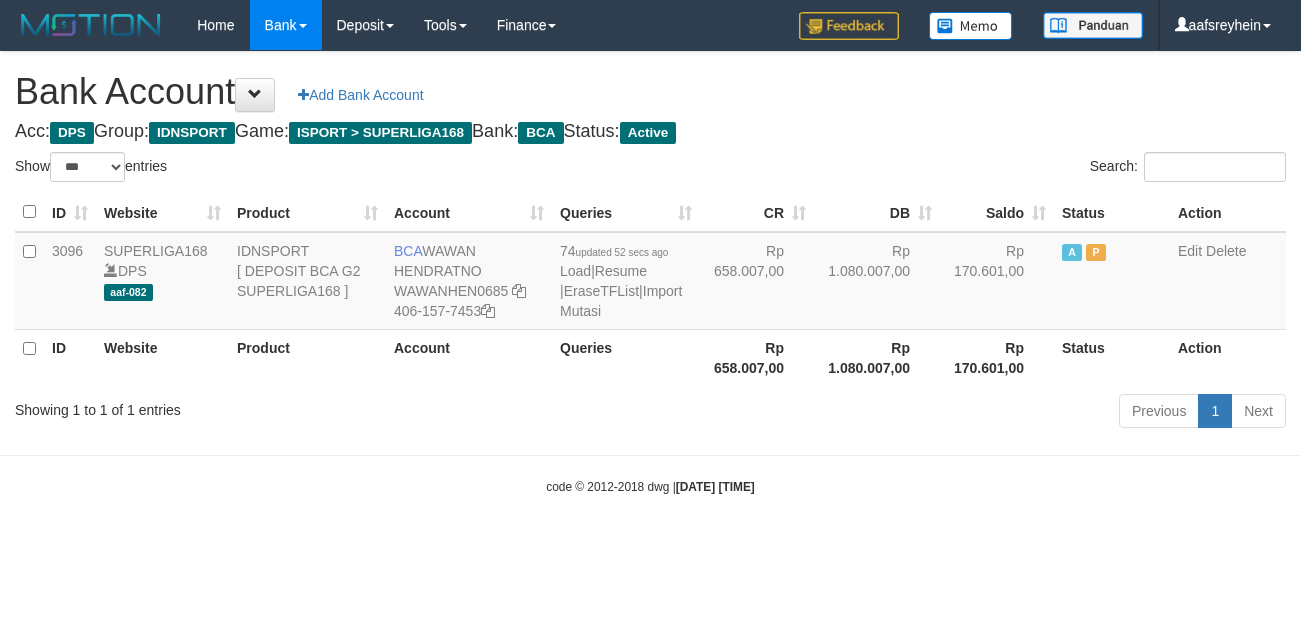 select on "***" 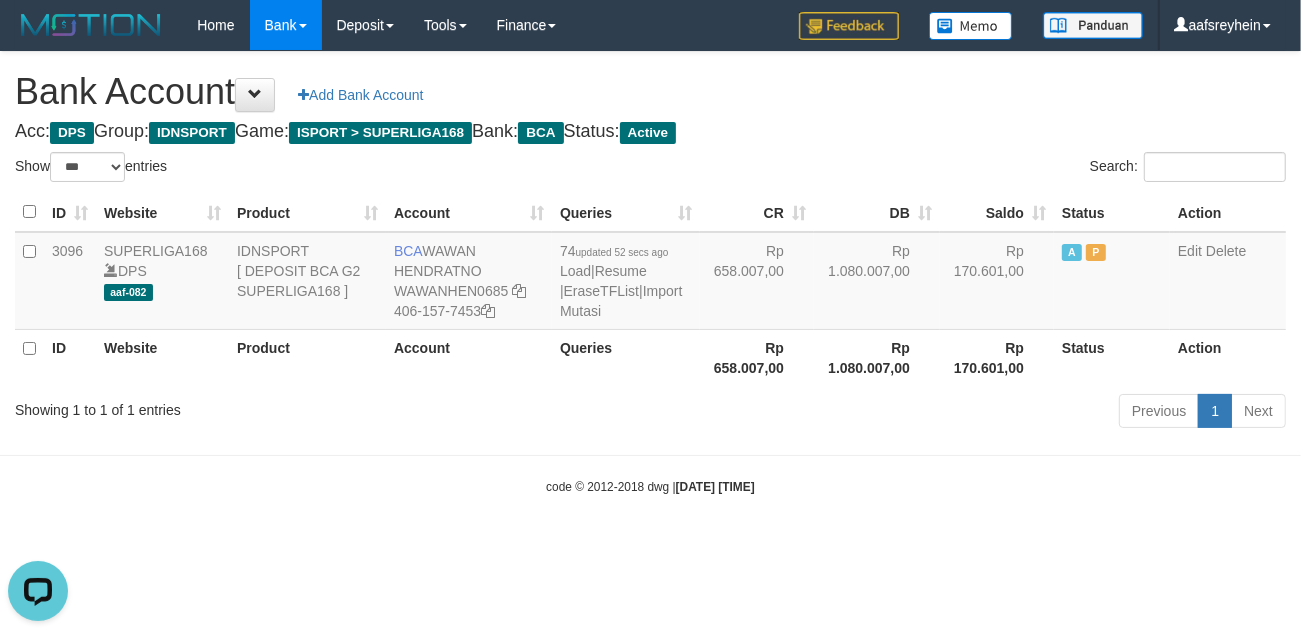 scroll, scrollTop: 0, scrollLeft: 0, axis: both 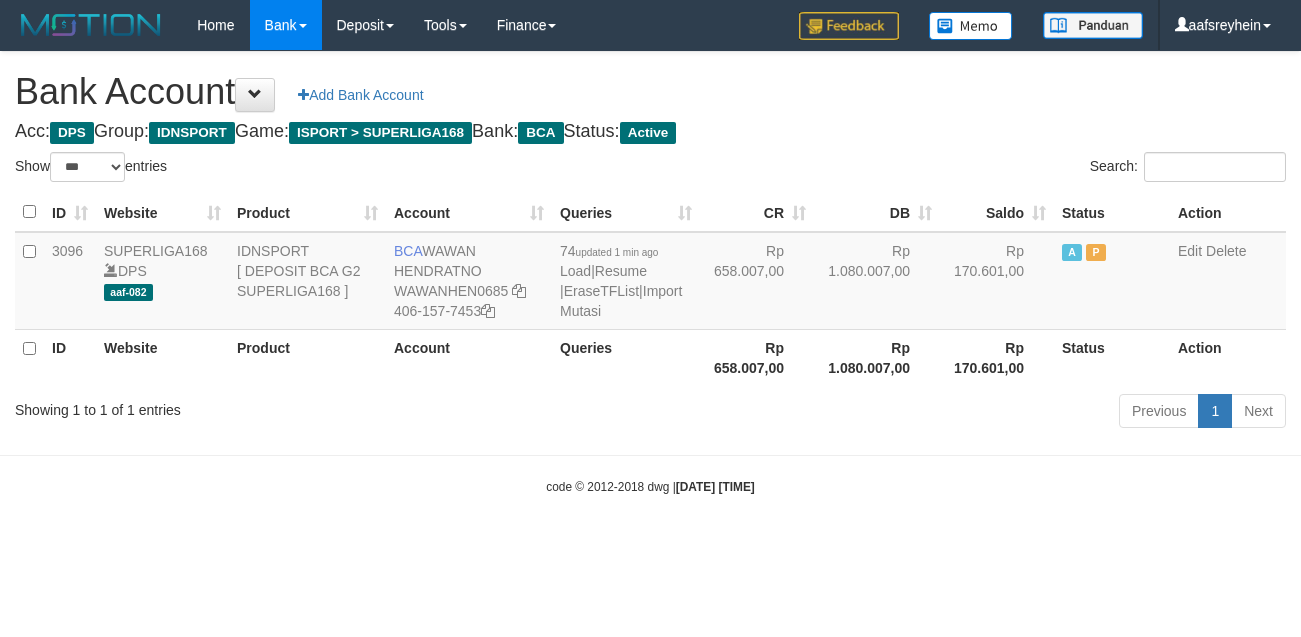select on "***" 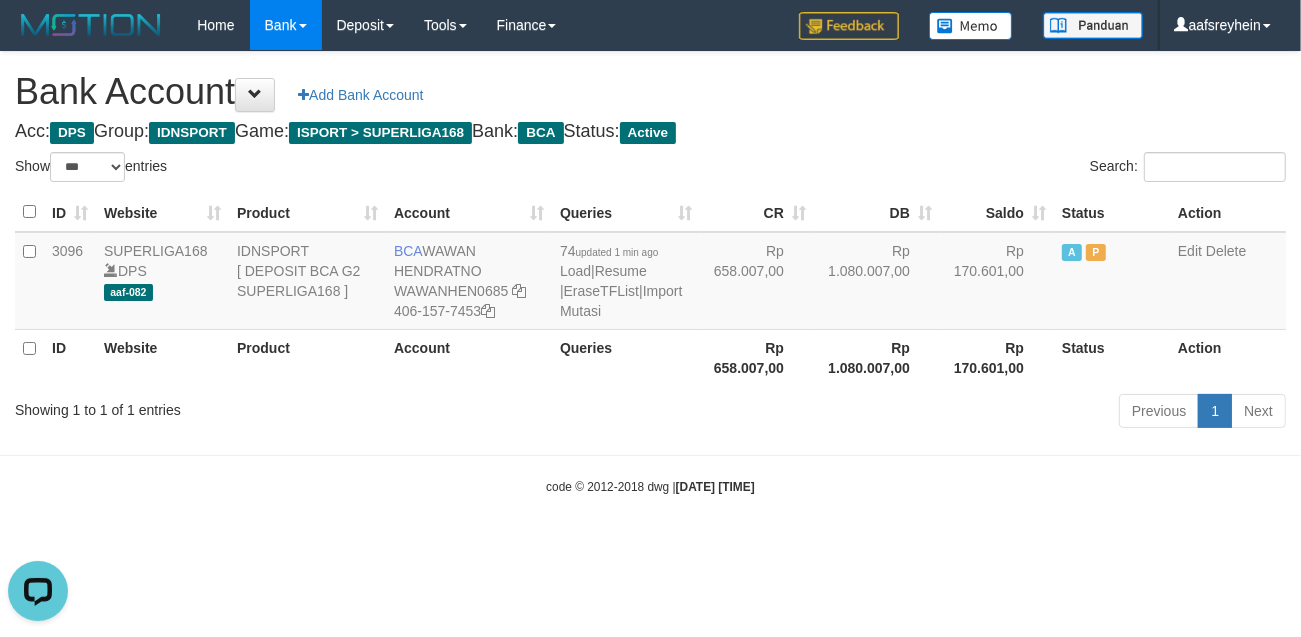 scroll, scrollTop: 0, scrollLeft: 0, axis: both 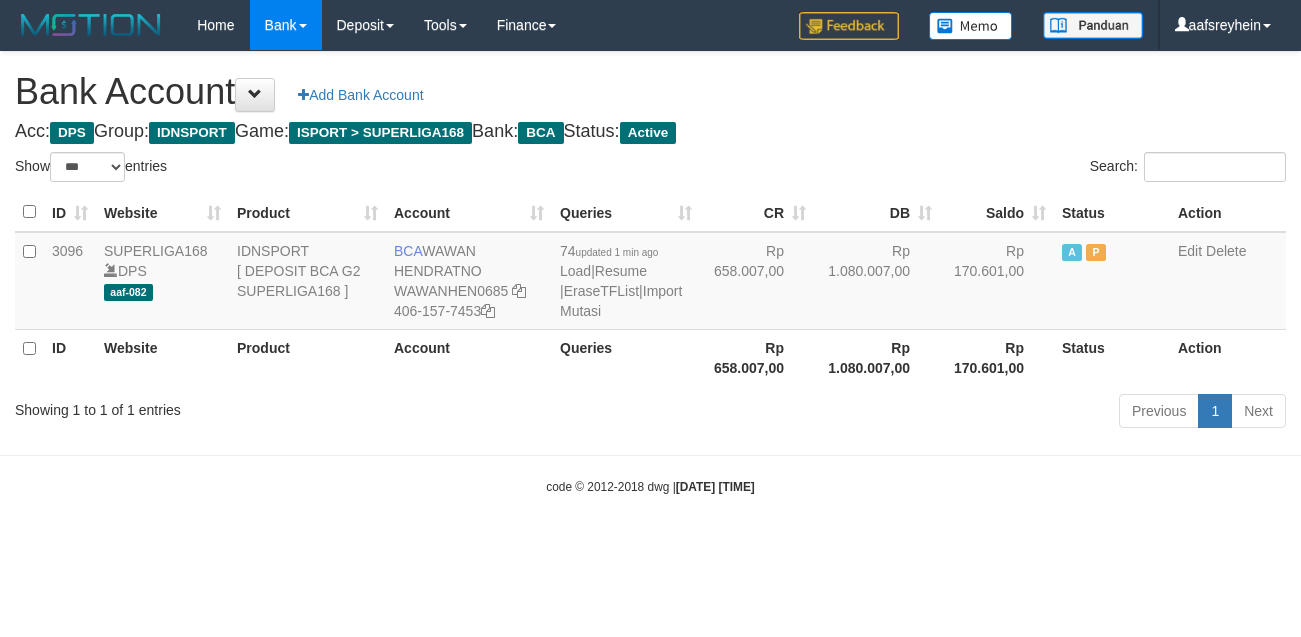 select on "***" 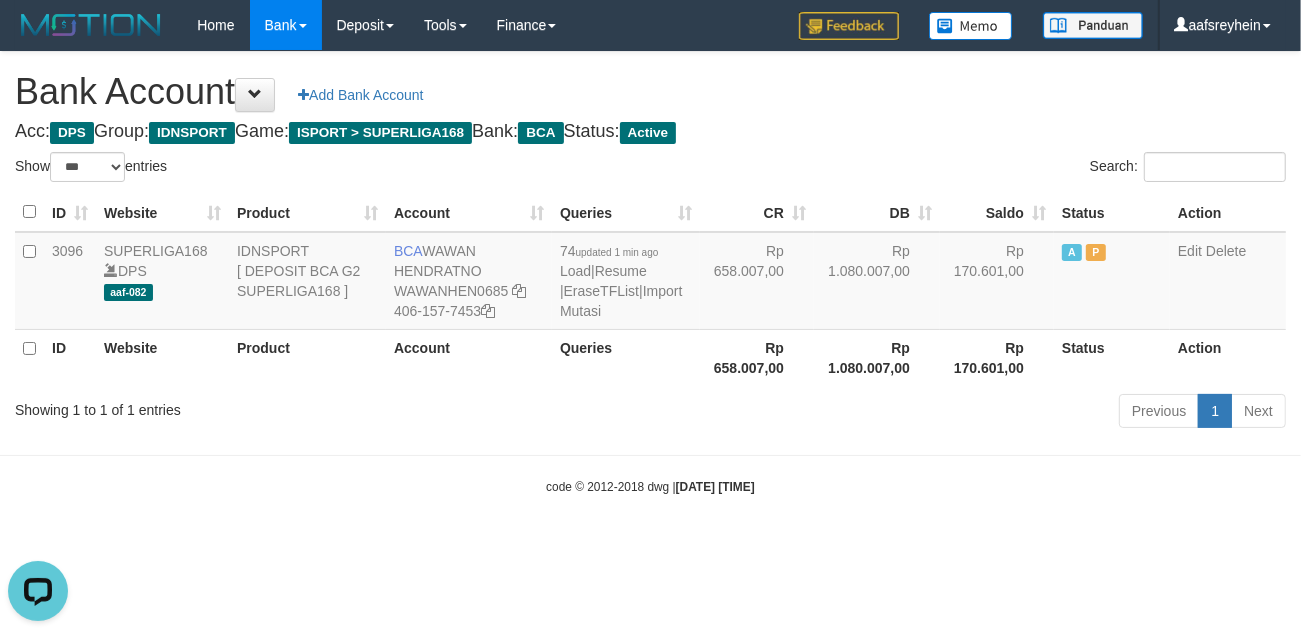 scroll, scrollTop: 0, scrollLeft: 0, axis: both 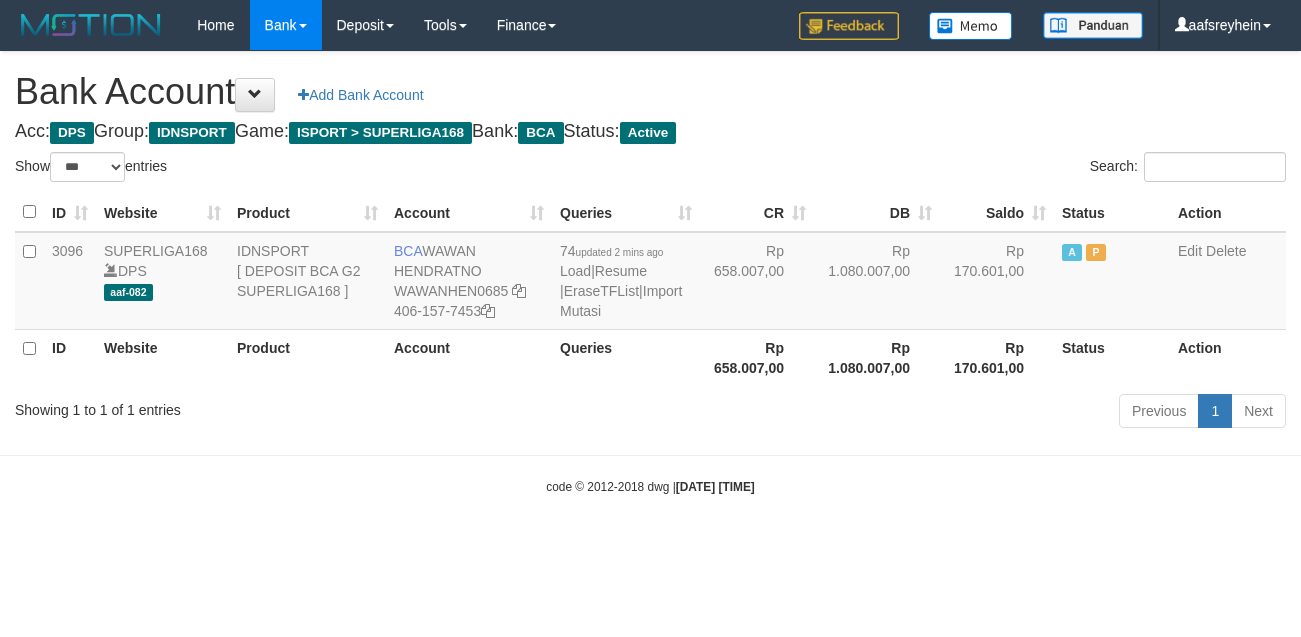 select on "***" 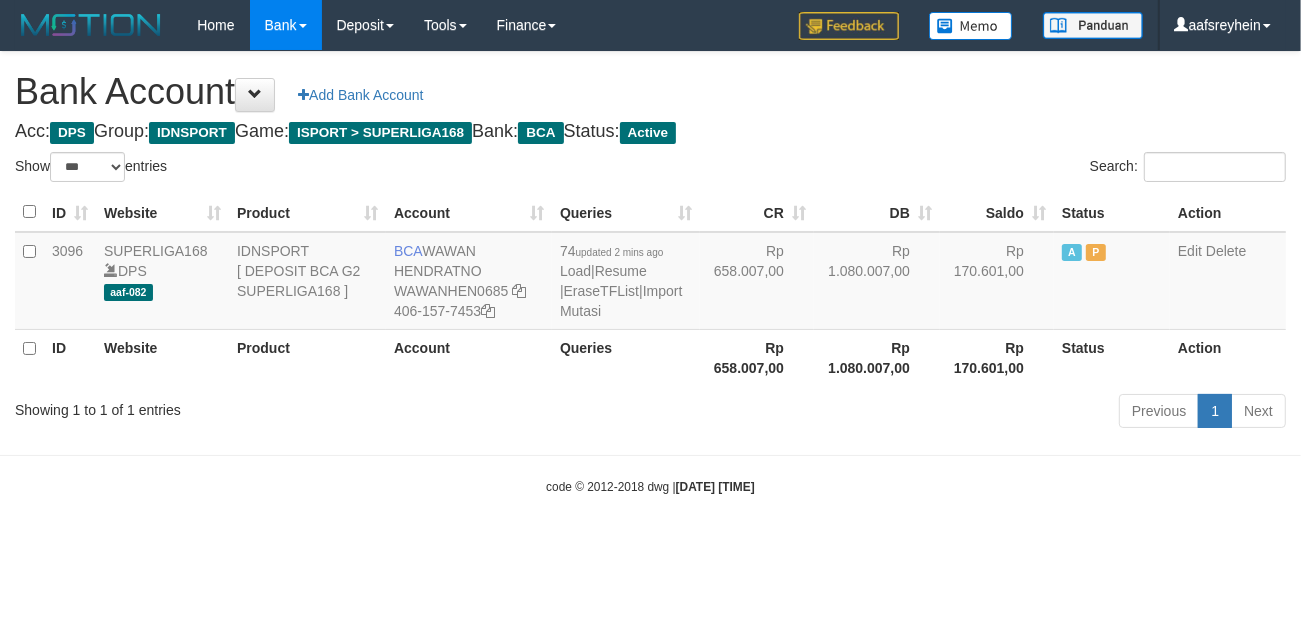 click on "Toggle navigation
Home
Bank
Account List
Load
By Website
Group
[ISPORT]													SUPERLIGA168
By Load Group (DPS)
-" at bounding box center [650, 273] 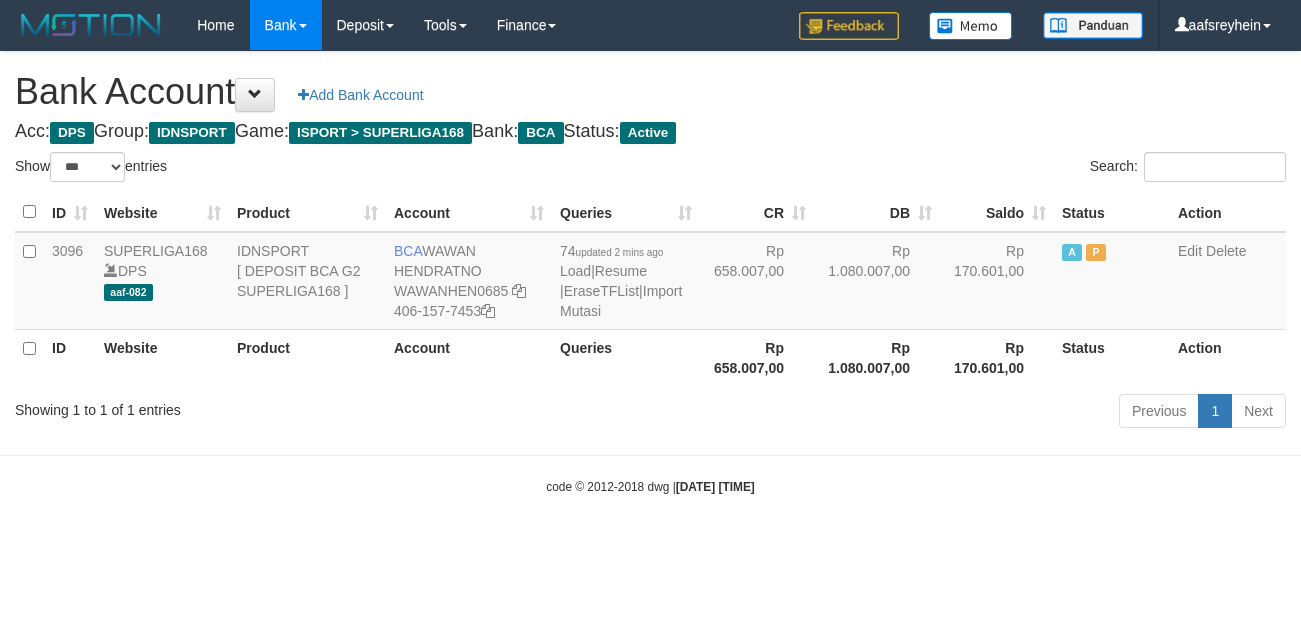 select on "***" 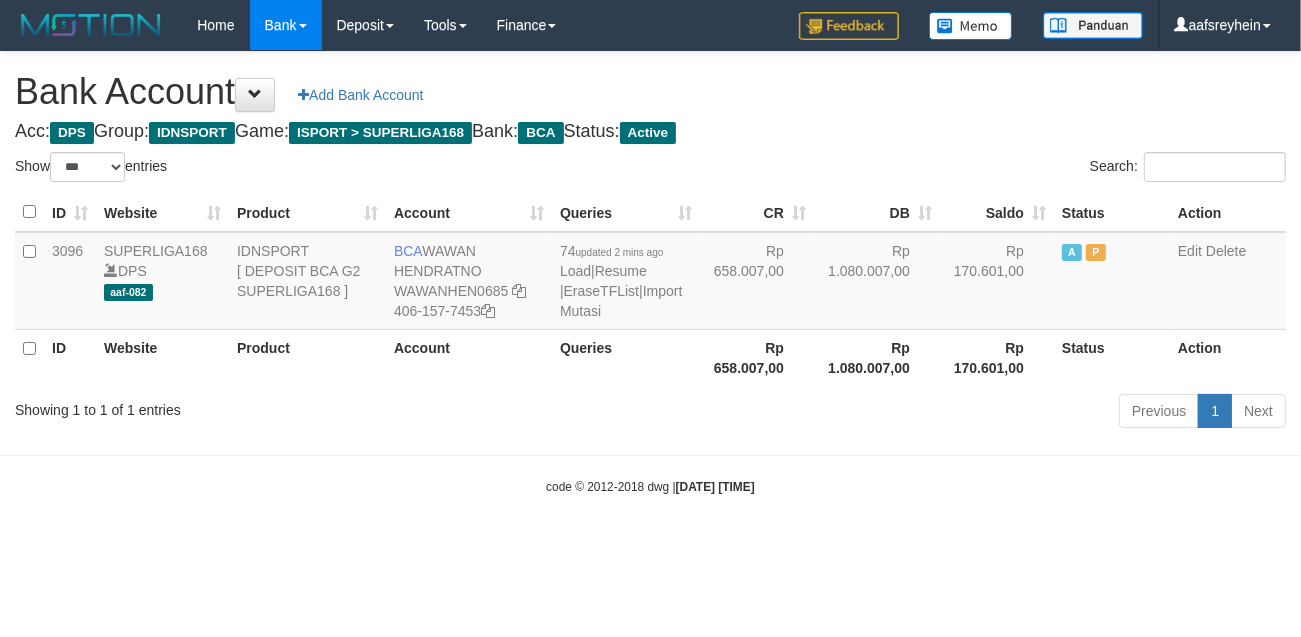 click on "Toggle navigation
Home
Bank
Account List
Load
By Website
Group
[ISPORT]													SUPERLIGA168
By Load Group (DPS)
-" at bounding box center (650, 273) 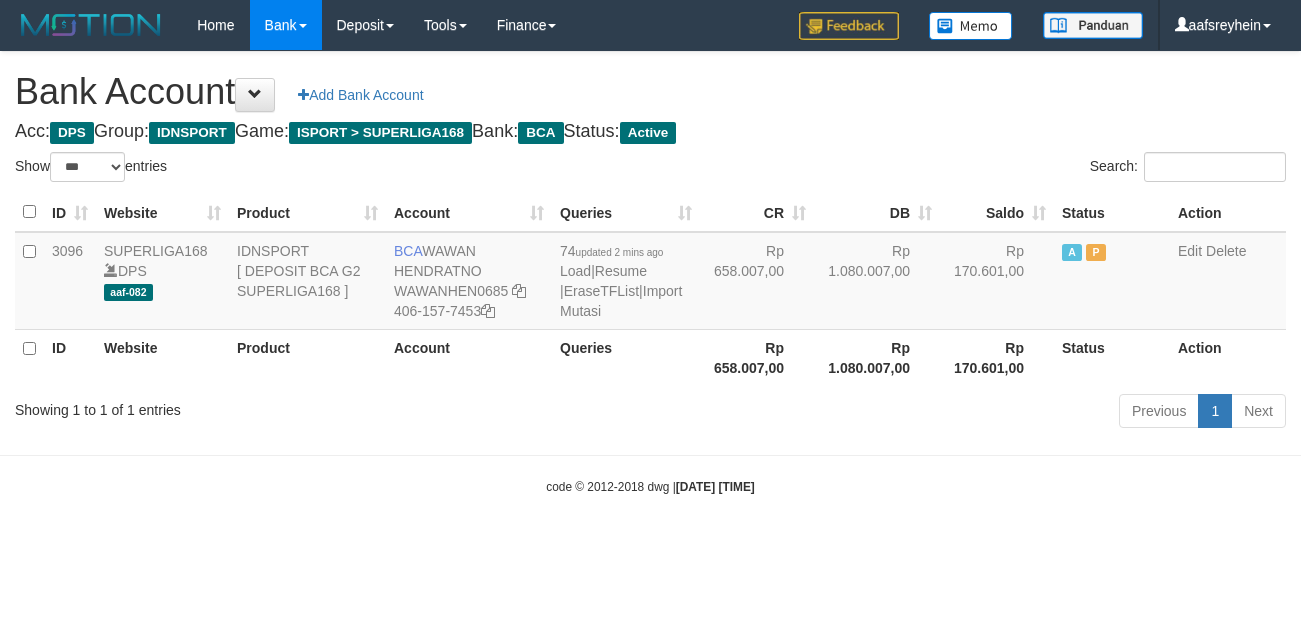 select on "***" 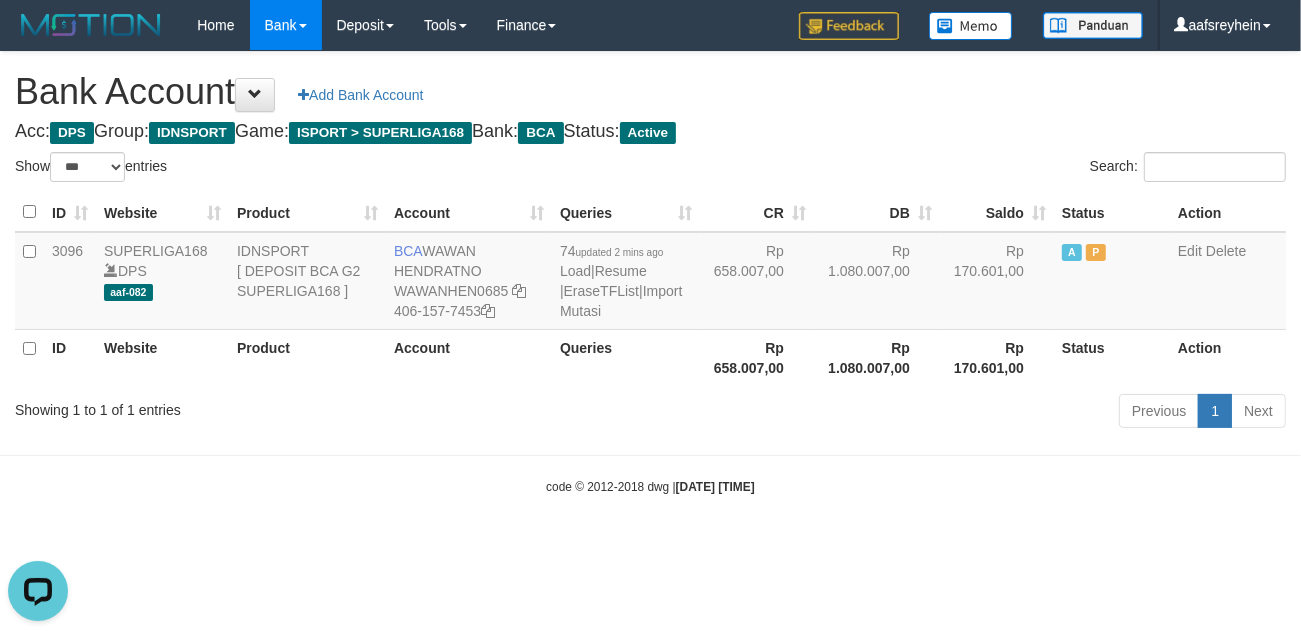 scroll, scrollTop: 0, scrollLeft: 0, axis: both 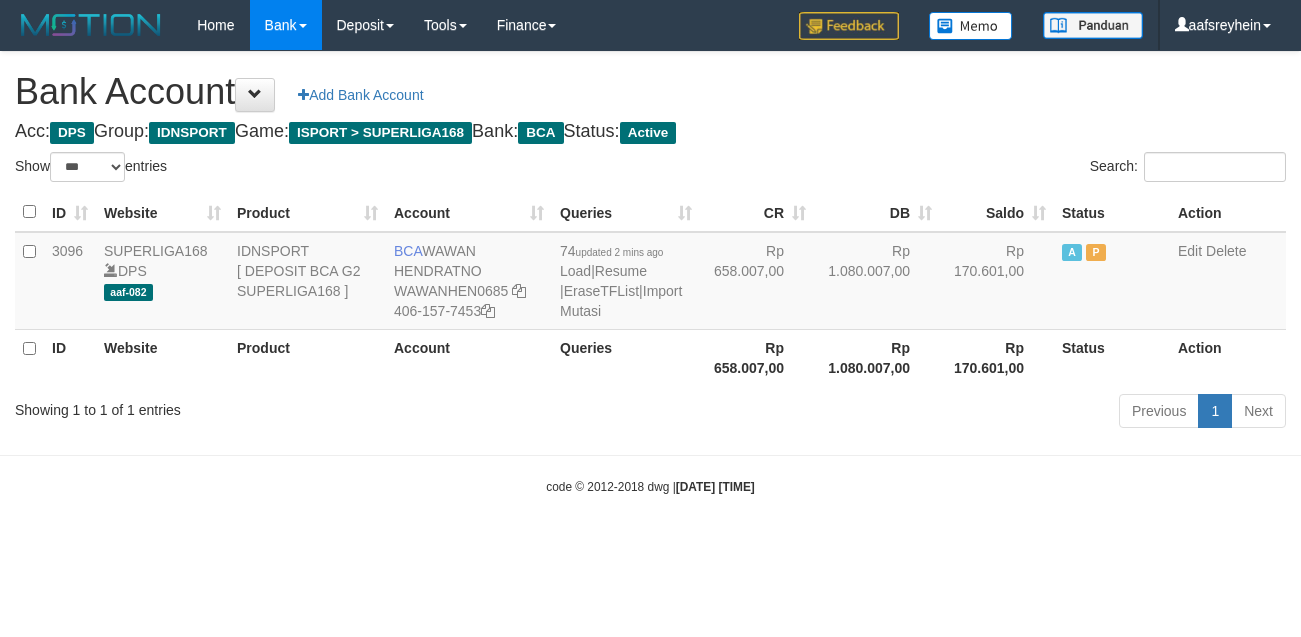 select on "***" 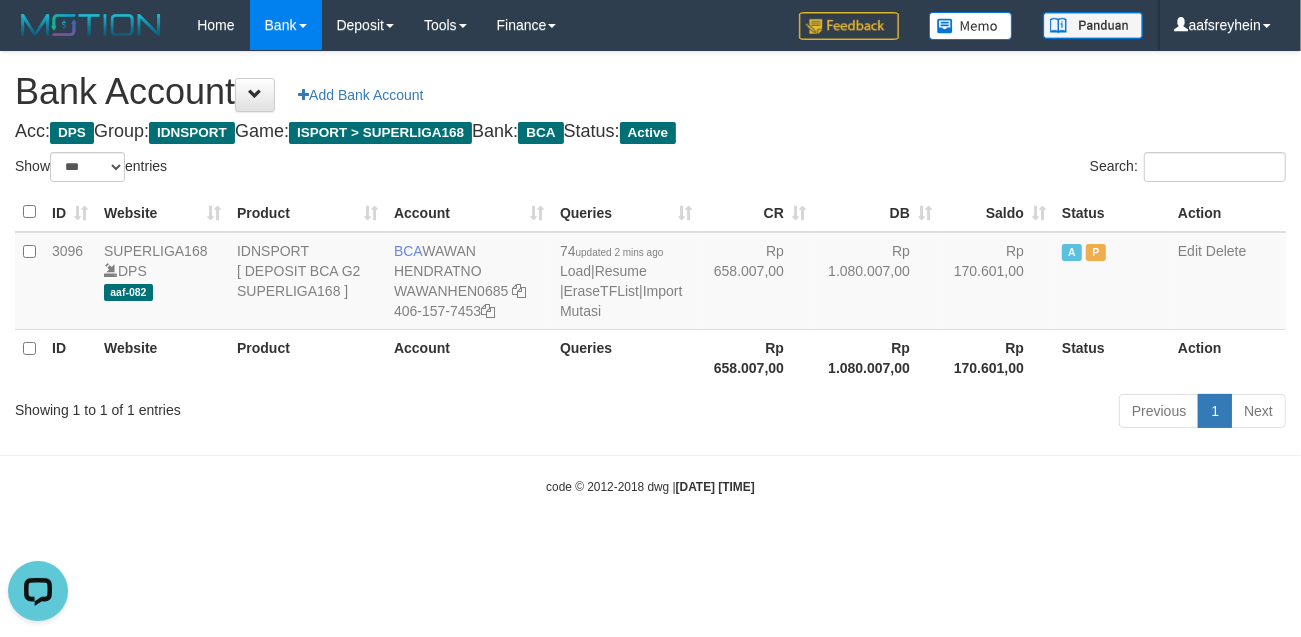 scroll, scrollTop: 0, scrollLeft: 0, axis: both 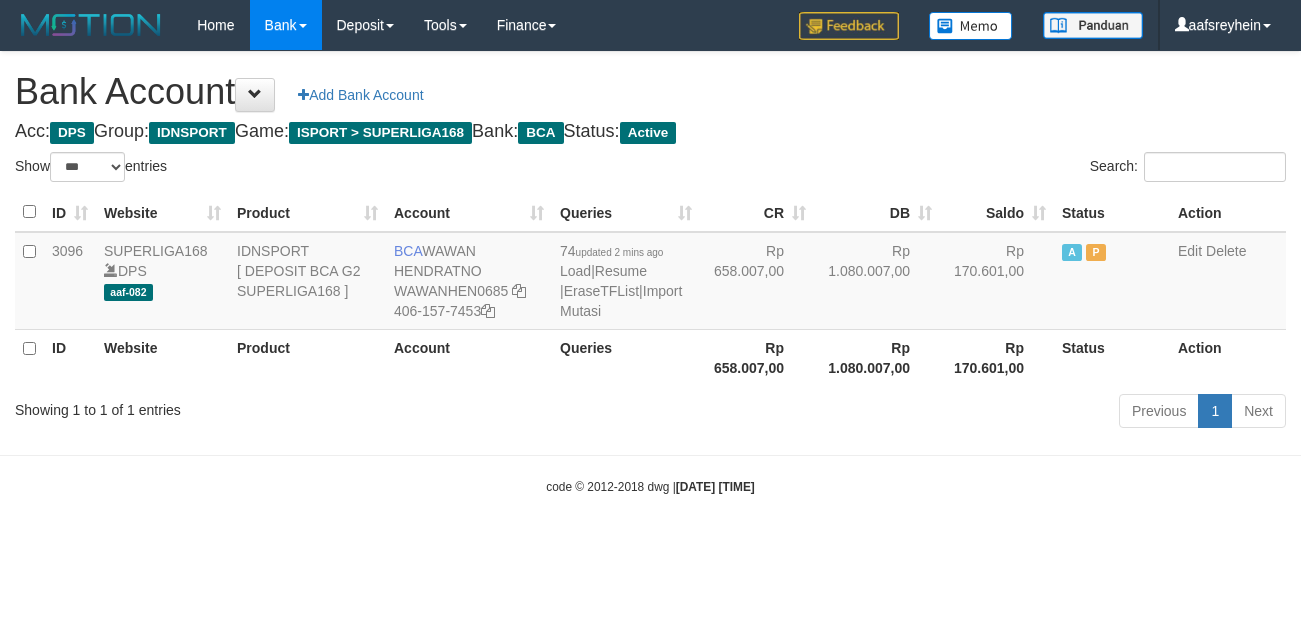 select on "***" 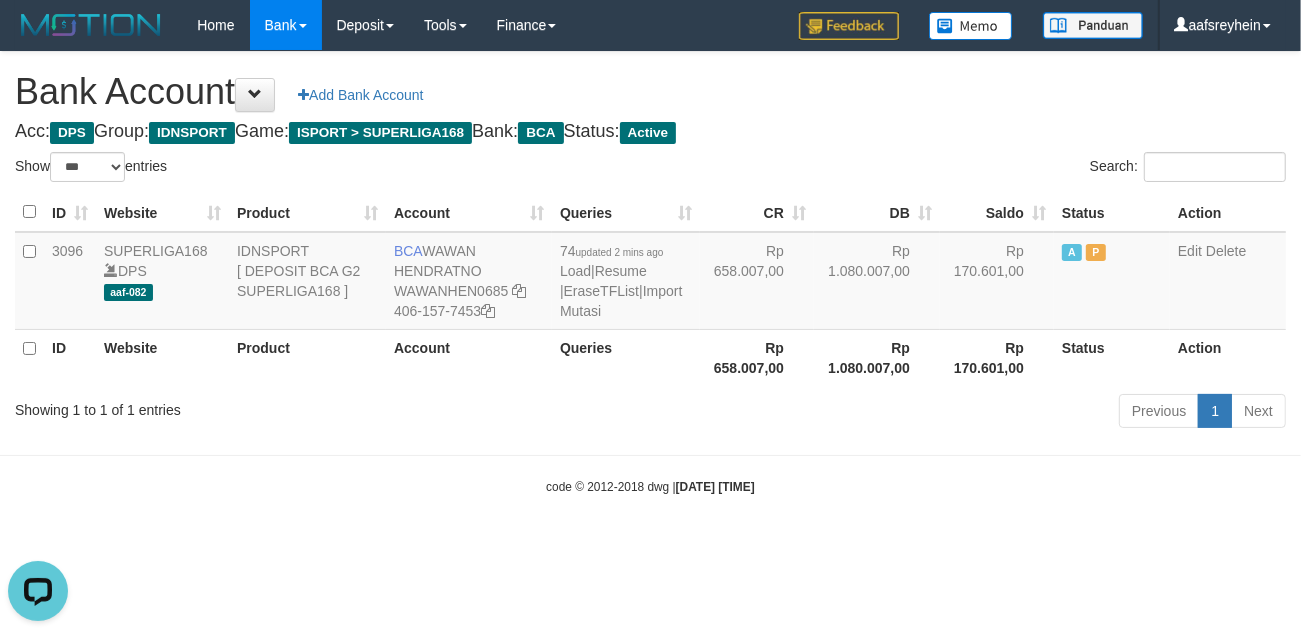 scroll, scrollTop: 0, scrollLeft: 0, axis: both 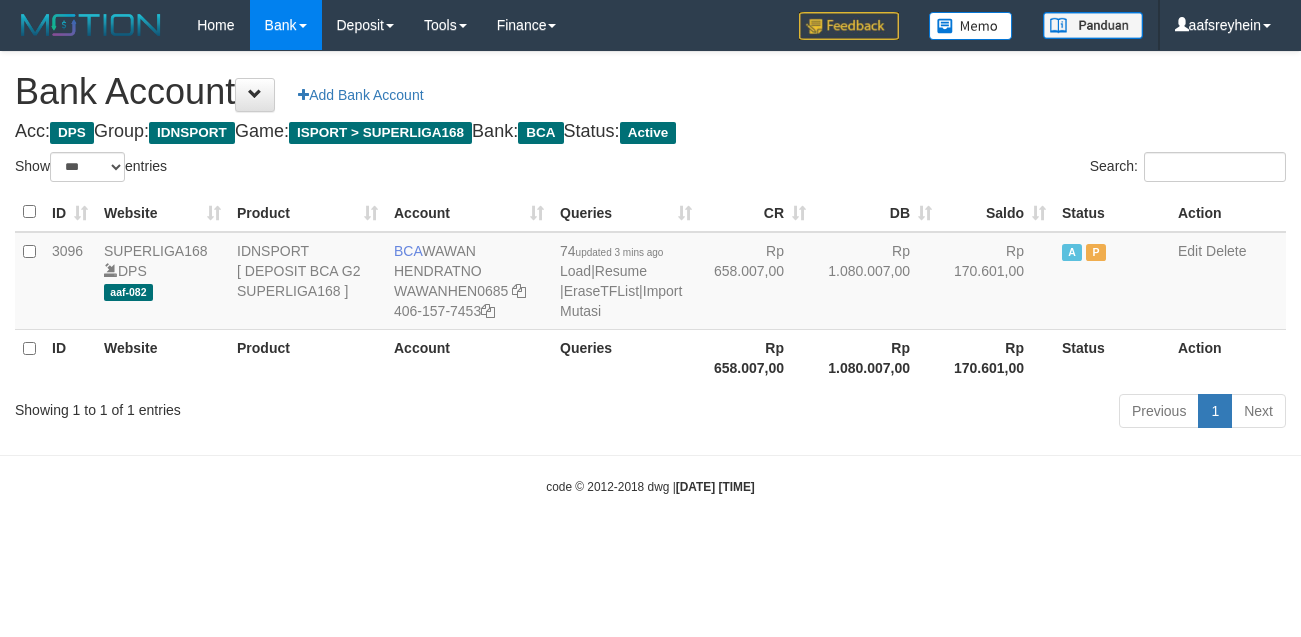 select on "***" 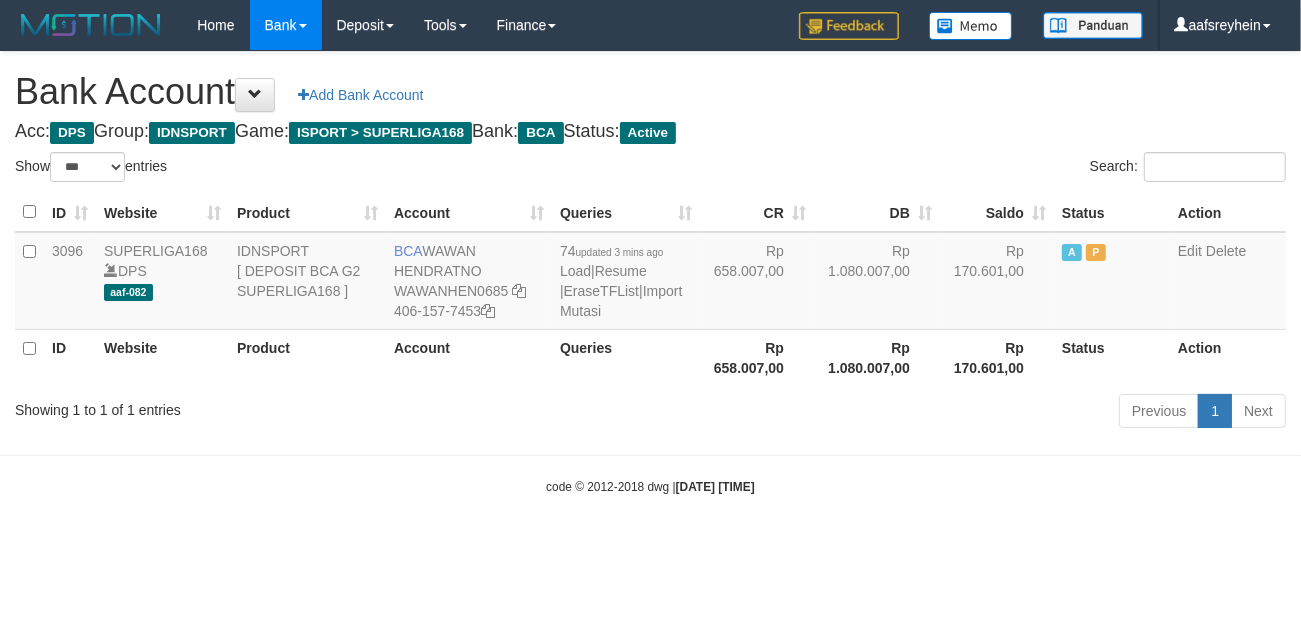 click on "Toggle navigation
Home
Bank
Account List
Load
By Website
Group
[ISPORT]													SUPERLIGA168
By Load Group (DPS)
-" at bounding box center [650, 273] 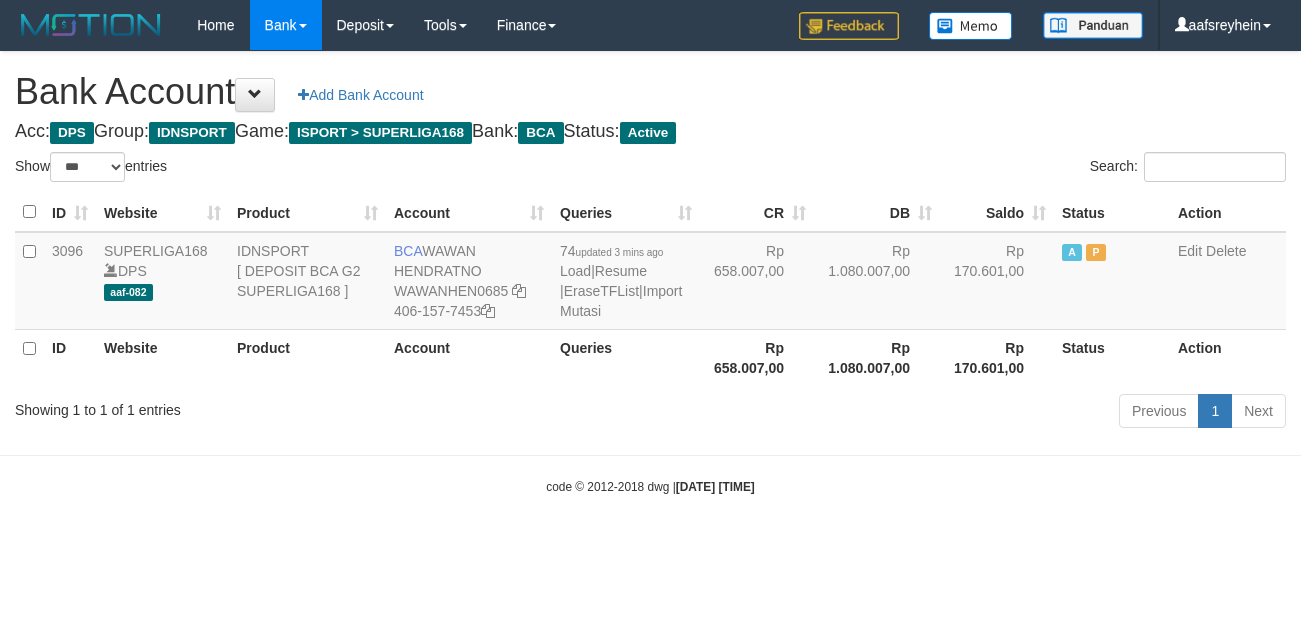select on "***" 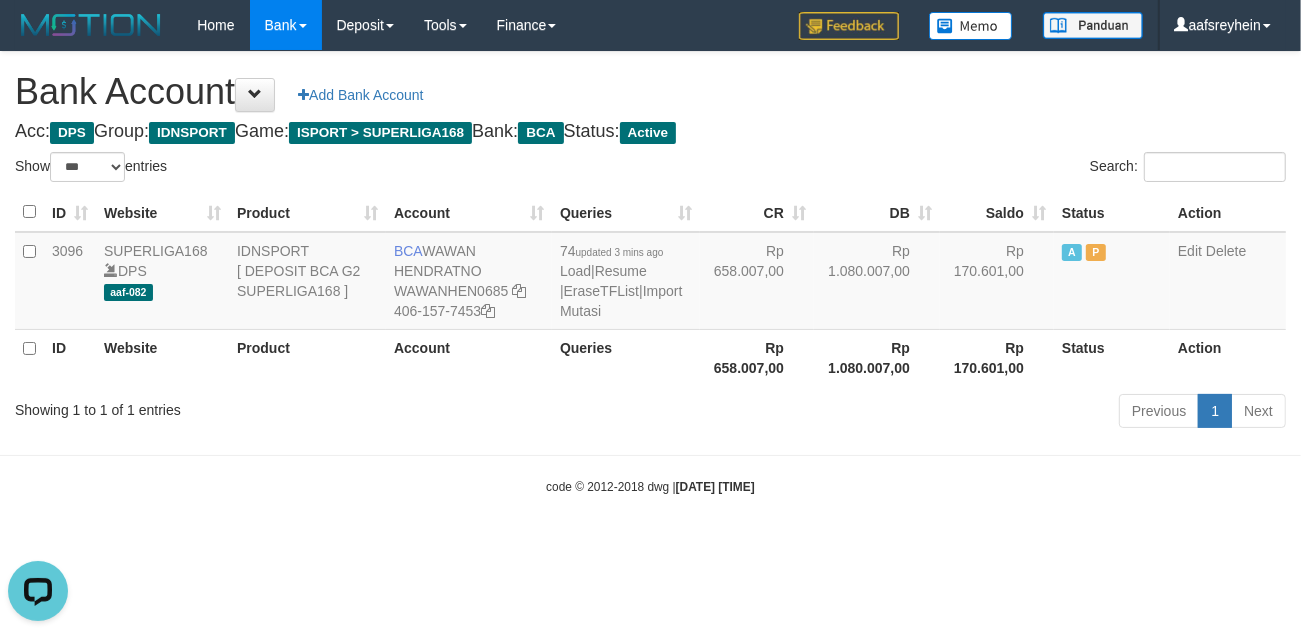 scroll, scrollTop: 0, scrollLeft: 0, axis: both 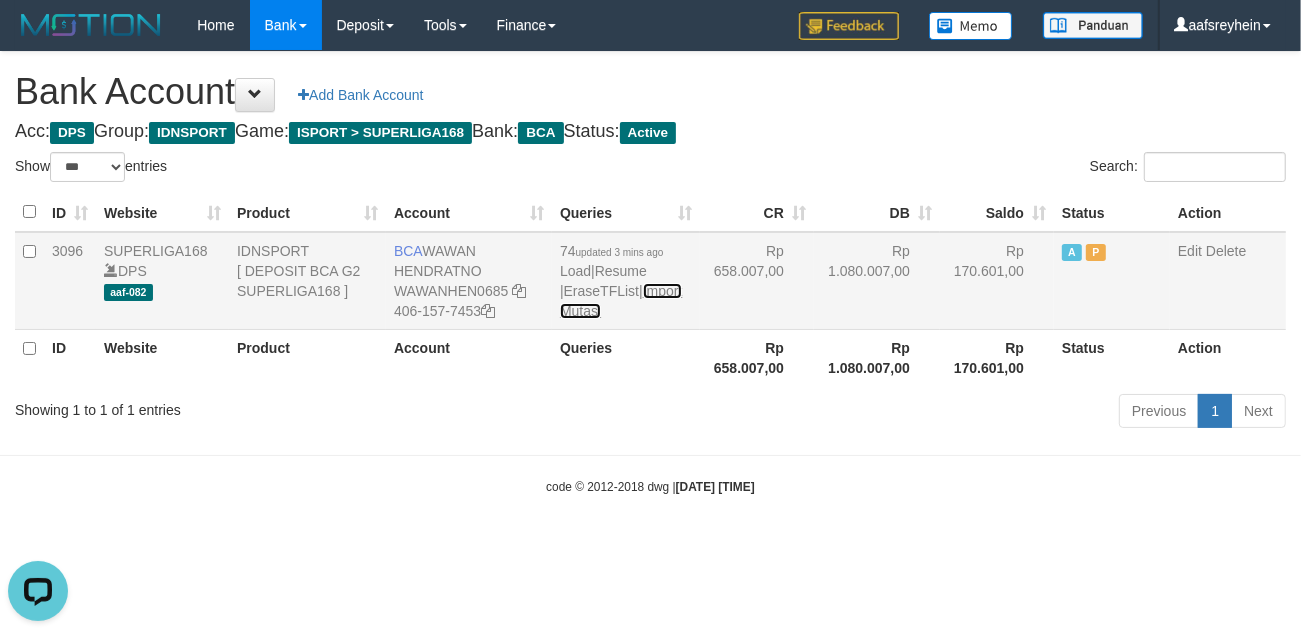 click on "Import Mutasi" at bounding box center [621, 301] 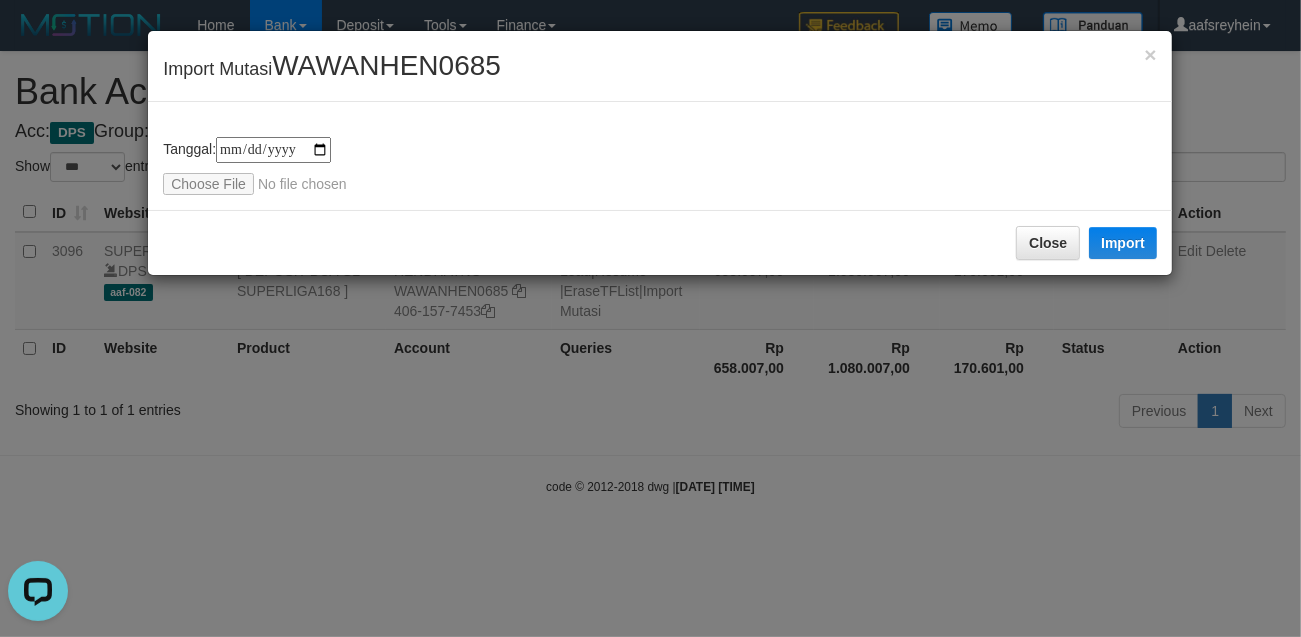 type on "**********" 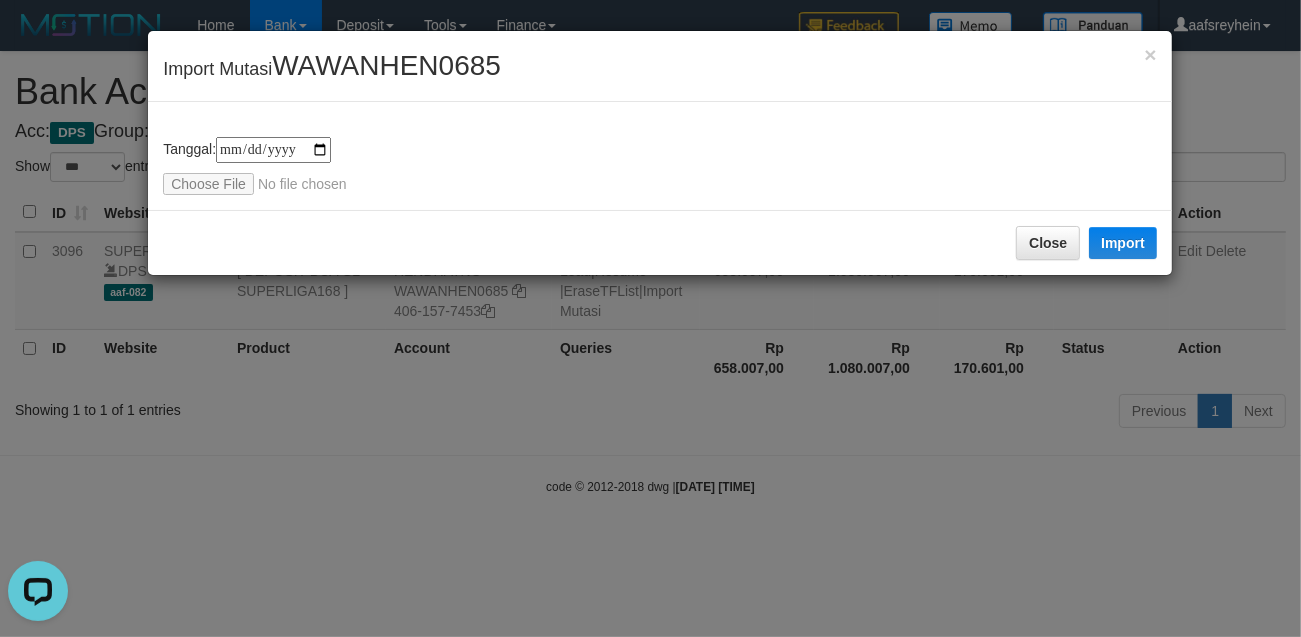 click on "Close
Import" at bounding box center (660, 242) 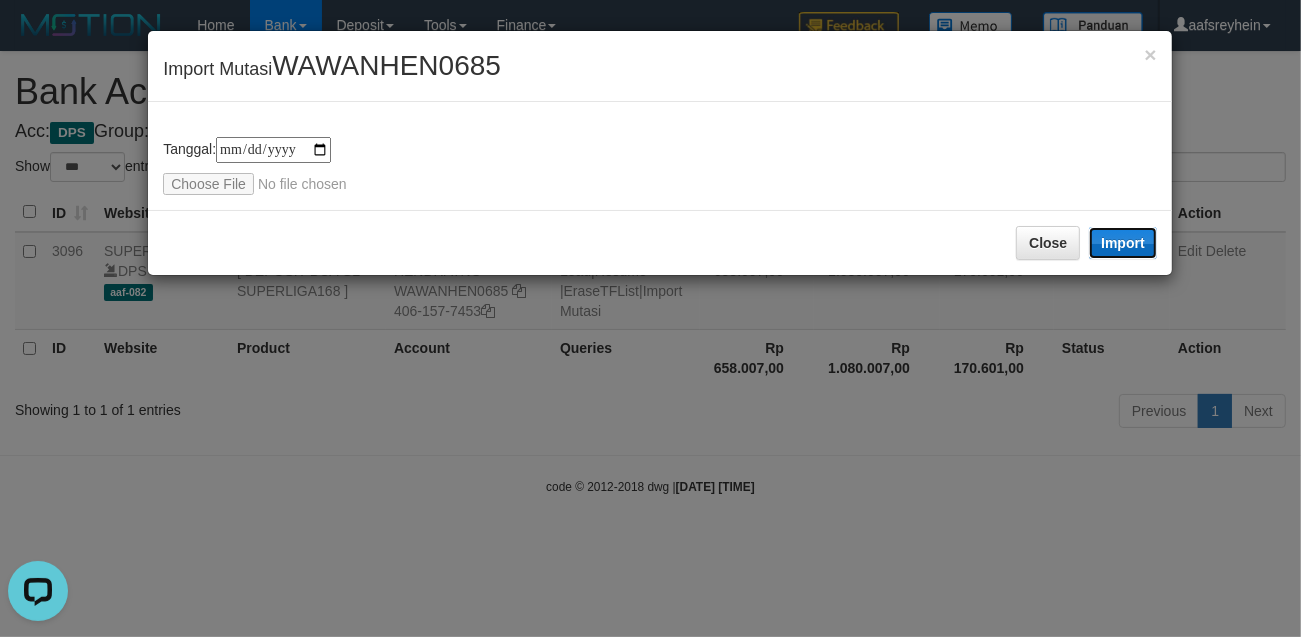 click on "Import" at bounding box center [1123, 243] 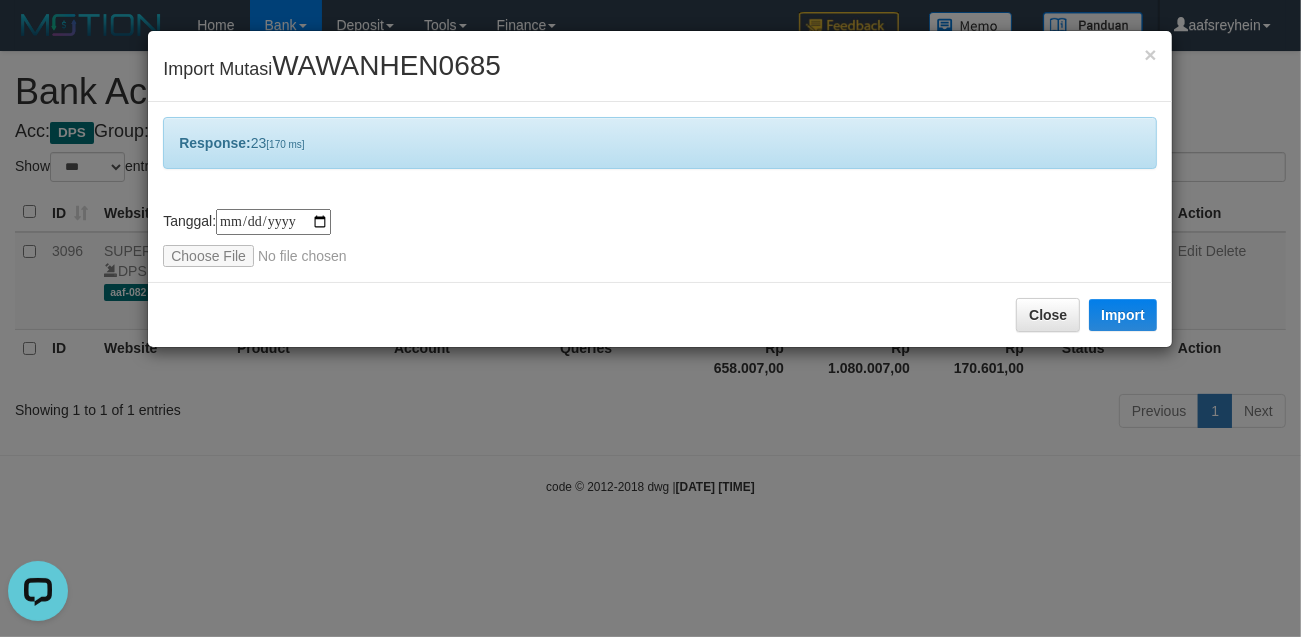 click on "**********" at bounding box center [650, 318] 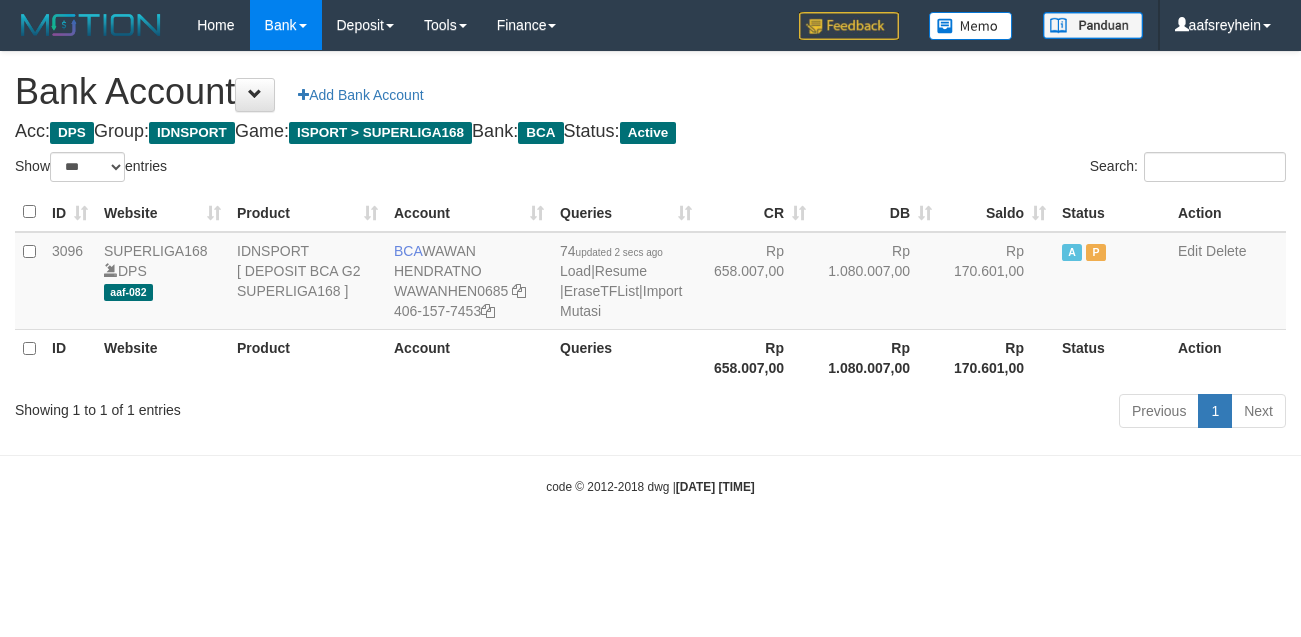 select on "***" 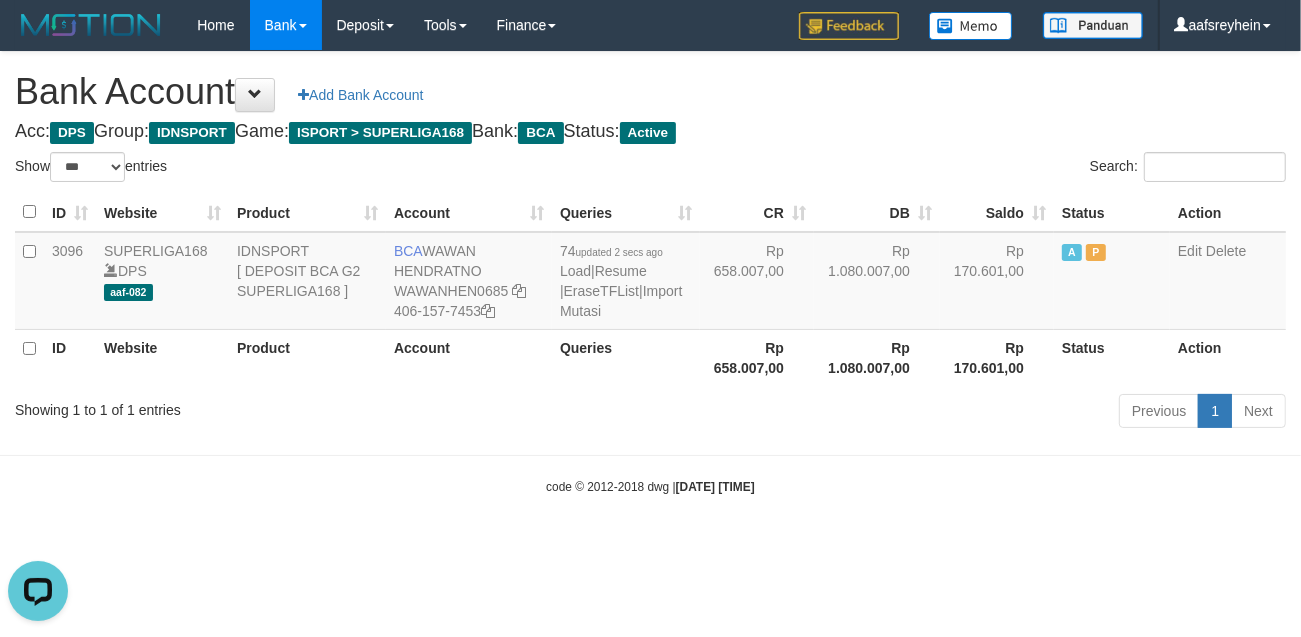 scroll, scrollTop: 0, scrollLeft: 0, axis: both 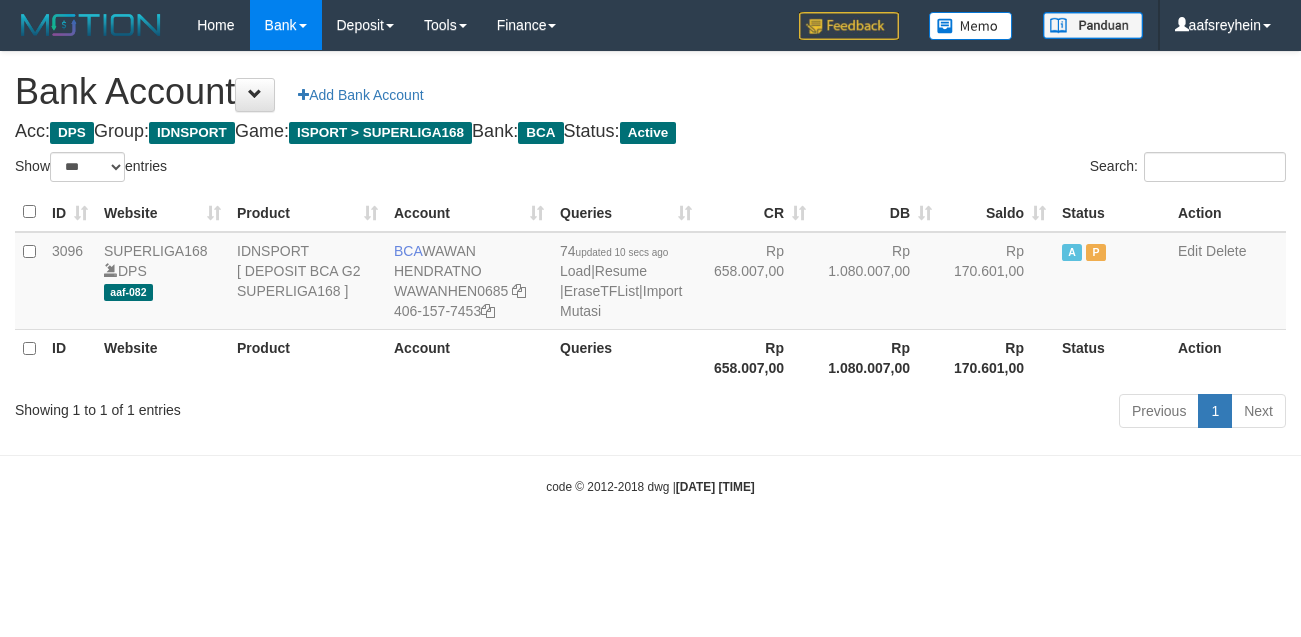 select on "***" 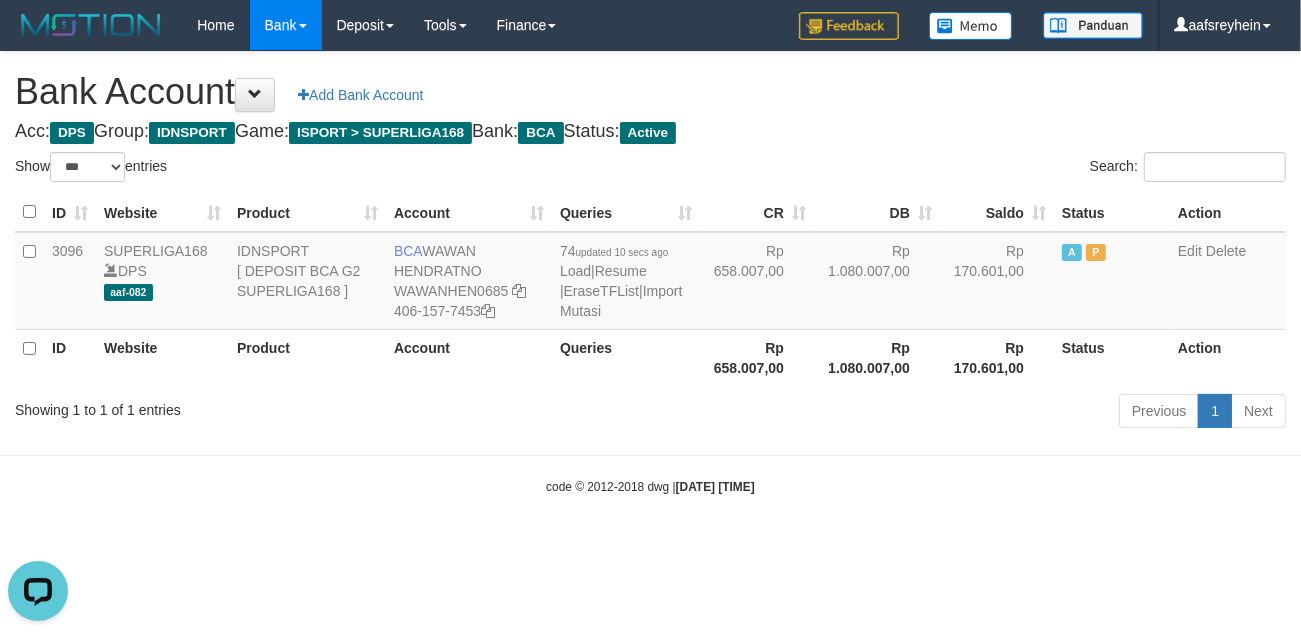 scroll, scrollTop: 0, scrollLeft: 0, axis: both 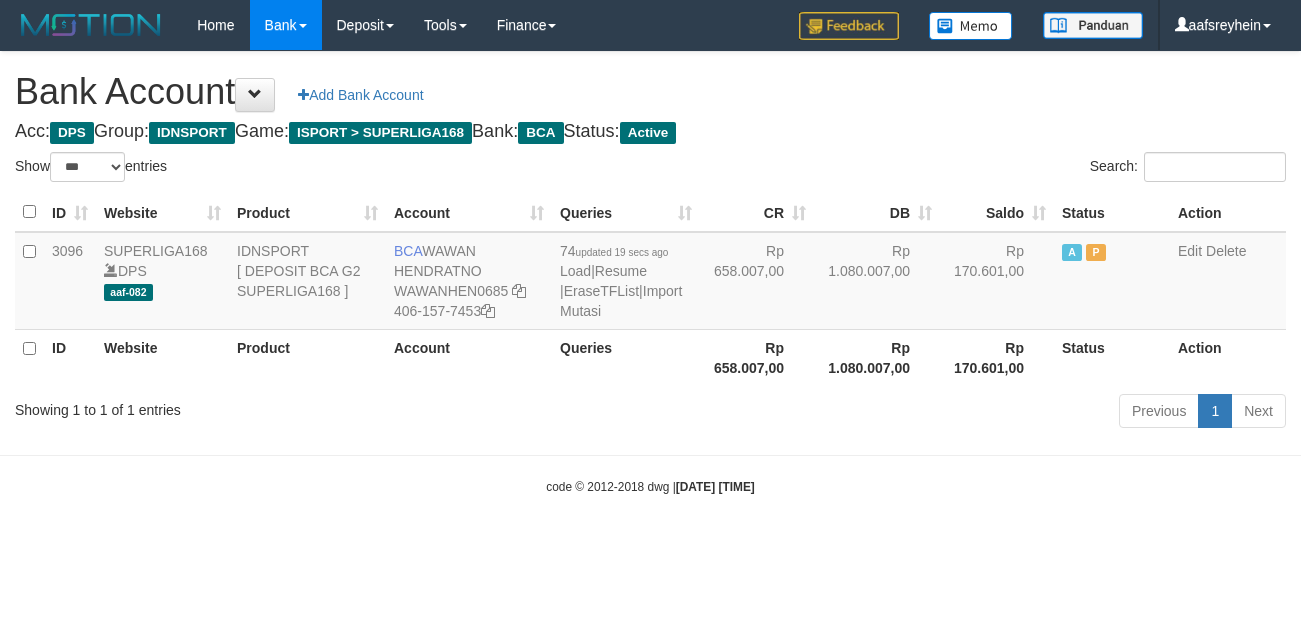 select on "***" 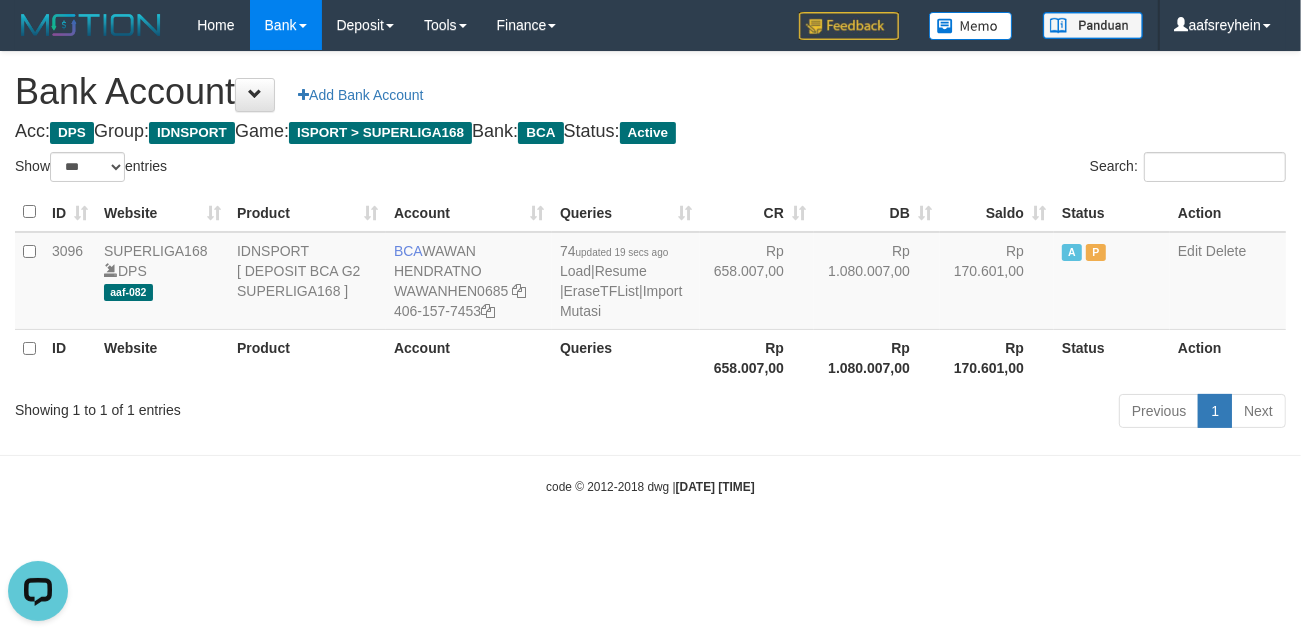 scroll, scrollTop: 0, scrollLeft: 0, axis: both 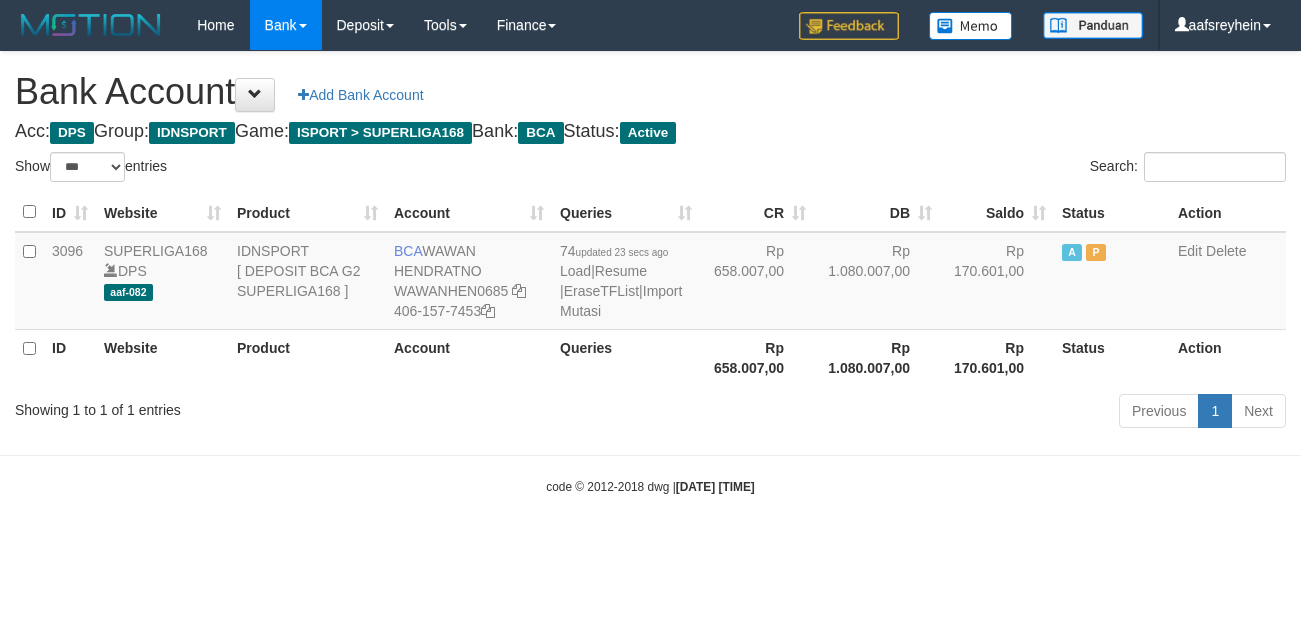 select on "***" 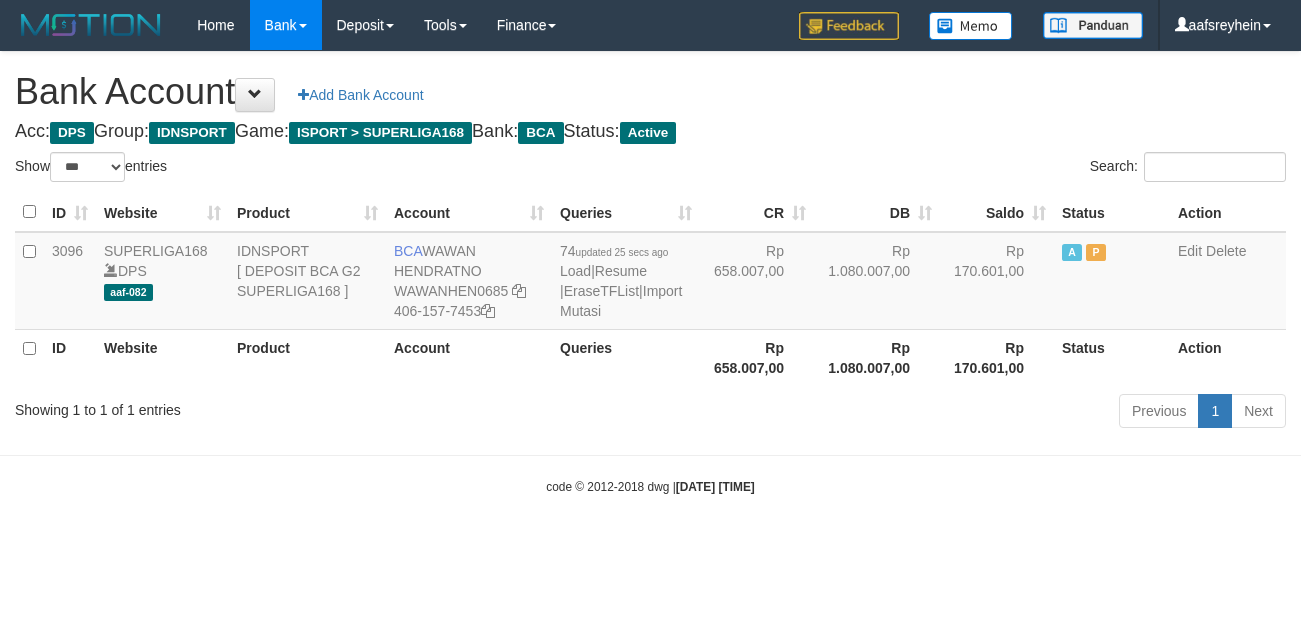 select on "***" 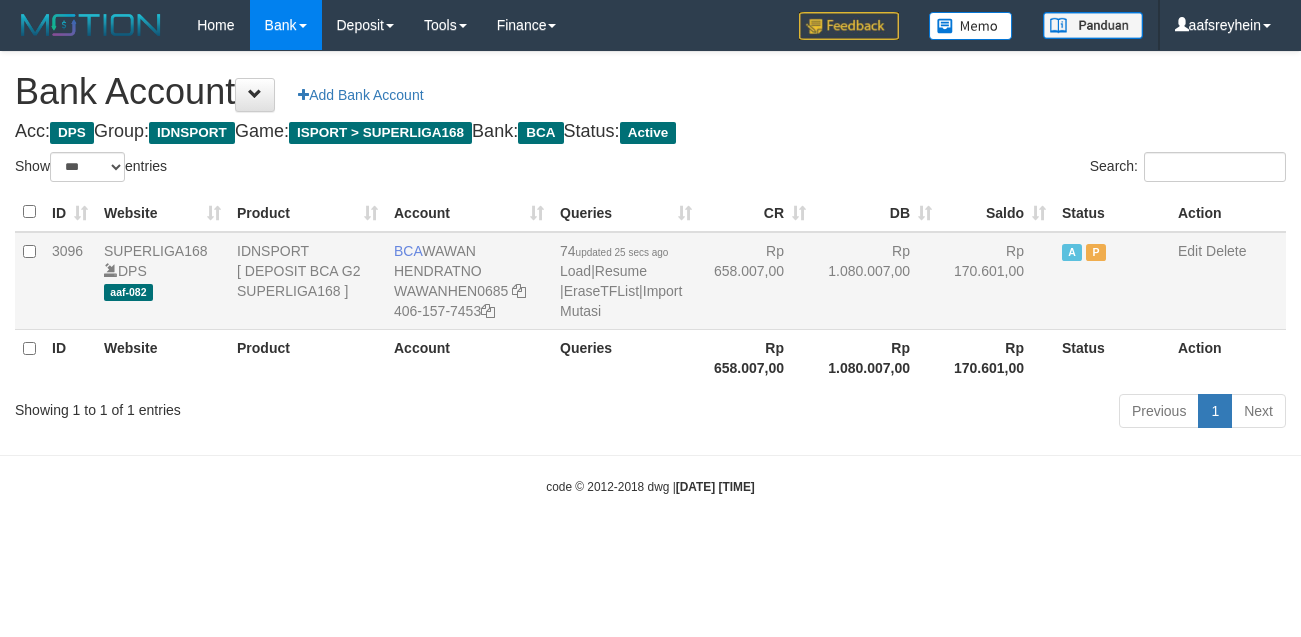 scroll, scrollTop: 0, scrollLeft: 0, axis: both 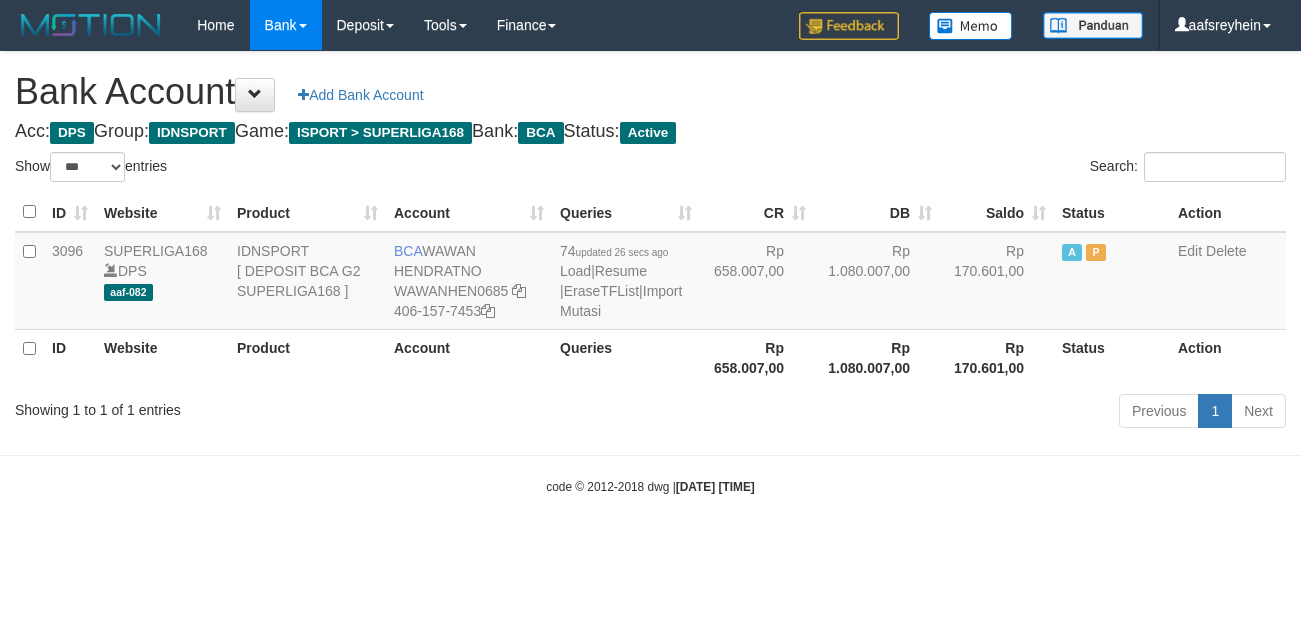 select on "***" 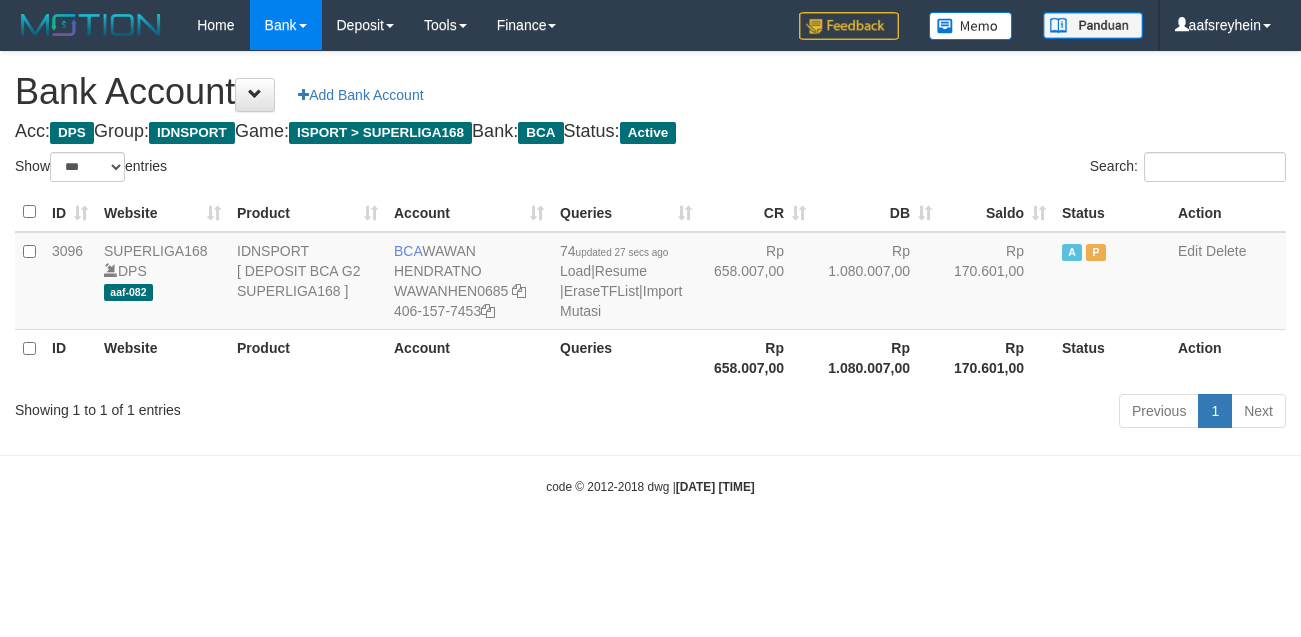select on "***" 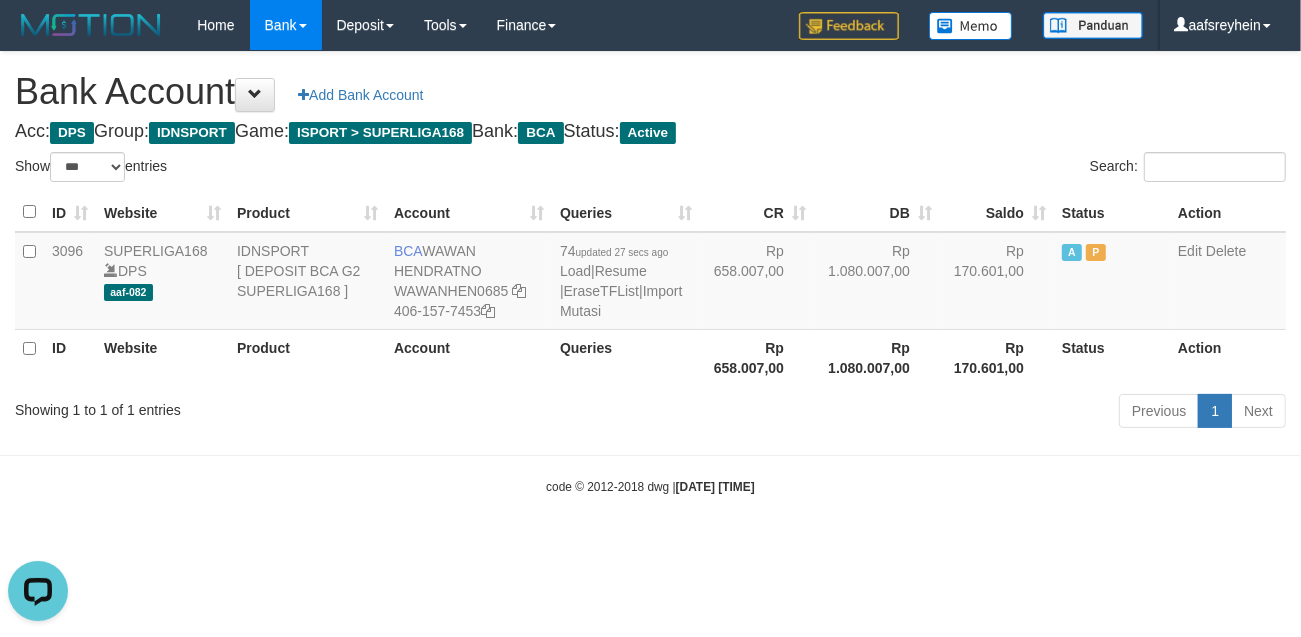 scroll, scrollTop: 0, scrollLeft: 0, axis: both 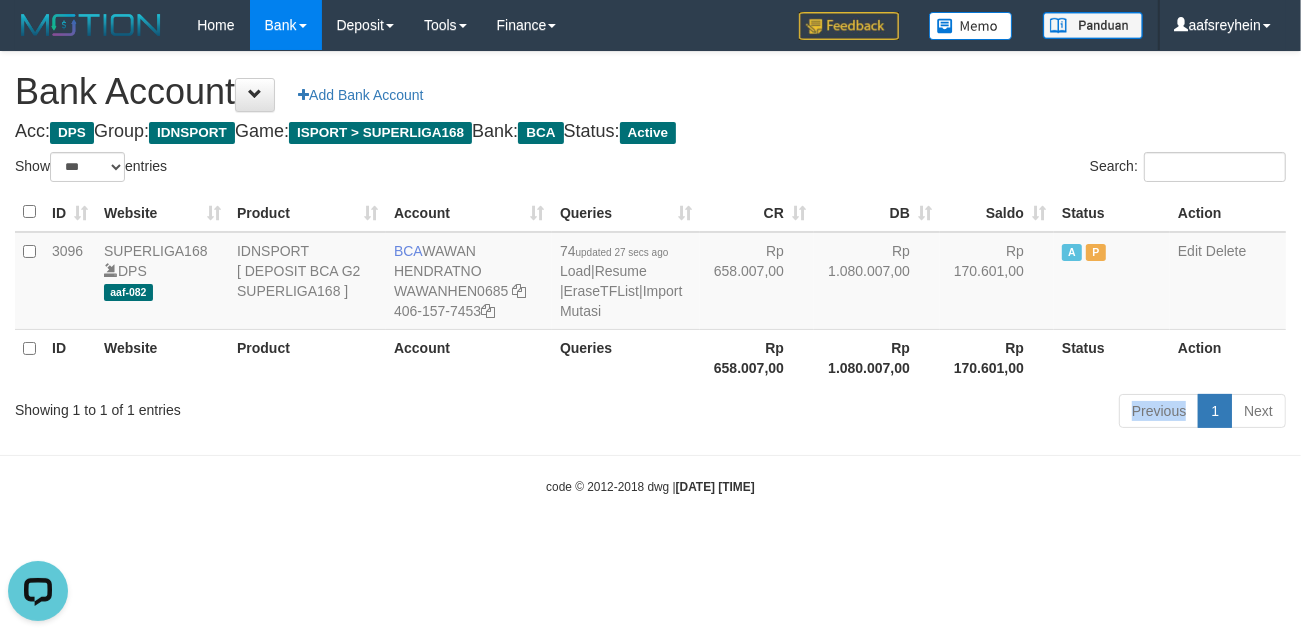 click on "Previous 1 Next" at bounding box center (921, 413) 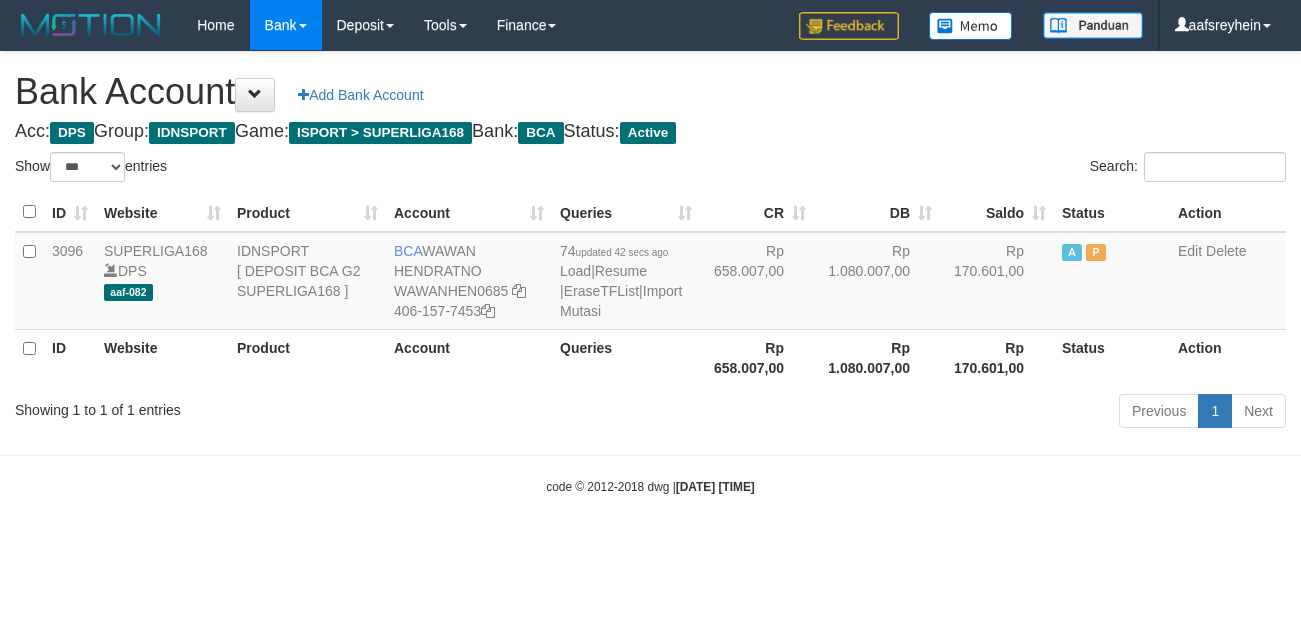 select on "***" 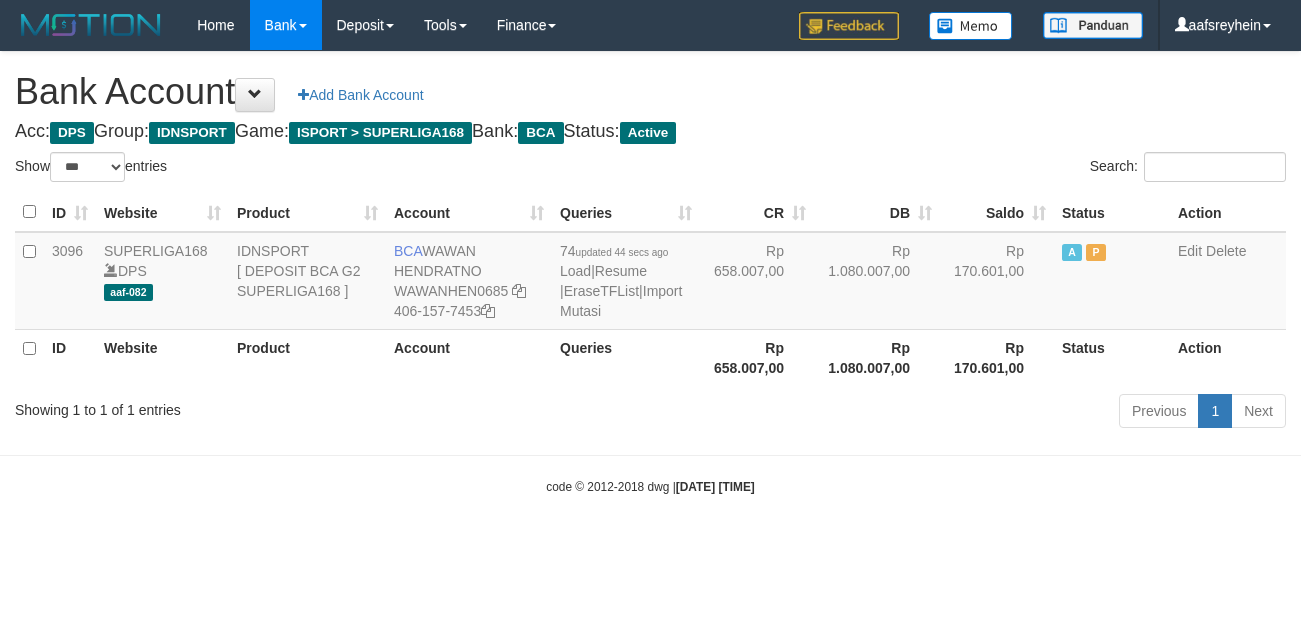 select on "***" 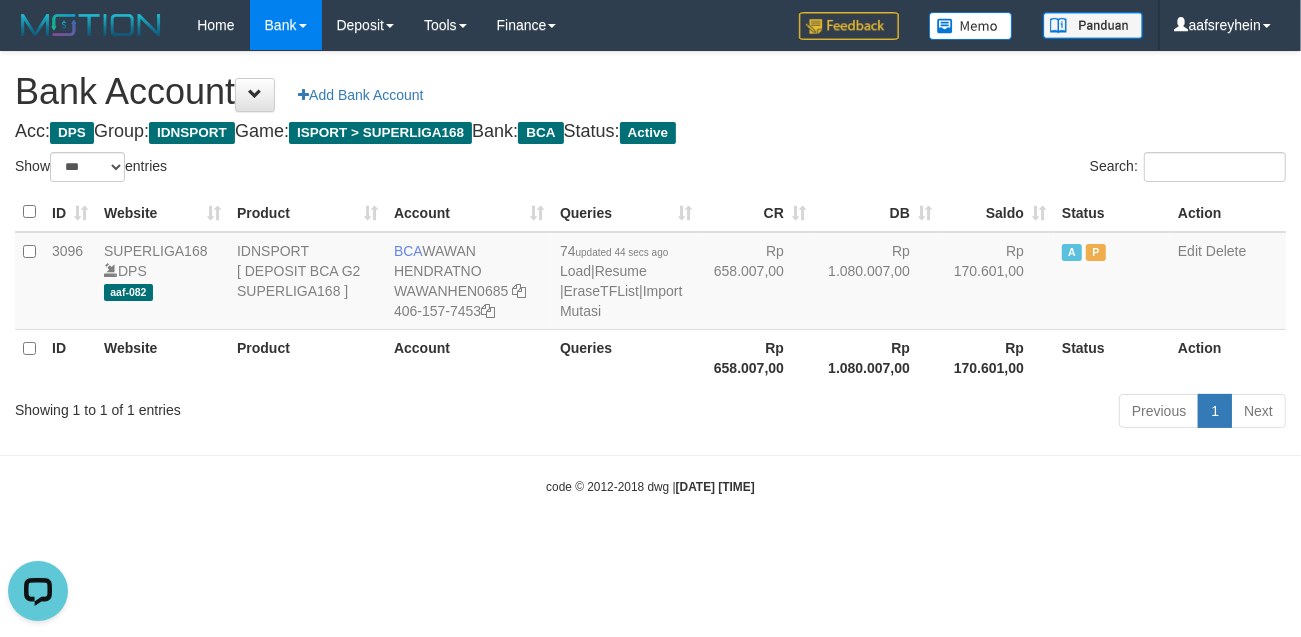 scroll, scrollTop: 0, scrollLeft: 0, axis: both 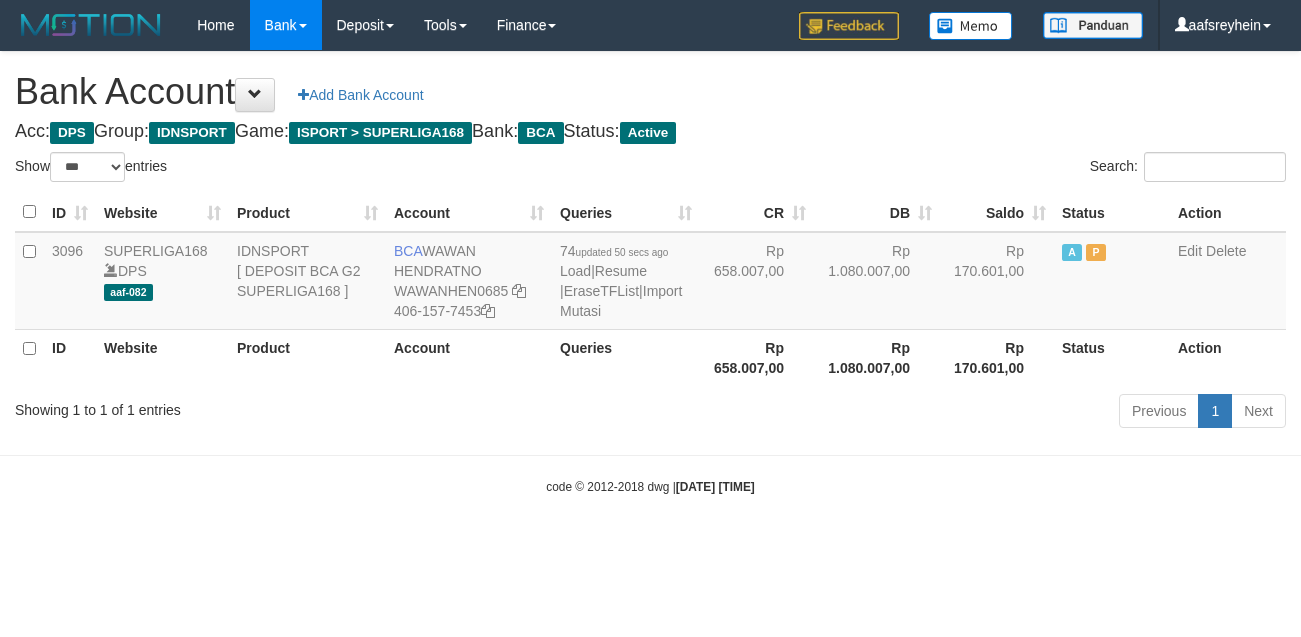 select on "***" 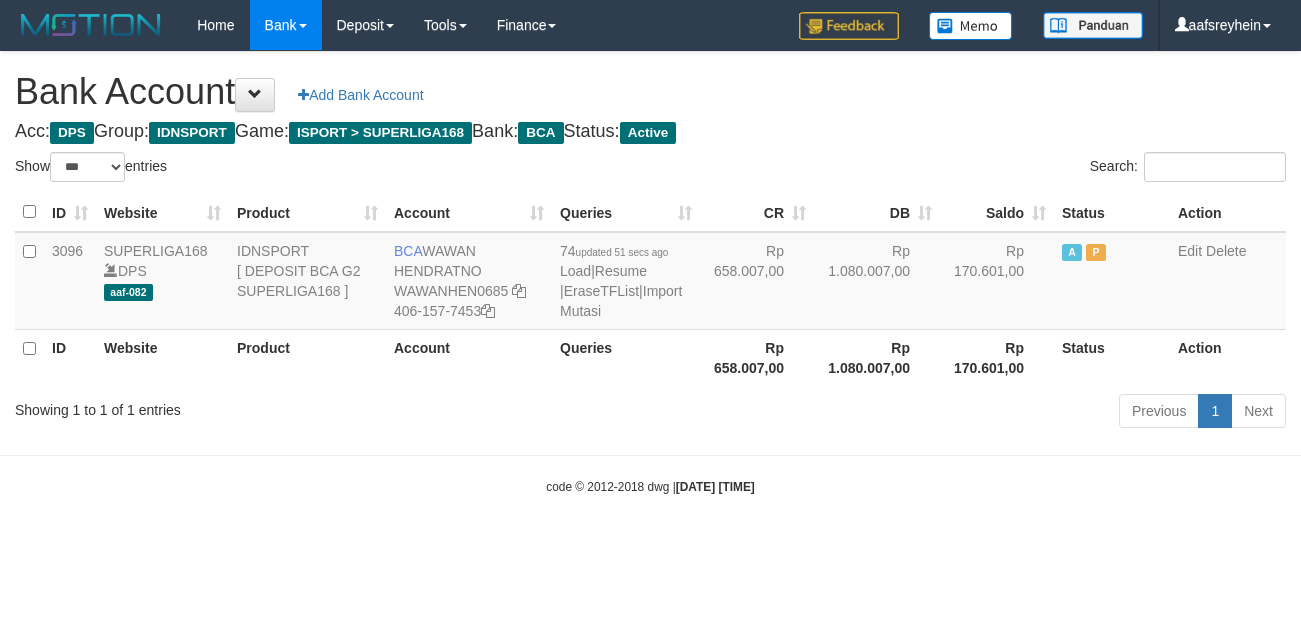 select on "***" 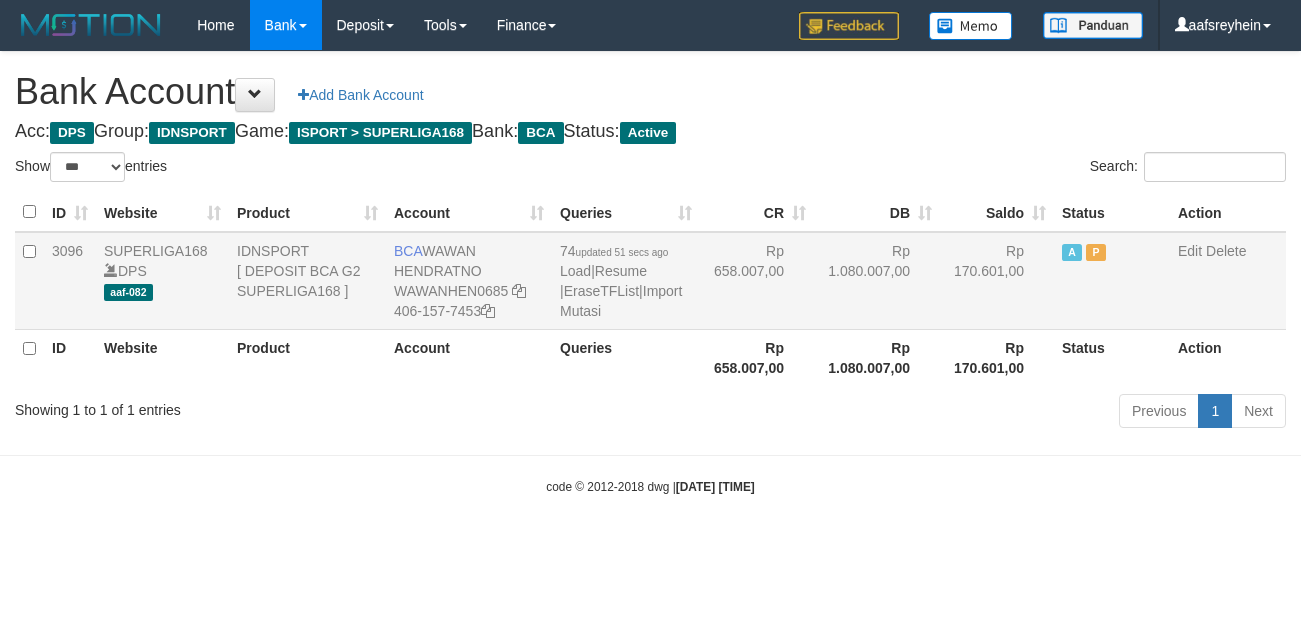 scroll, scrollTop: 0, scrollLeft: 0, axis: both 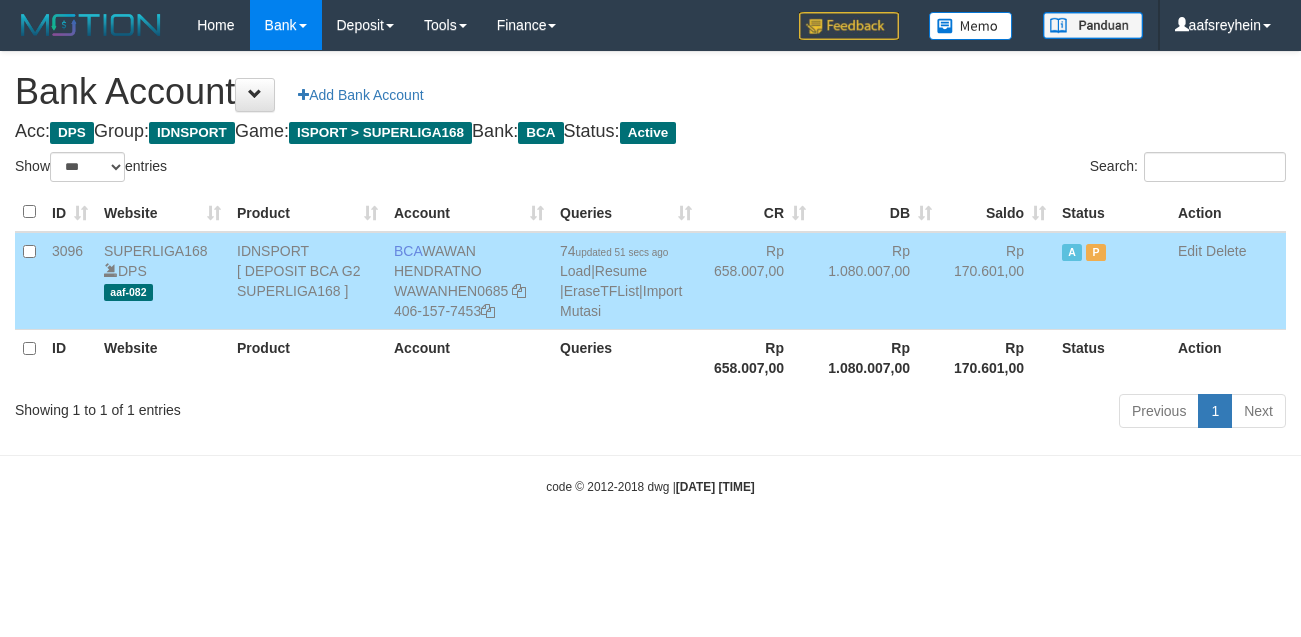select on "***" 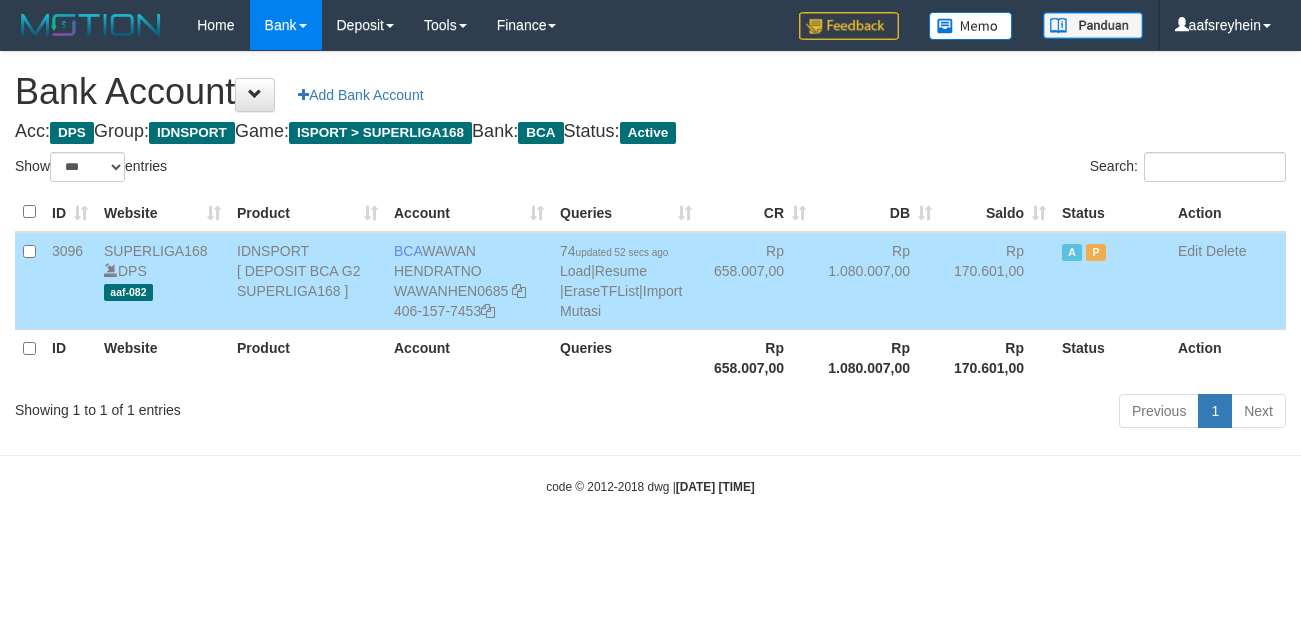 select on "***" 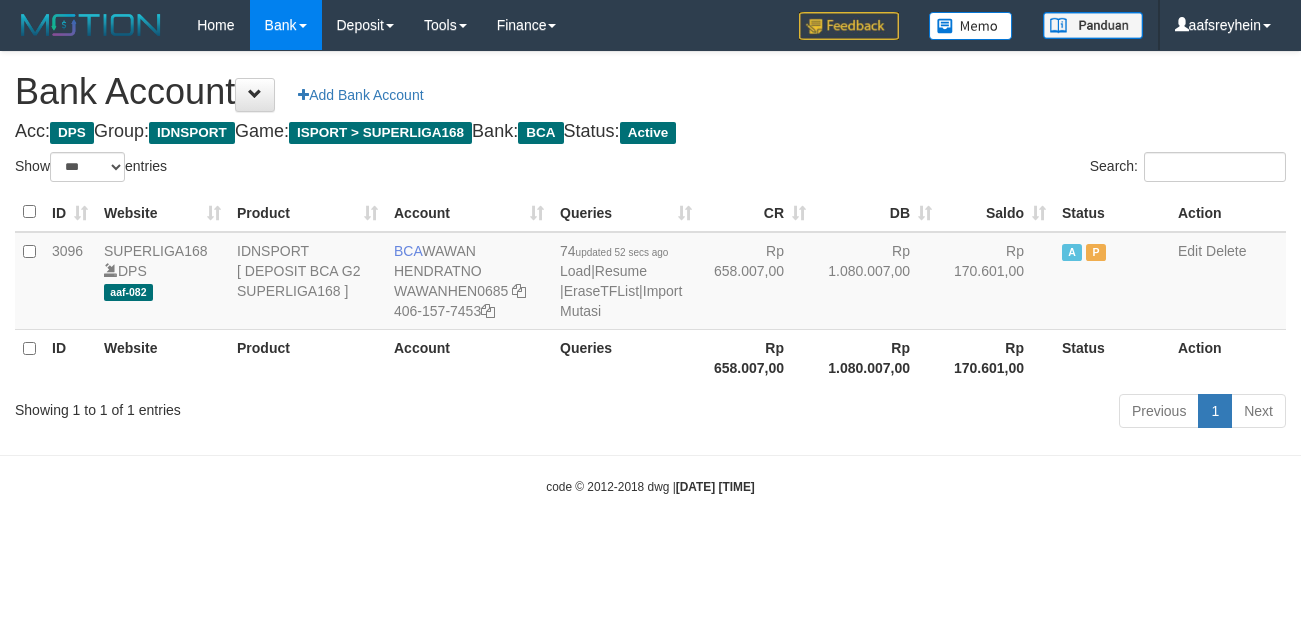 select on "***" 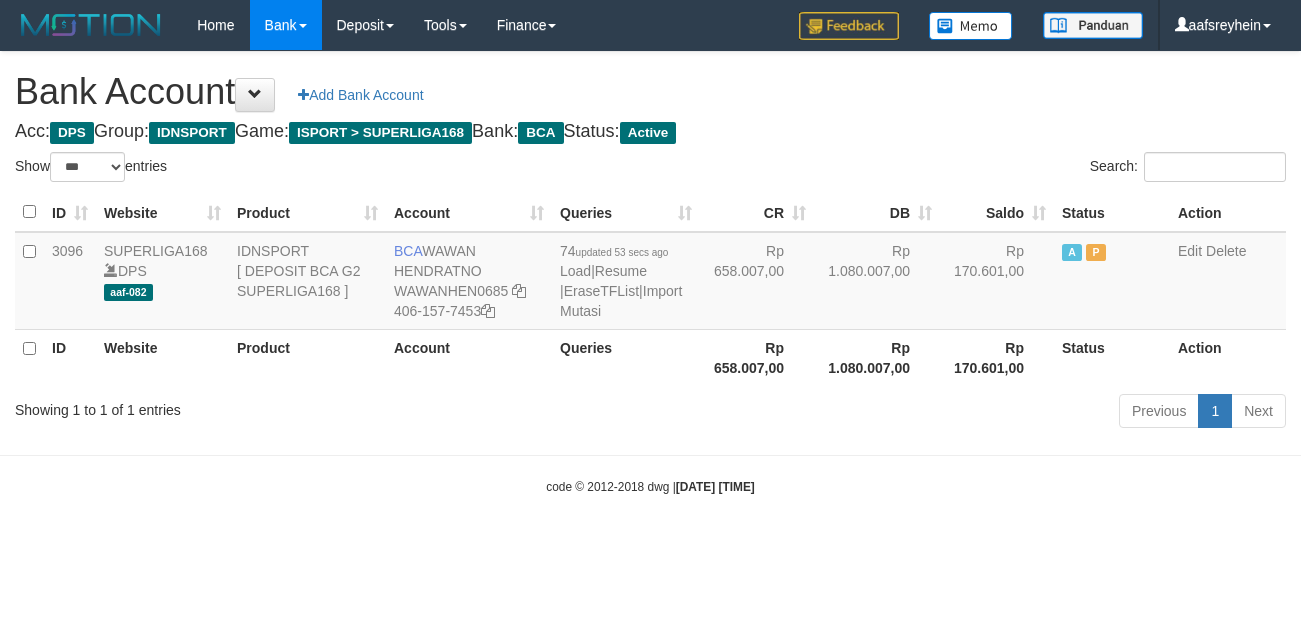 select on "***" 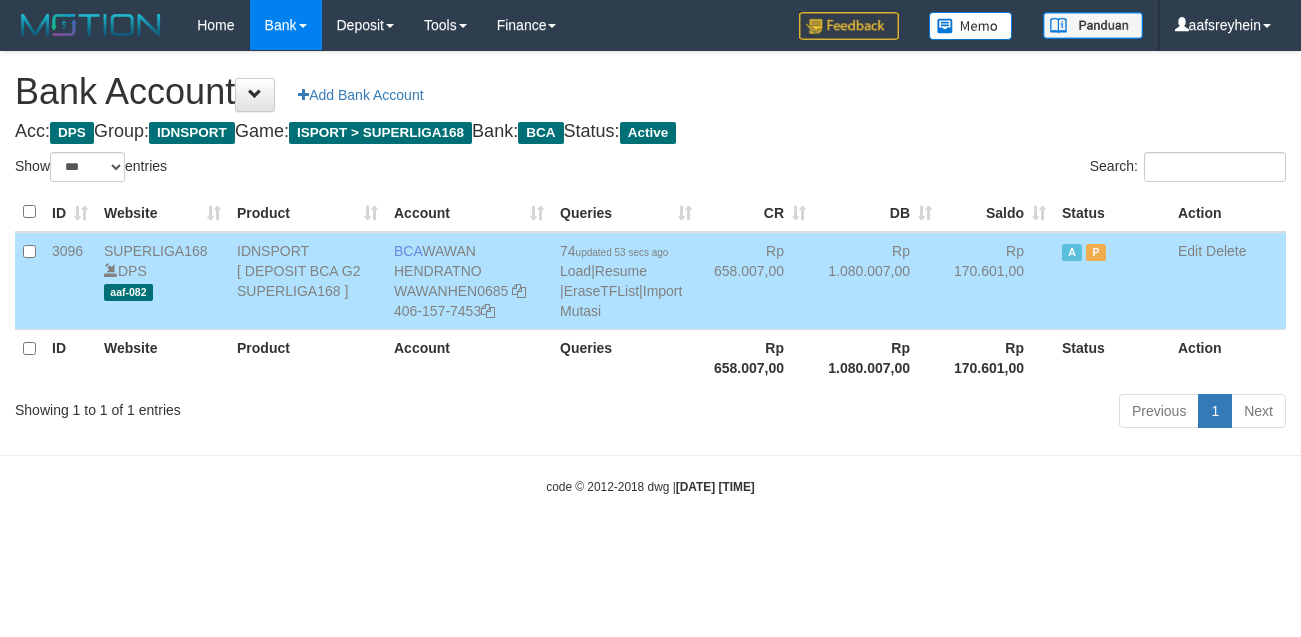 select on "***" 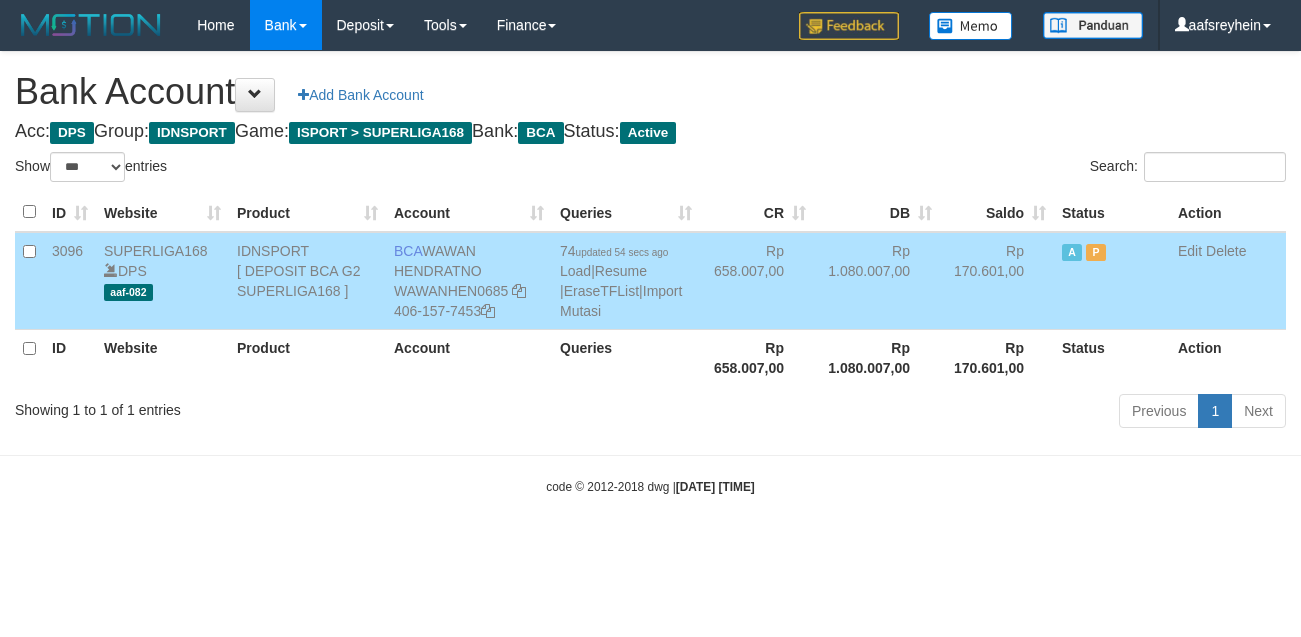select on "***" 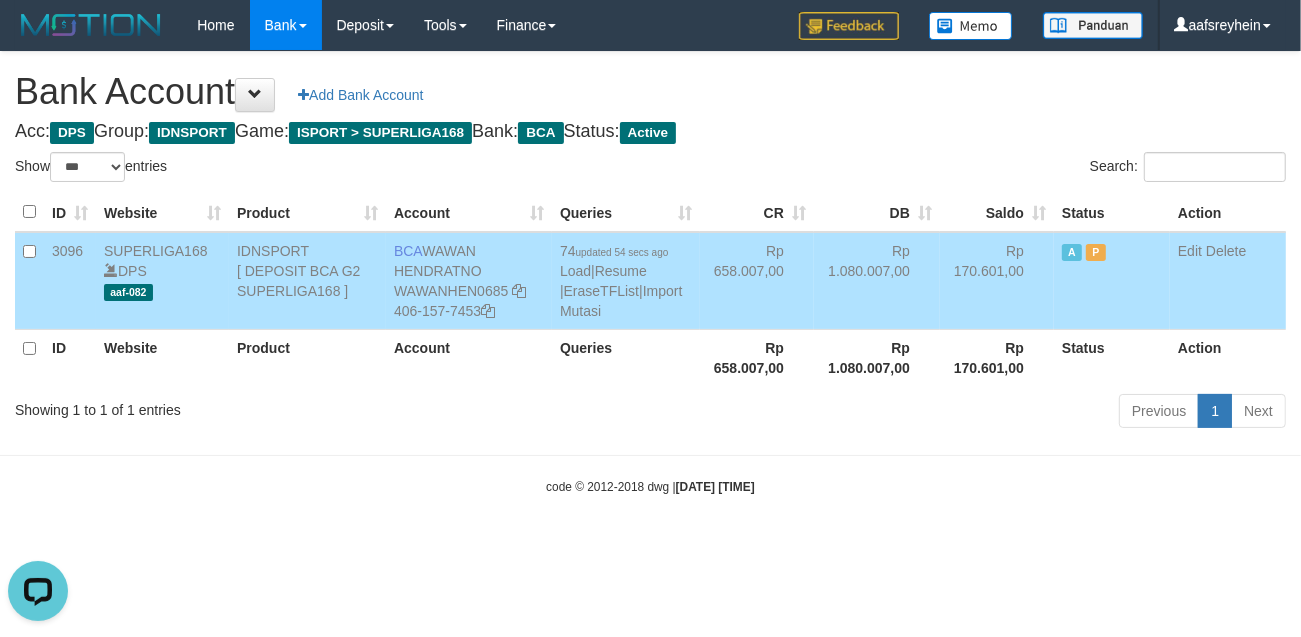 scroll, scrollTop: 0, scrollLeft: 0, axis: both 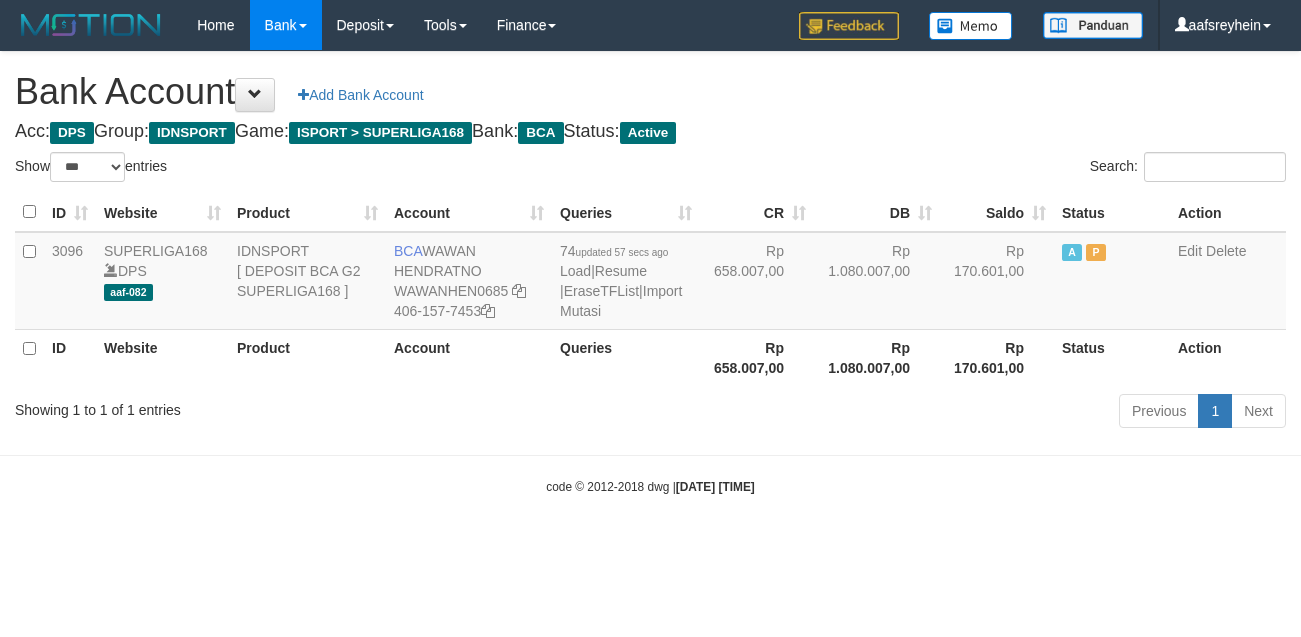 select on "***" 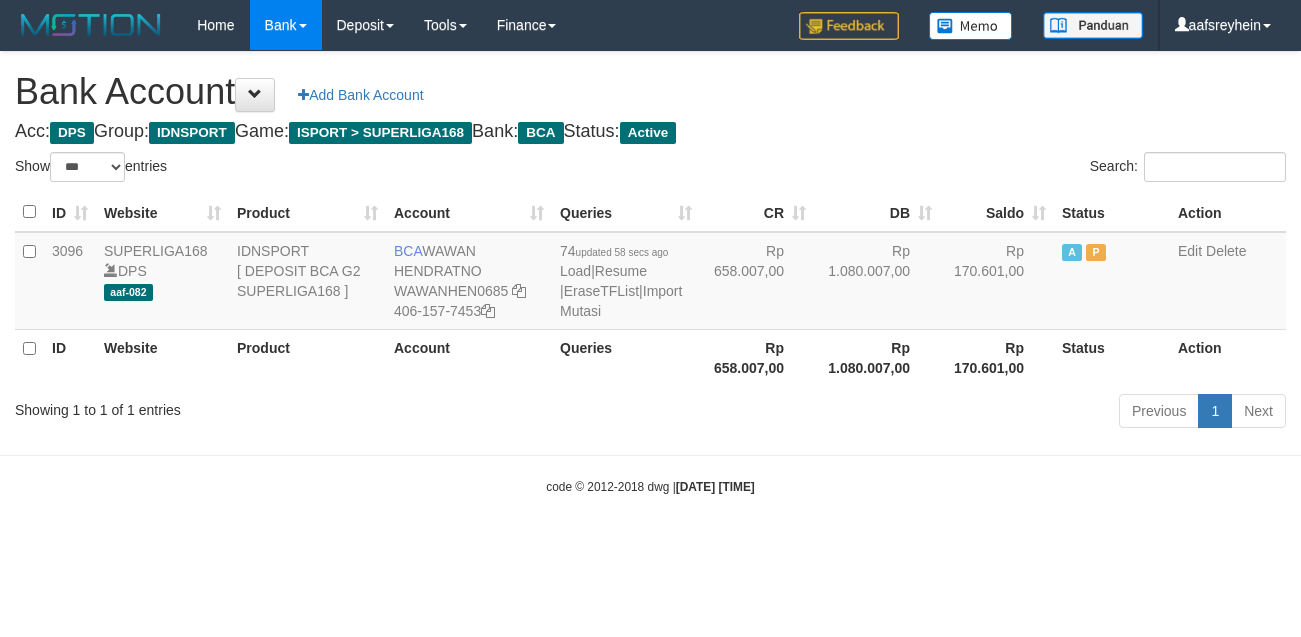 select on "***" 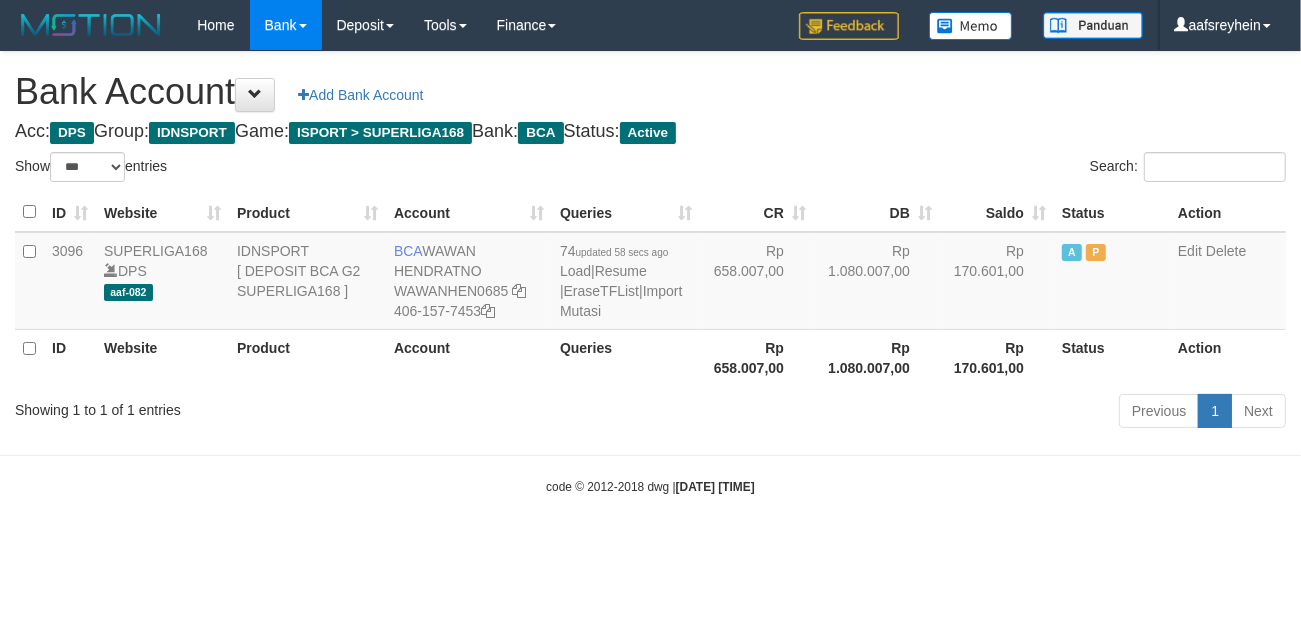 click on "Toggle navigation
Home
Bank
Account List
Load
By Website
Group
[ISPORT]													SUPERLIGA168
By Load Group (DPS)
-" at bounding box center (650, 273) 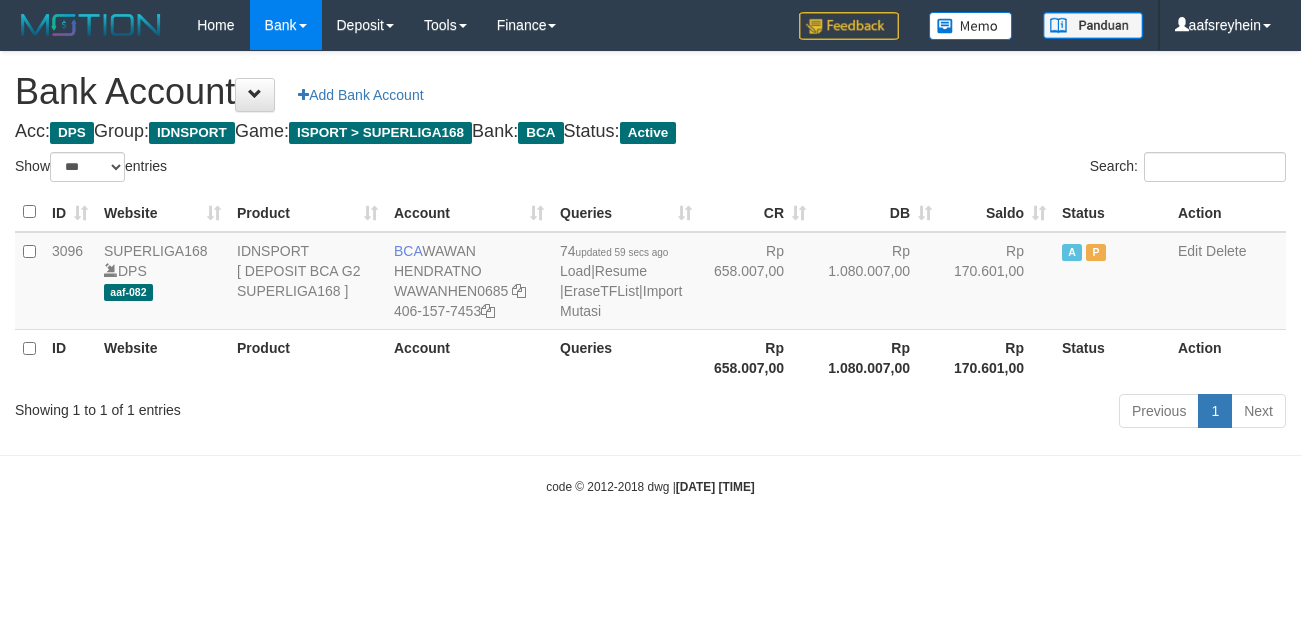 select on "***" 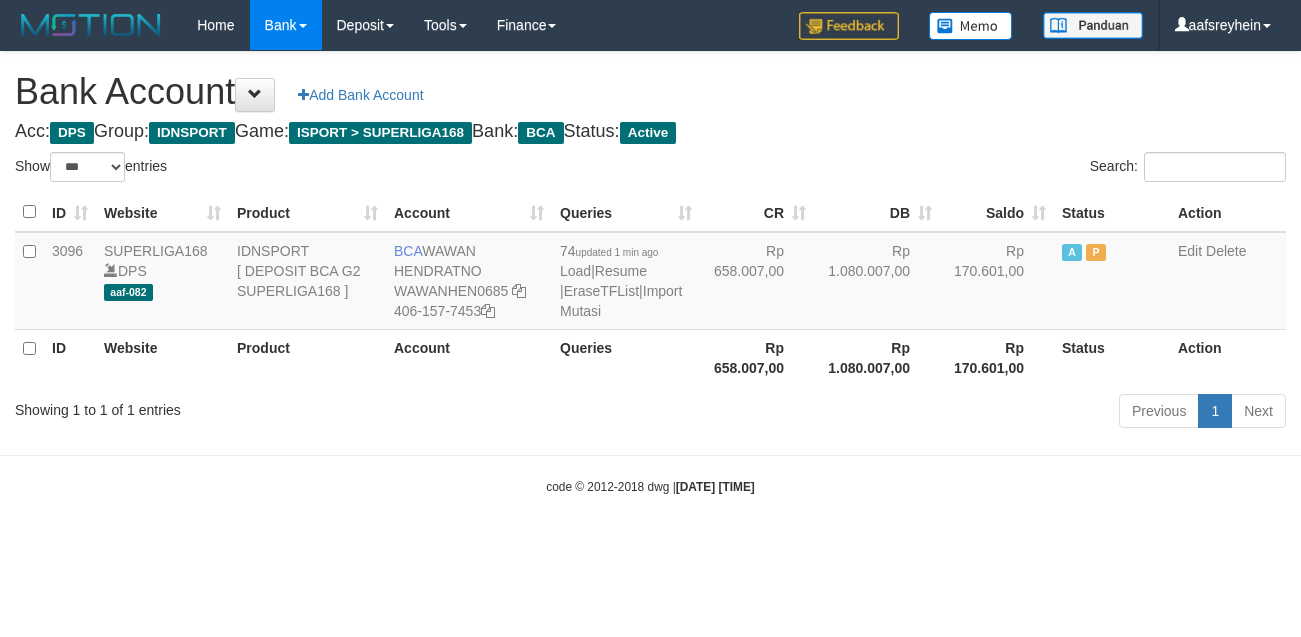 select on "***" 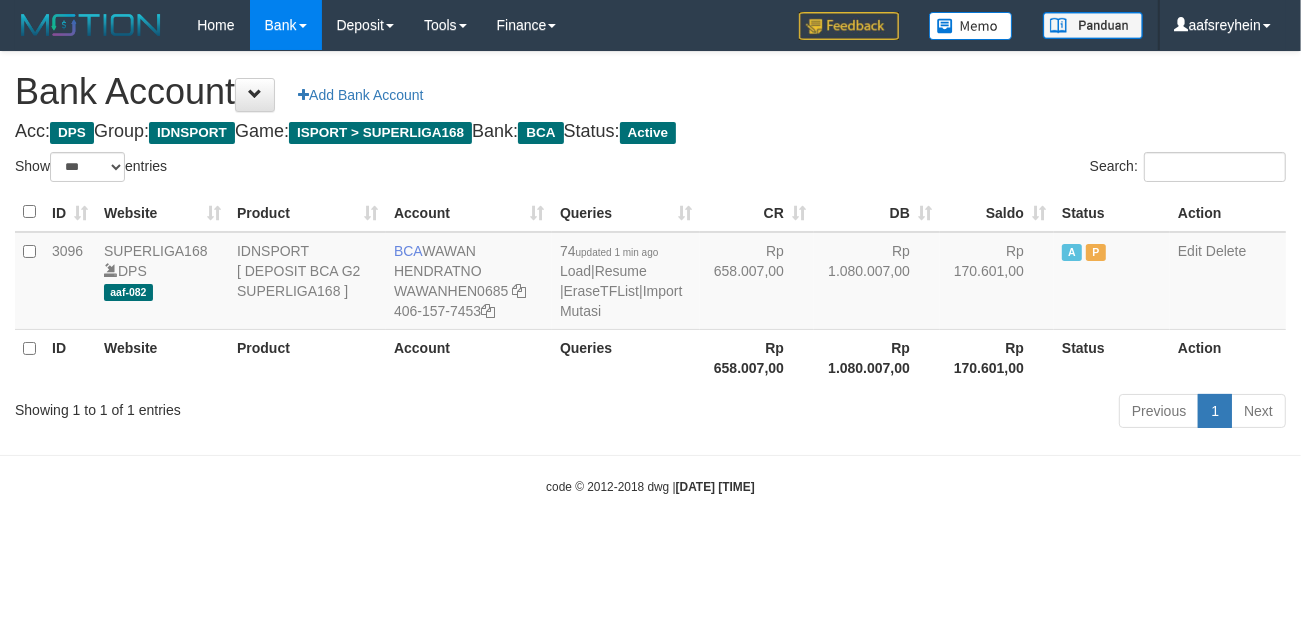 scroll, scrollTop: 0, scrollLeft: 0, axis: both 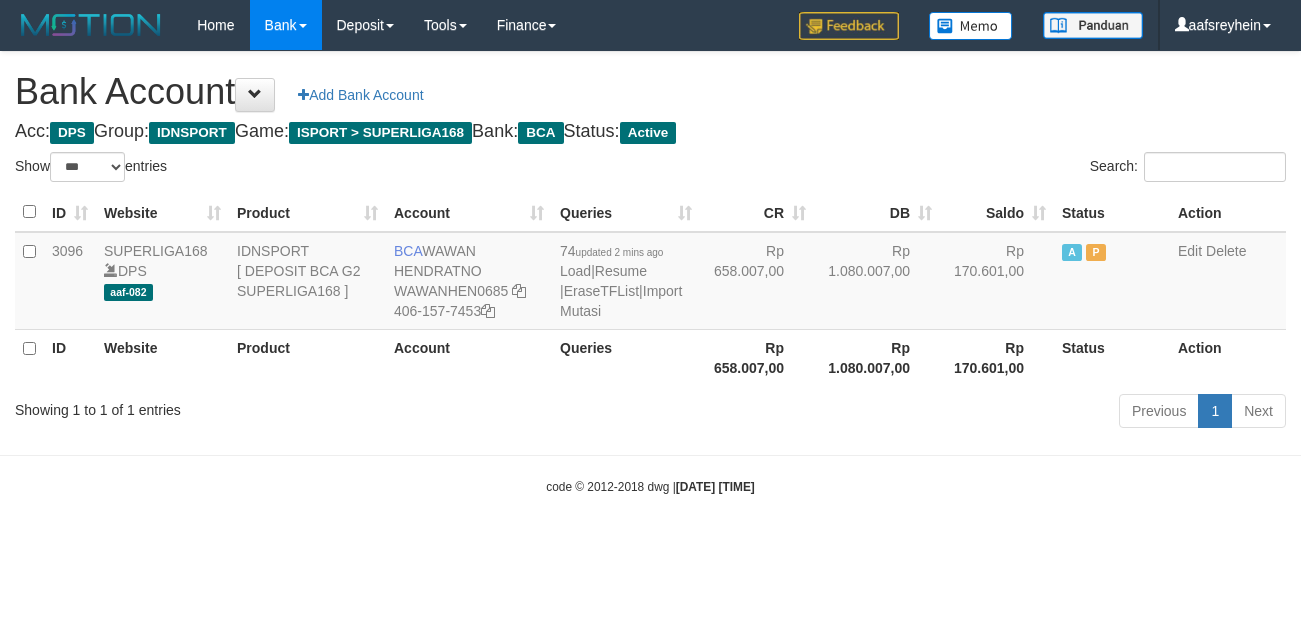select on "***" 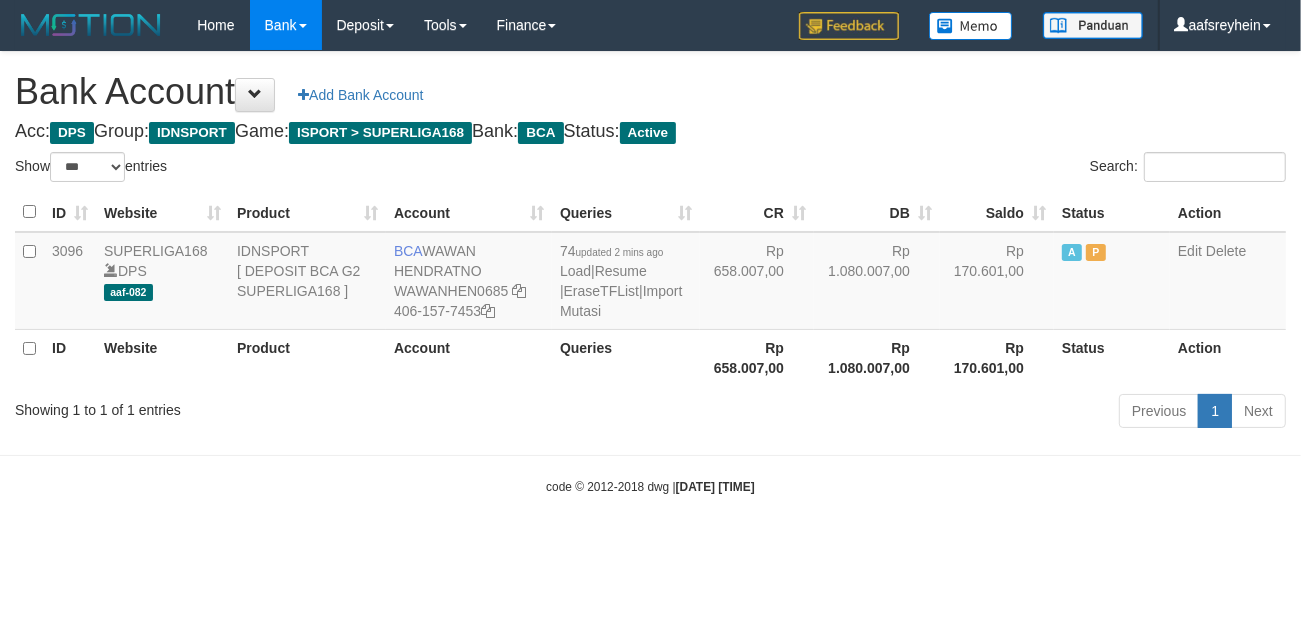 click on "Toggle navigation
Home
Bank
Account List
Load
By Website
Group
[ISPORT]													SUPERLIGA168
By Load Group (DPS)
-" at bounding box center [650, 273] 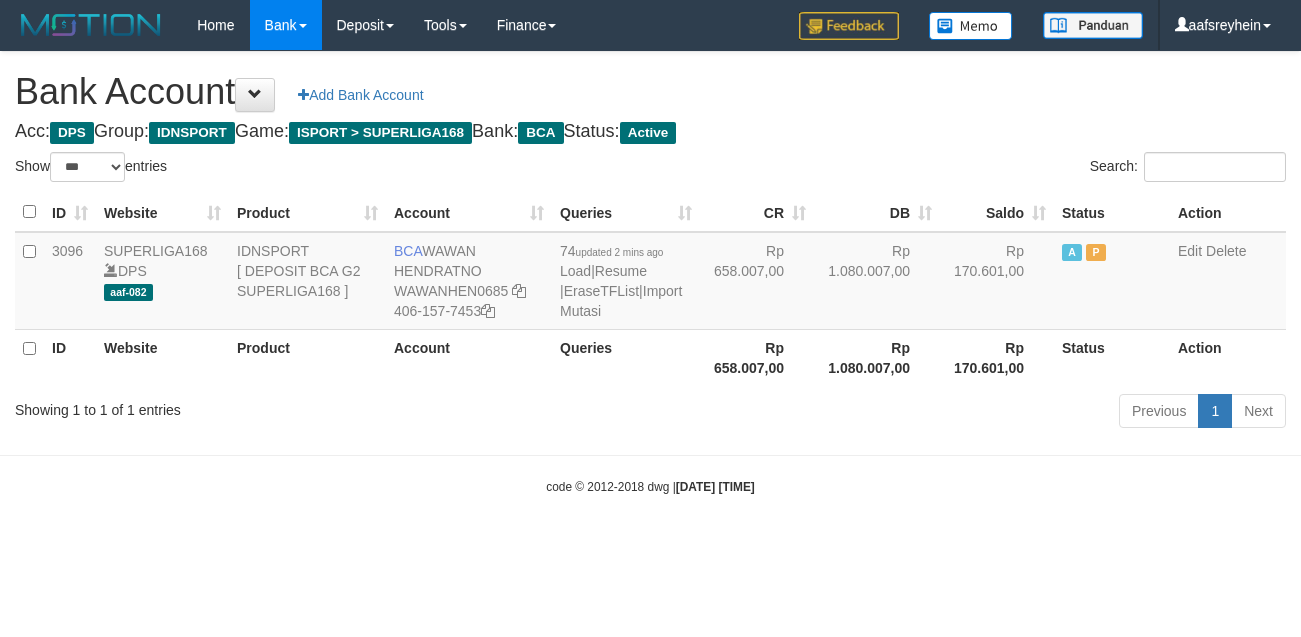 select on "***" 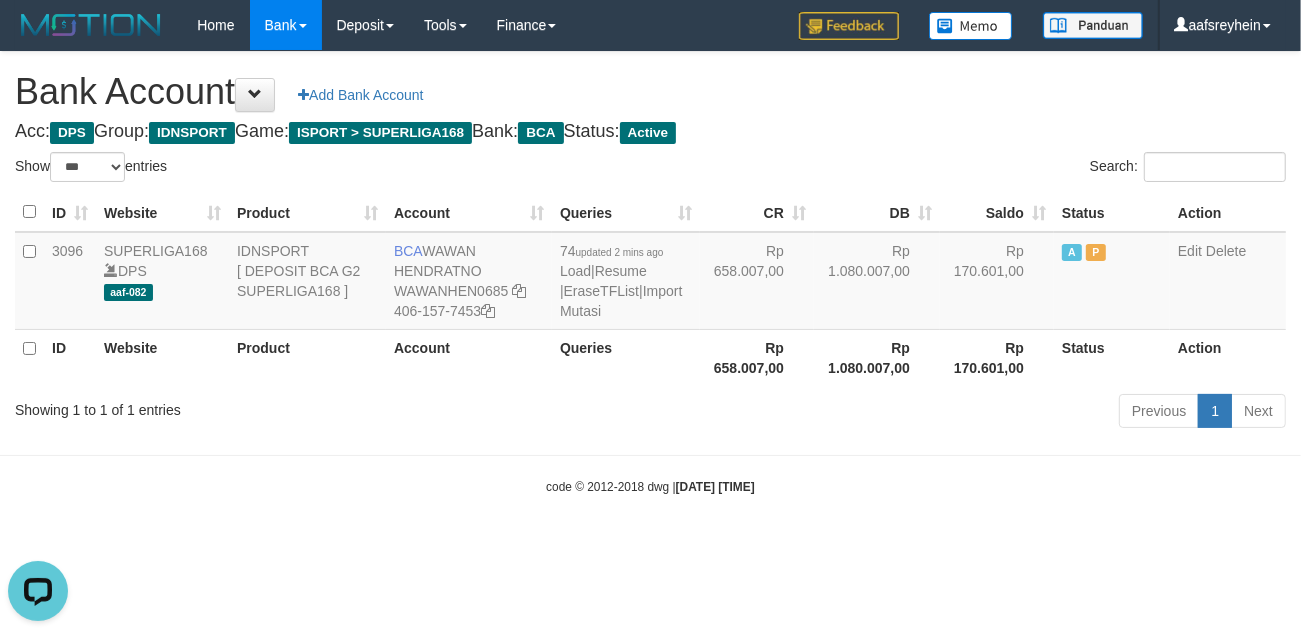 scroll, scrollTop: 0, scrollLeft: 0, axis: both 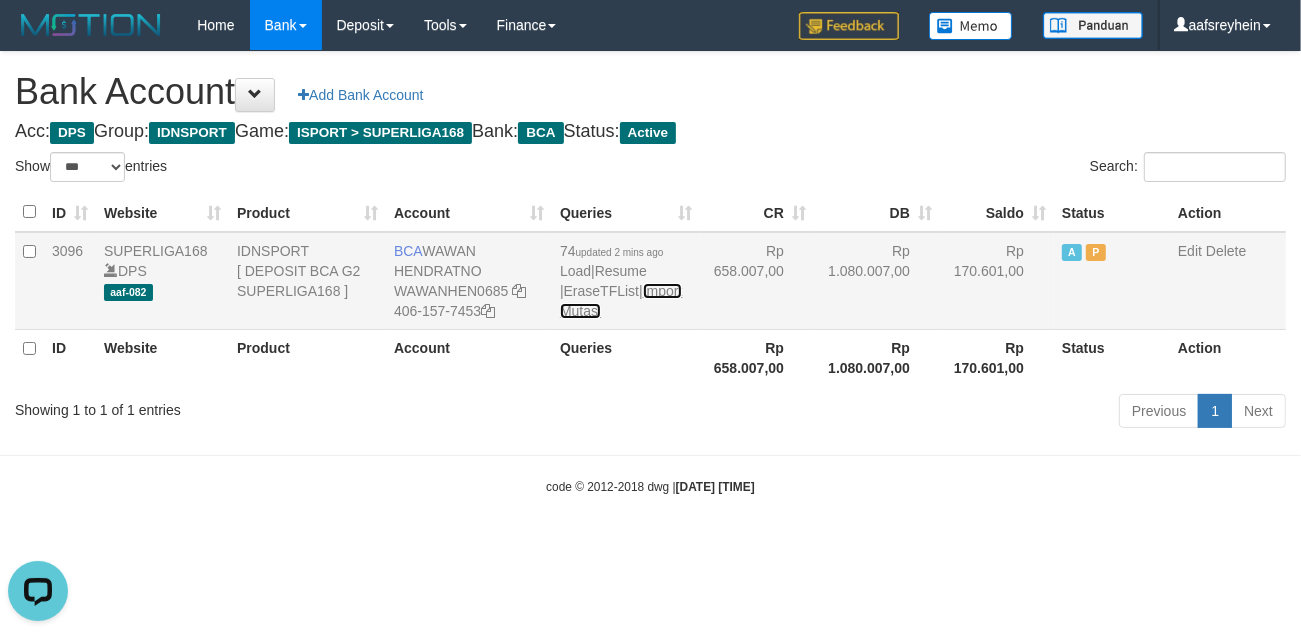 click on "Import Mutasi" at bounding box center (621, 301) 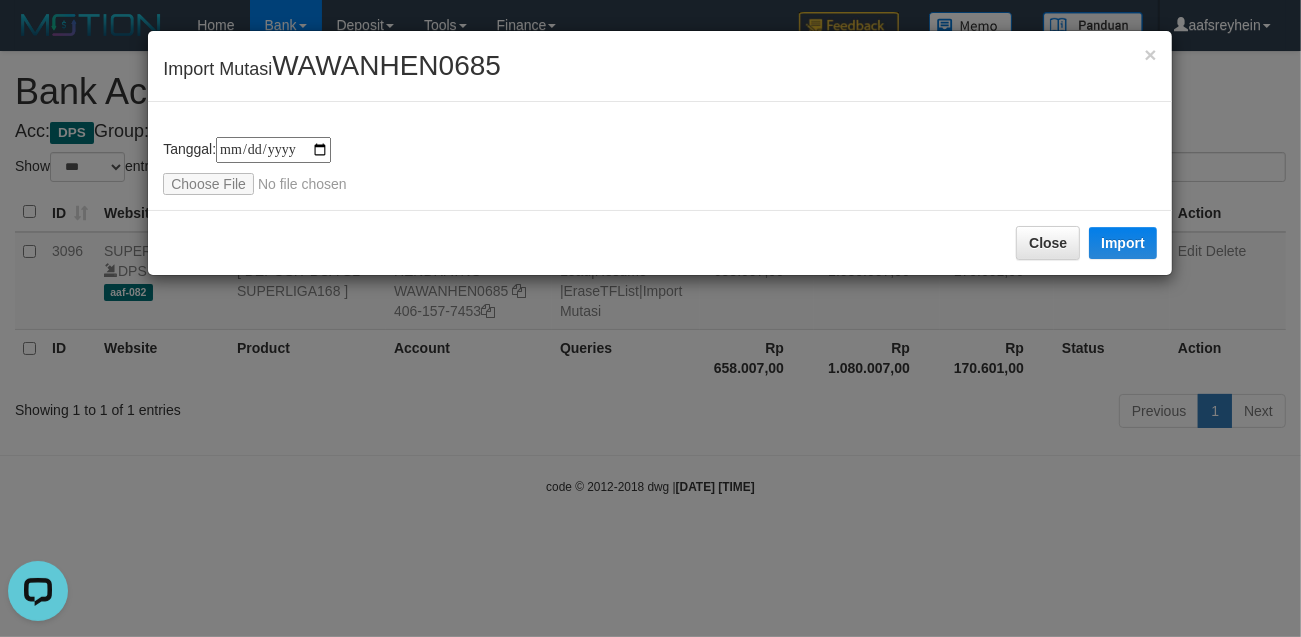 type on "**********" 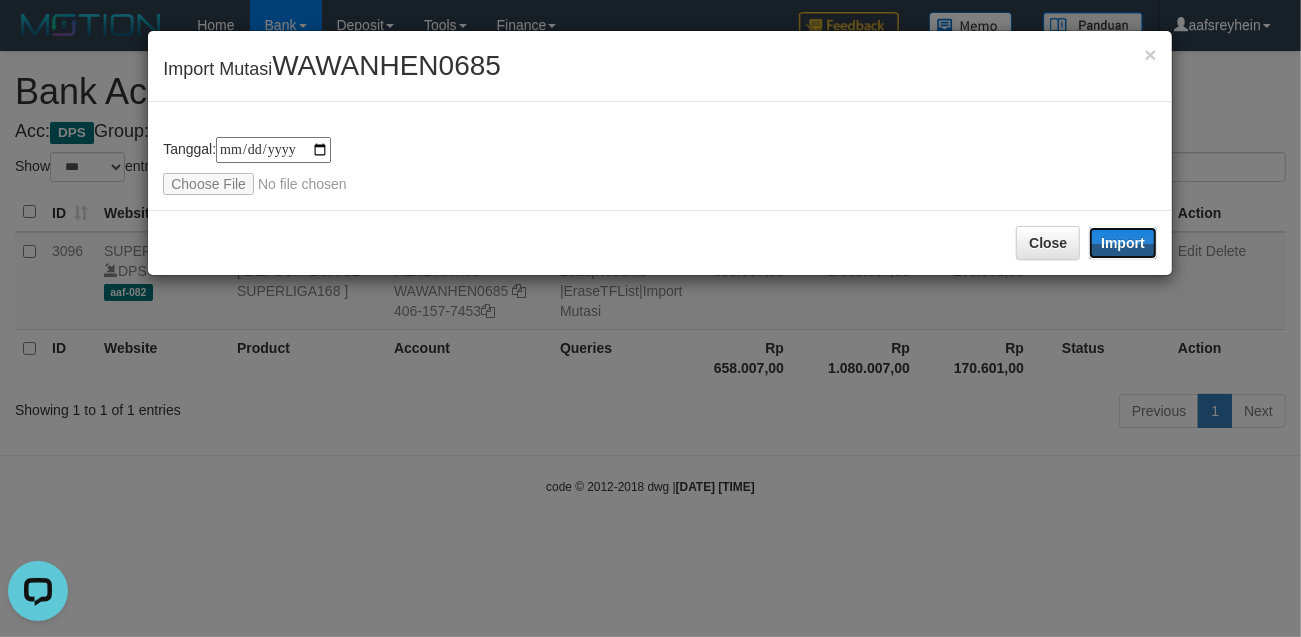 drag, startPoint x: 1145, startPoint y: 228, endPoint x: 1022, endPoint y: 467, distance: 268.7936 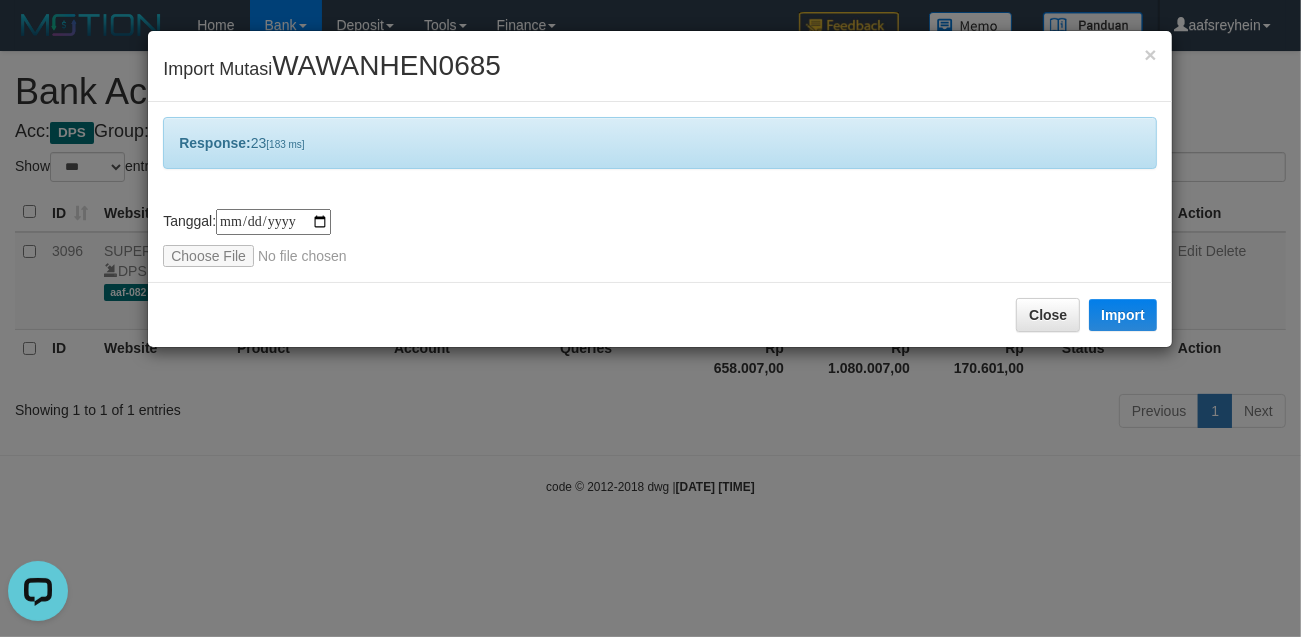 click on "**********" at bounding box center (650, 318) 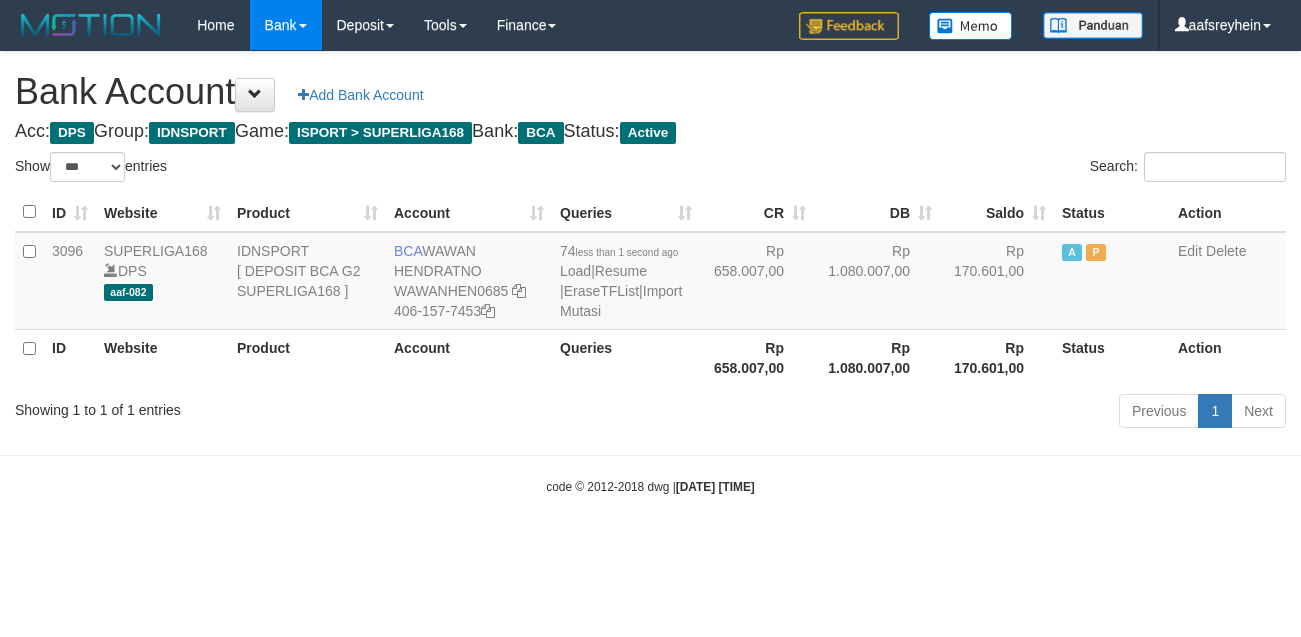 select on "***" 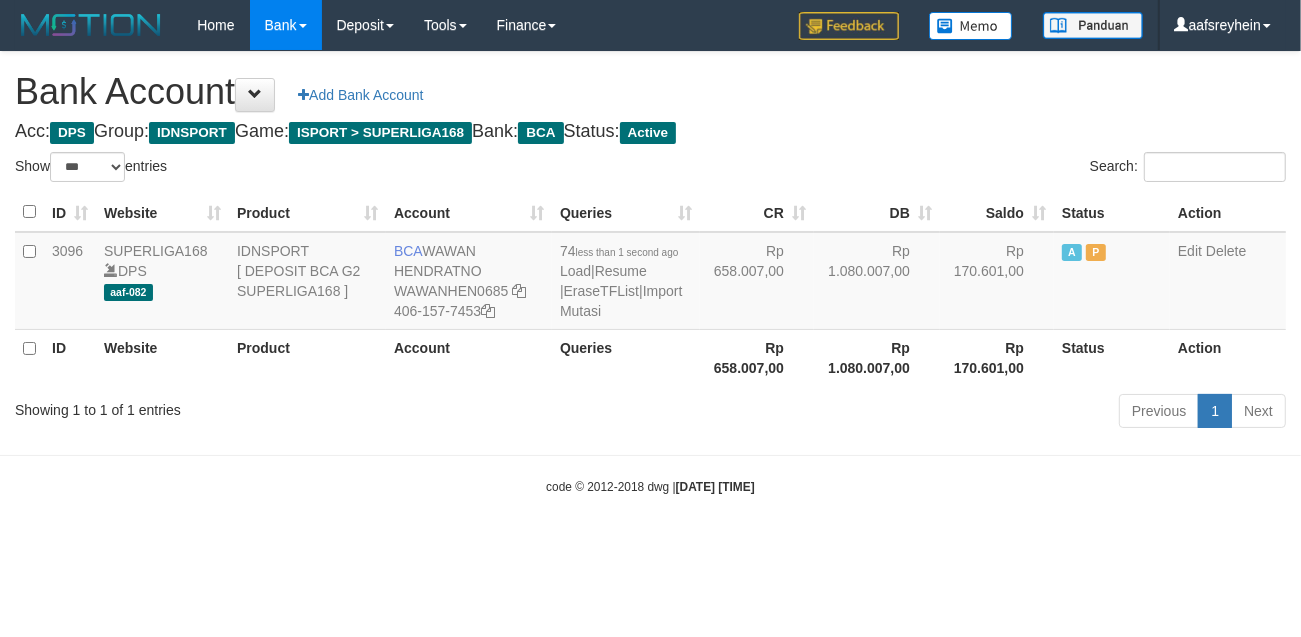 click on "Toggle navigation
Home
Bank
Account List
Load
By Website
Group
[ISPORT]													SUPERLIGA168
By Load Group (DPS)
-" at bounding box center (650, 273) 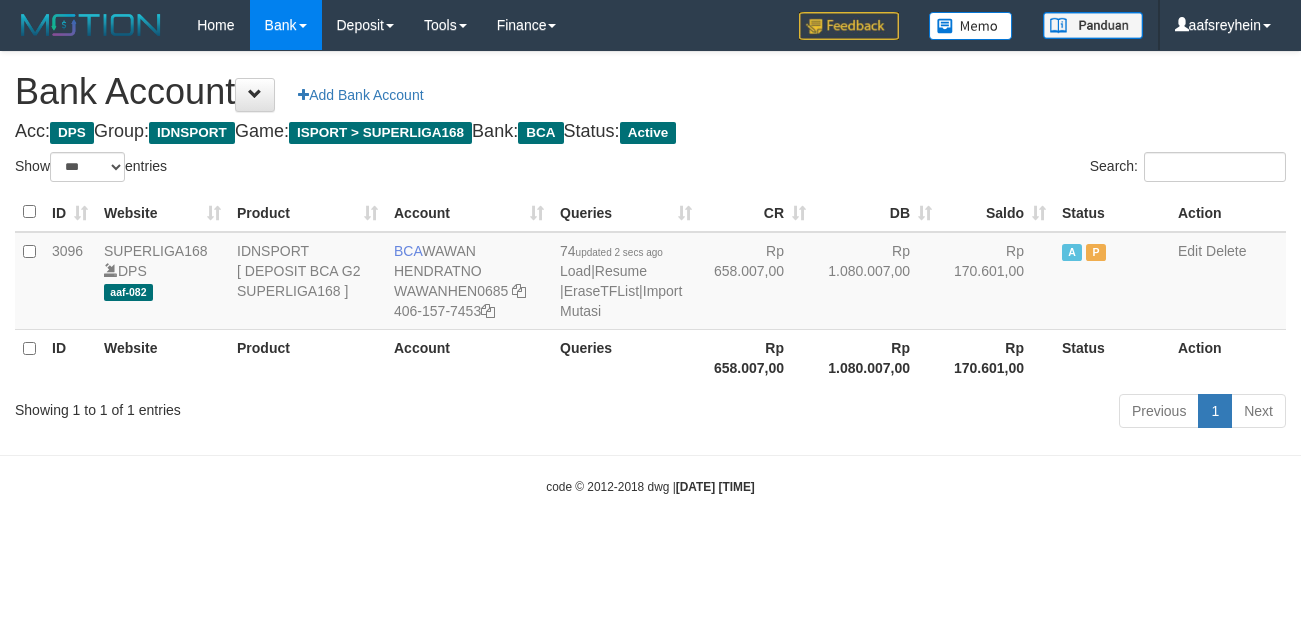 select on "***" 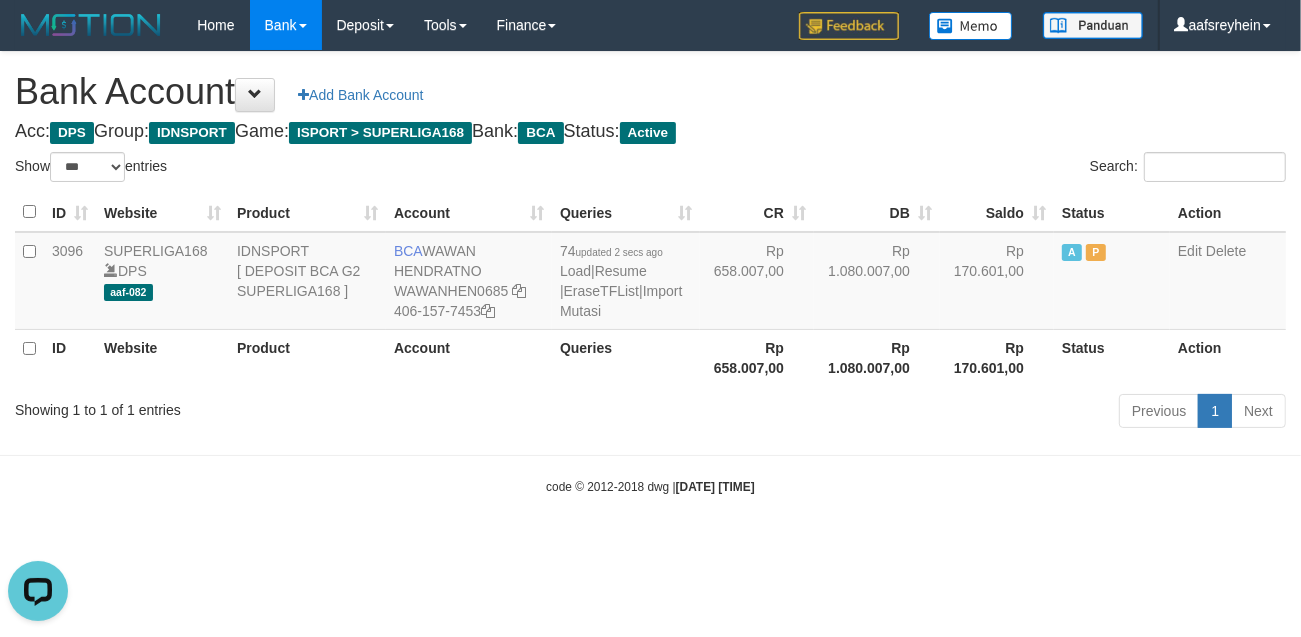 scroll, scrollTop: 0, scrollLeft: 0, axis: both 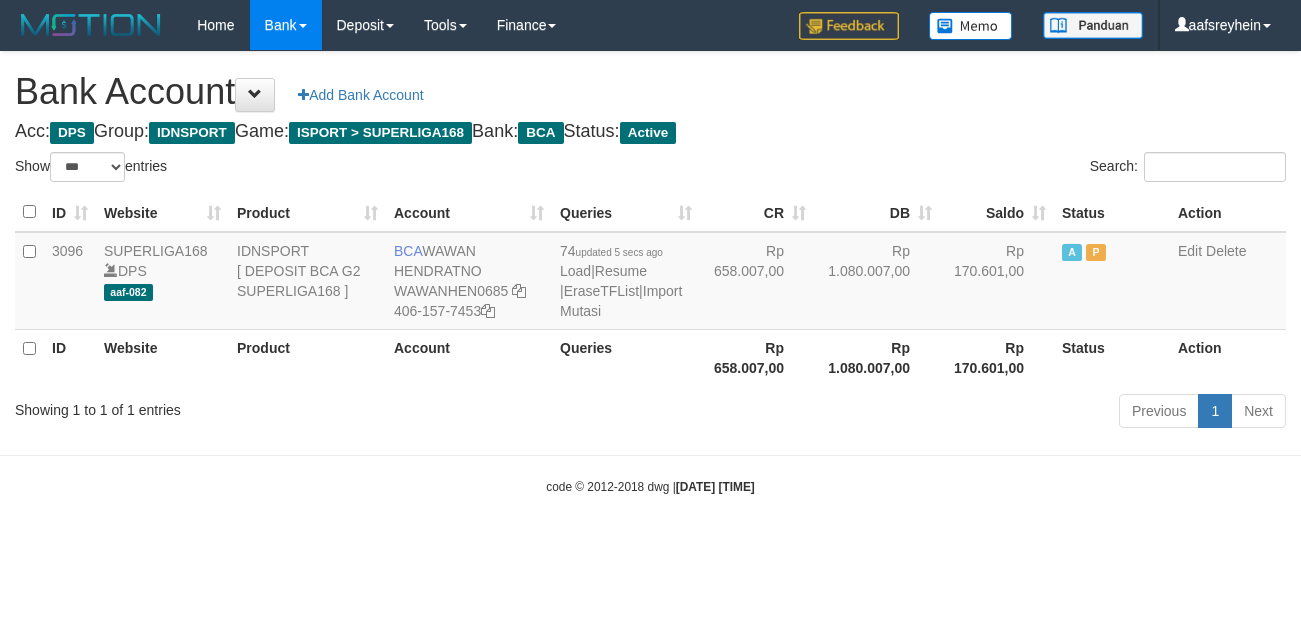 select on "***" 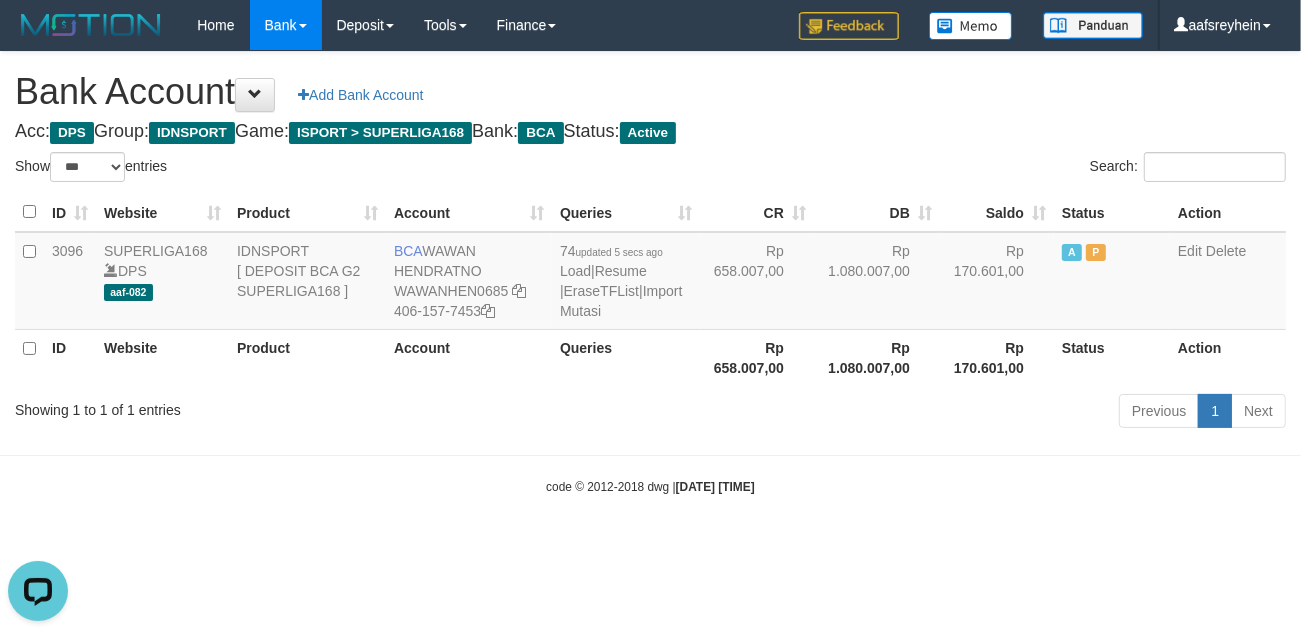 scroll, scrollTop: 0, scrollLeft: 0, axis: both 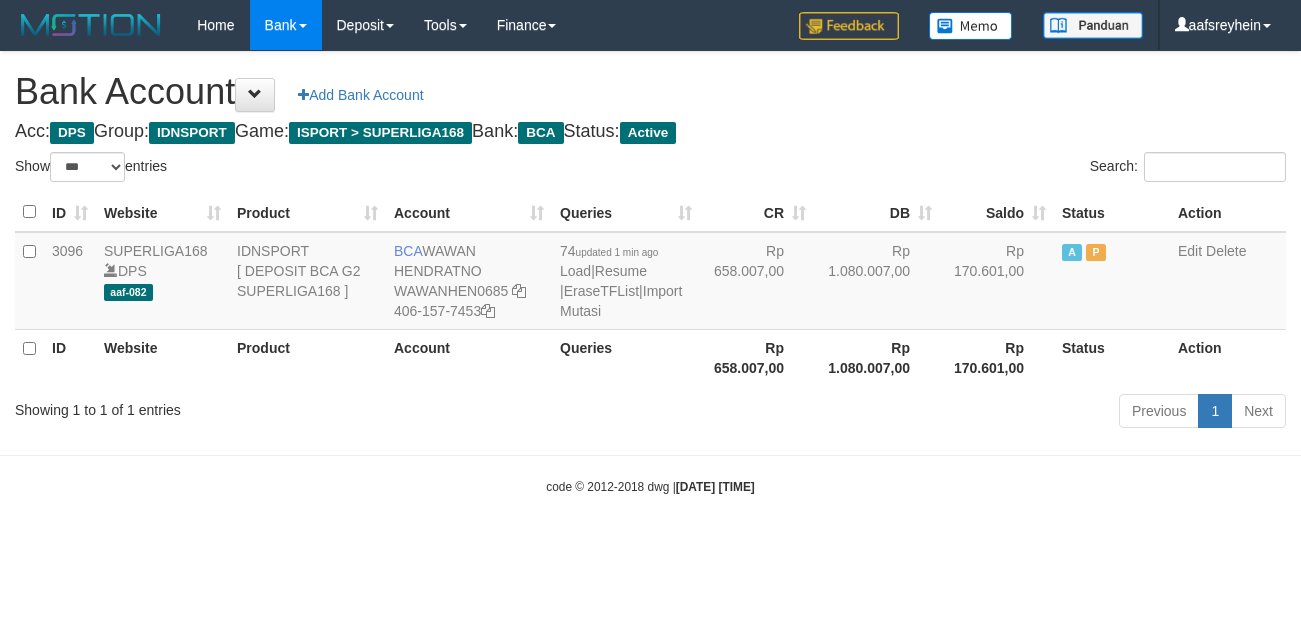 select on "***" 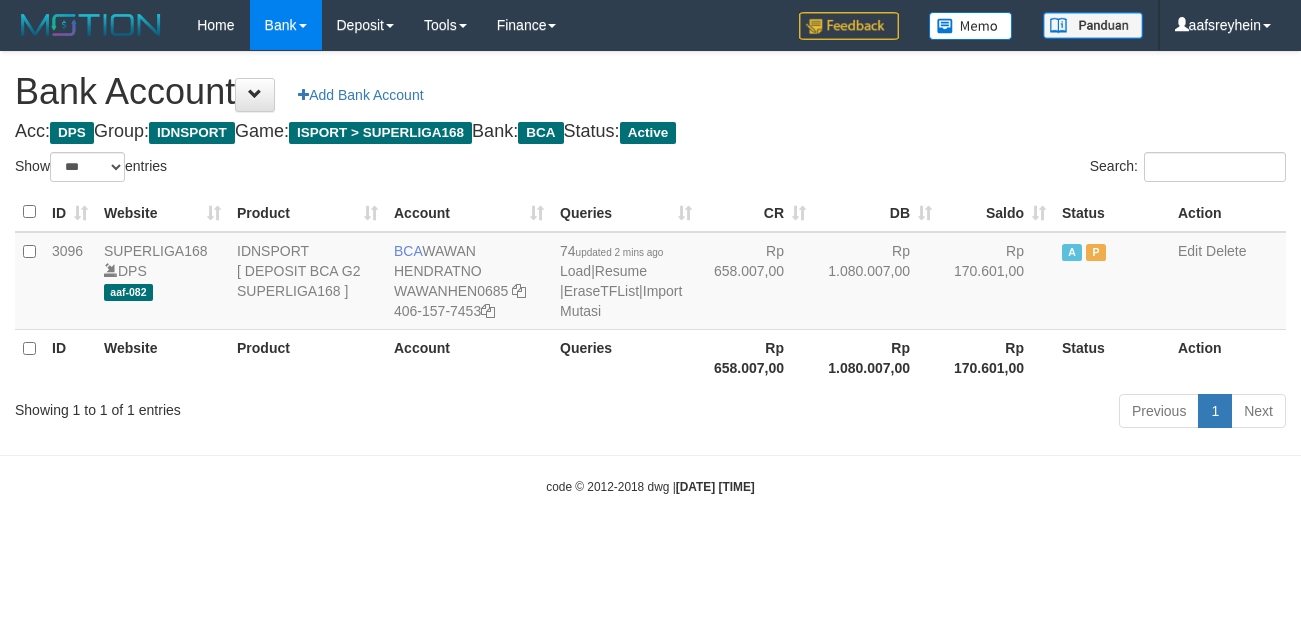 select on "***" 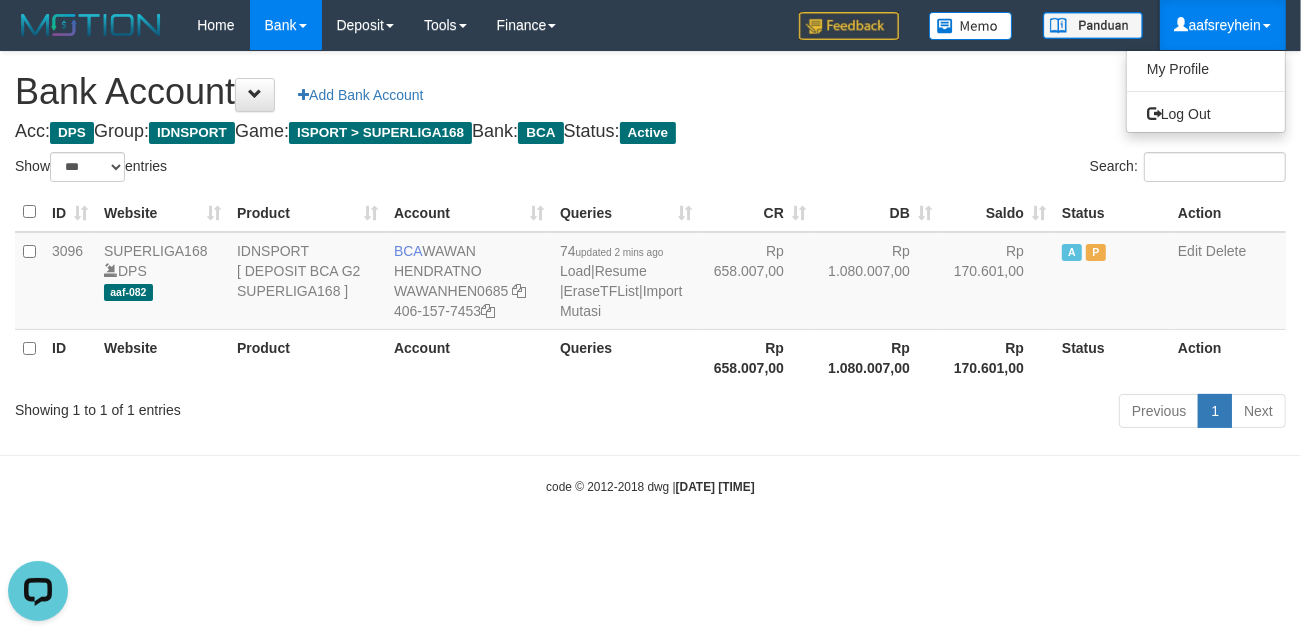scroll, scrollTop: 0, scrollLeft: 0, axis: both 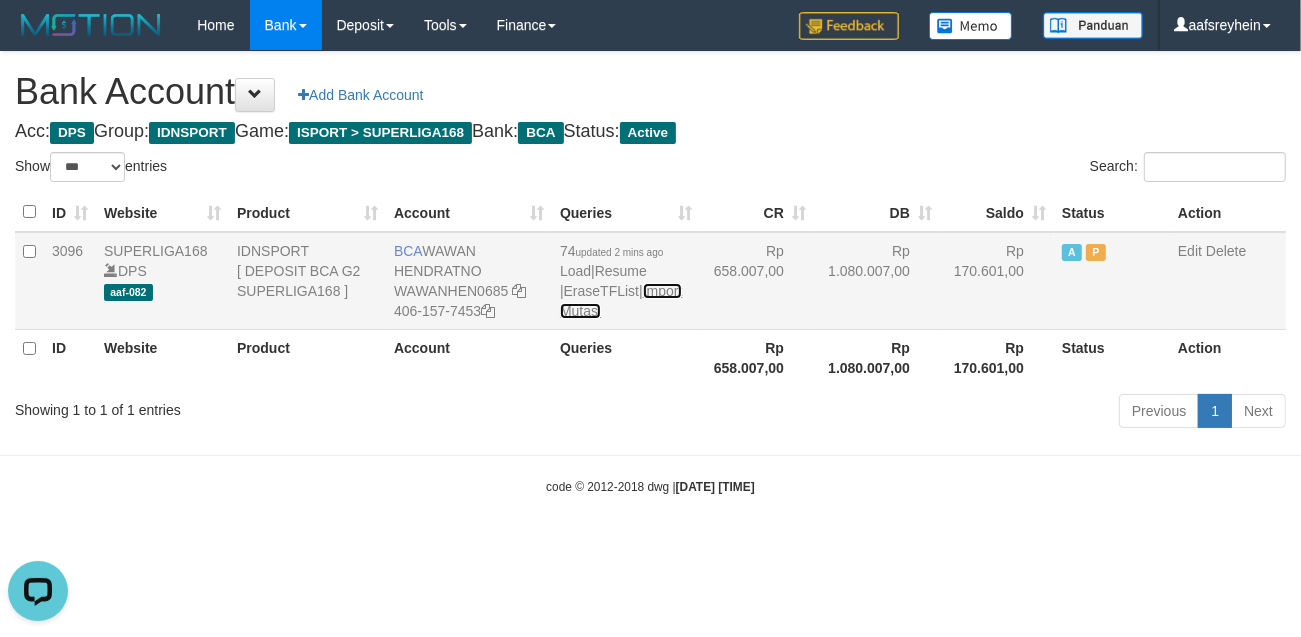 click on "Import Mutasi" at bounding box center (621, 301) 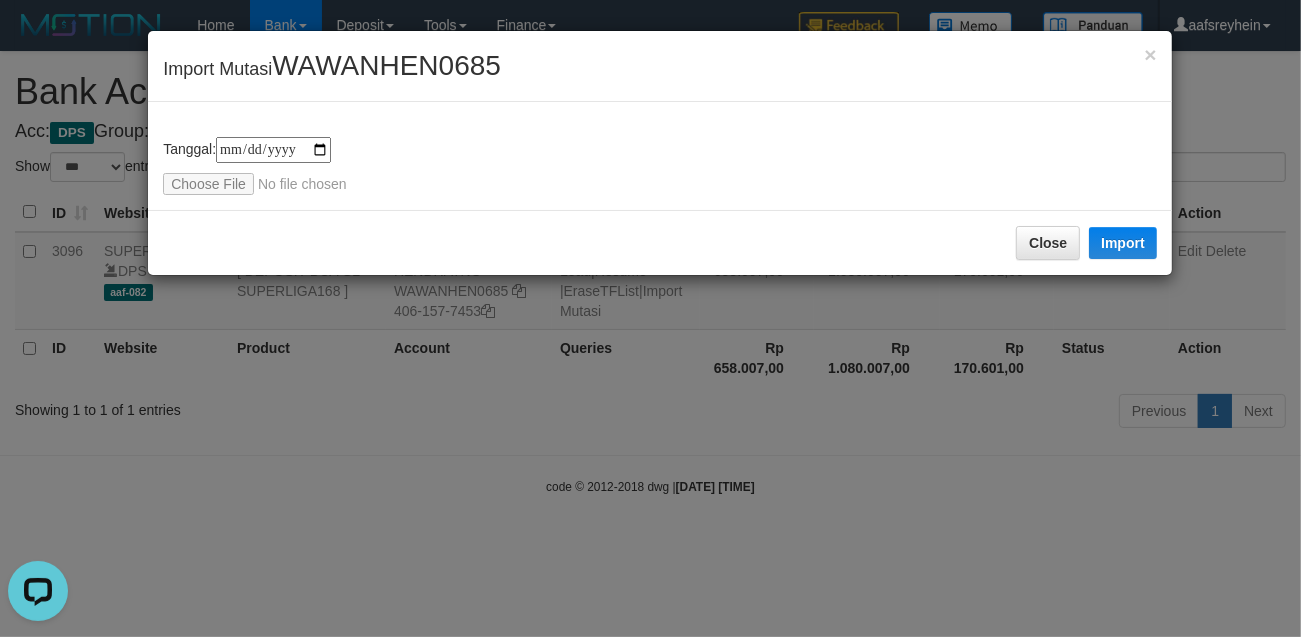 type on "**********" 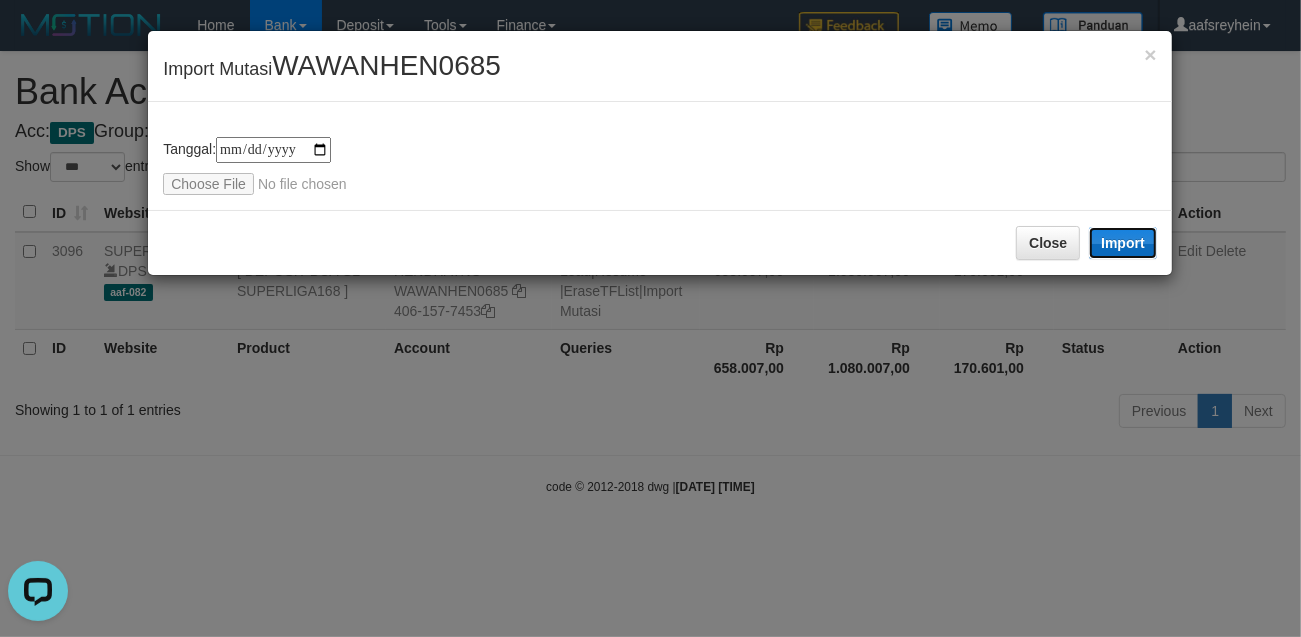 click on "Import" at bounding box center (1123, 243) 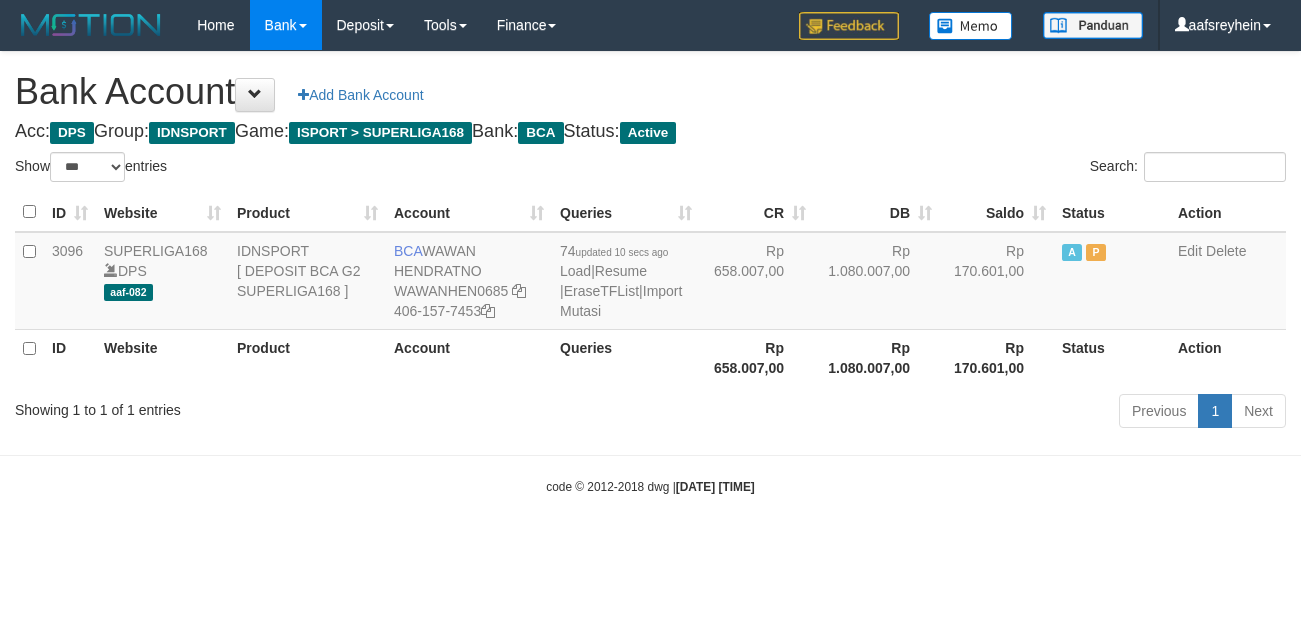 select on "***" 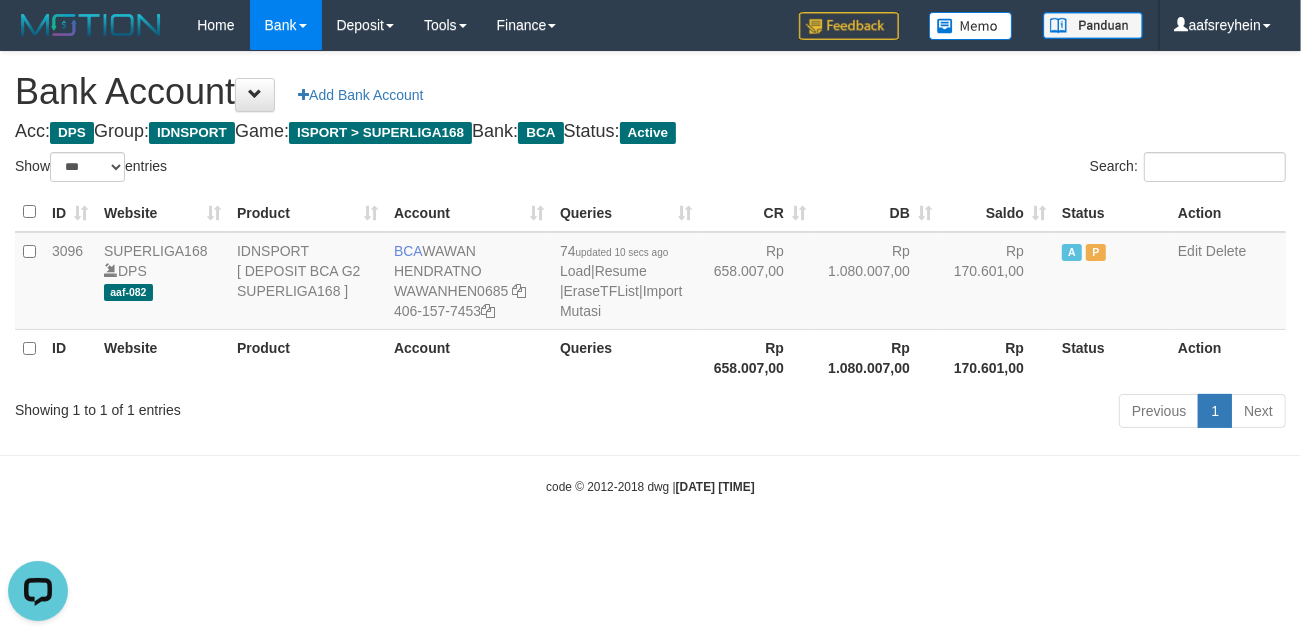 scroll, scrollTop: 0, scrollLeft: 0, axis: both 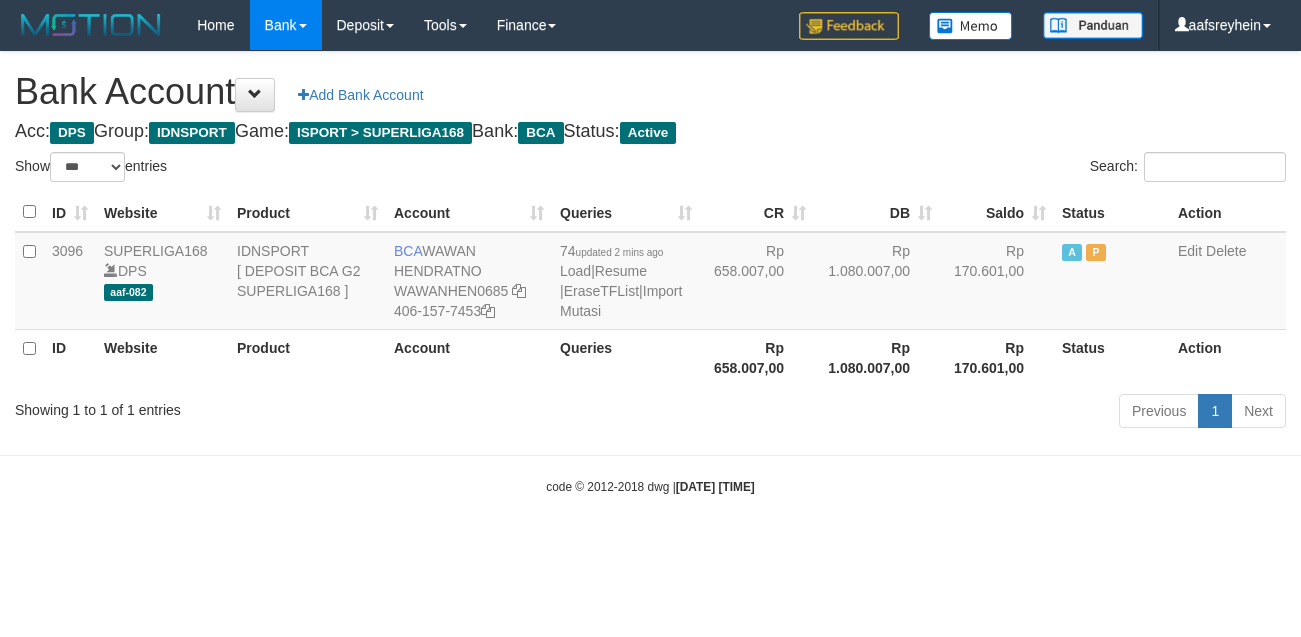 select on "***" 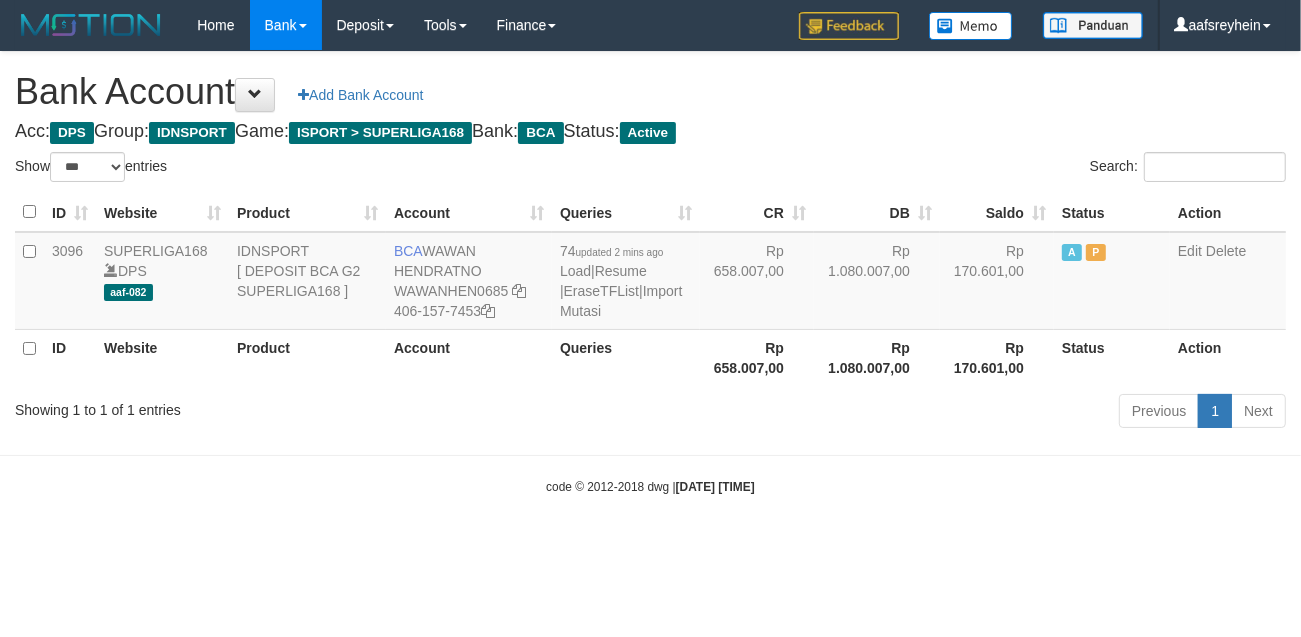 drag, startPoint x: 885, startPoint y: 426, endPoint x: 901, endPoint y: 391, distance: 38.483765 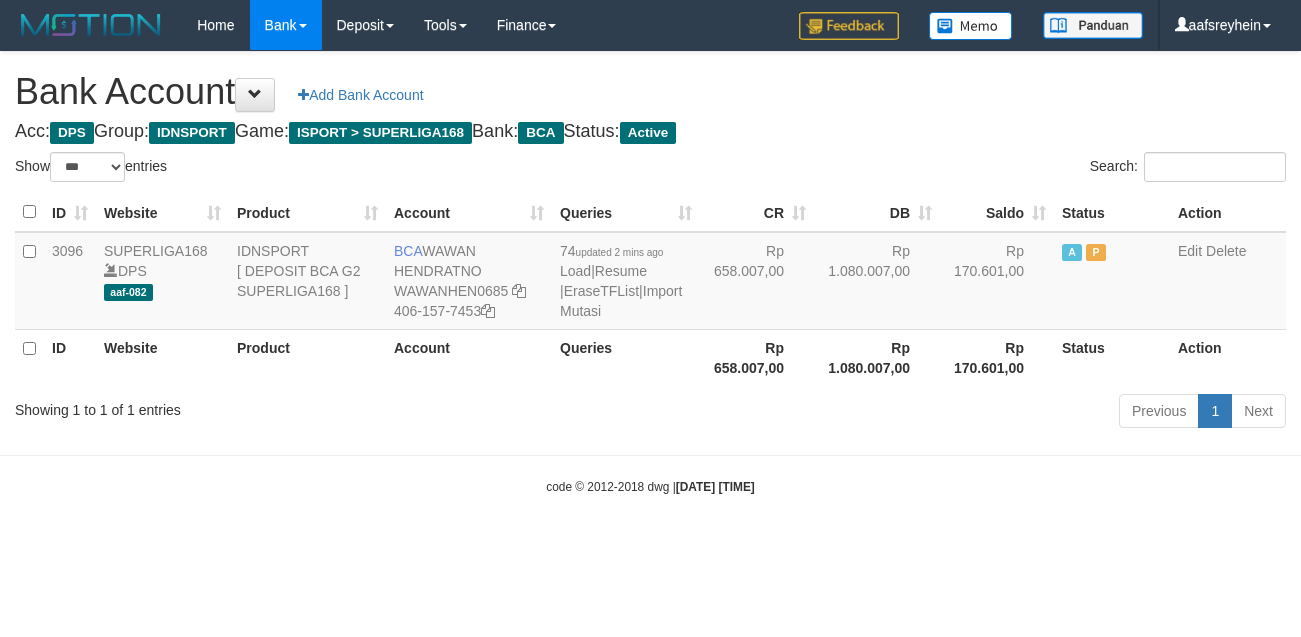 select on "***" 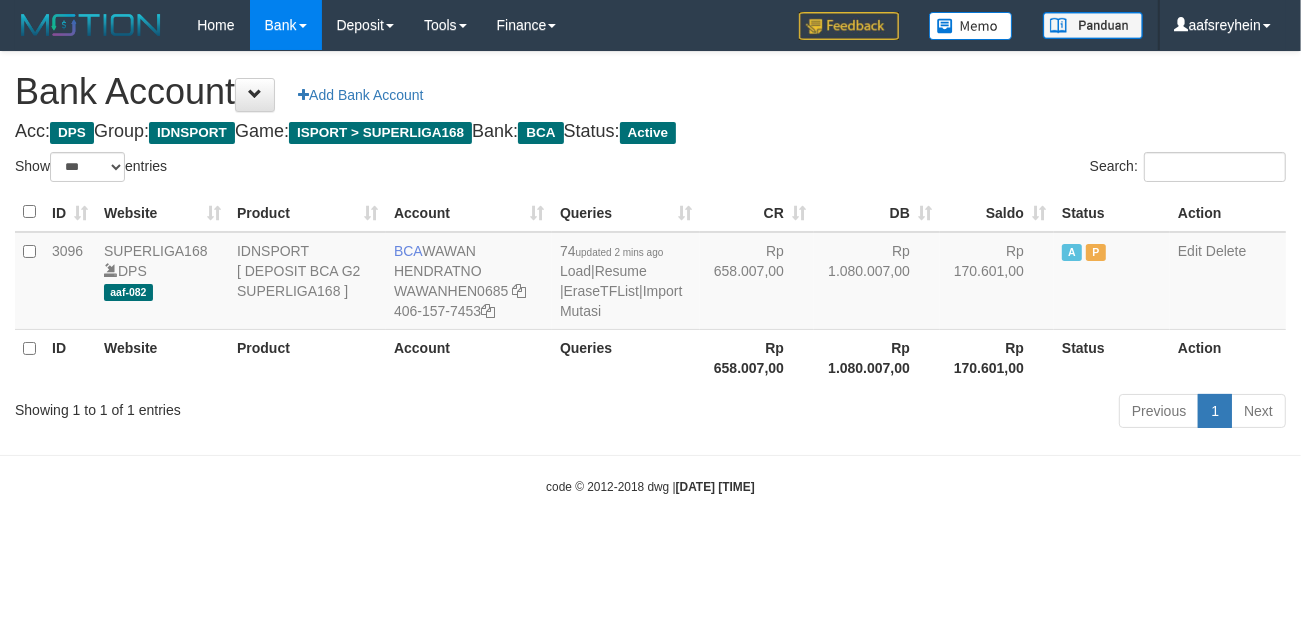 click on "Toggle navigation
Home
Bank
Account List
Load
By Website
Group
[ISPORT]													SUPERLIGA168
By Load Group (DPS)
-" at bounding box center [650, 273] 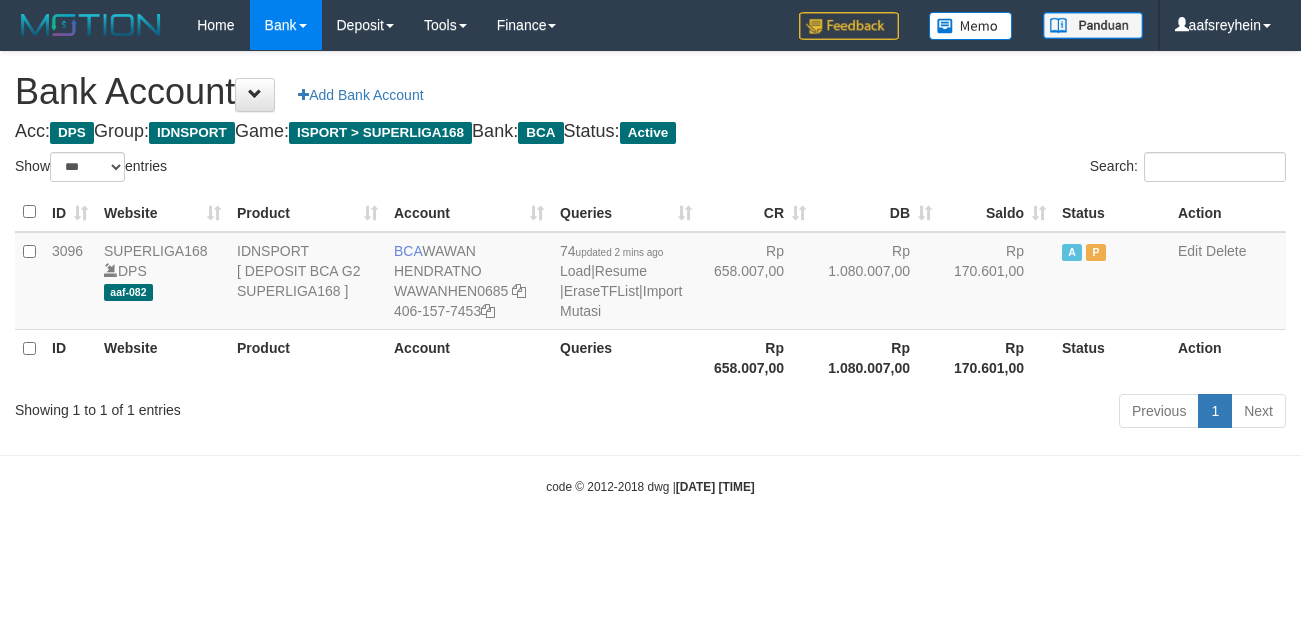 select on "***" 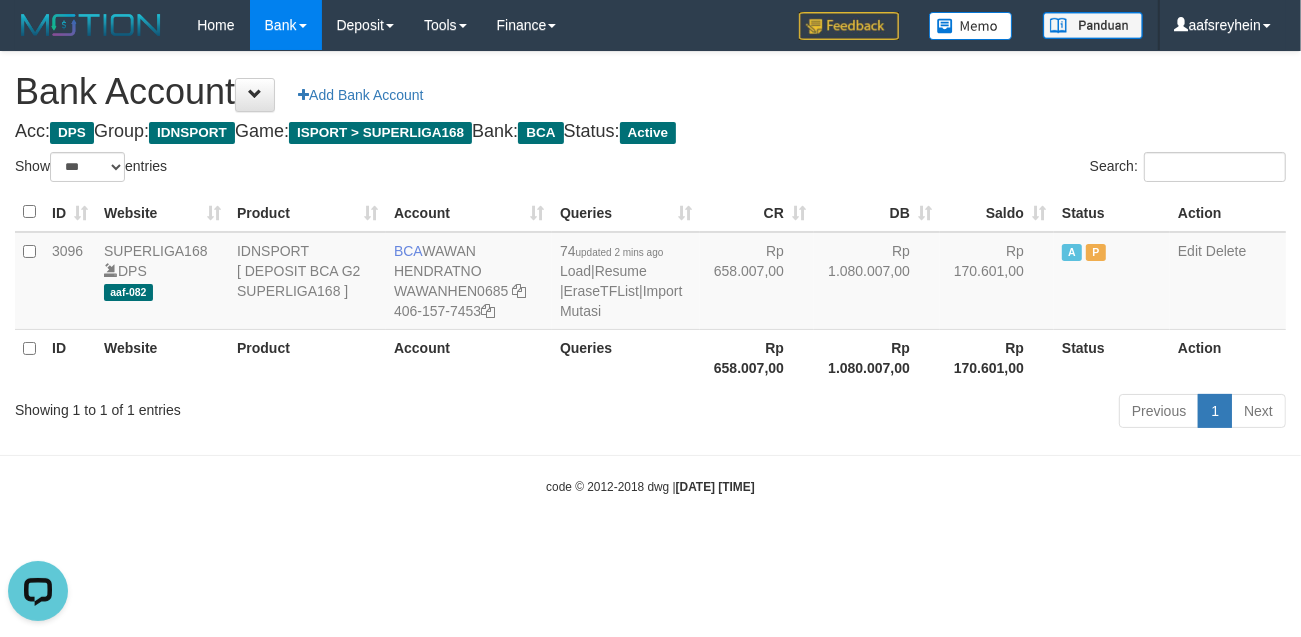 scroll, scrollTop: 0, scrollLeft: 0, axis: both 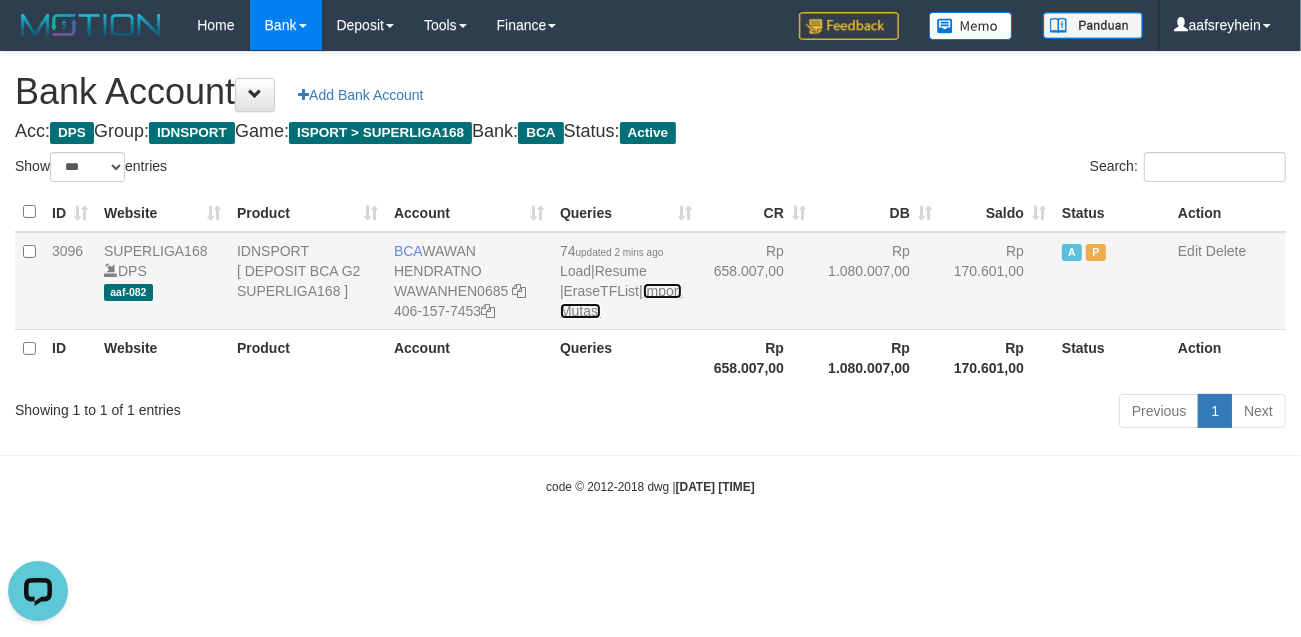click on "Import Mutasi" at bounding box center [621, 301] 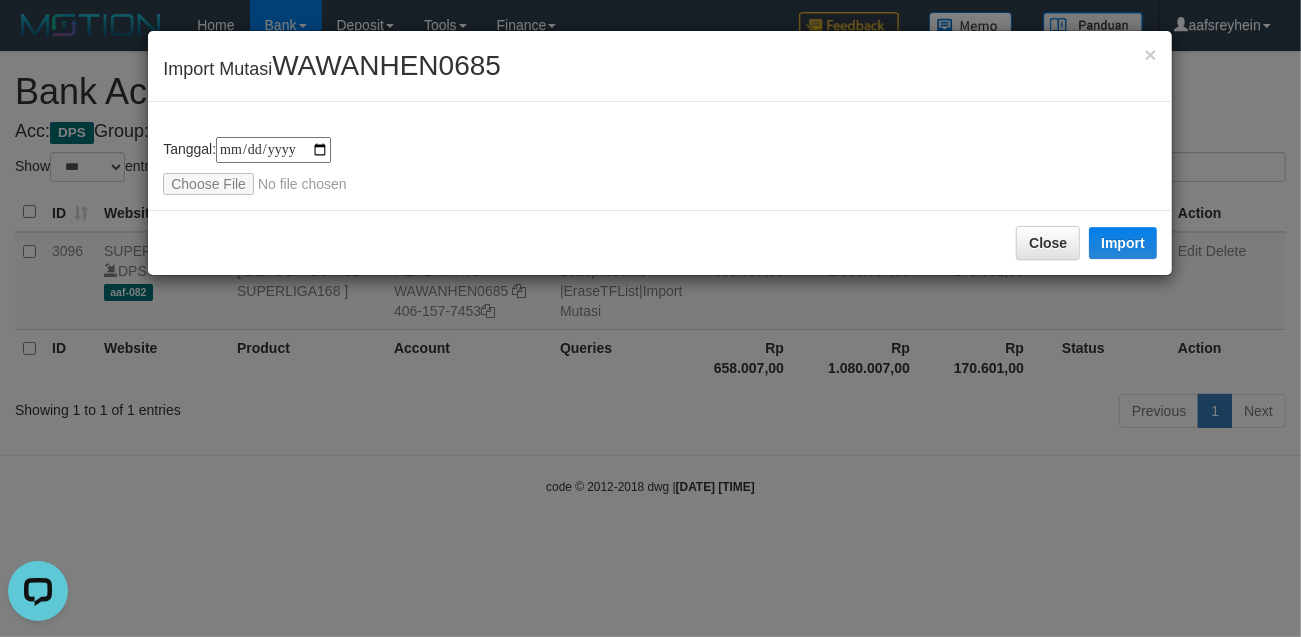 type on "**********" 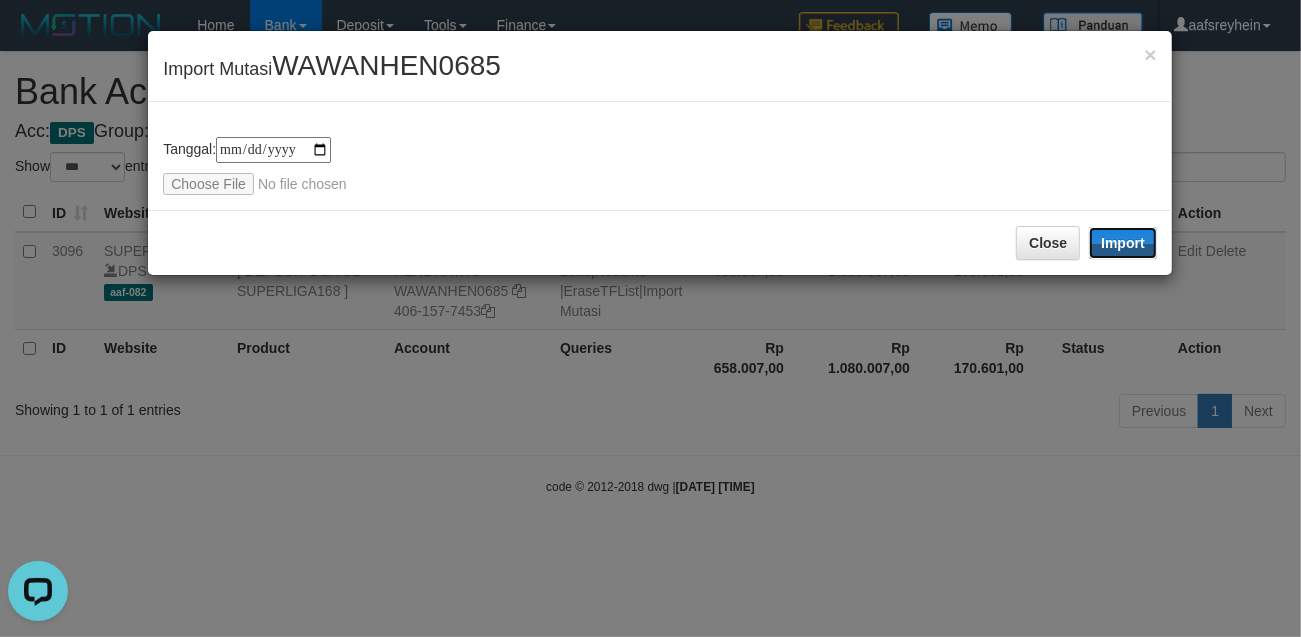 drag, startPoint x: 1142, startPoint y: 235, endPoint x: 877, endPoint y: 532, distance: 398.0377 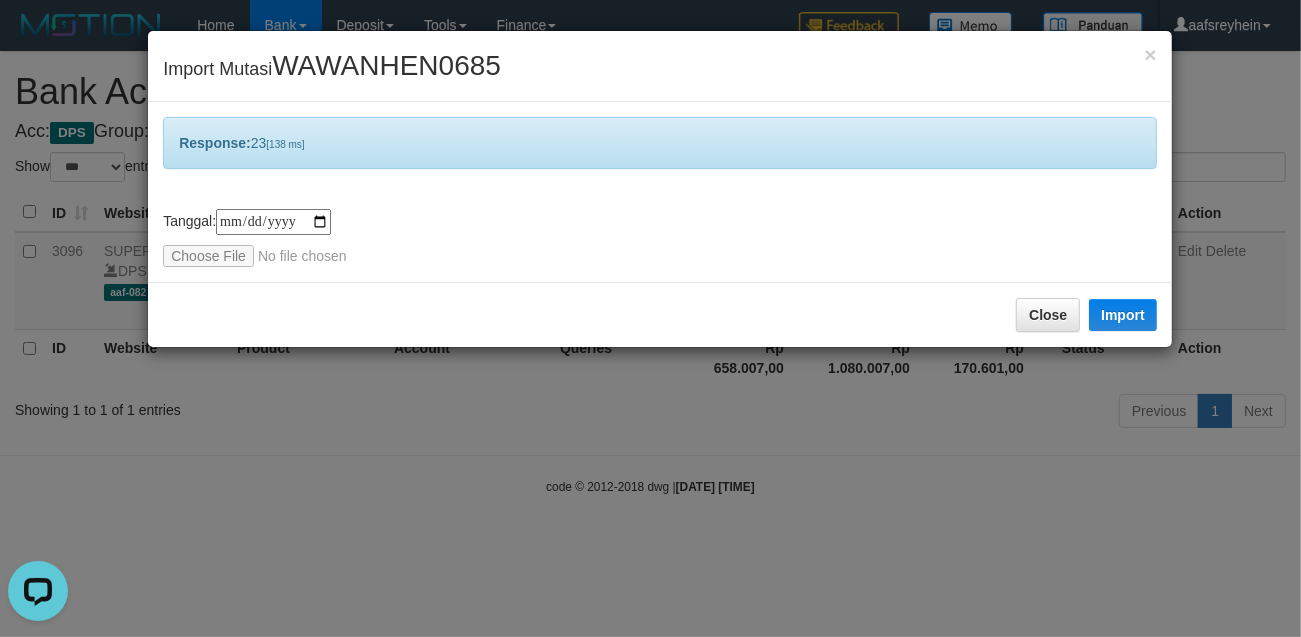 click on "**********" at bounding box center [650, 318] 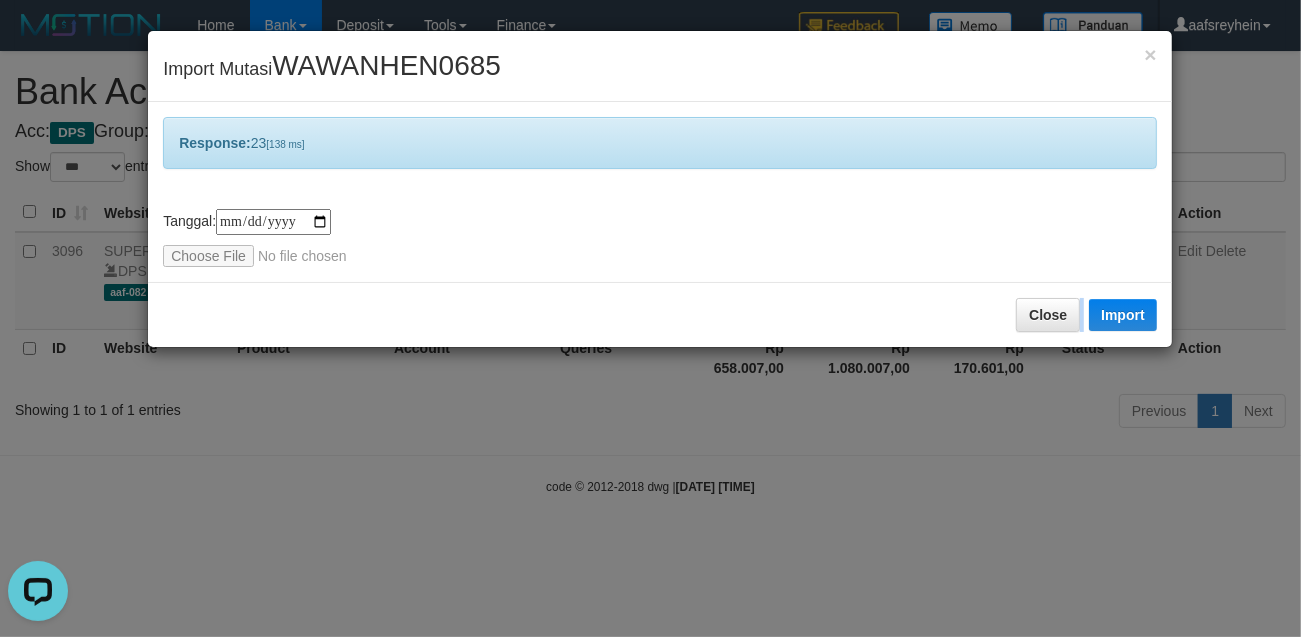 click on "**********" at bounding box center (650, 318) 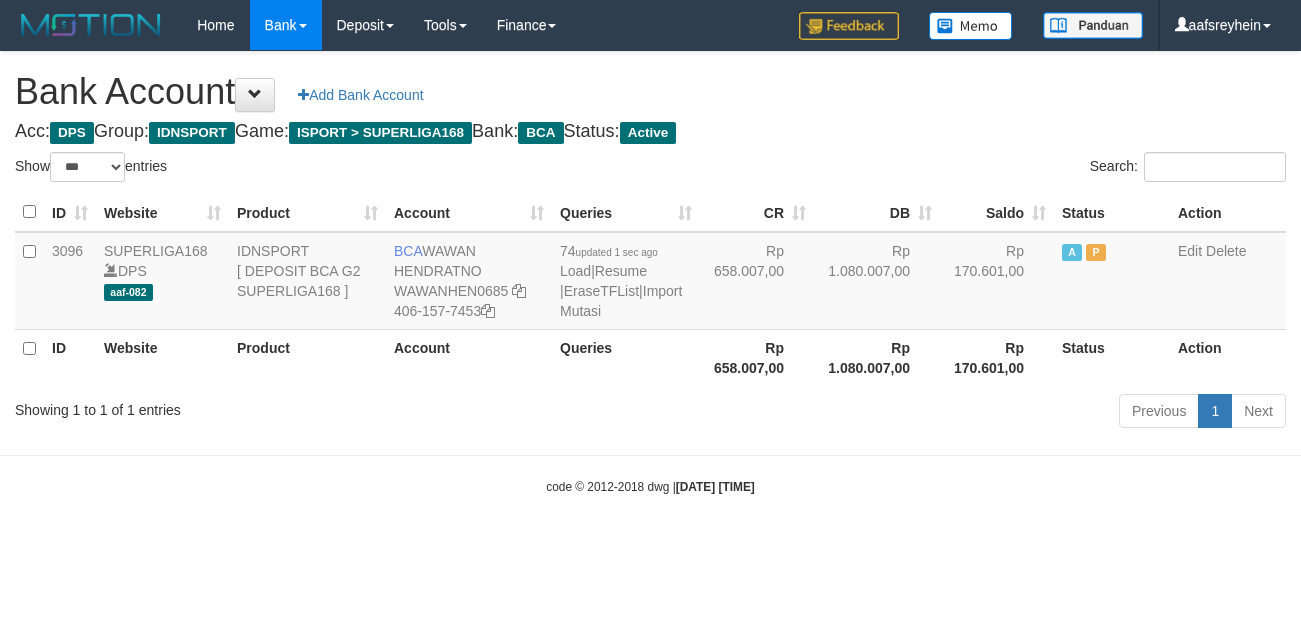 select on "***" 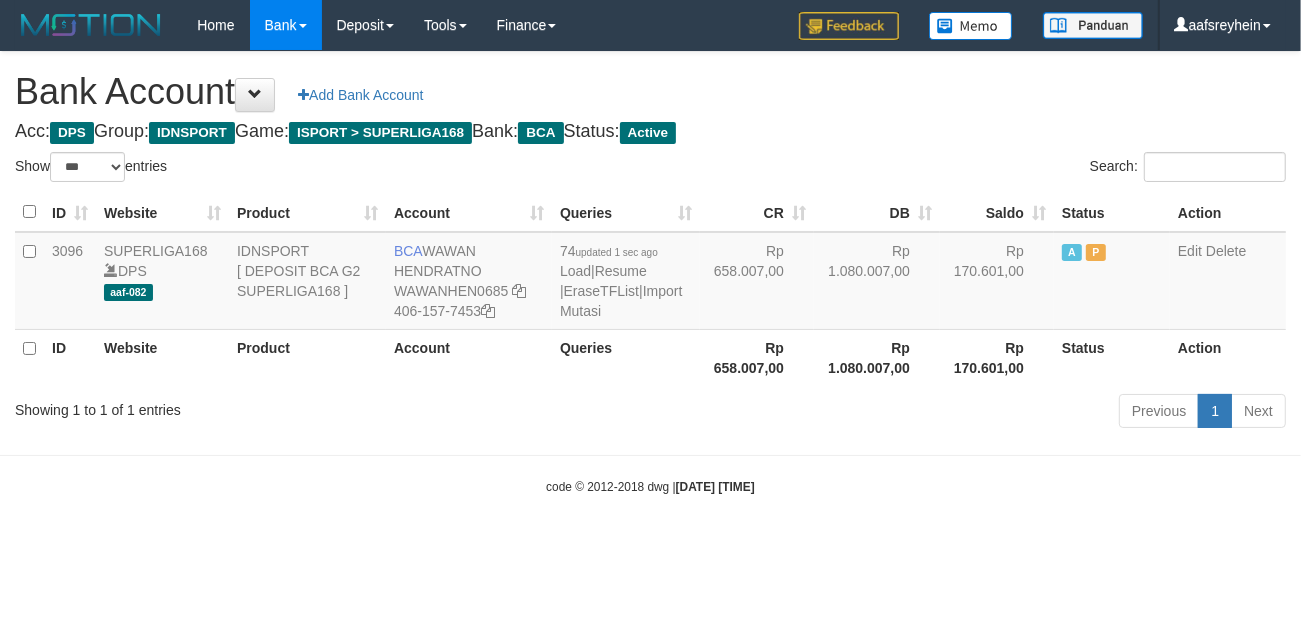 click on "Toggle navigation
Home
Bank
Account List
Load
By Website
Group
[ISPORT]													SUPERLIGA168
By Load Group (DPS)
-" at bounding box center (650, 273) 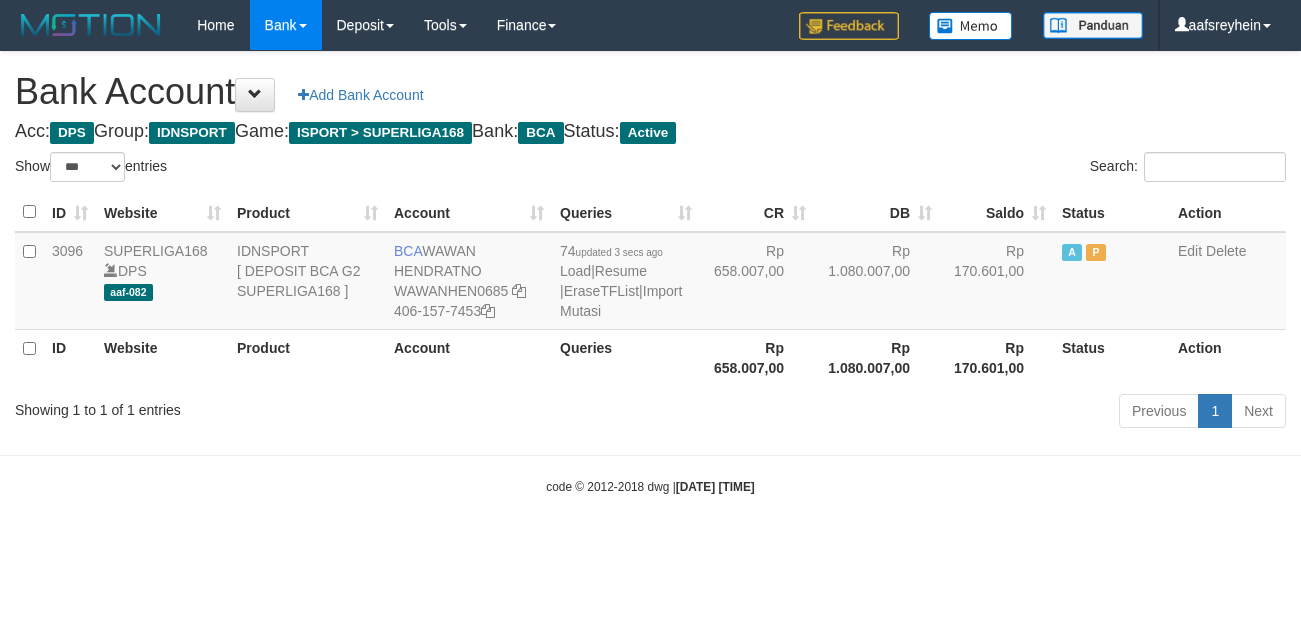 select on "***" 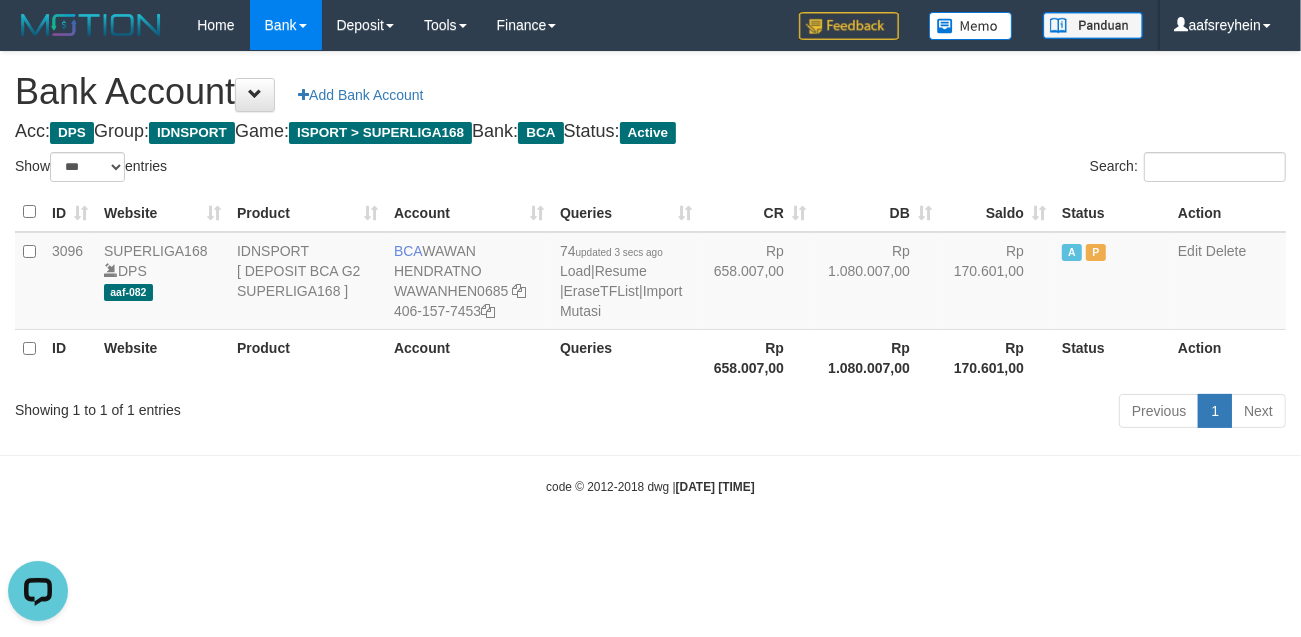 scroll, scrollTop: 0, scrollLeft: 0, axis: both 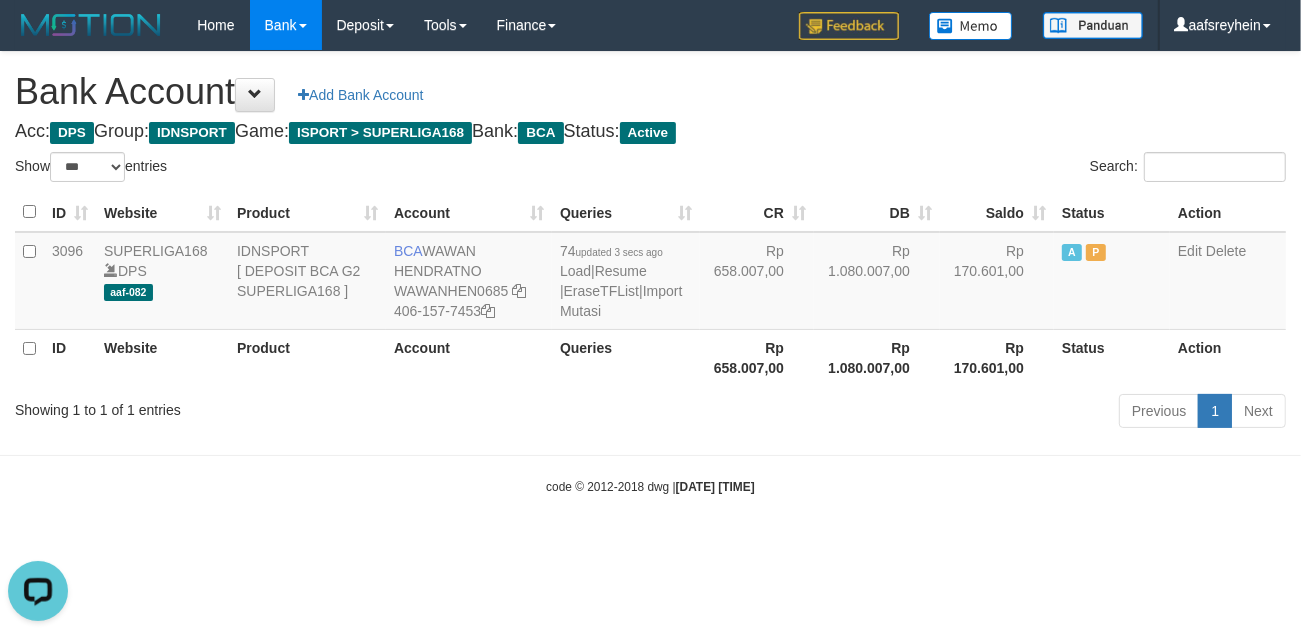 click on "Toggle navigation
Home
Bank
Account List
Load
By Website
Group
[ISPORT]													SUPERLIGA168
By Load Group (DPS)
-" at bounding box center (650, 273) 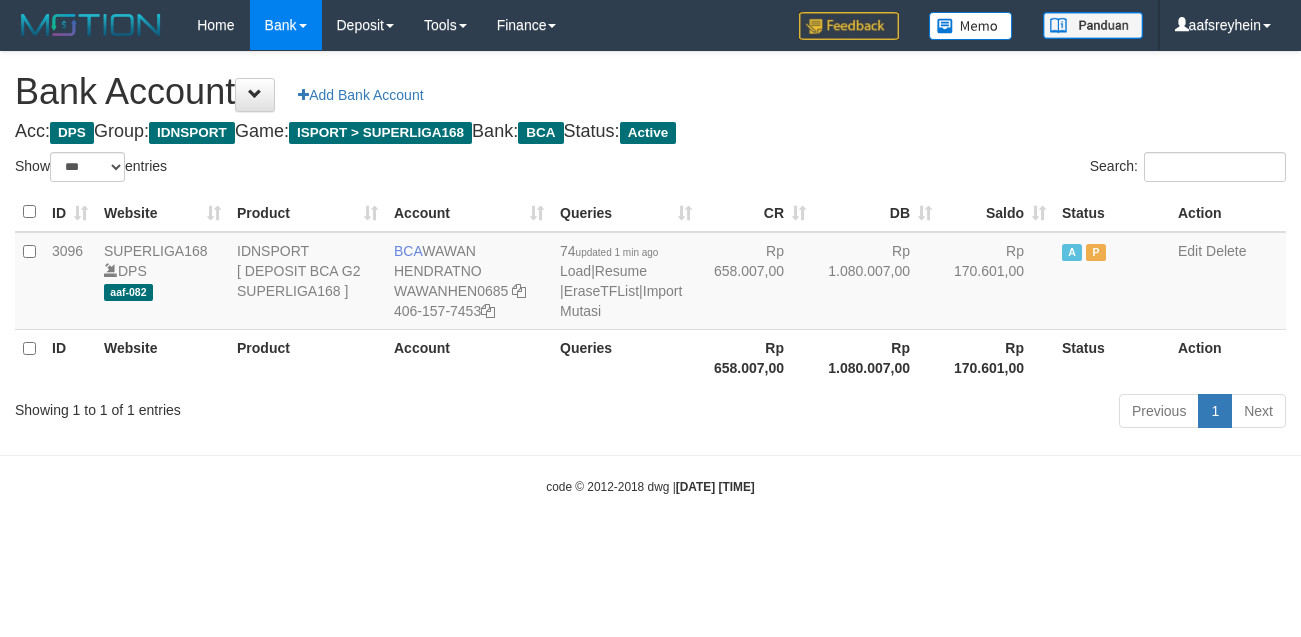 select on "***" 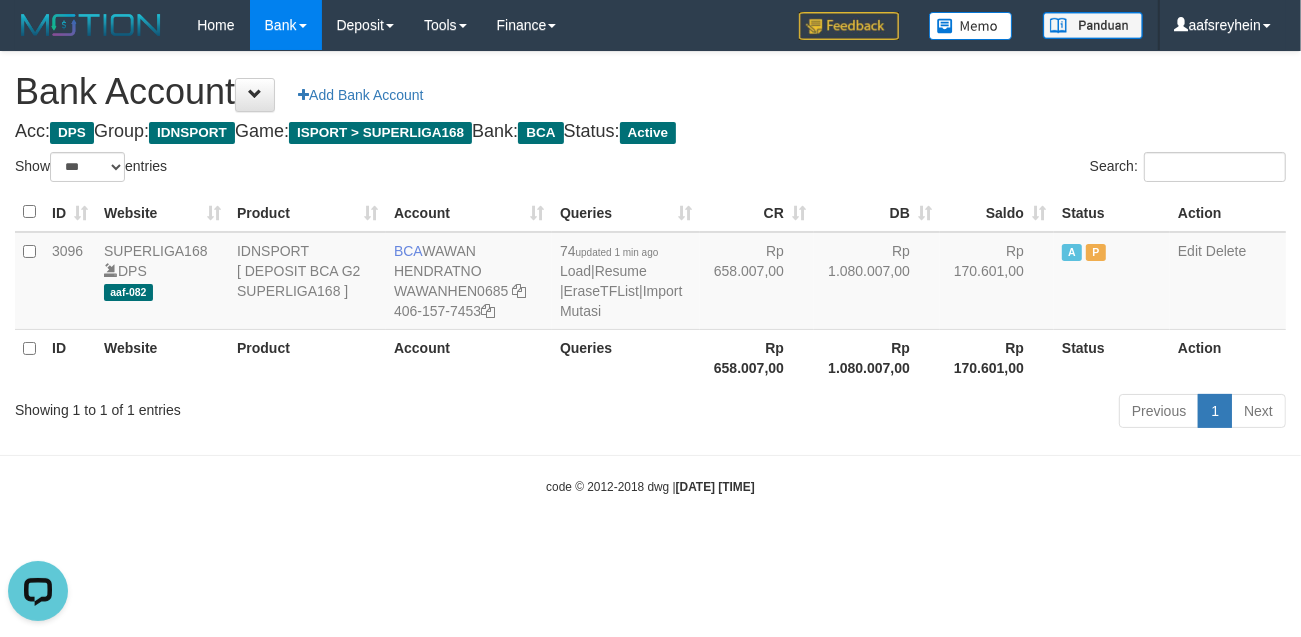 scroll, scrollTop: 0, scrollLeft: 0, axis: both 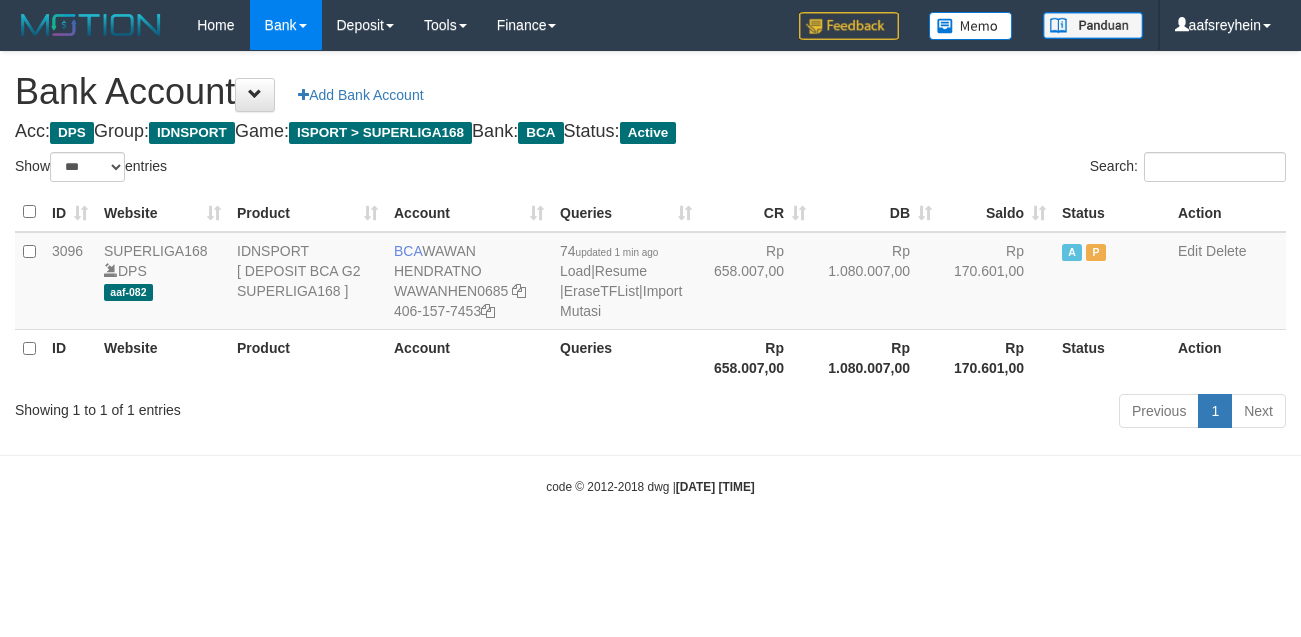 select on "***" 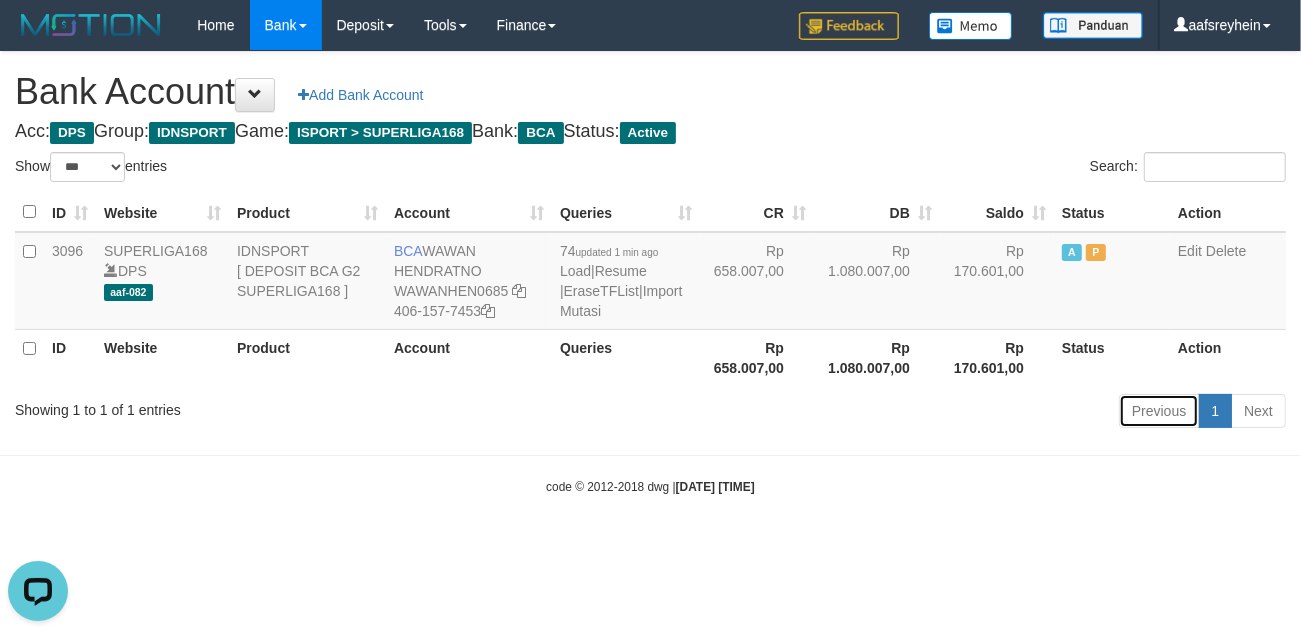 scroll, scrollTop: 0, scrollLeft: 0, axis: both 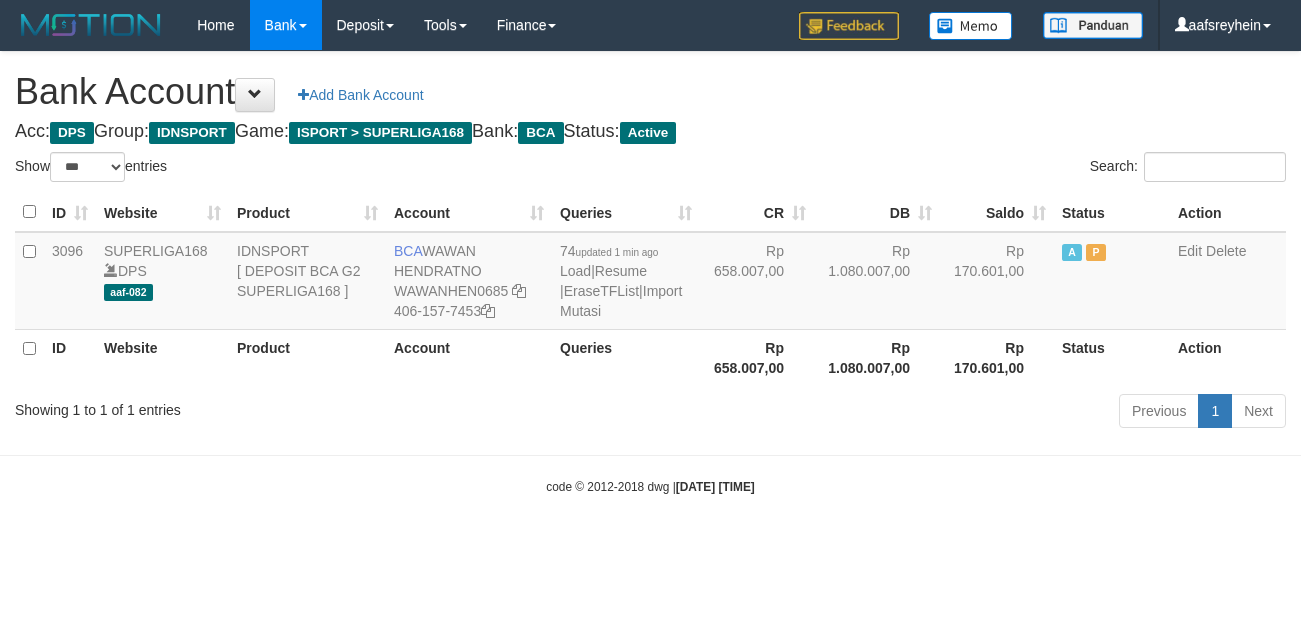 select on "***" 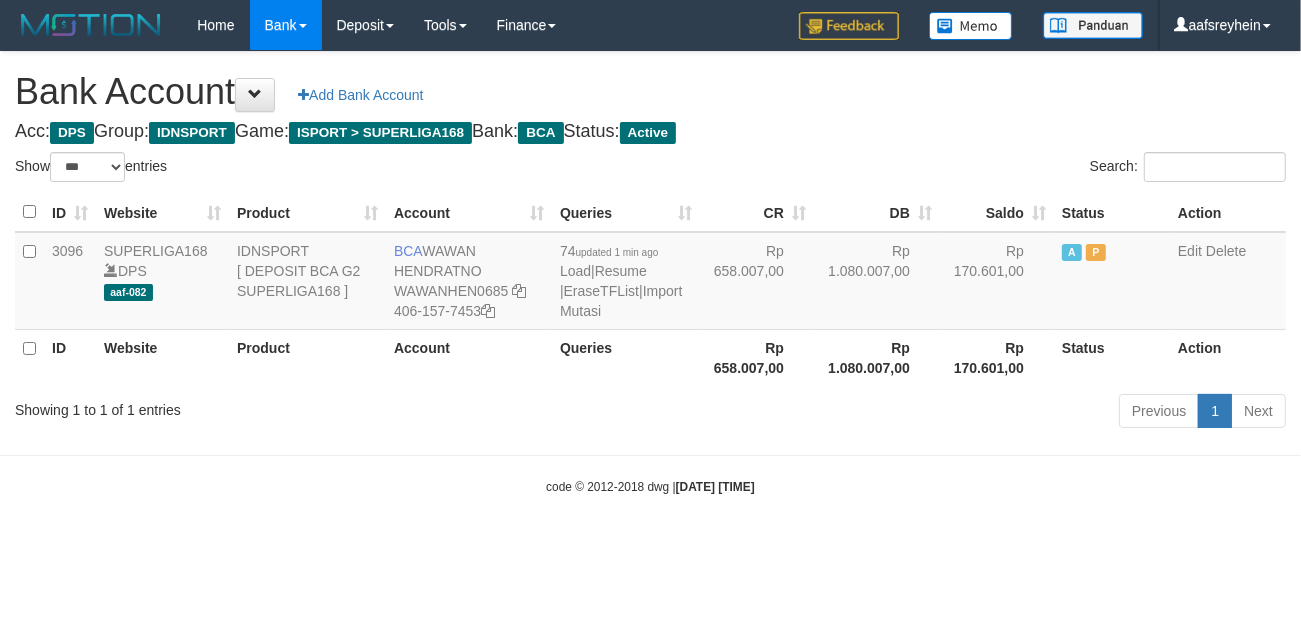 click on "Toggle navigation
Home
Bank
Account List
Load
By Website
Group
[ISPORT]													SUPERLIGA168
By Load Group (DPS)
-" at bounding box center (650, 273) 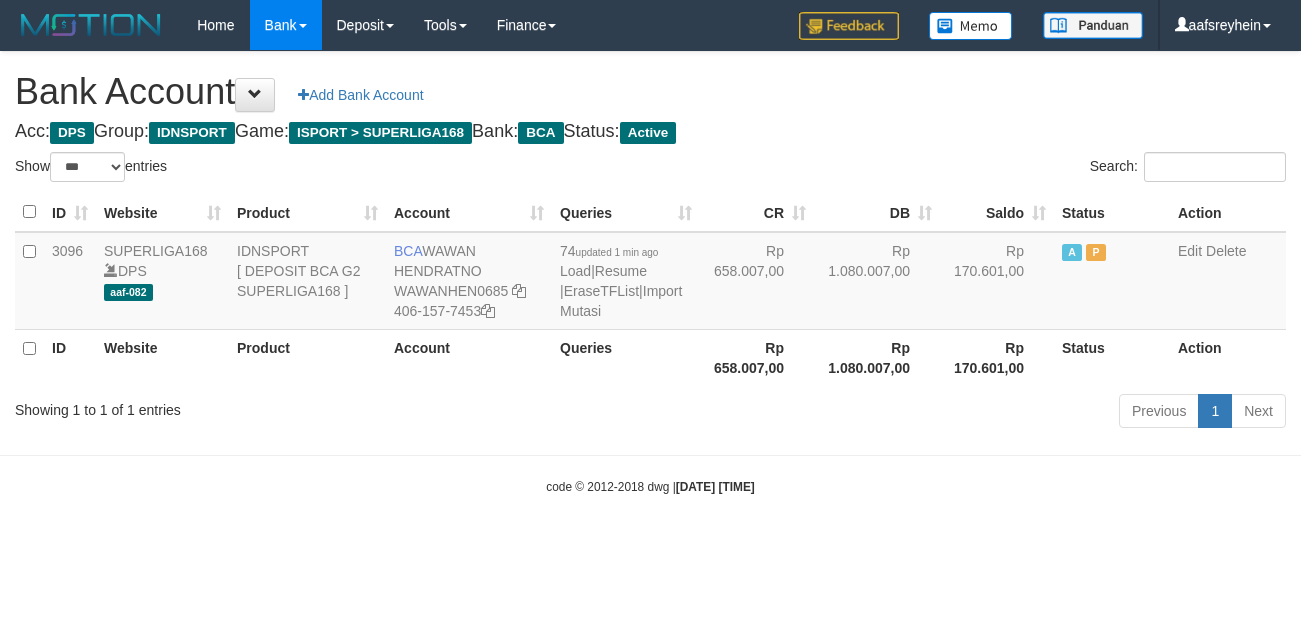 select on "***" 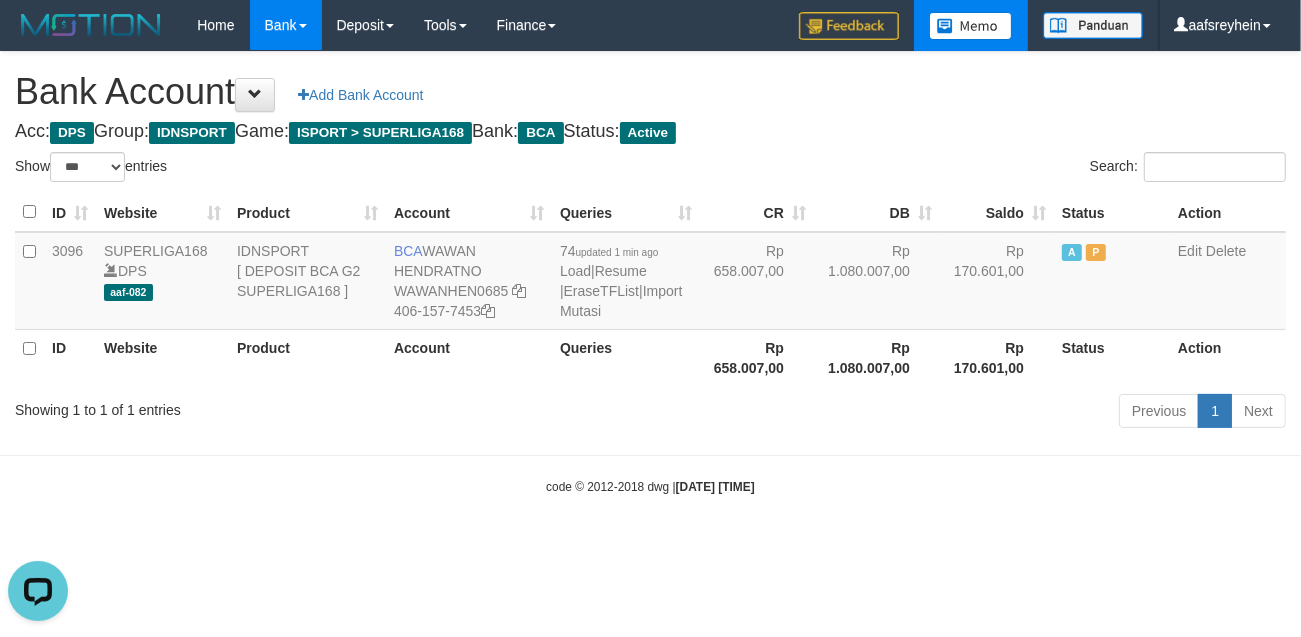 scroll, scrollTop: 0, scrollLeft: 0, axis: both 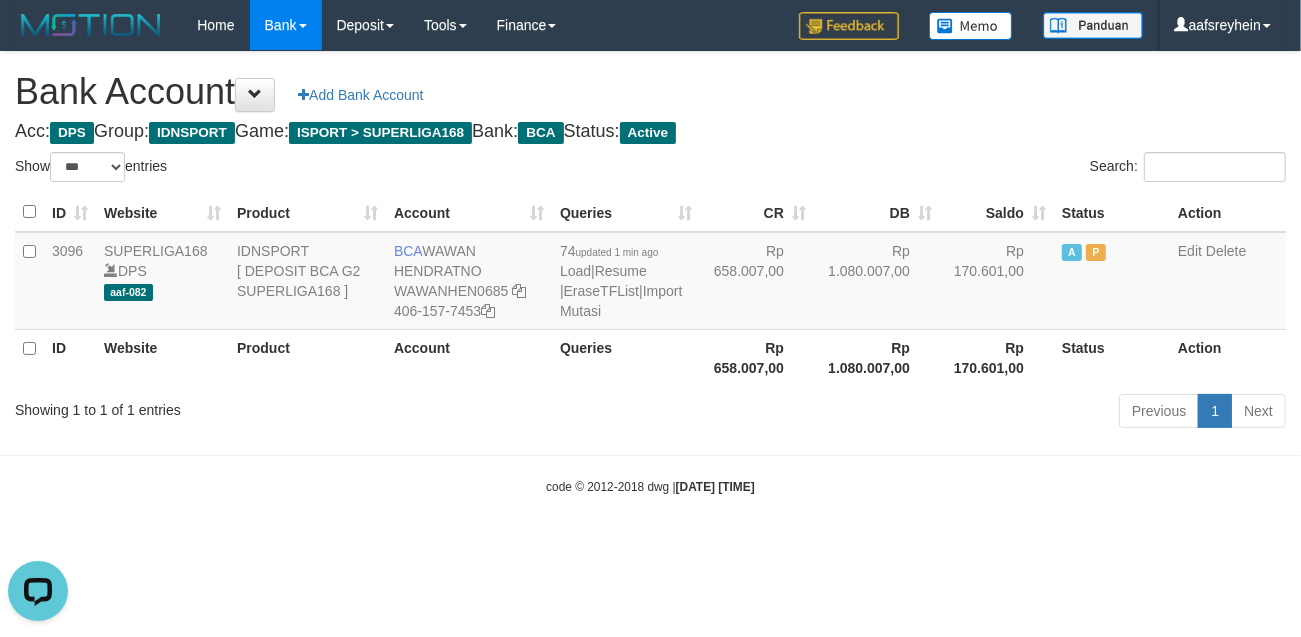 drag, startPoint x: 1000, startPoint y: 525, endPoint x: 978, endPoint y: 540, distance: 26.627054 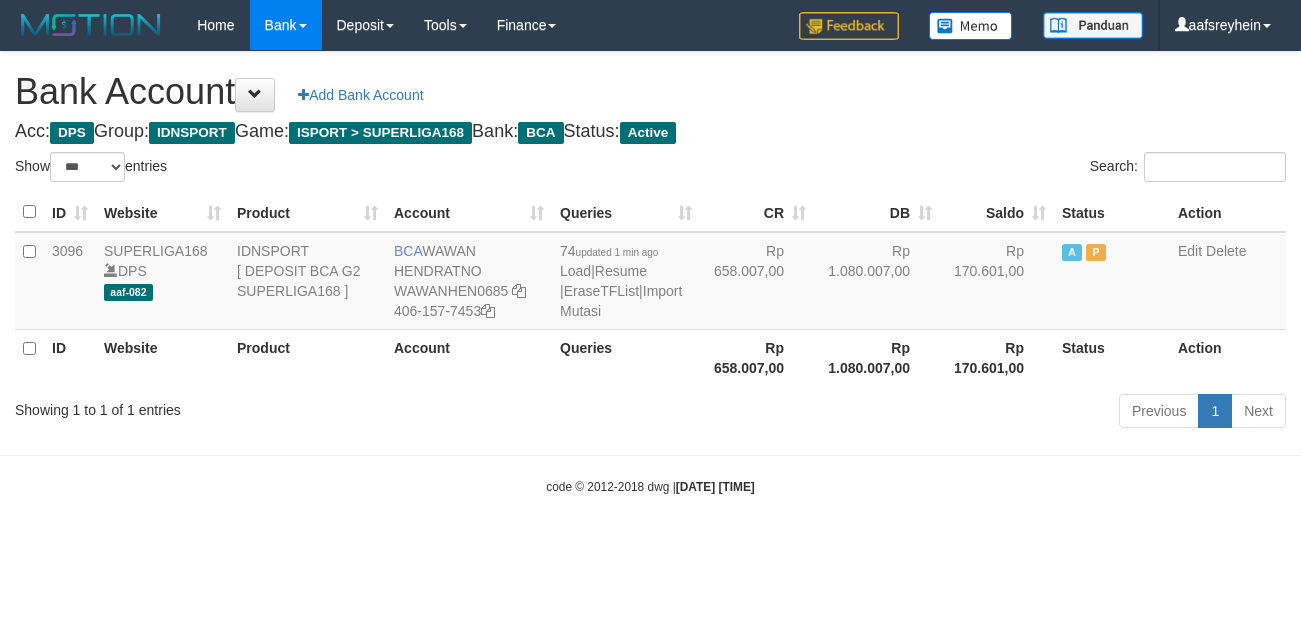 select on "***" 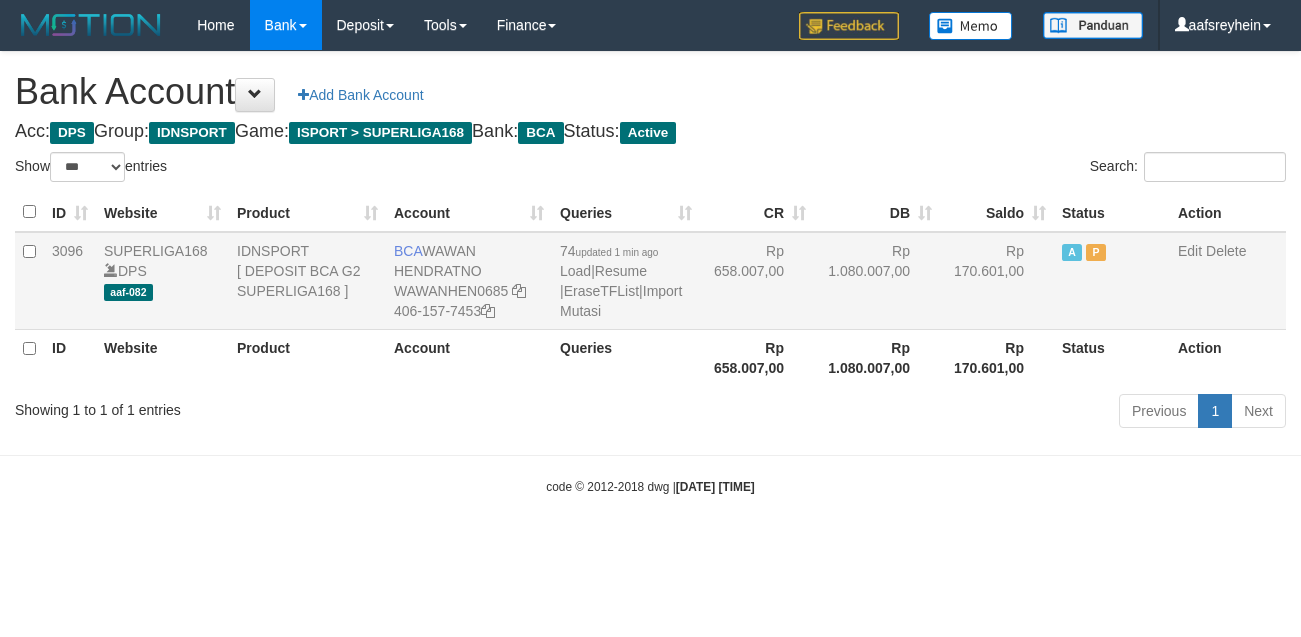 scroll, scrollTop: 0, scrollLeft: 0, axis: both 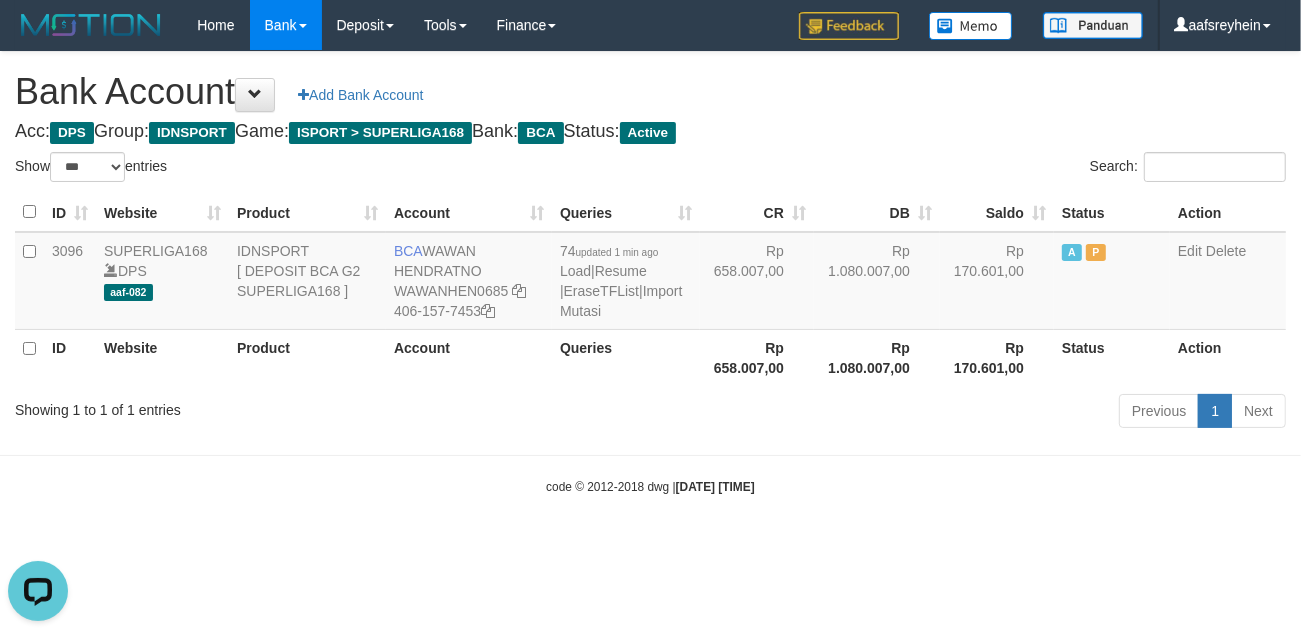 click on "Toggle navigation
Home
Bank
Account List
Load
By Website
Group
[ISPORT]													SUPERLIGA168
By Load Group (DPS)
-" at bounding box center [650, 273] 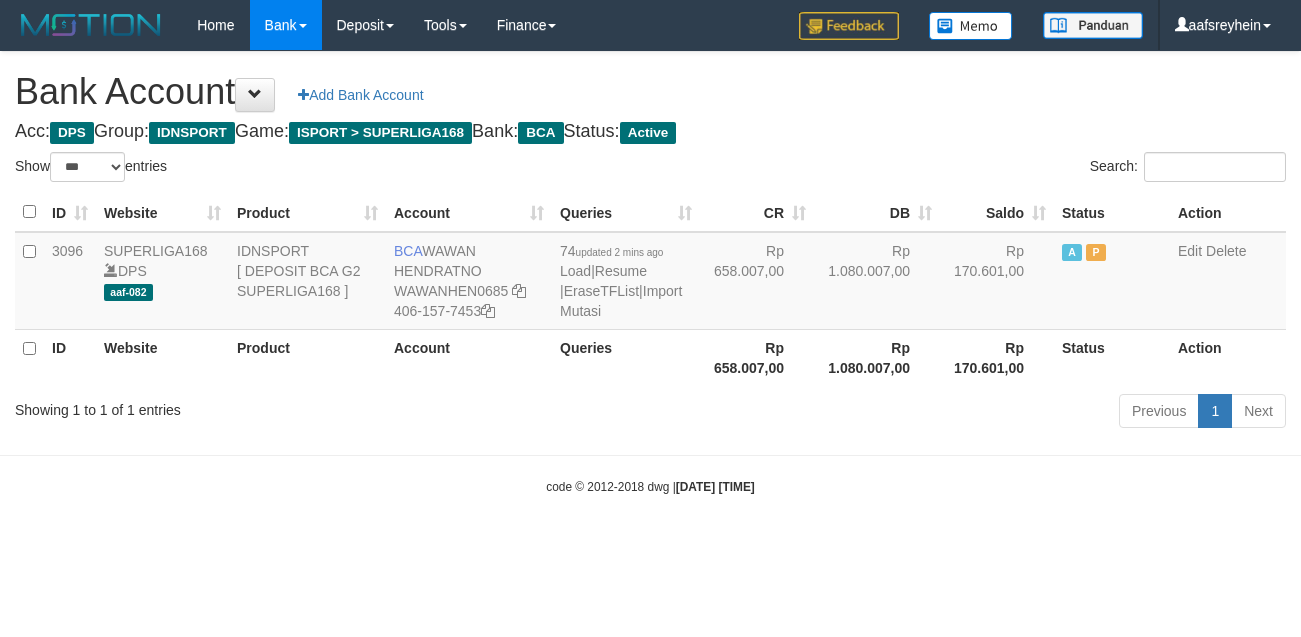select on "***" 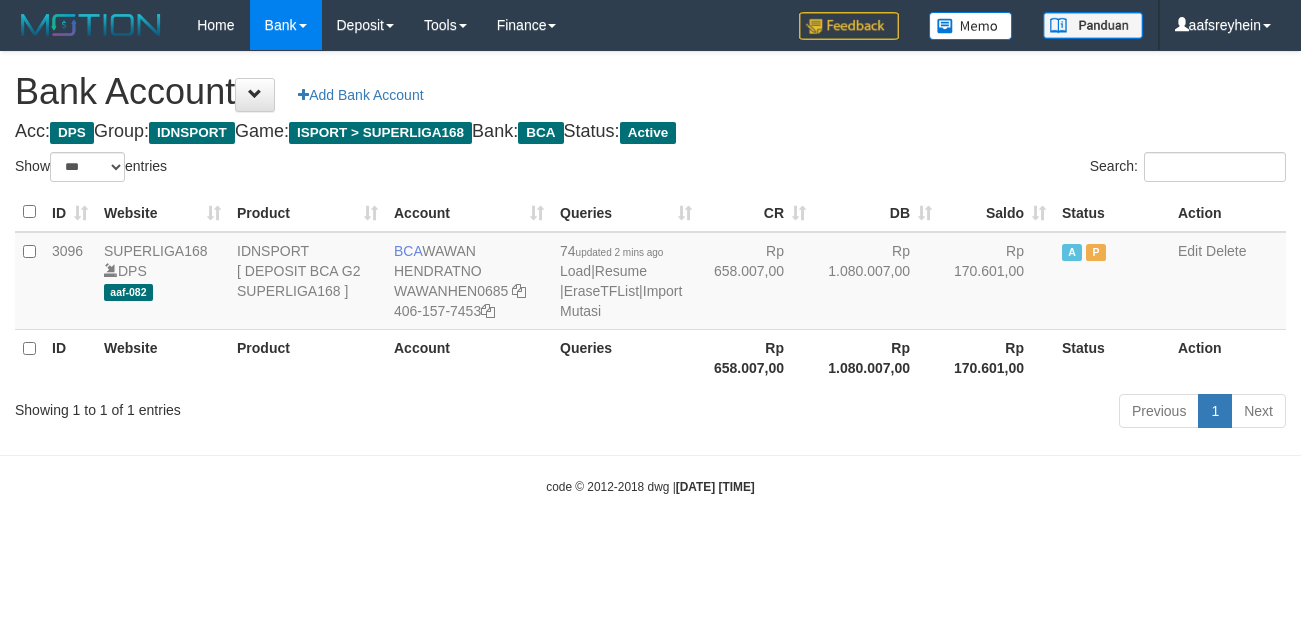 scroll, scrollTop: 0, scrollLeft: 0, axis: both 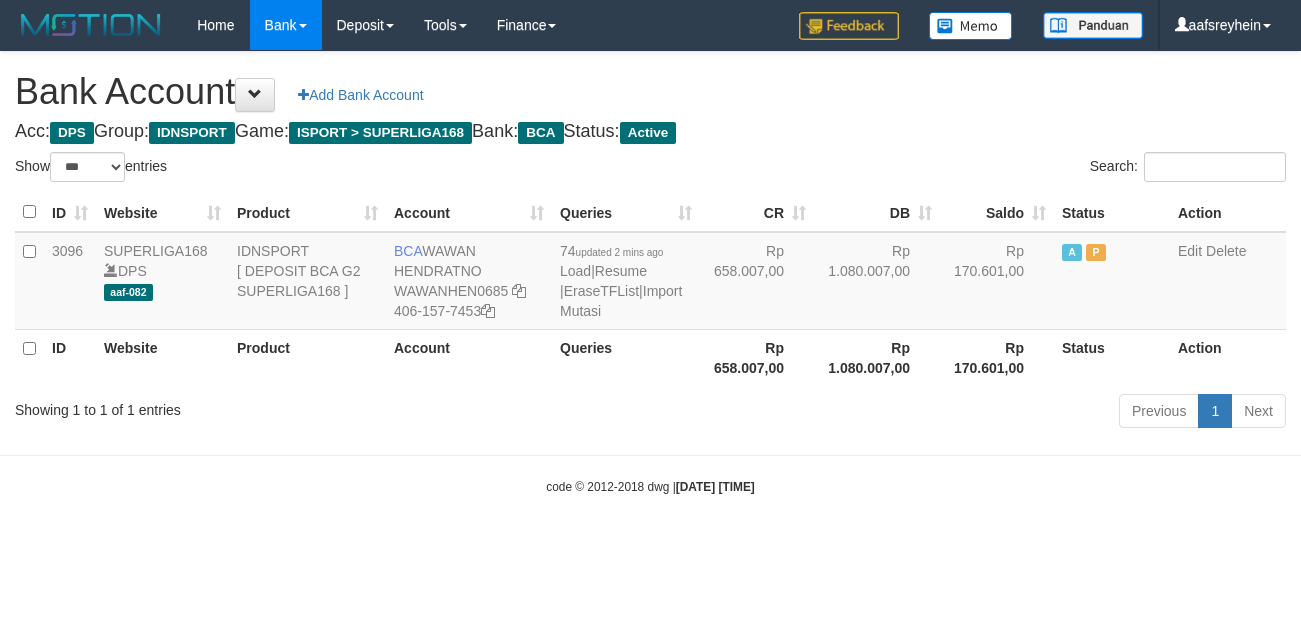 select on "***" 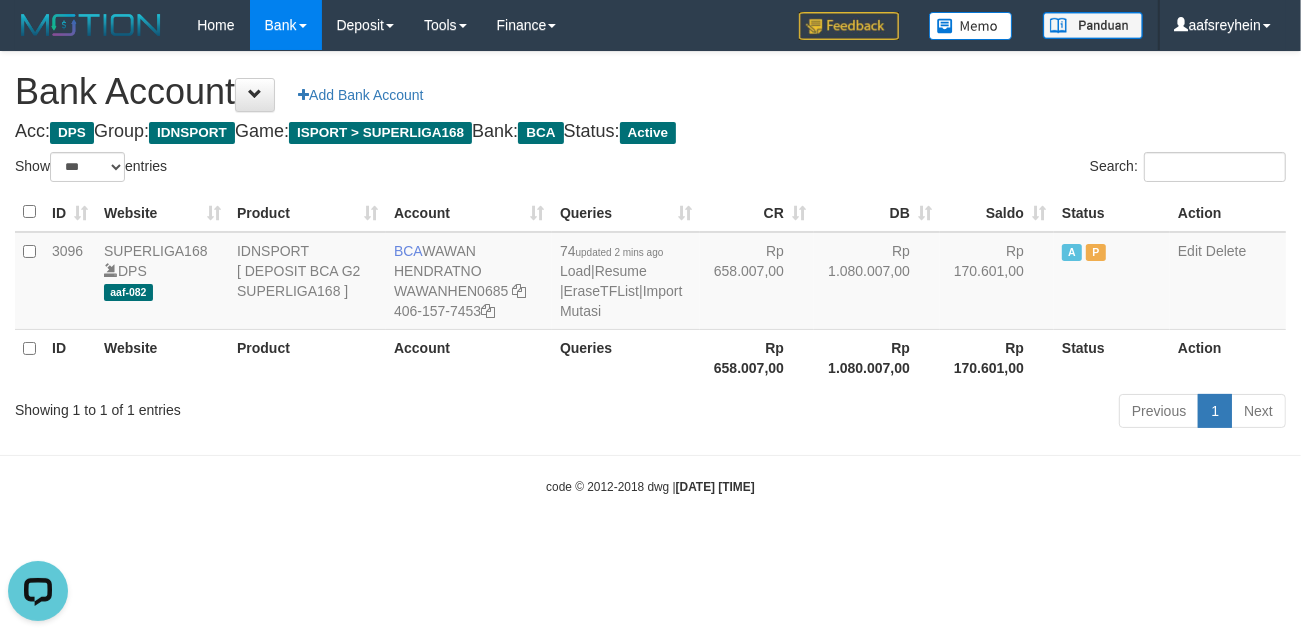 scroll, scrollTop: 0, scrollLeft: 0, axis: both 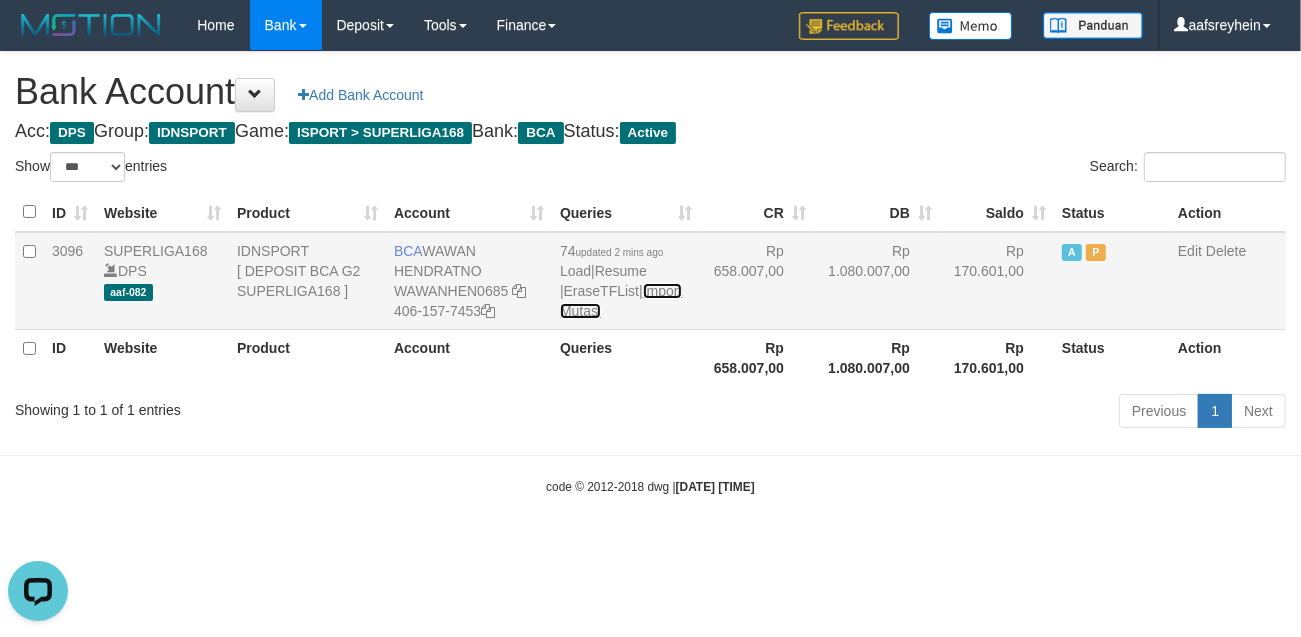 click on "Import Mutasi" at bounding box center (621, 301) 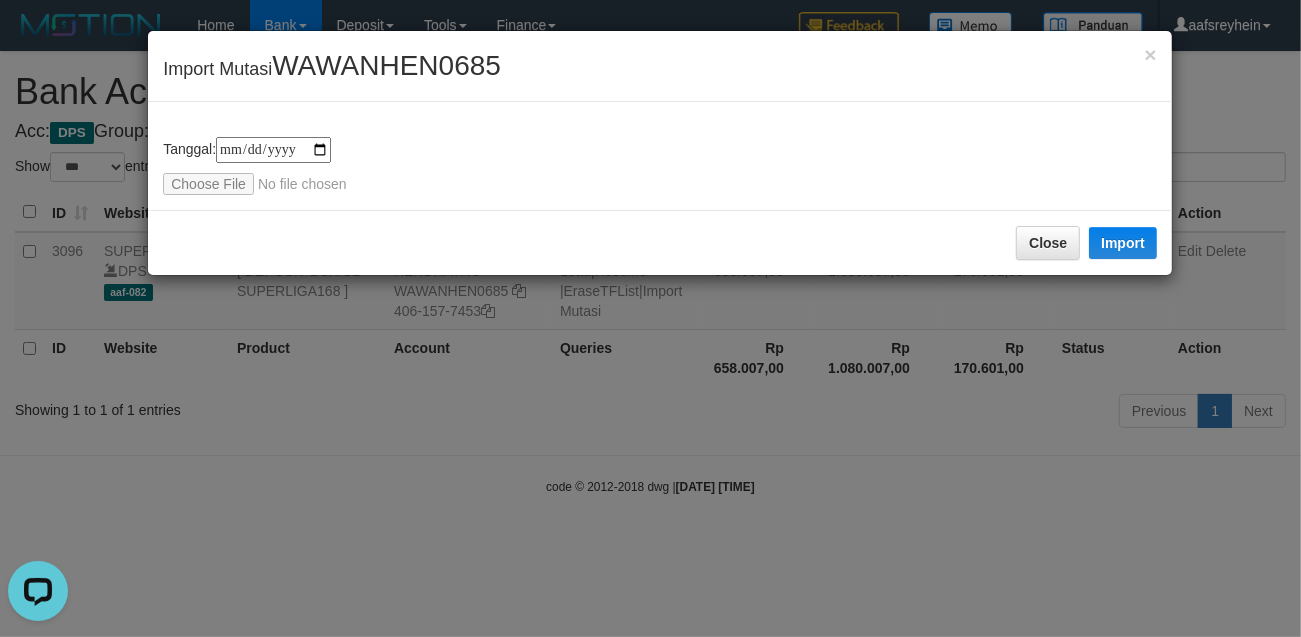 type on "**********" 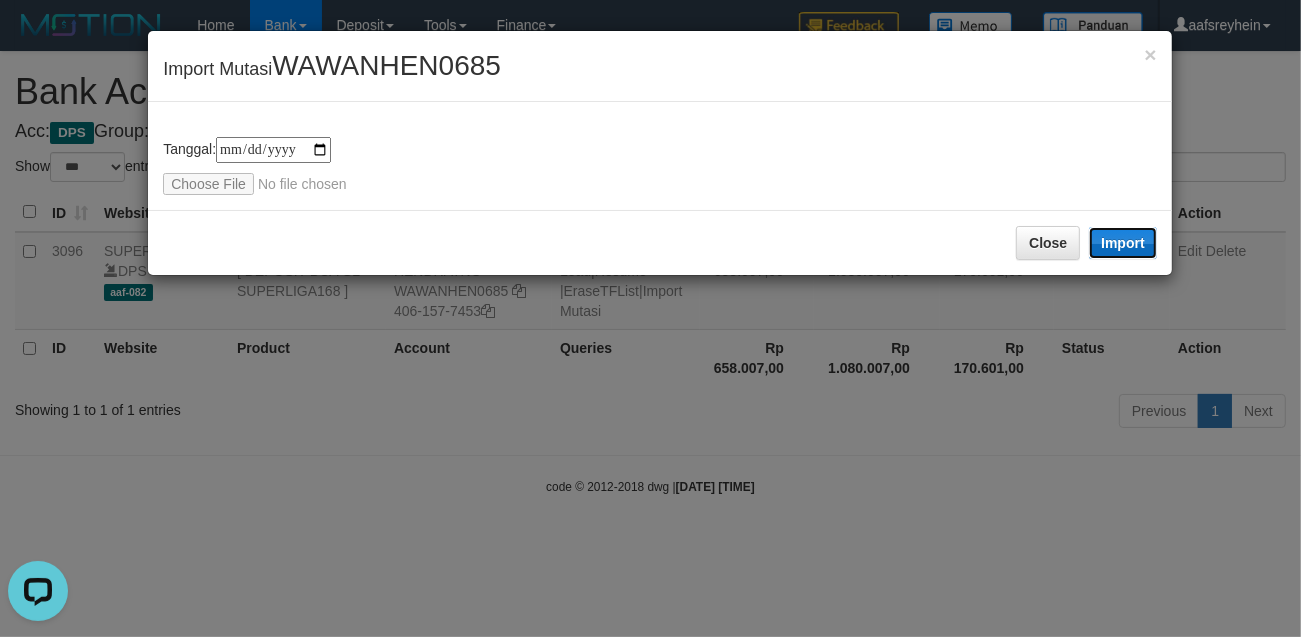 click on "Import" at bounding box center (1123, 243) 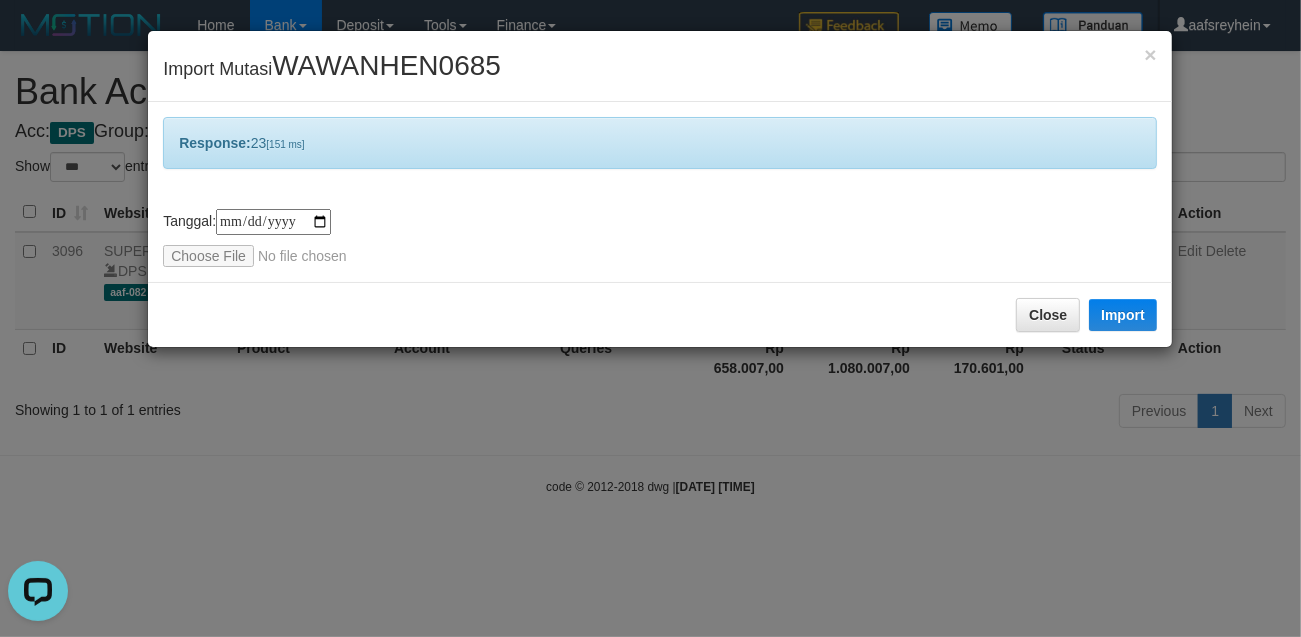 click on "**********" at bounding box center (650, 318) 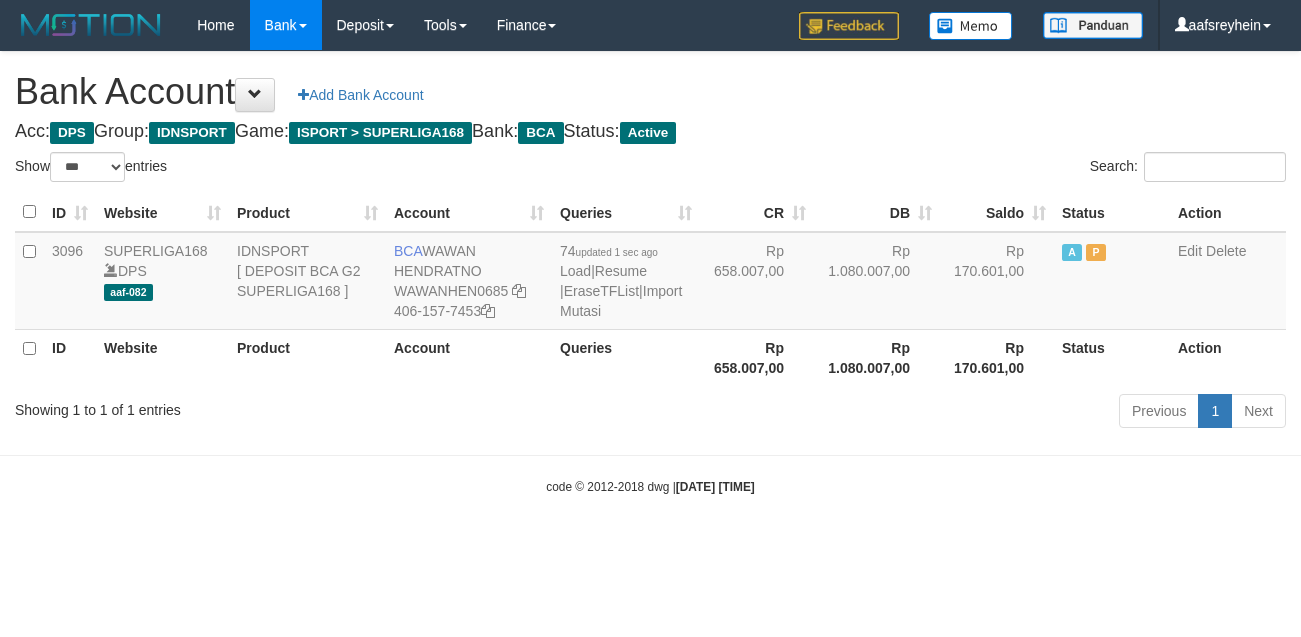select on "***" 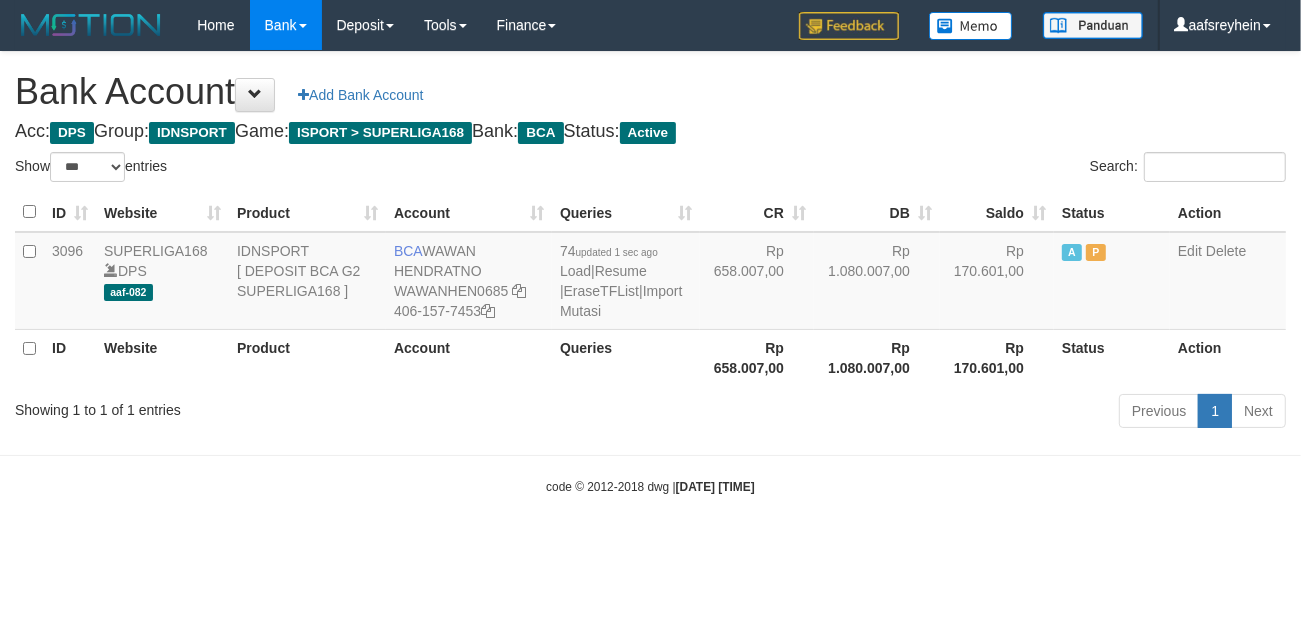 click on "Toggle navigation
Home
Bank
Account List
Load
By Website
Group
[ISPORT]													SUPERLIGA168
By Load Group (DPS)
-" at bounding box center (650, 273) 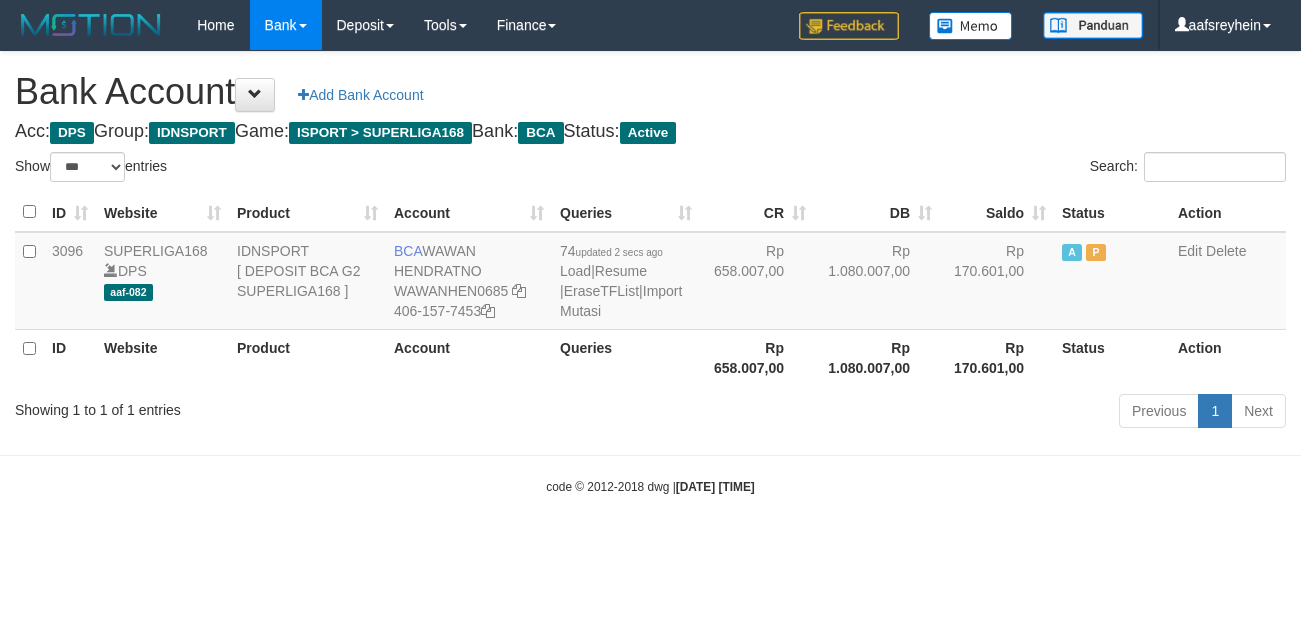 select on "***" 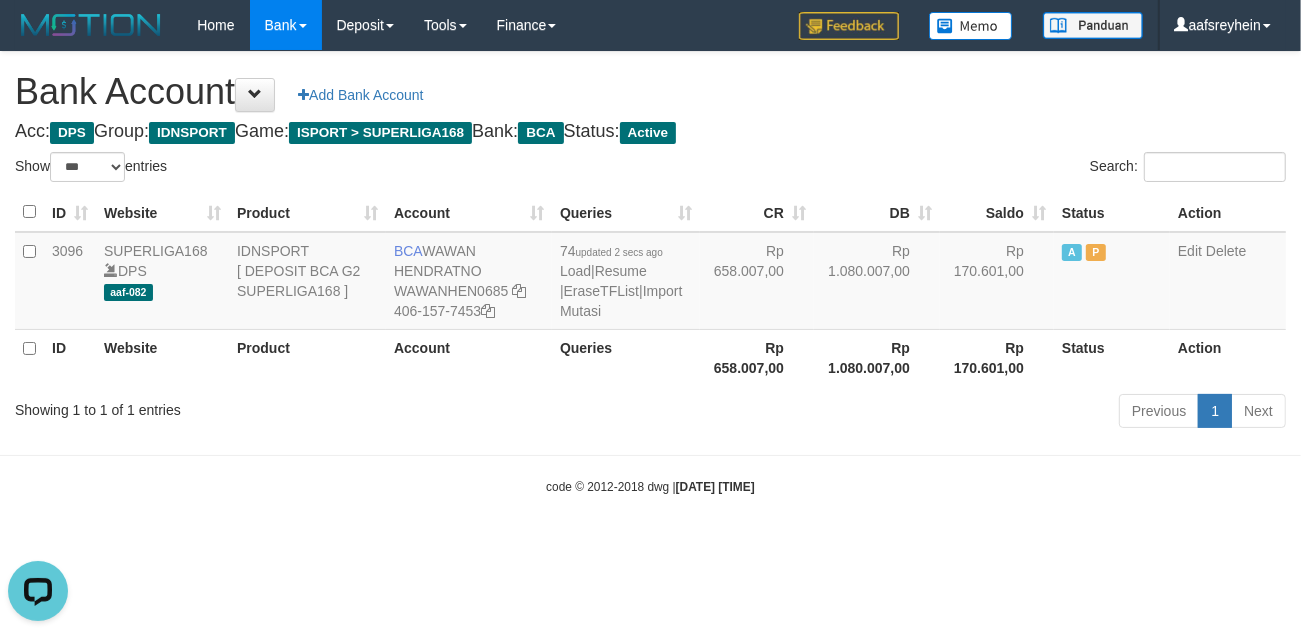 scroll, scrollTop: 0, scrollLeft: 0, axis: both 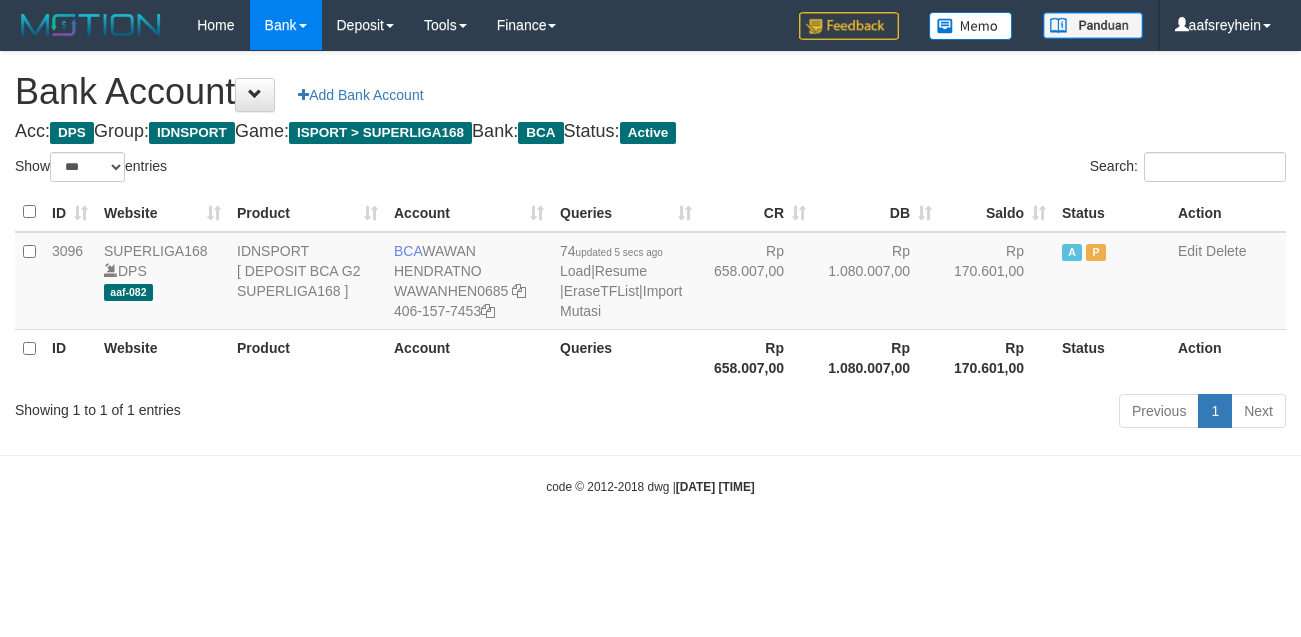 select on "***" 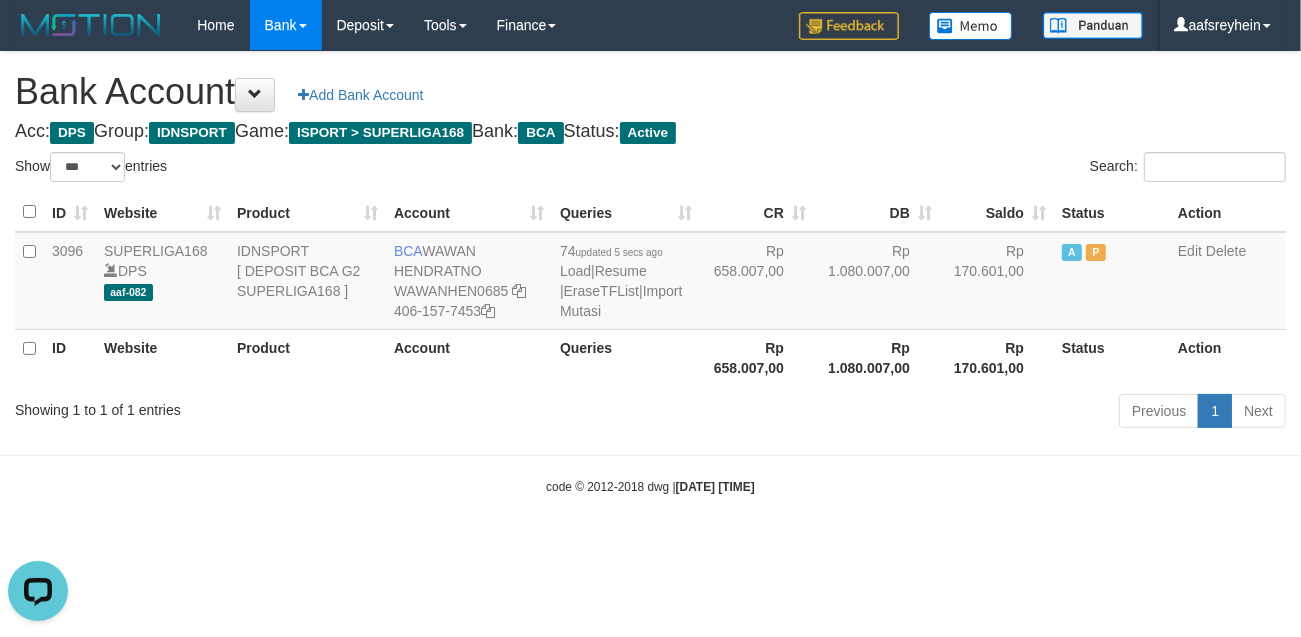 scroll, scrollTop: 0, scrollLeft: 0, axis: both 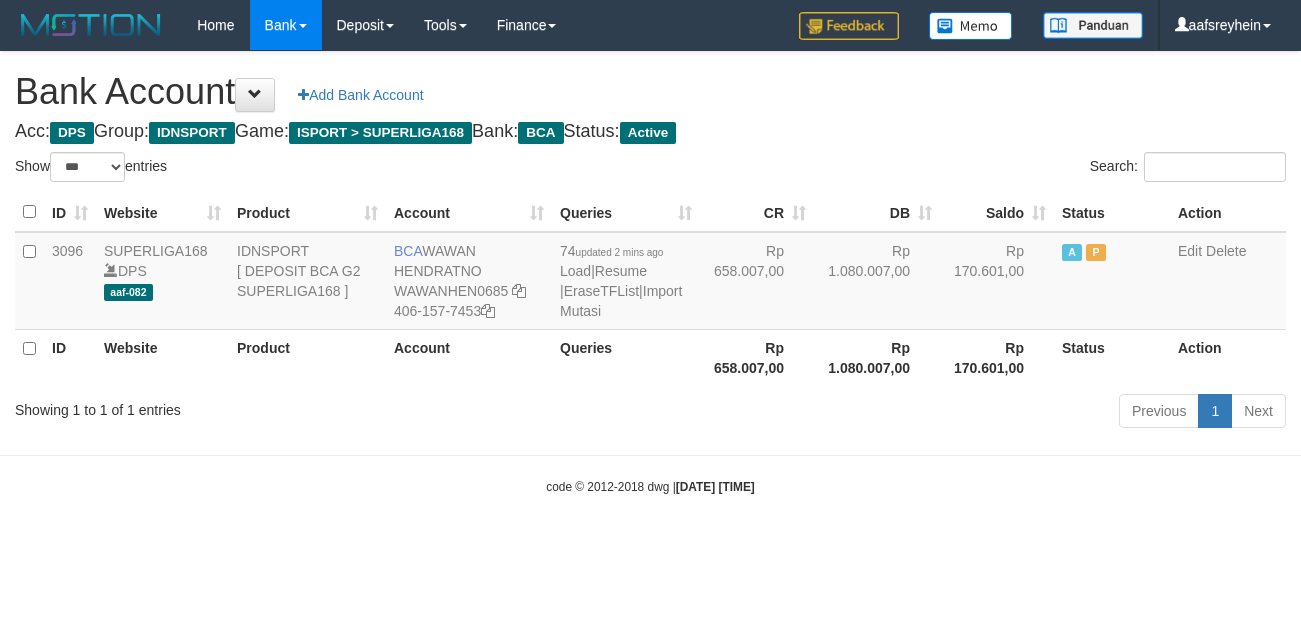 select on "***" 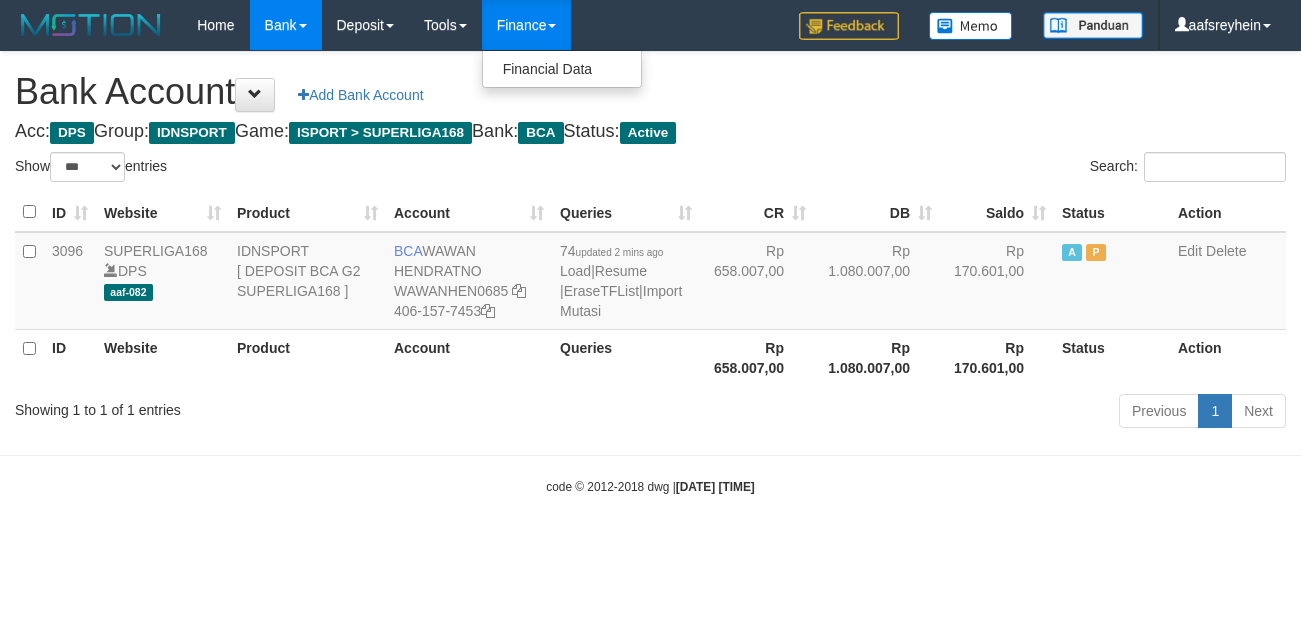 select on "***" 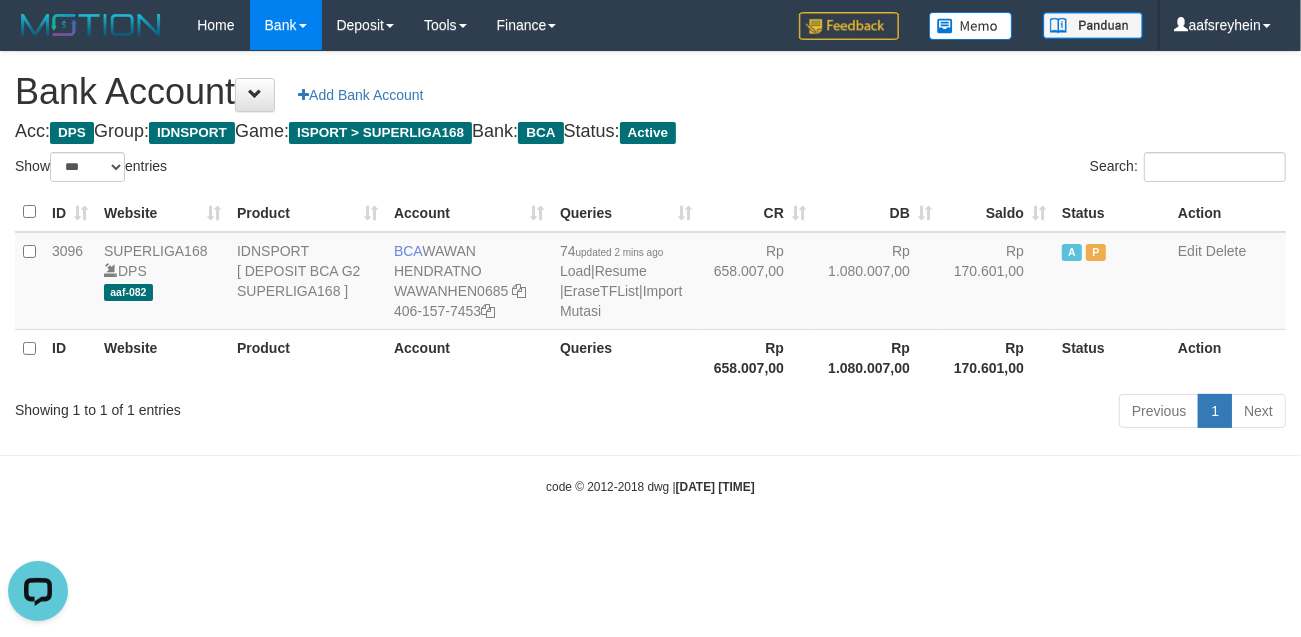 scroll, scrollTop: 0, scrollLeft: 0, axis: both 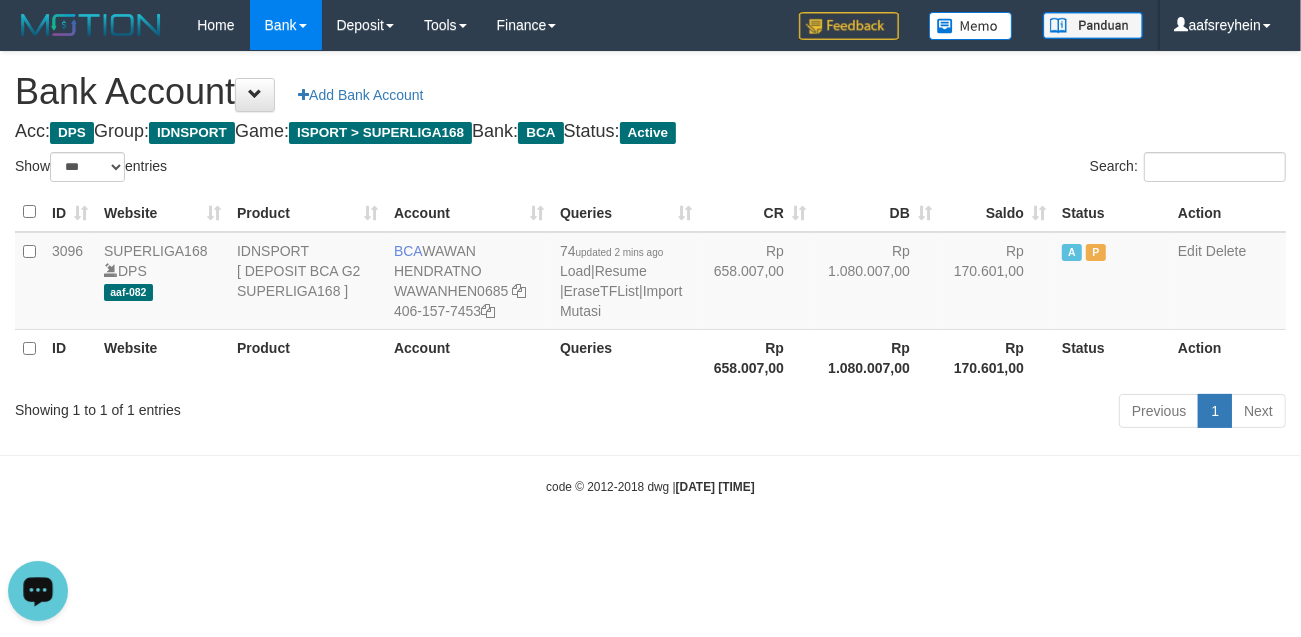 click on "code © 2012-2018 dwg |  2025/07/12 02:45:21" at bounding box center (650, 487) 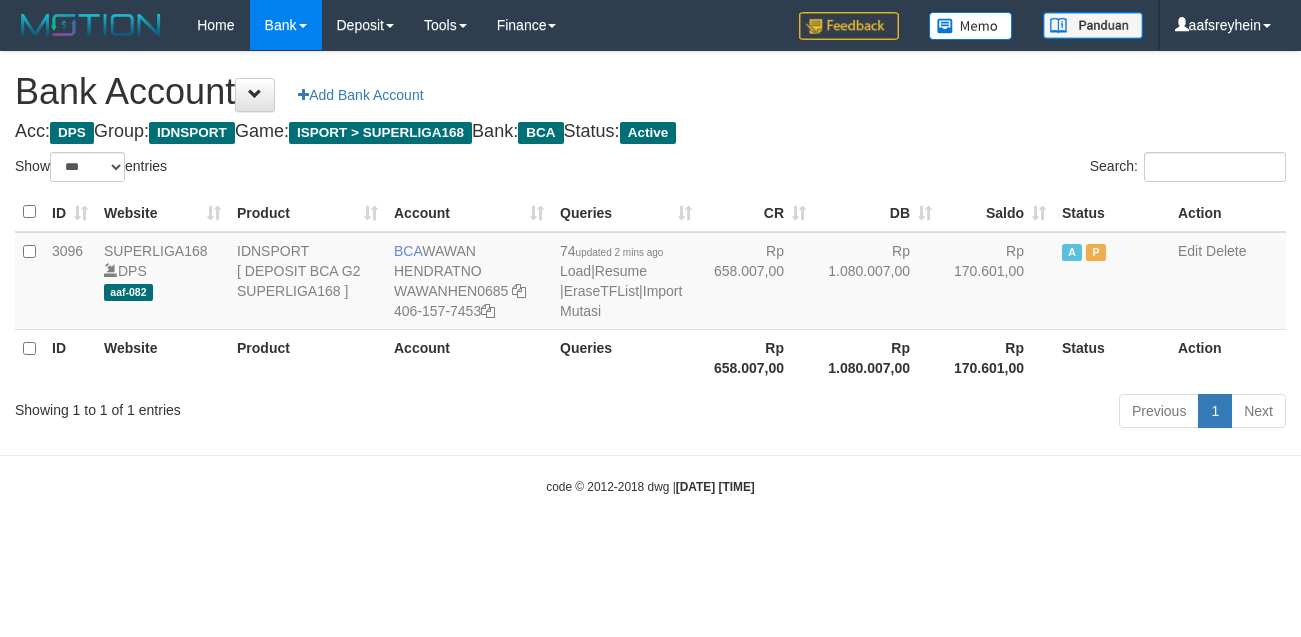 select on "***" 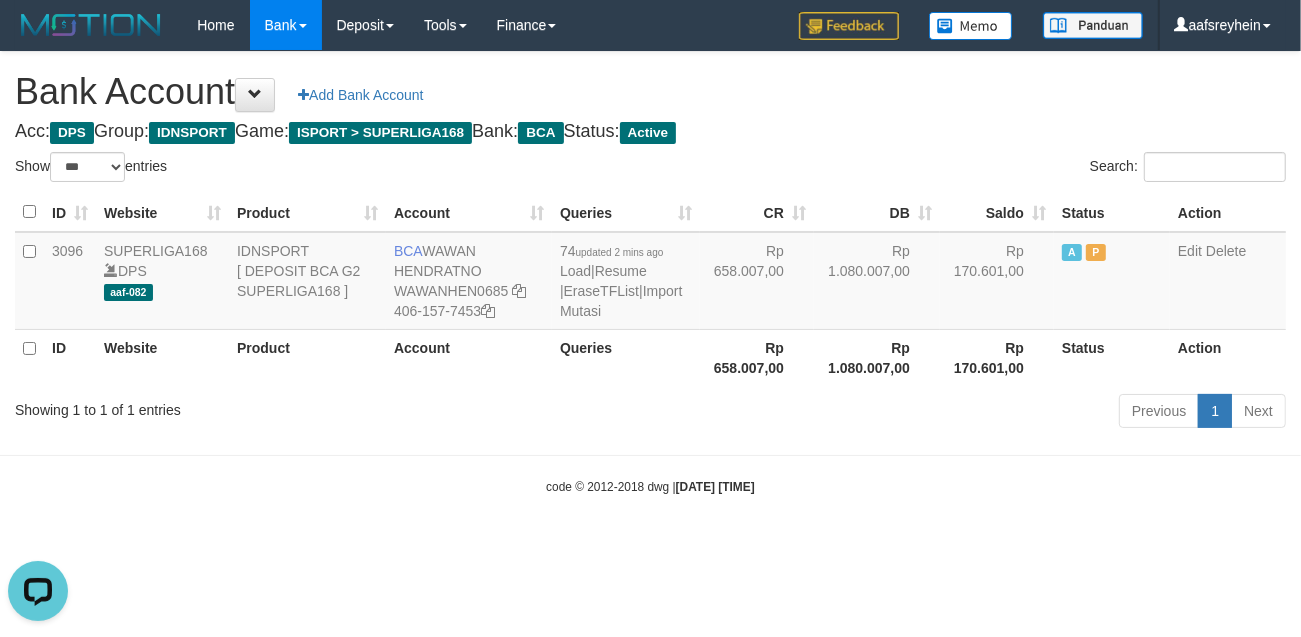 scroll, scrollTop: 0, scrollLeft: 0, axis: both 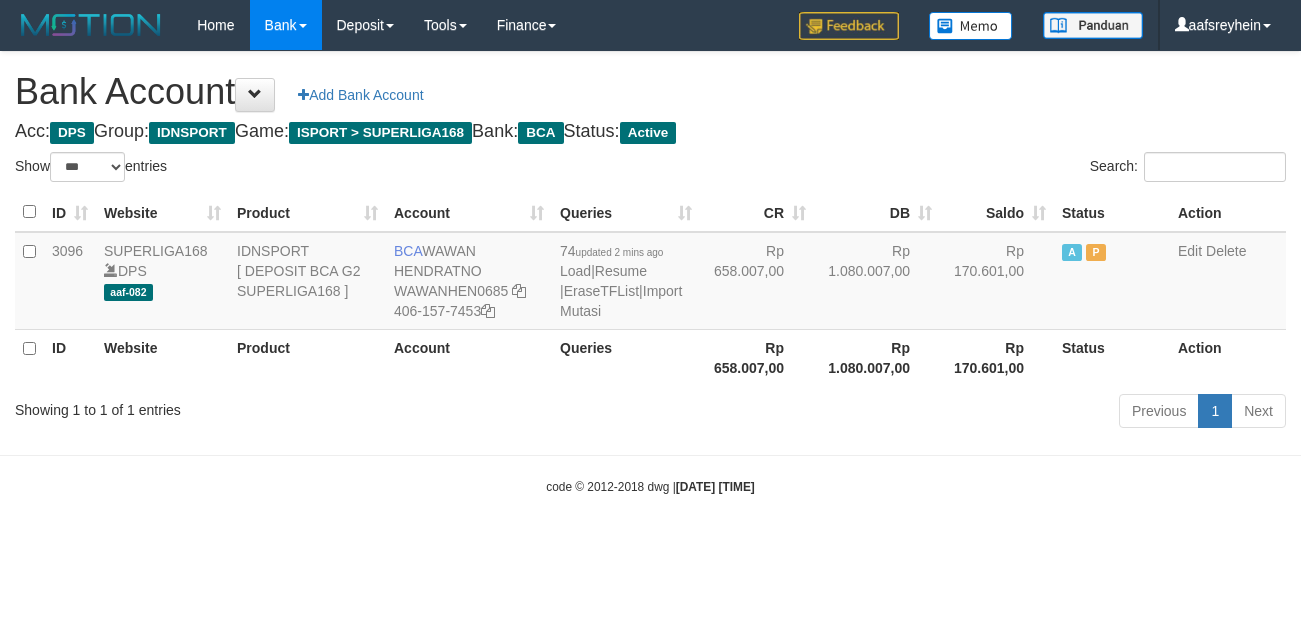select on "***" 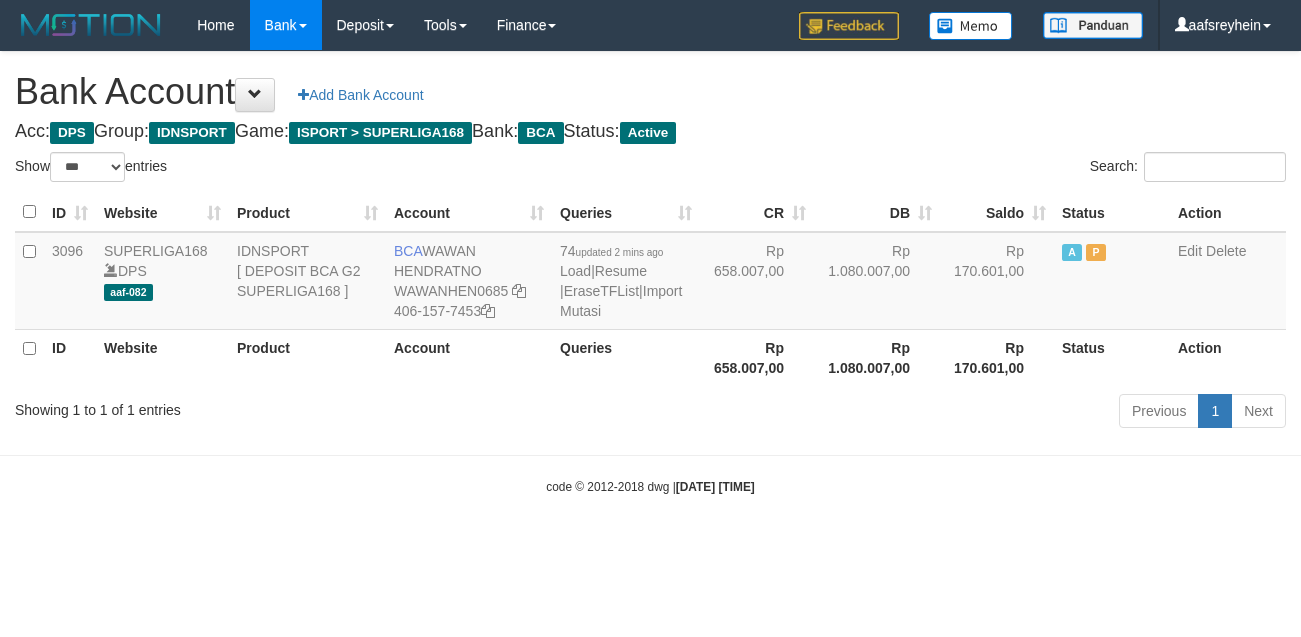 scroll, scrollTop: 0, scrollLeft: 0, axis: both 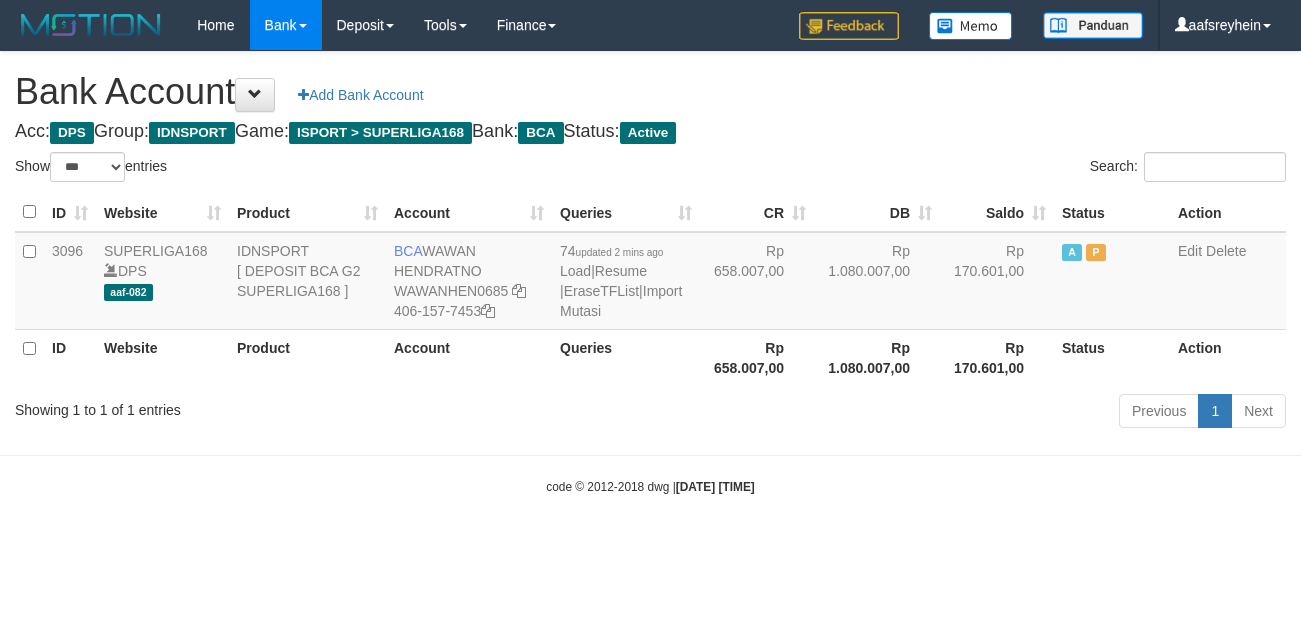 select on "***" 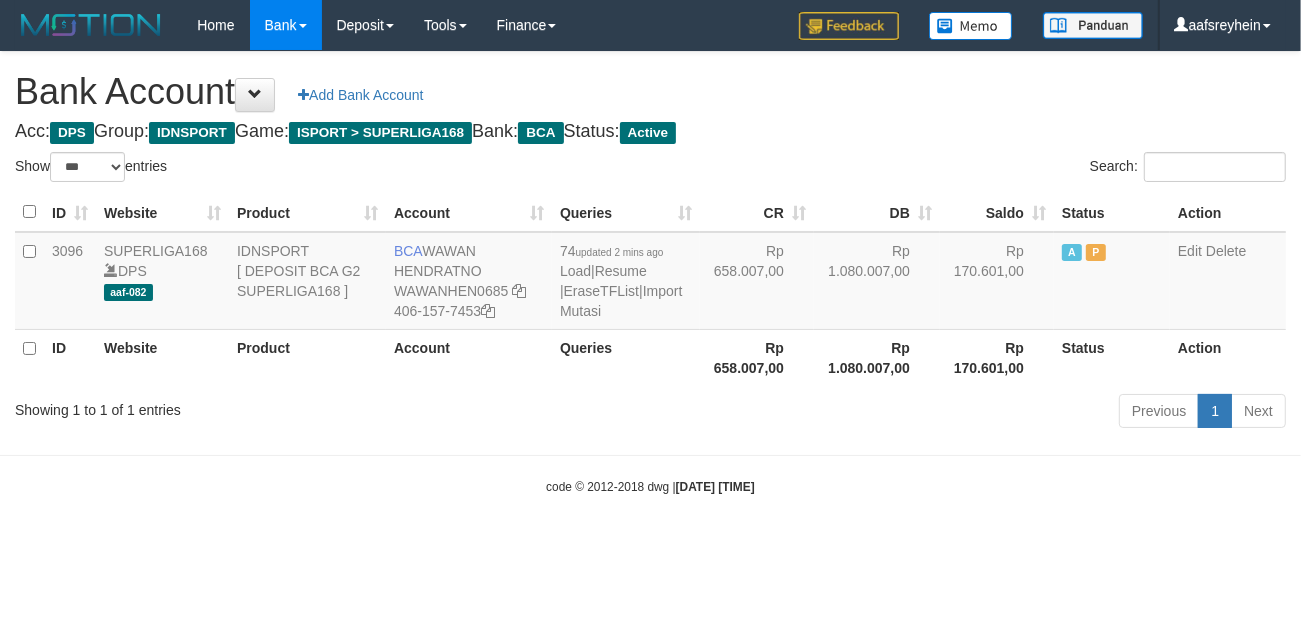 click on "Previous 1 Next" at bounding box center [921, 413] 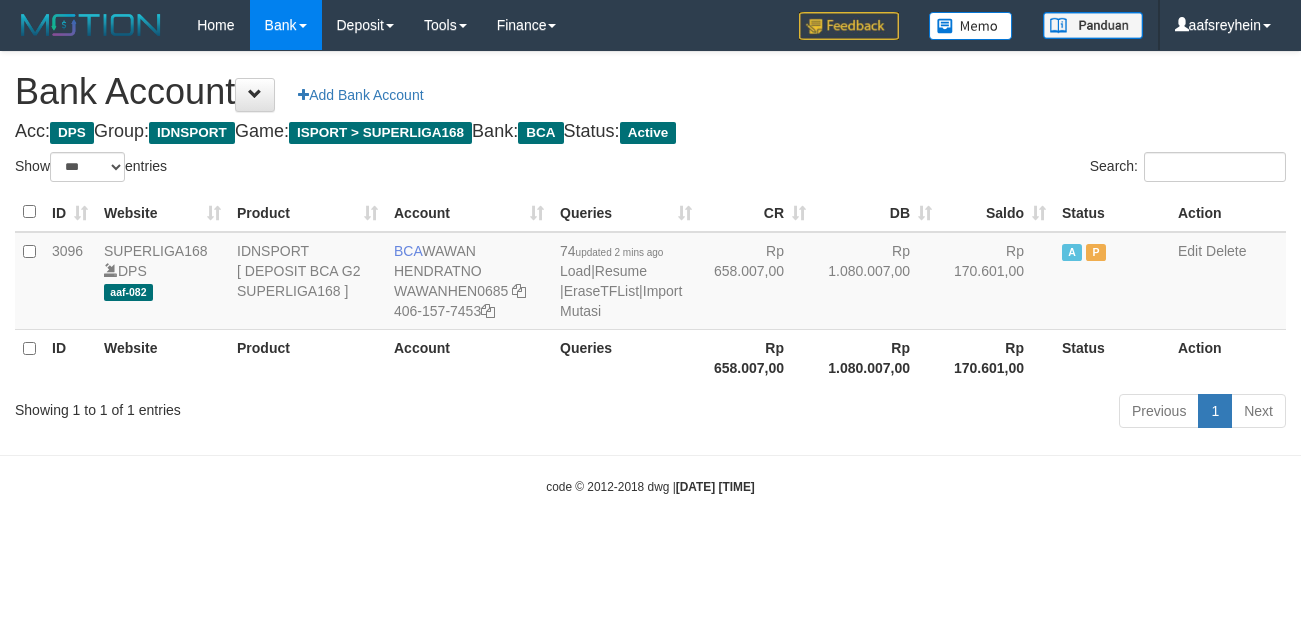 select on "***" 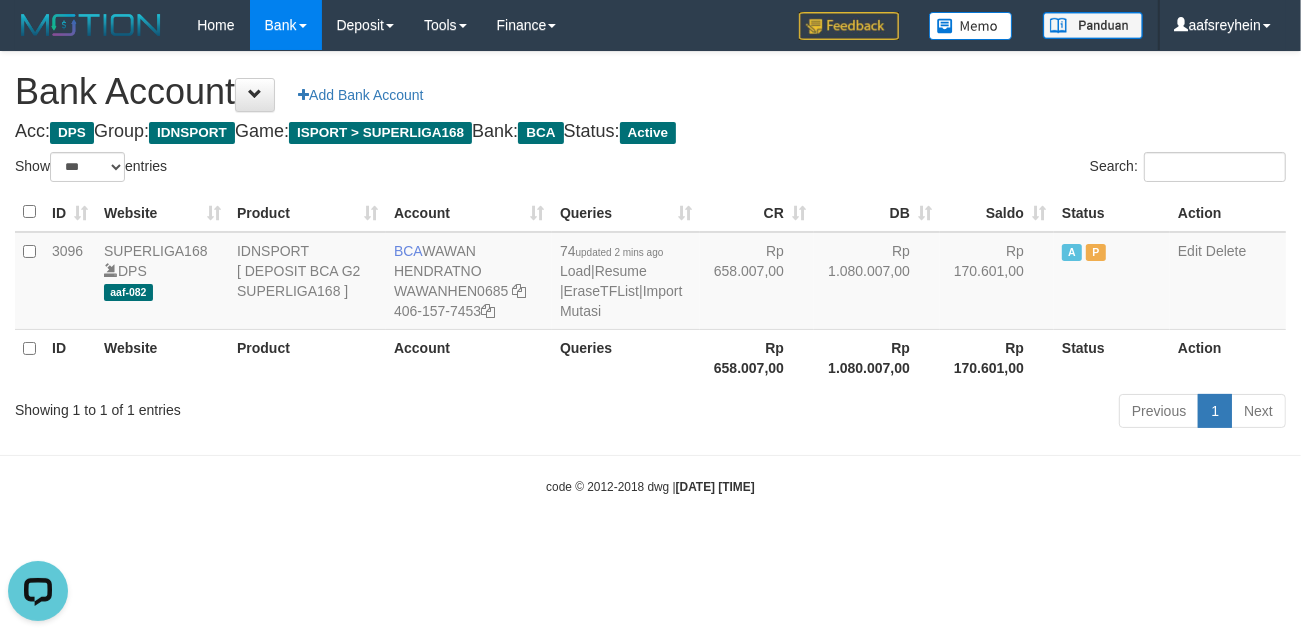 scroll, scrollTop: 0, scrollLeft: 0, axis: both 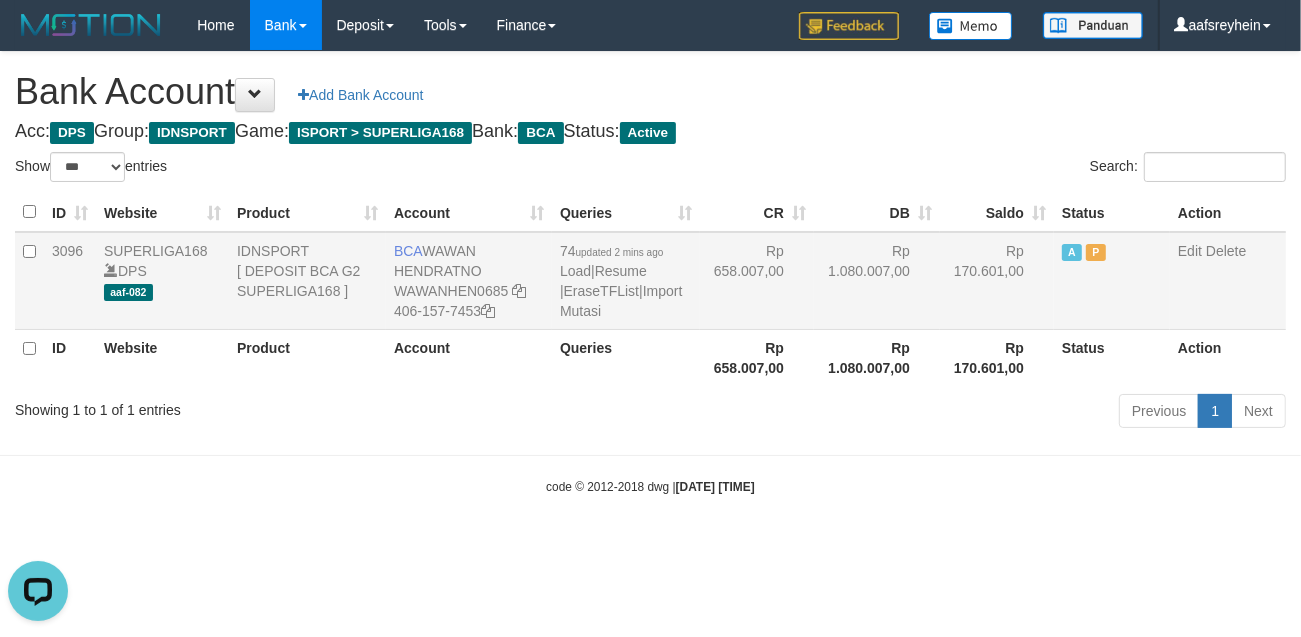 click on "Rp 1.080.007,00" at bounding box center (877, 281) 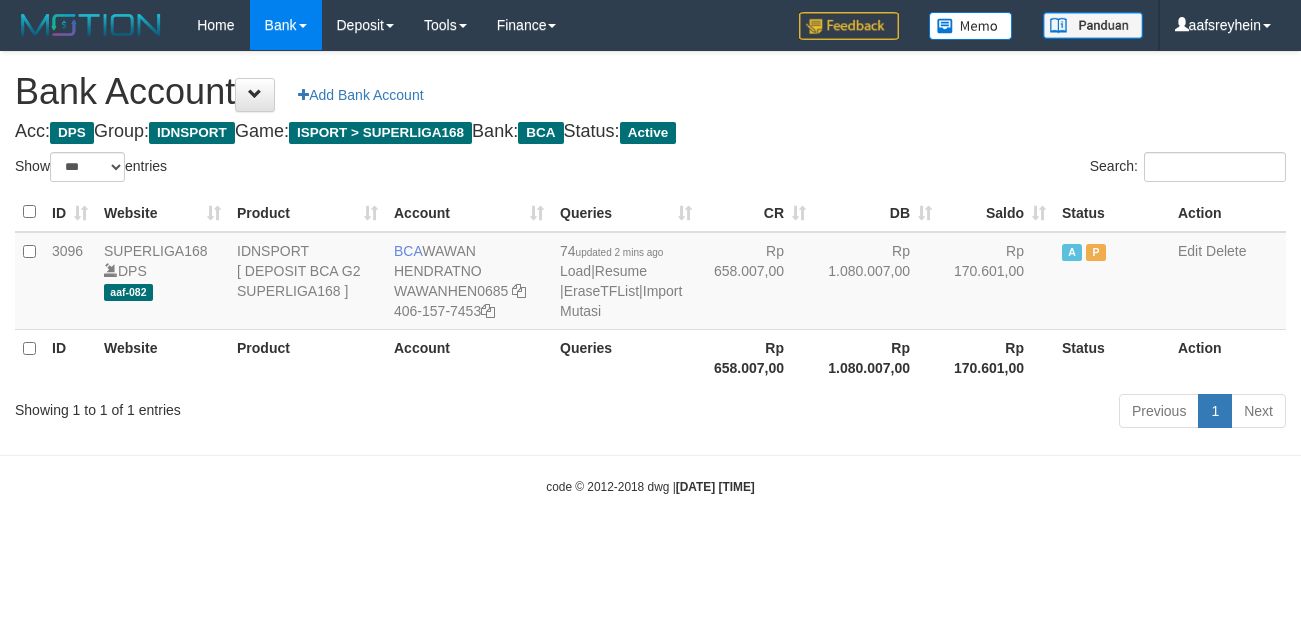 select on "***" 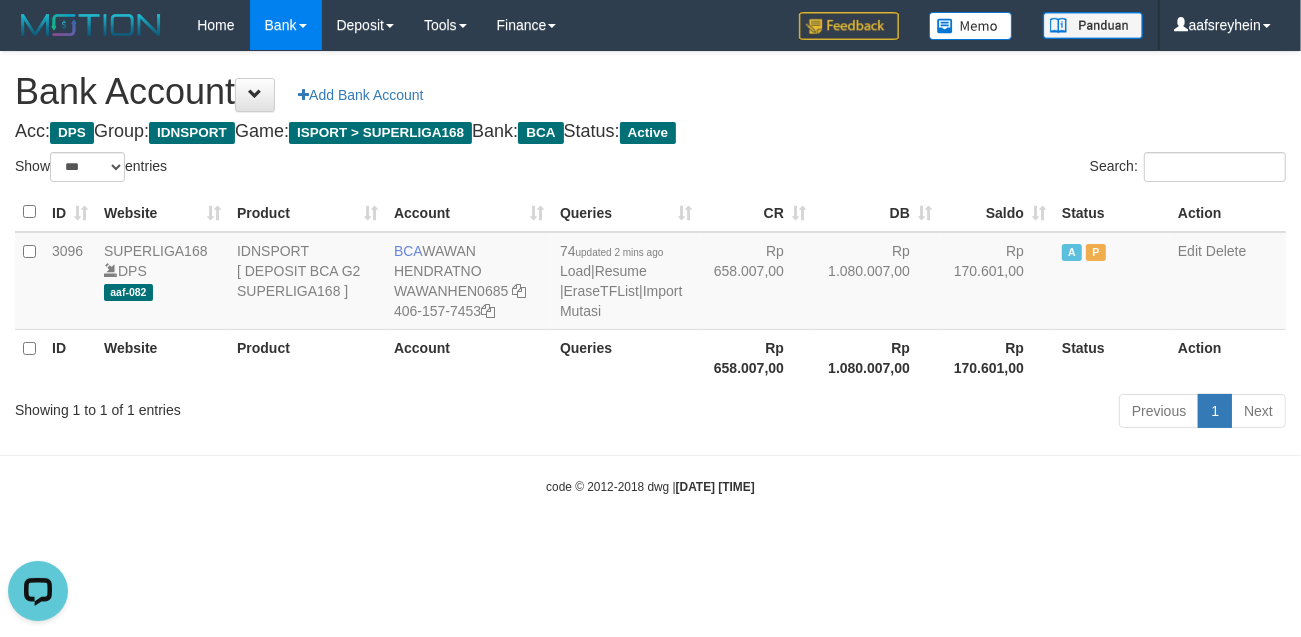 scroll, scrollTop: 0, scrollLeft: 0, axis: both 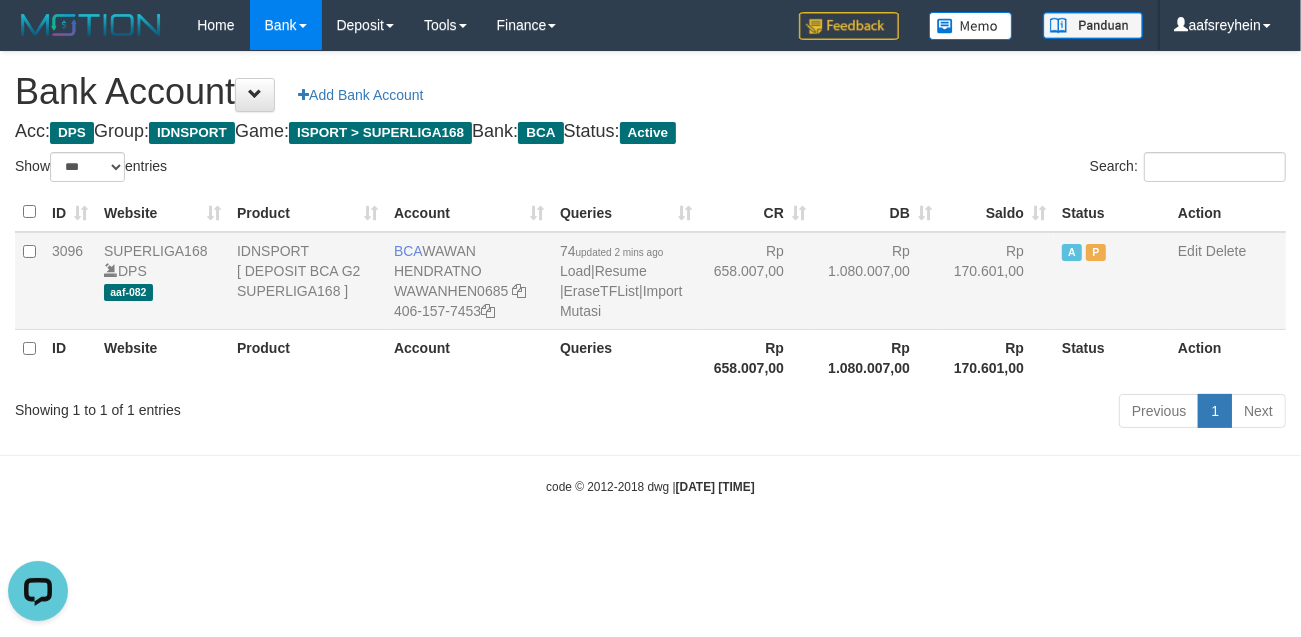 click on "74  updated 2 mins ago
Load
|
Resume
|
EraseTFList
|
Import Mutasi" at bounding box center [626, 281] 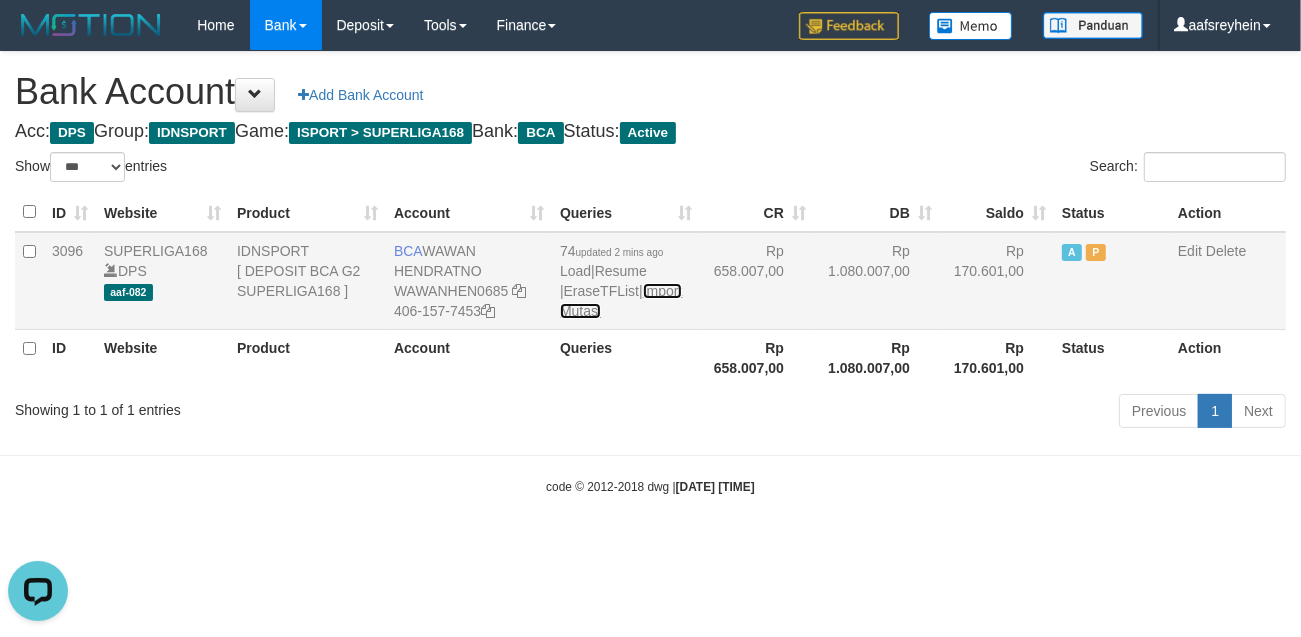 click on "Import Mutasi" at bounding box center [621, 301] 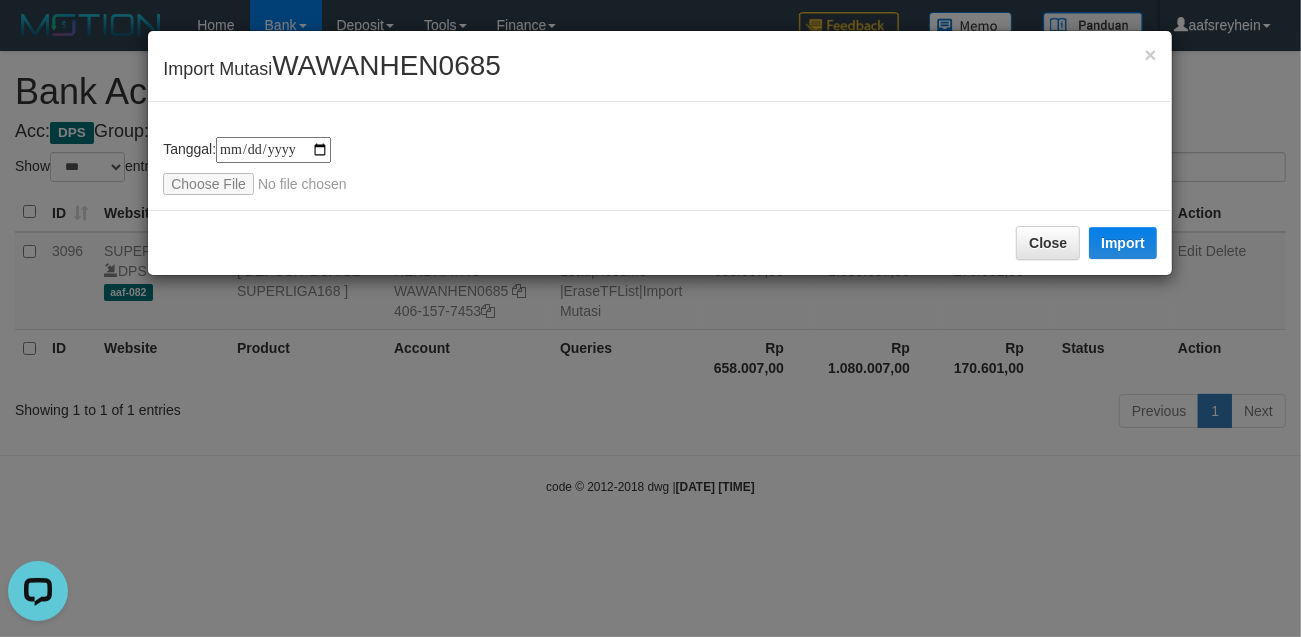 type on "**********" 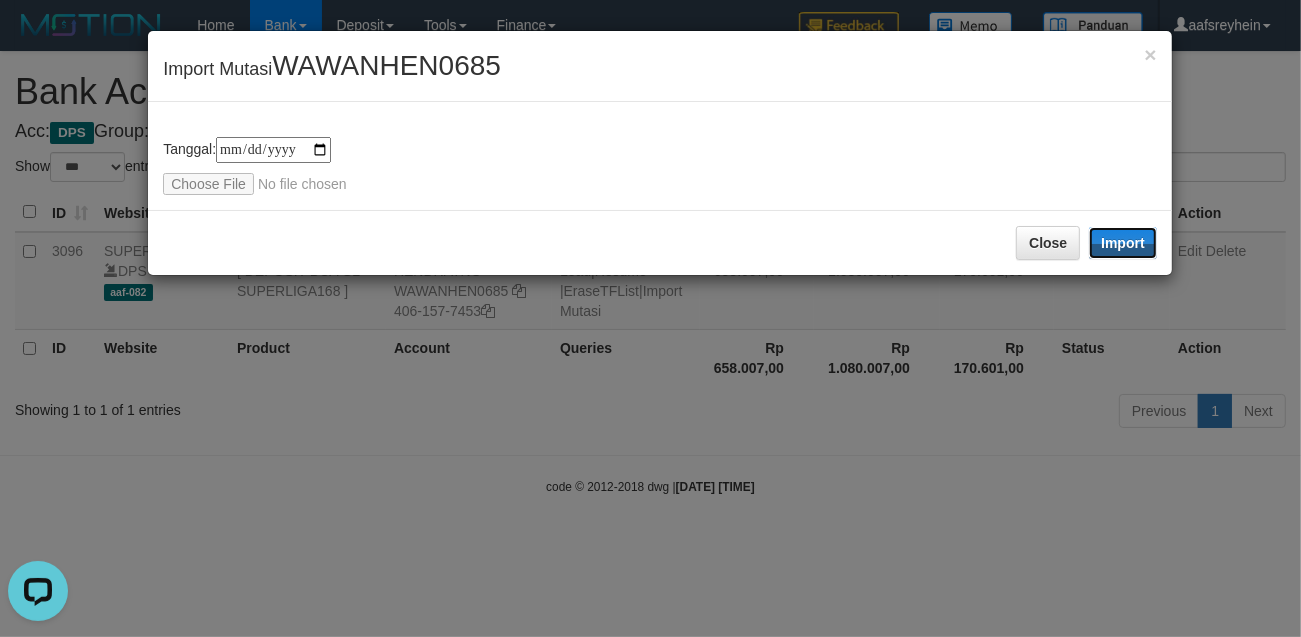 drag, startPoint x: 1156, startPoint y: 236, endPoint x: 1137, endPoint y: 246, distance: 21.470911 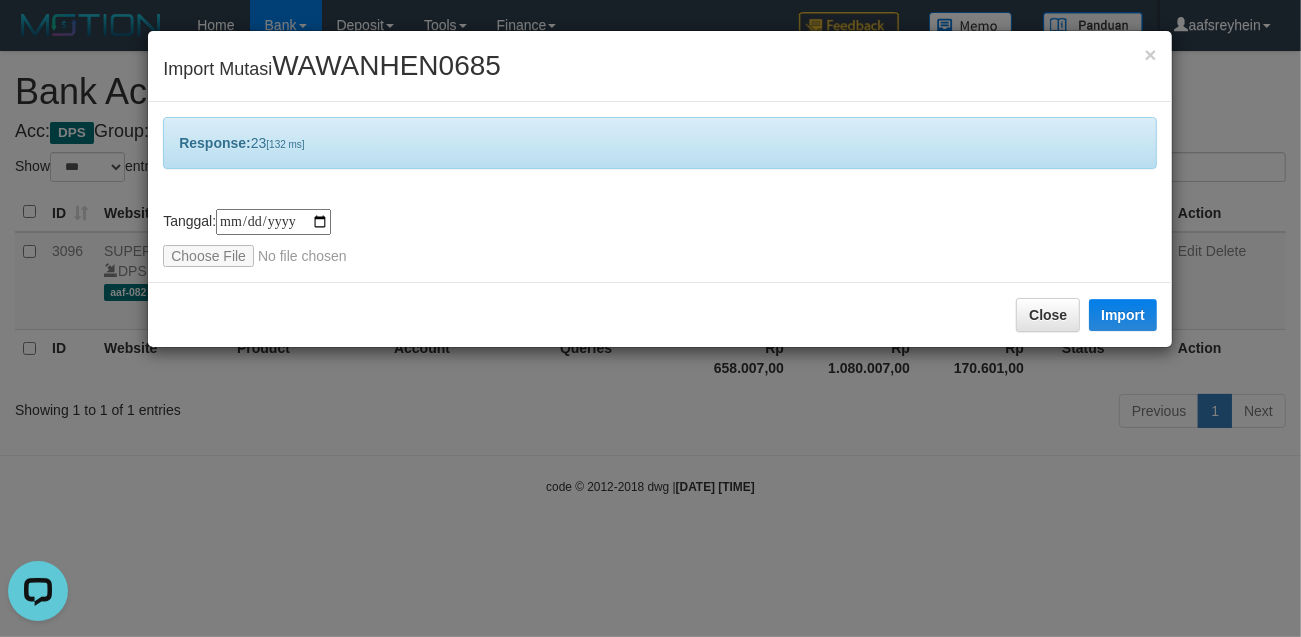 drag, startPoint x: 762, startPoint y: 442, endPoint x: 748, endPoint y: 448, distance: 15.231546 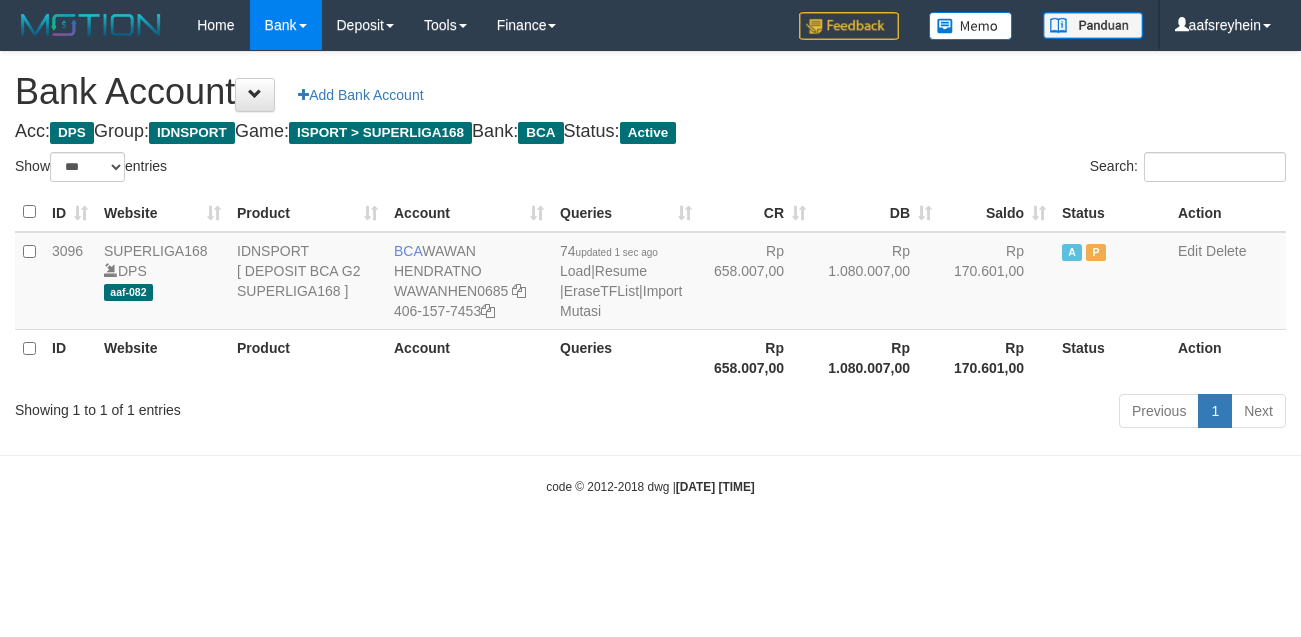 select on "***" 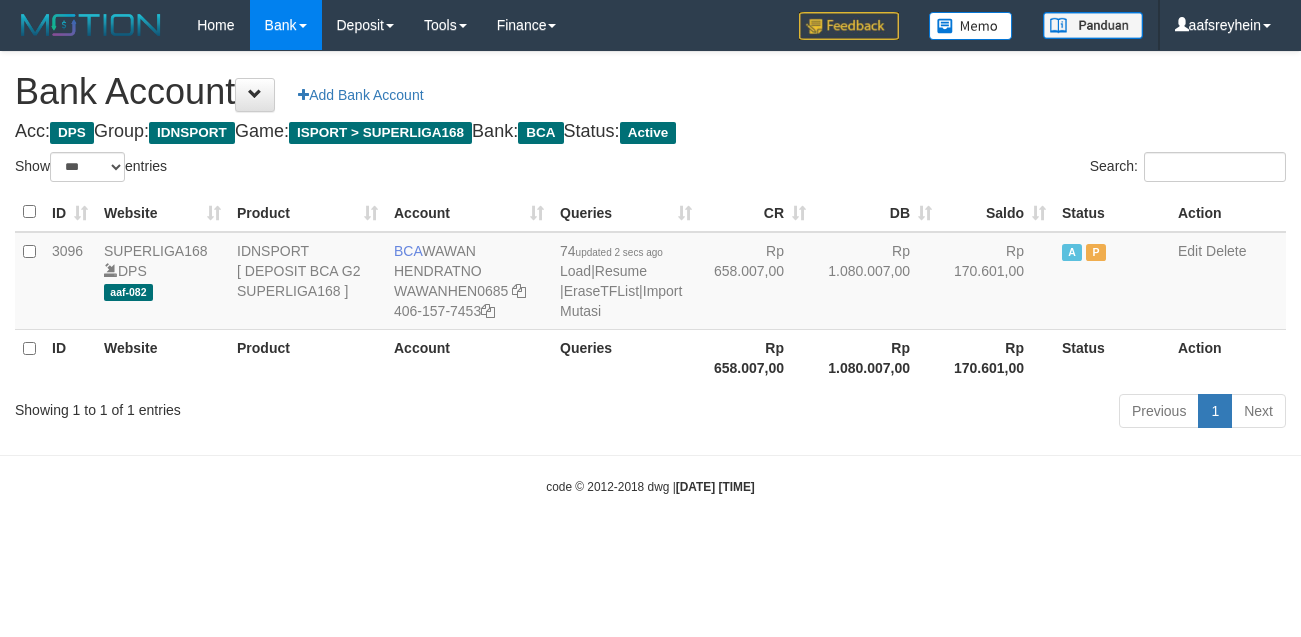 select on "***" 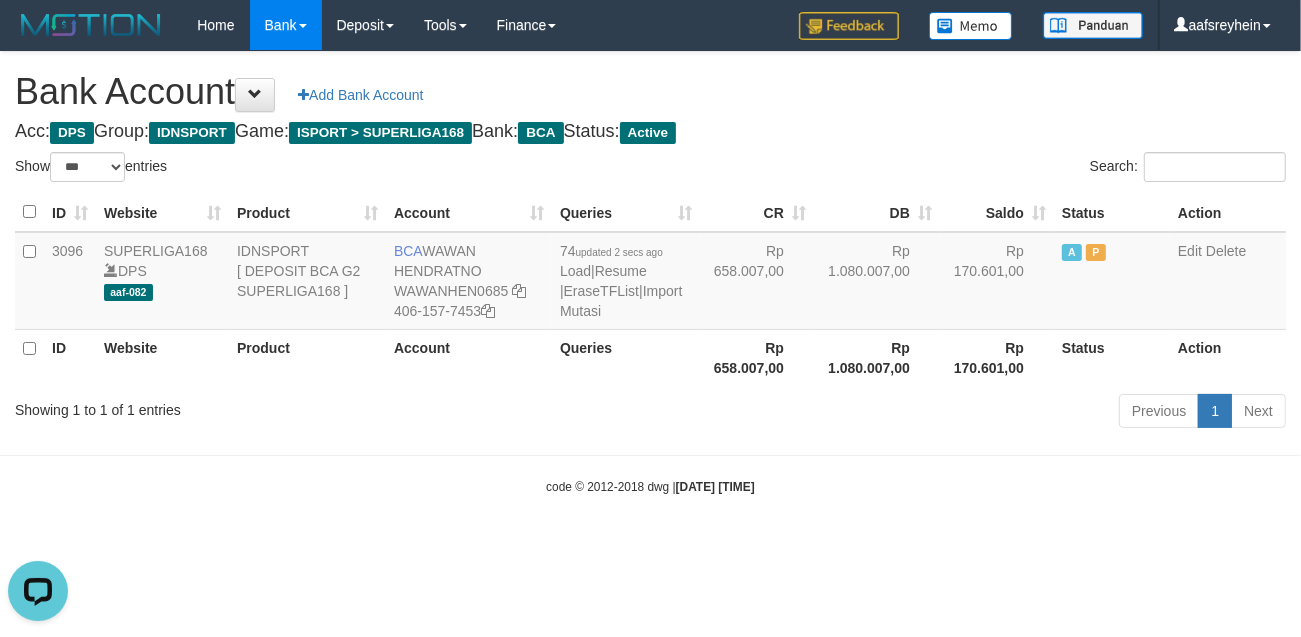 scroll, scrollTop: 0, scrollLeft: 0, axis: both 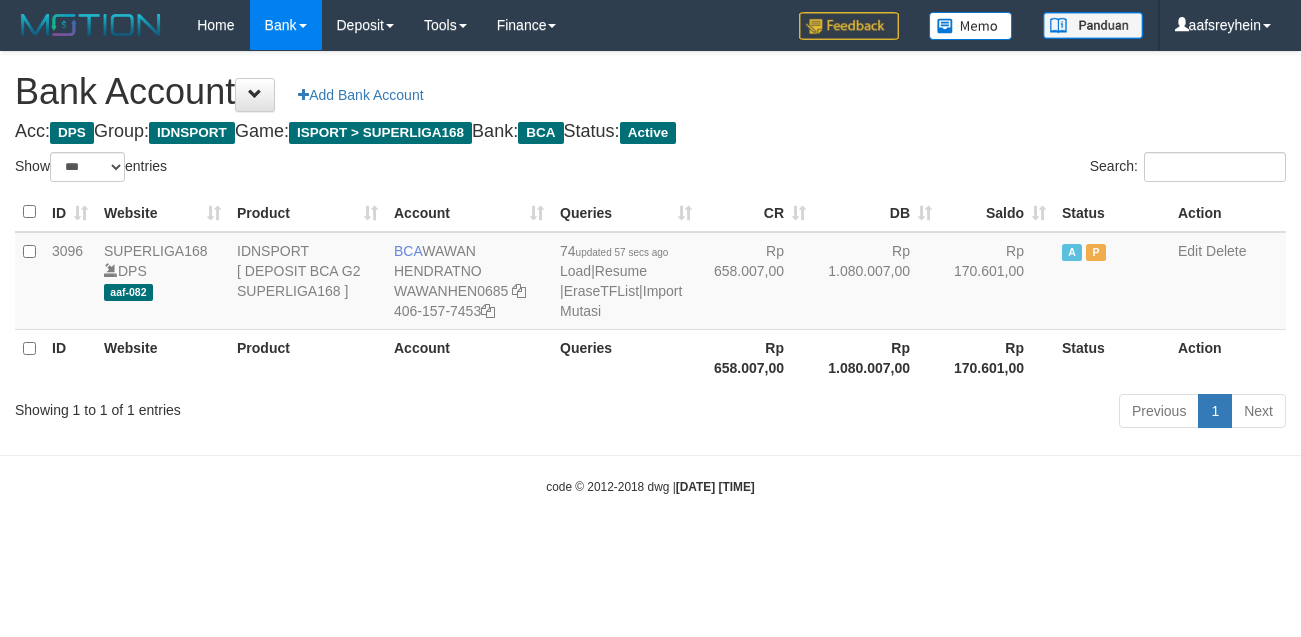 select on "***" 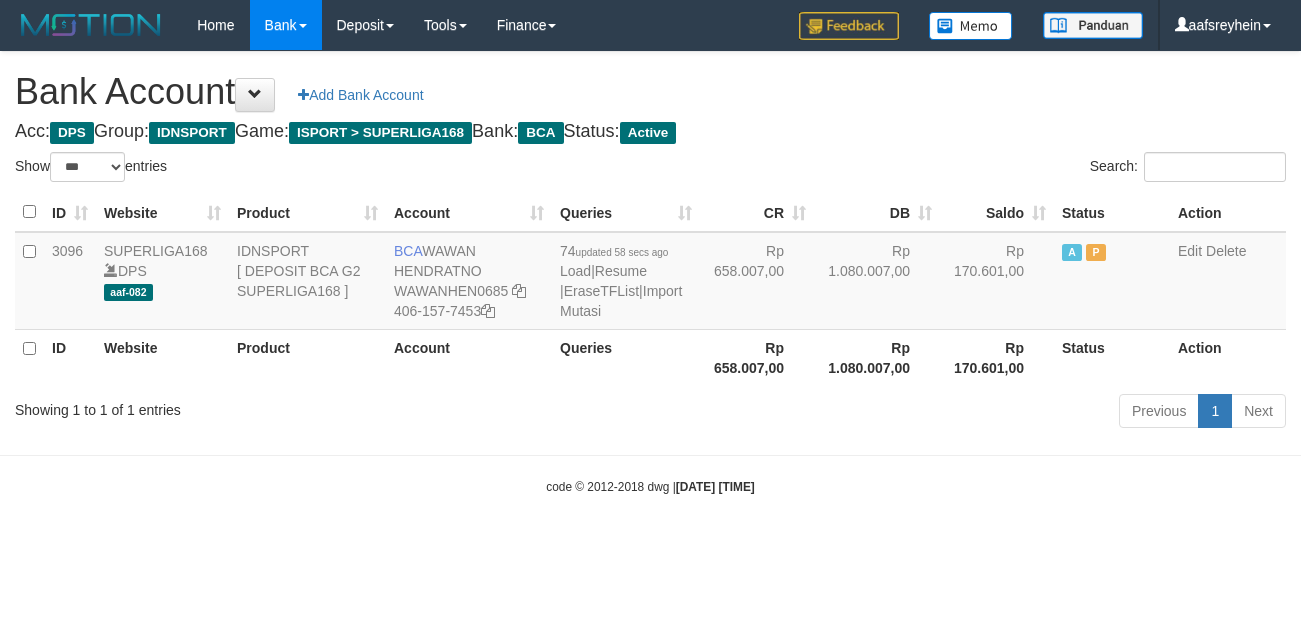 select on "***" 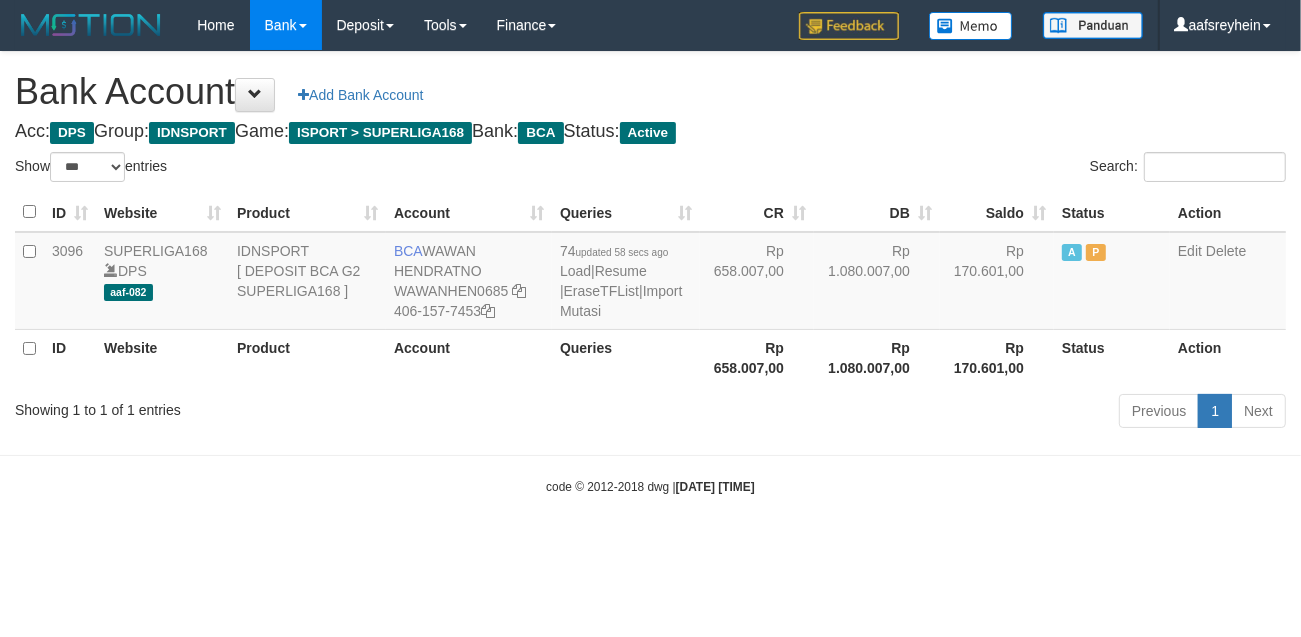 click on "2025/07/12 02:46:56" at bounding box center (715, 487) 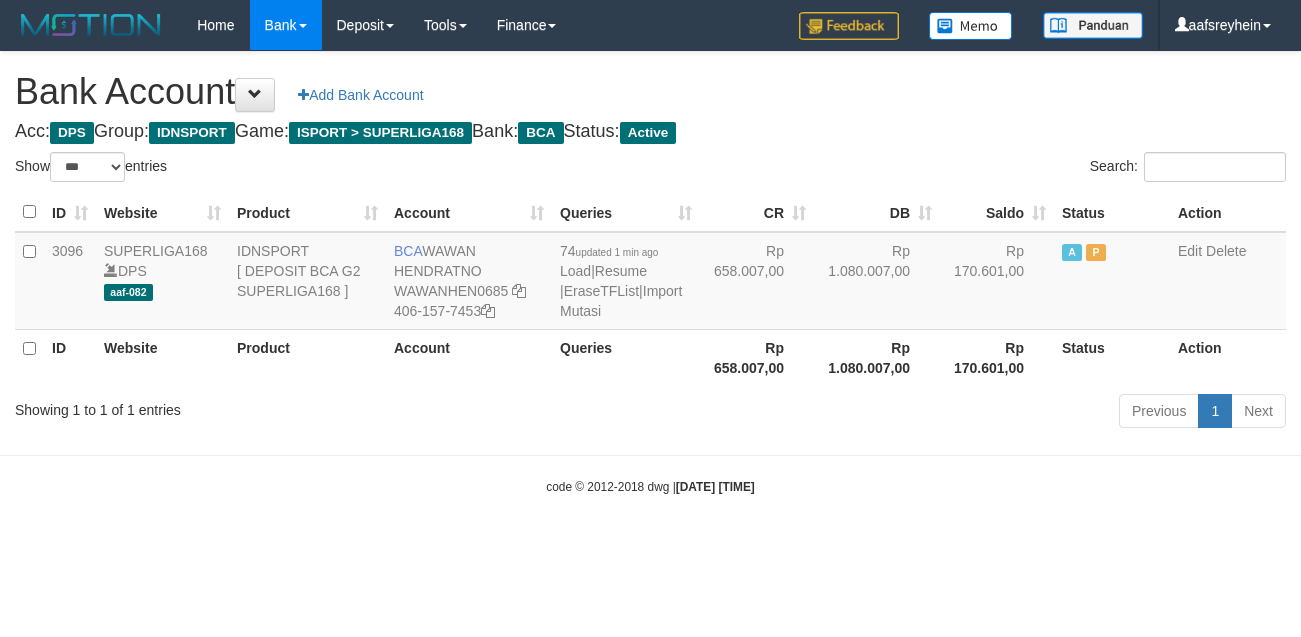 select on "***" 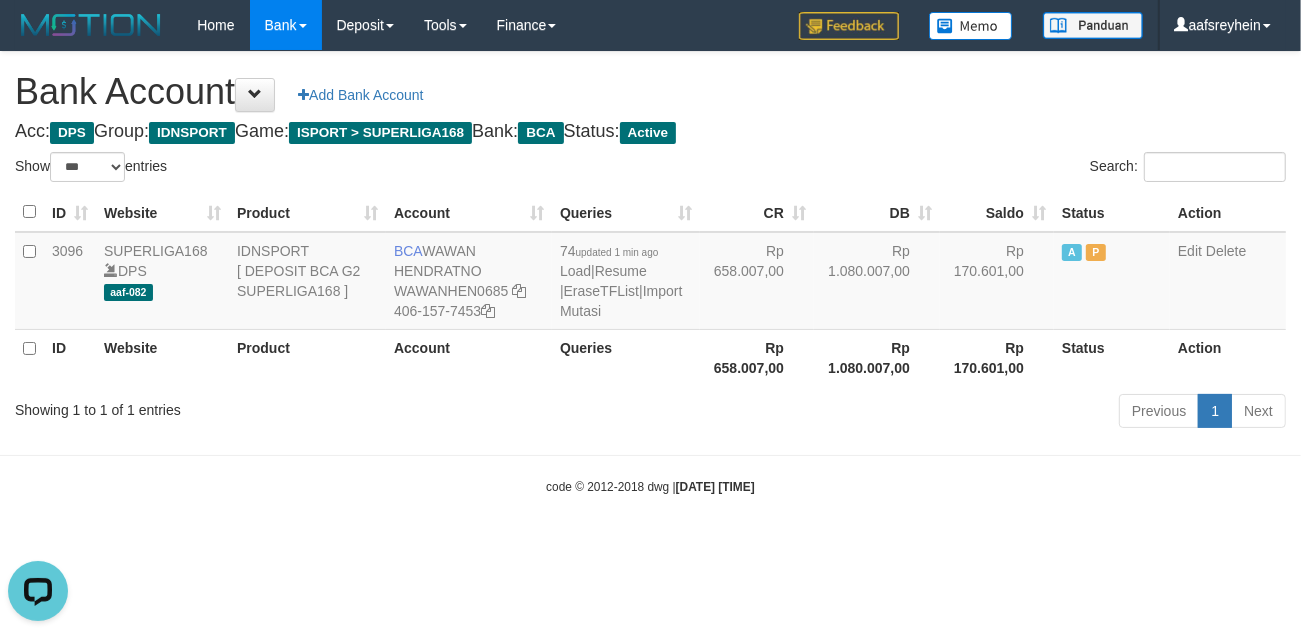scroll, scrollTop: 0, scrollLeft: 0, axis: both 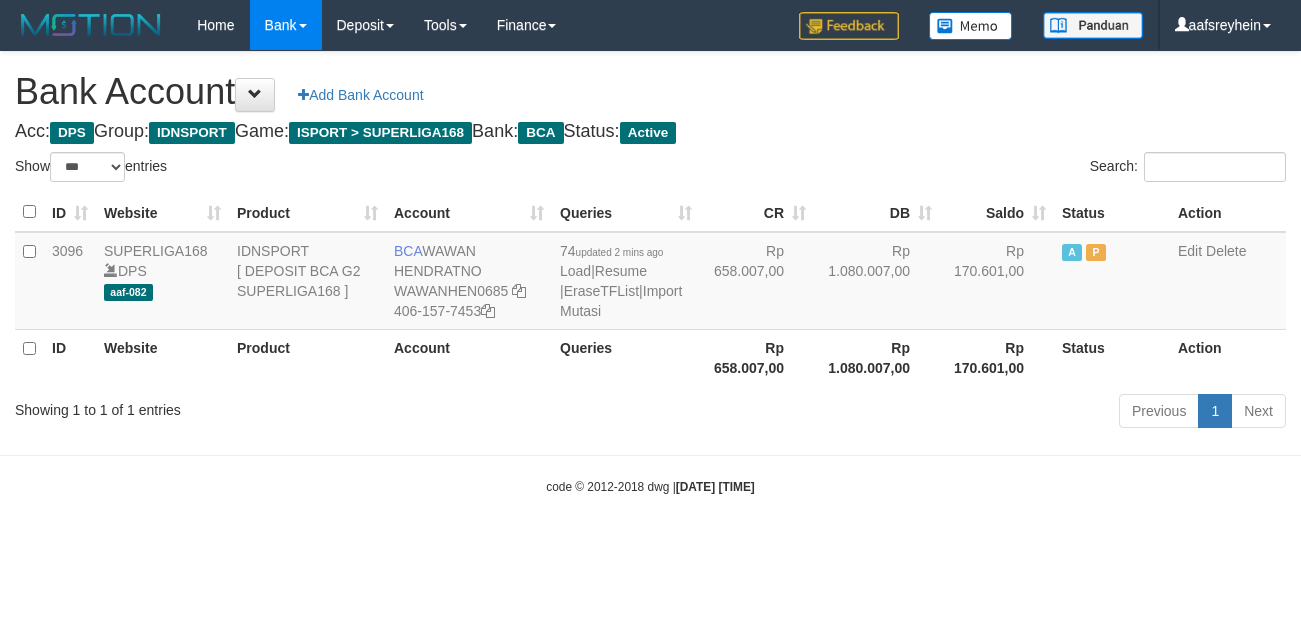 select on "***" 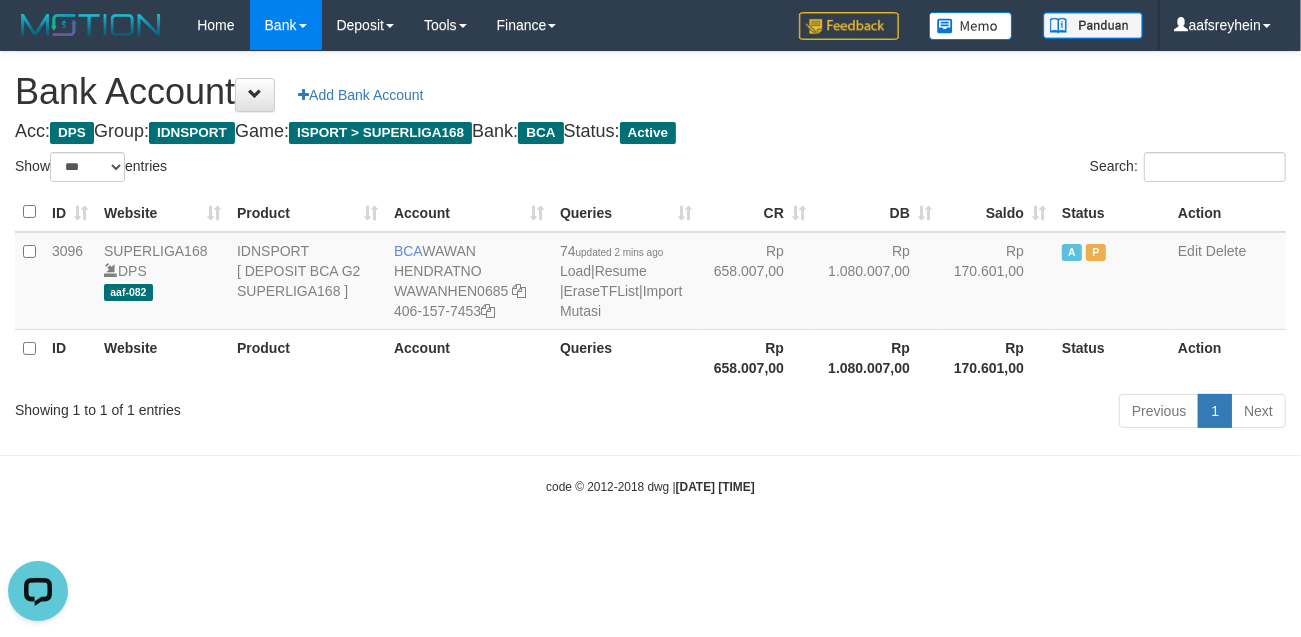 scroll, scrollTop: 0, scrollLeft: 0, axis: both 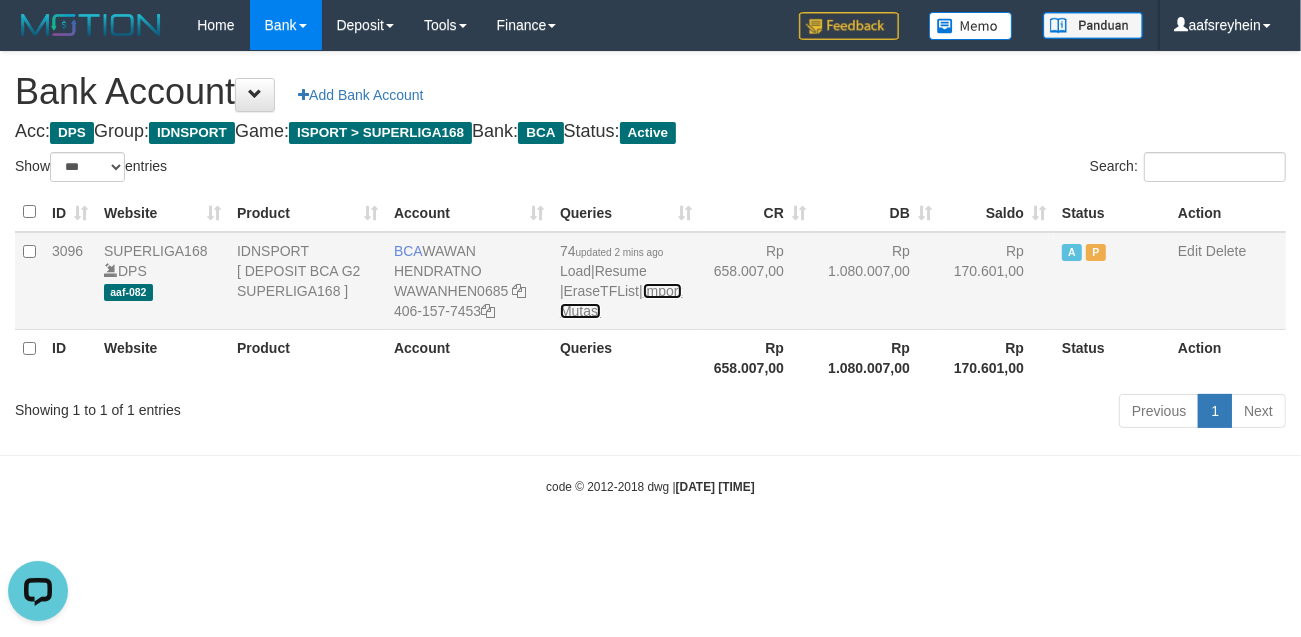 click on "Import Mutasi" at bounding box center [621, 301] 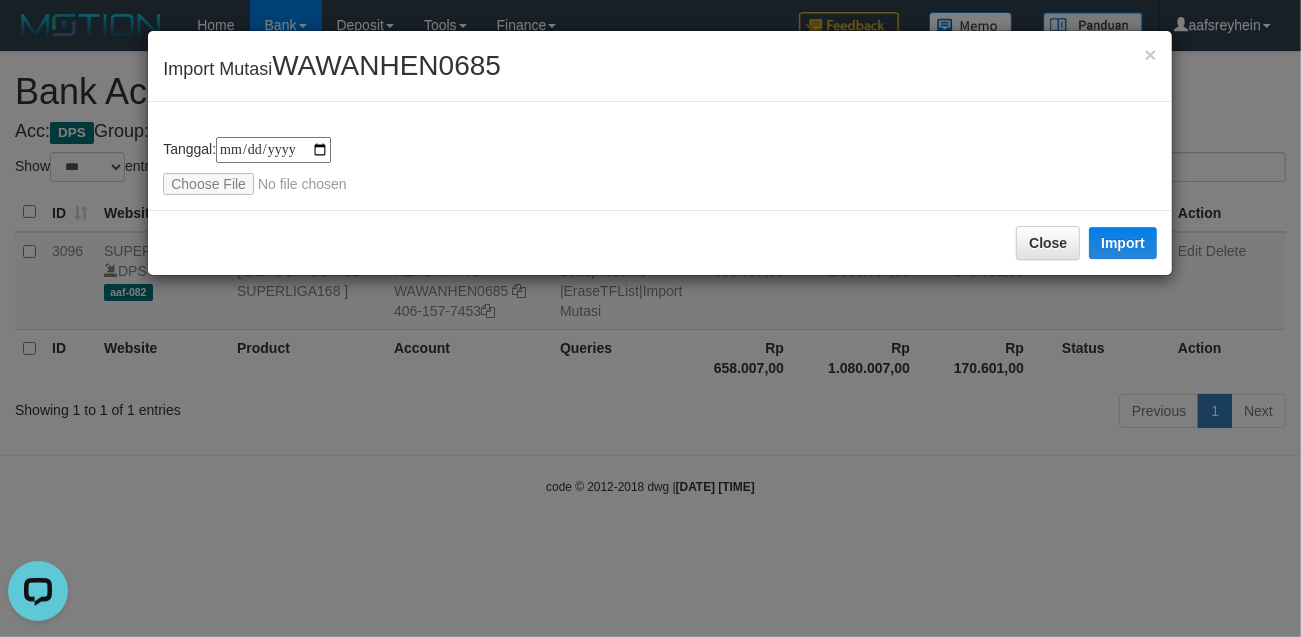 type on "**********" 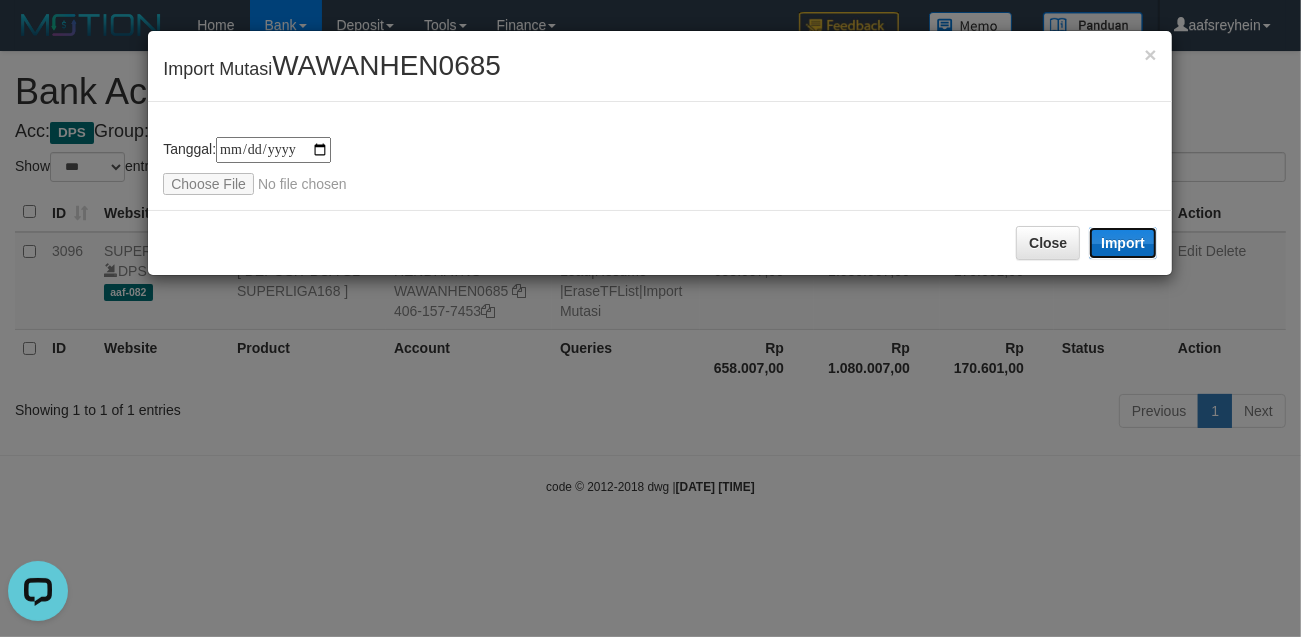 click on "Import" at bounding box center [1123, 243] 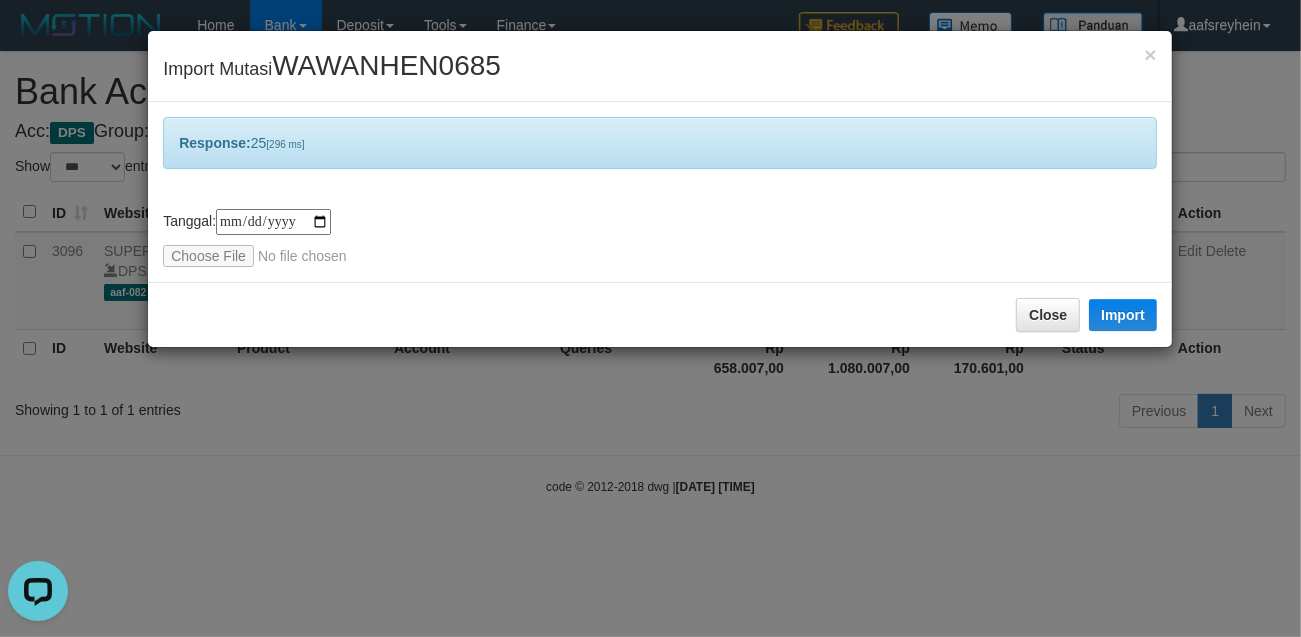 click on "**********" at bounding box center (650, 318) 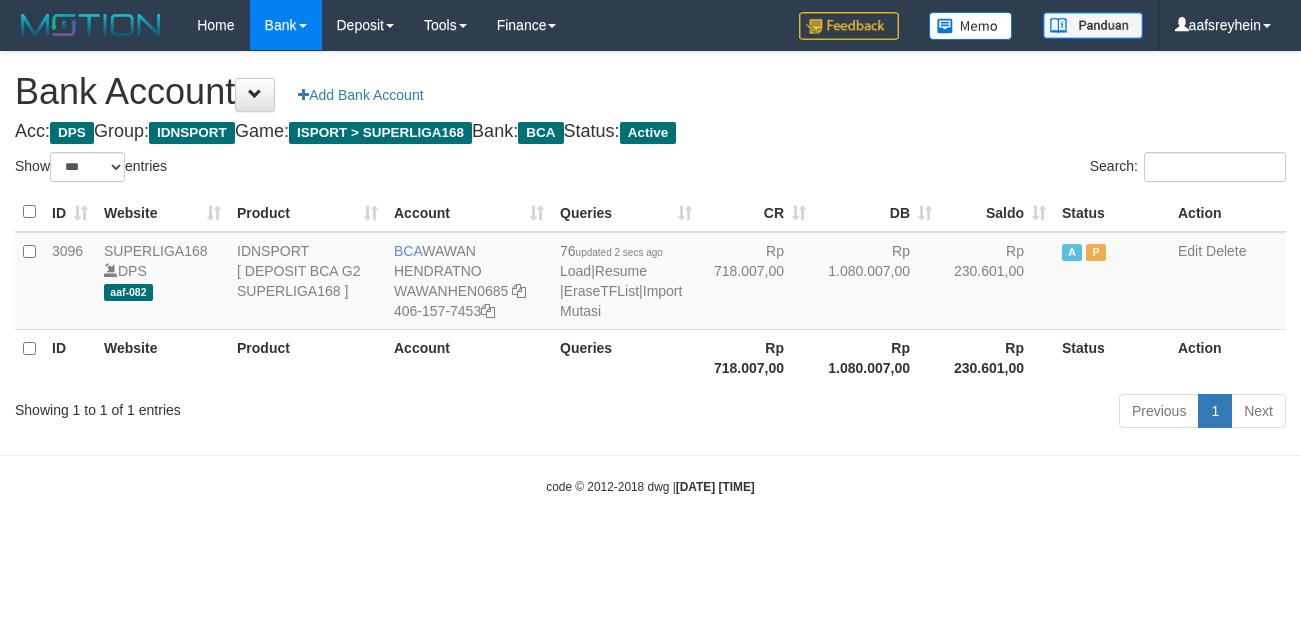 select on "***" 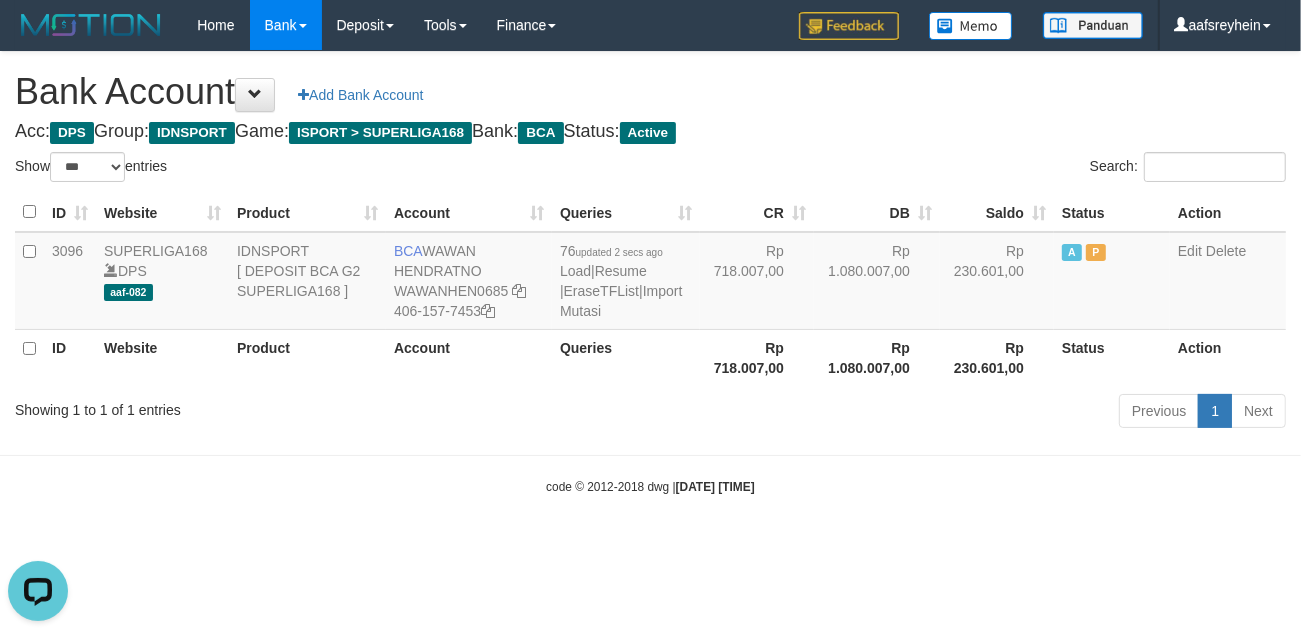 scroll, scrollTop: 0, scrollLeft: 0, axis: both 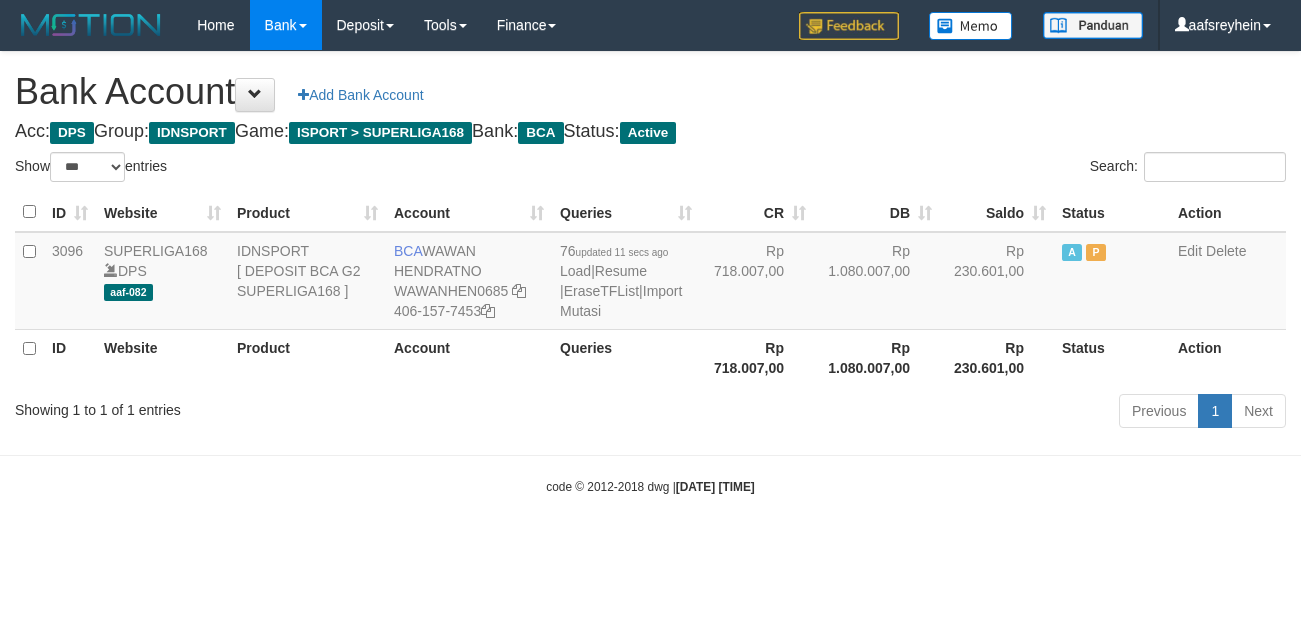 select on "***" 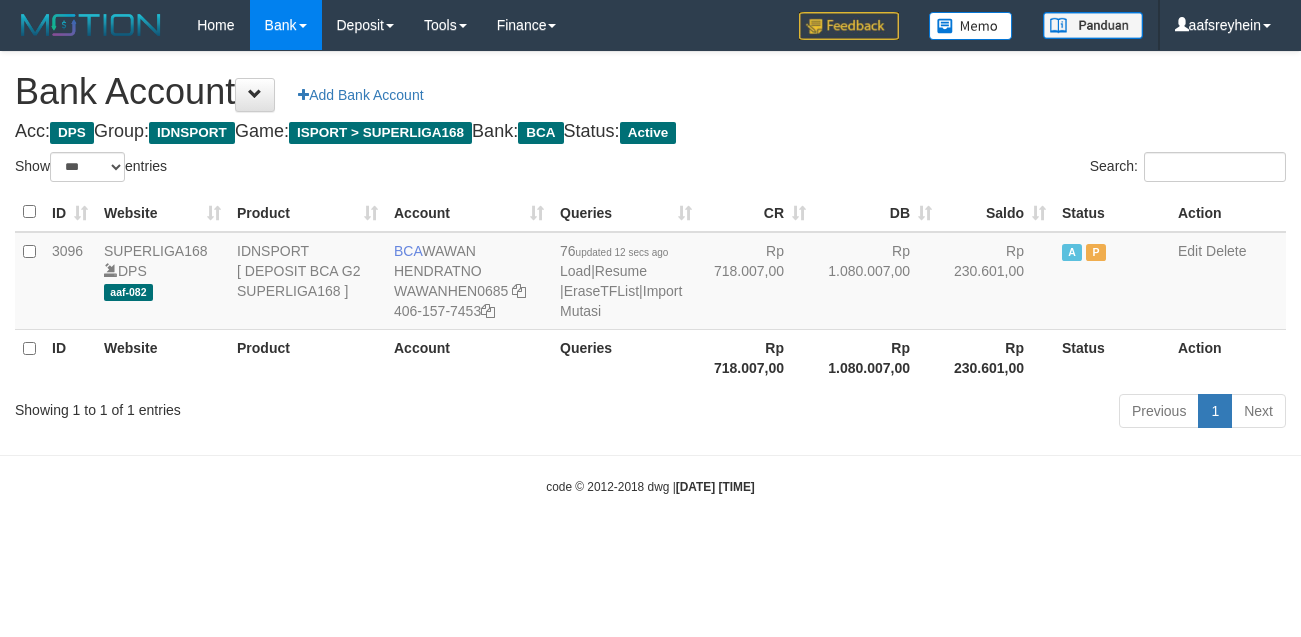 select on "***" 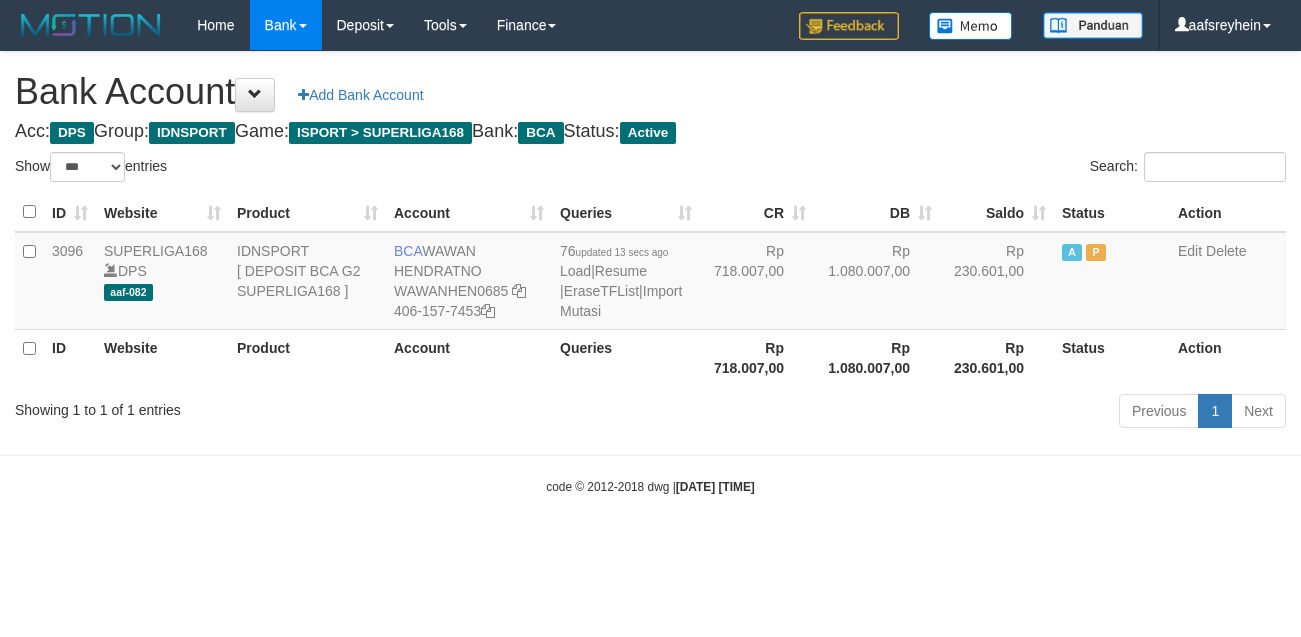 select on "***" 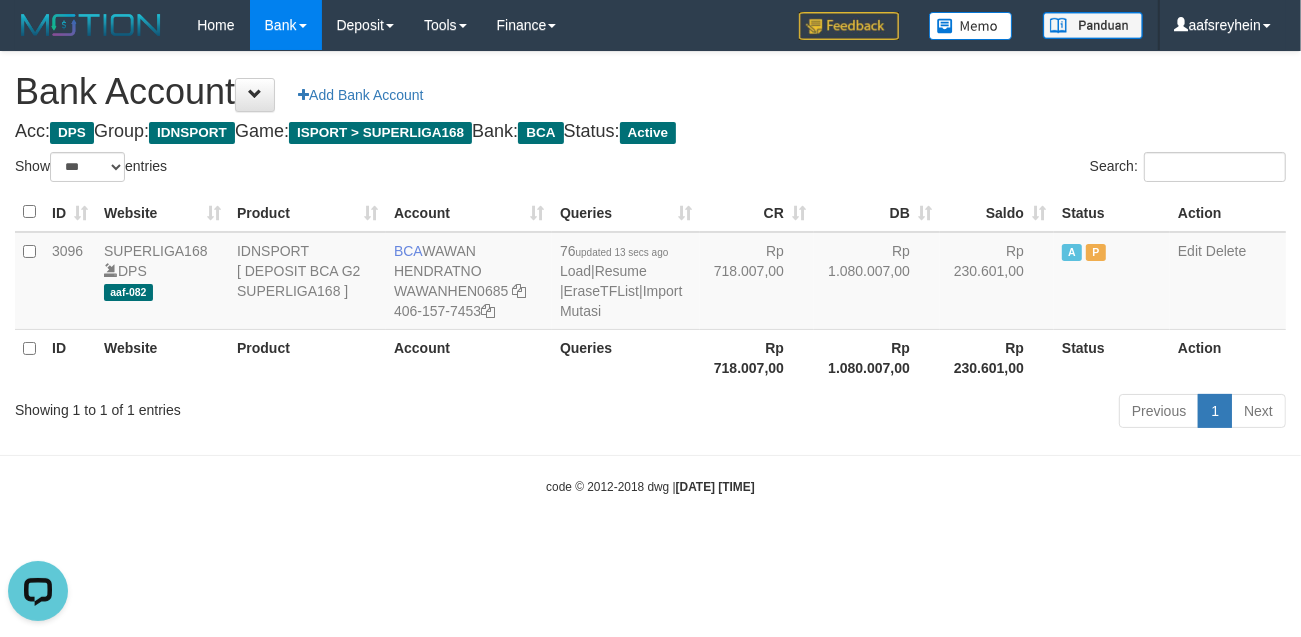 scroll, scrollTop: 0, scrollLeft: 0, axis: both 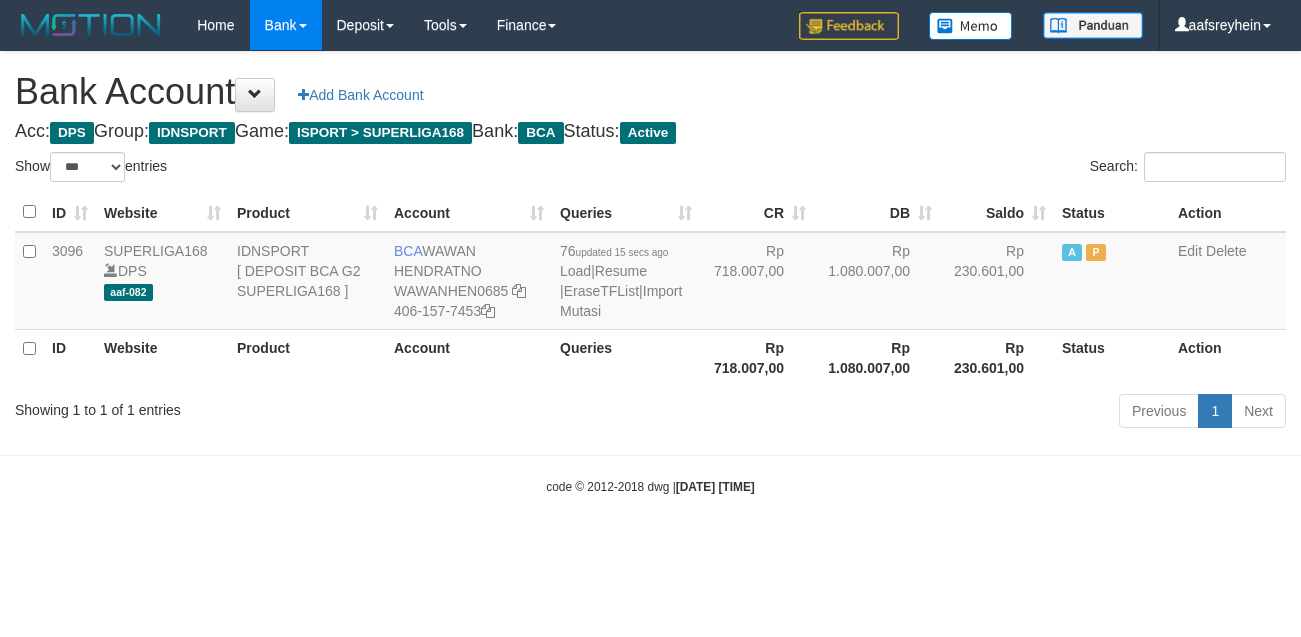select on "***" 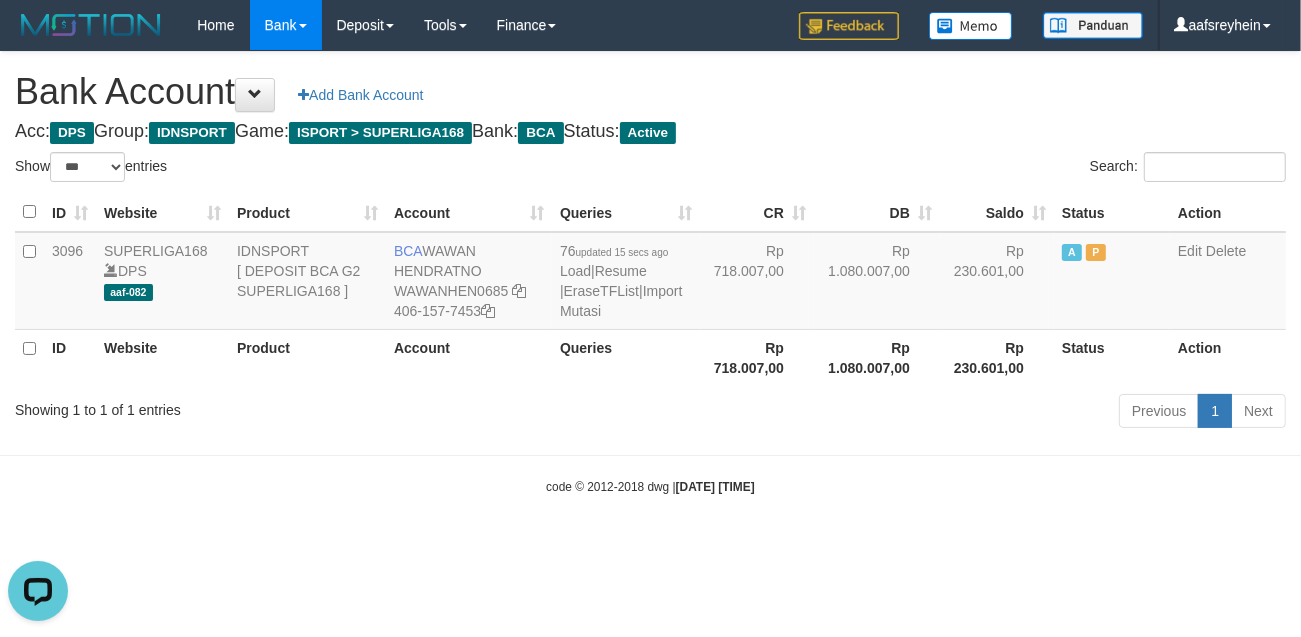 scroll, scrollTop: 0, scrollLeft: 0, axis: both 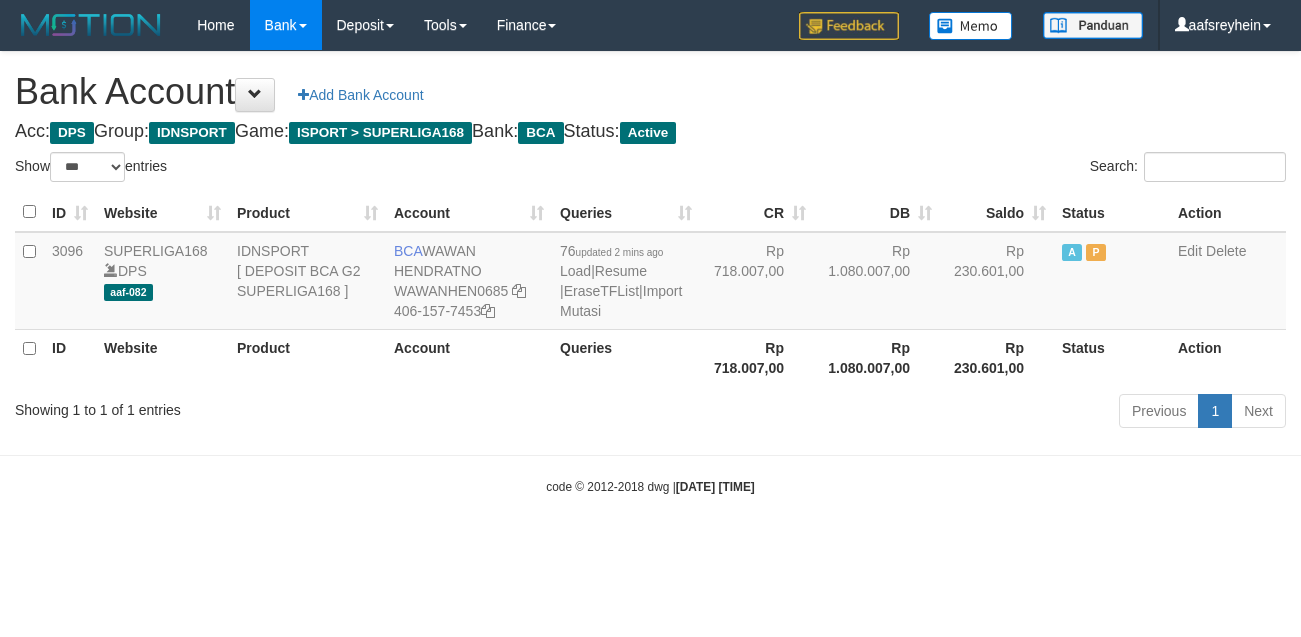 select on "***" 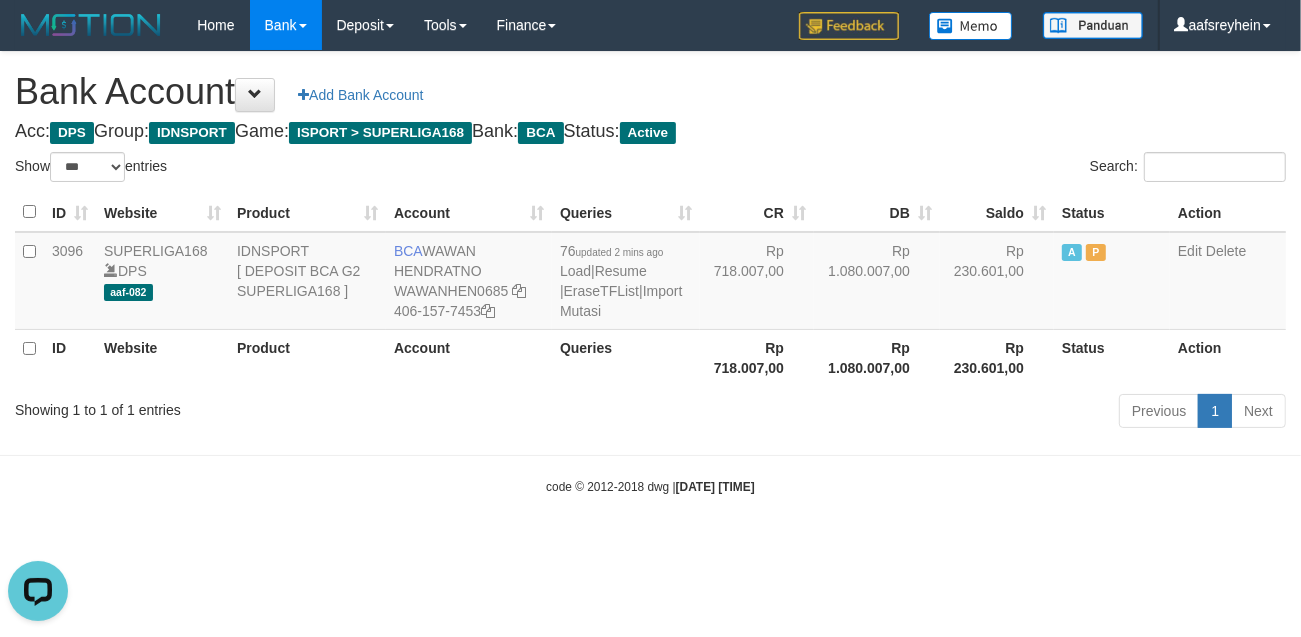 scroll, scrollTop: 0, scrollLeft: 0, axis: both 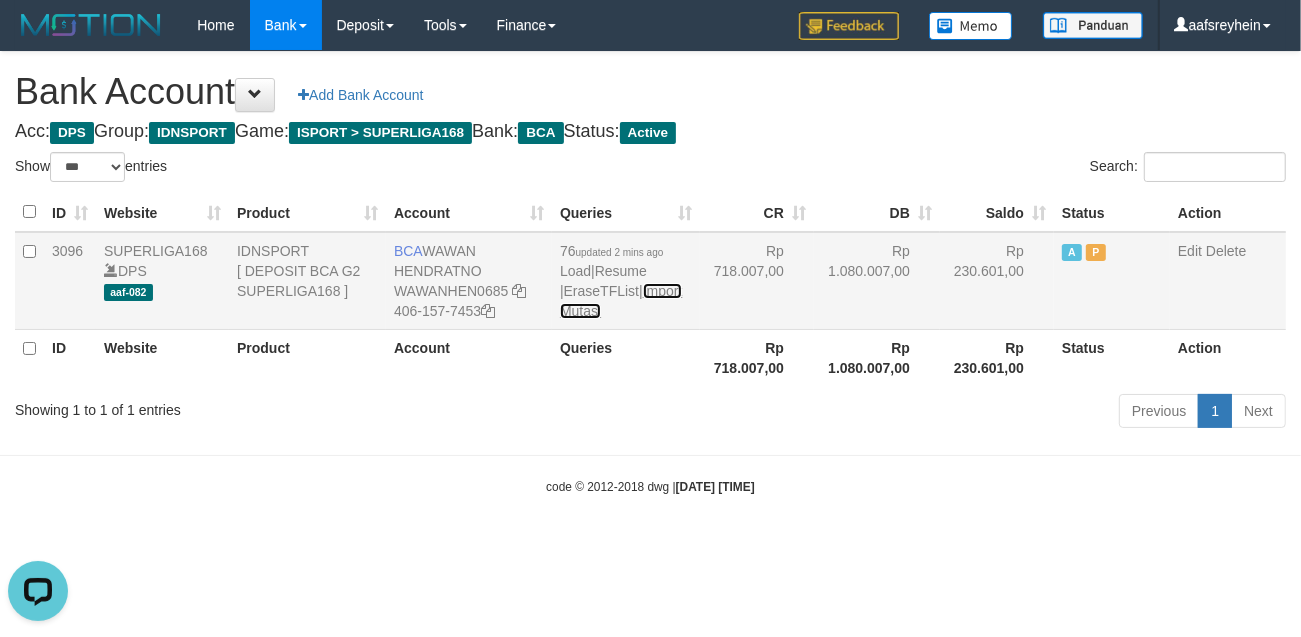 click on "Import Mutasi" at bounding box center (621, 301) 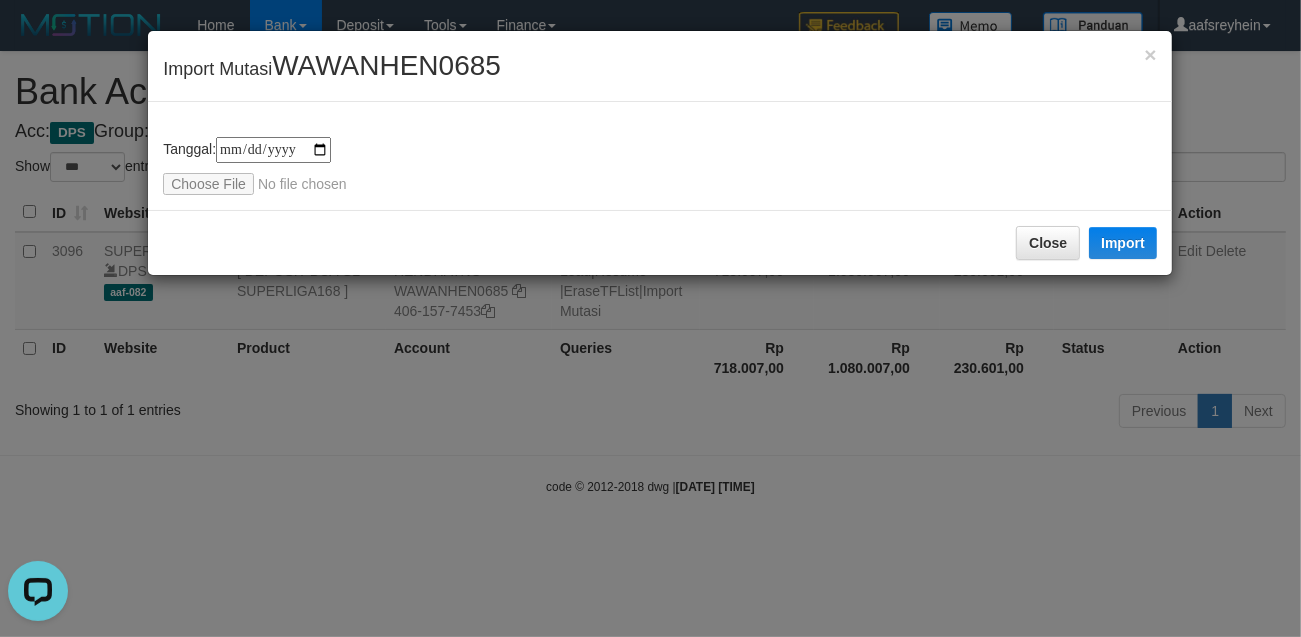 type on "**********" 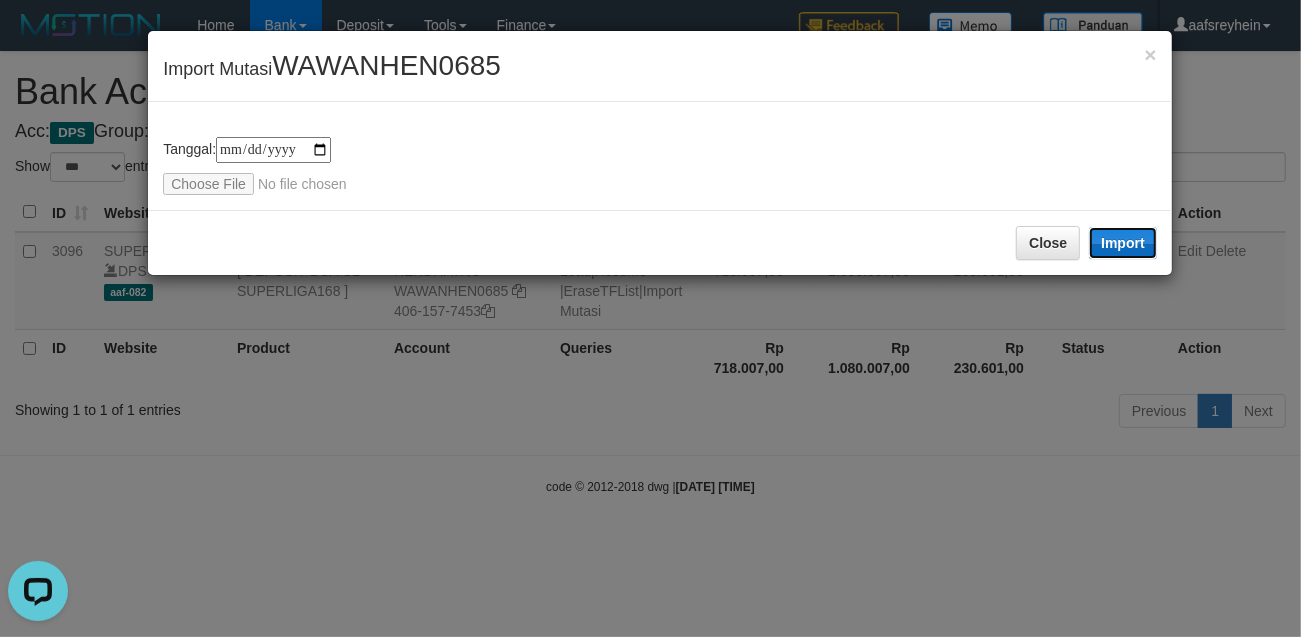 click on "Import" at bounding box center [1123, 243] 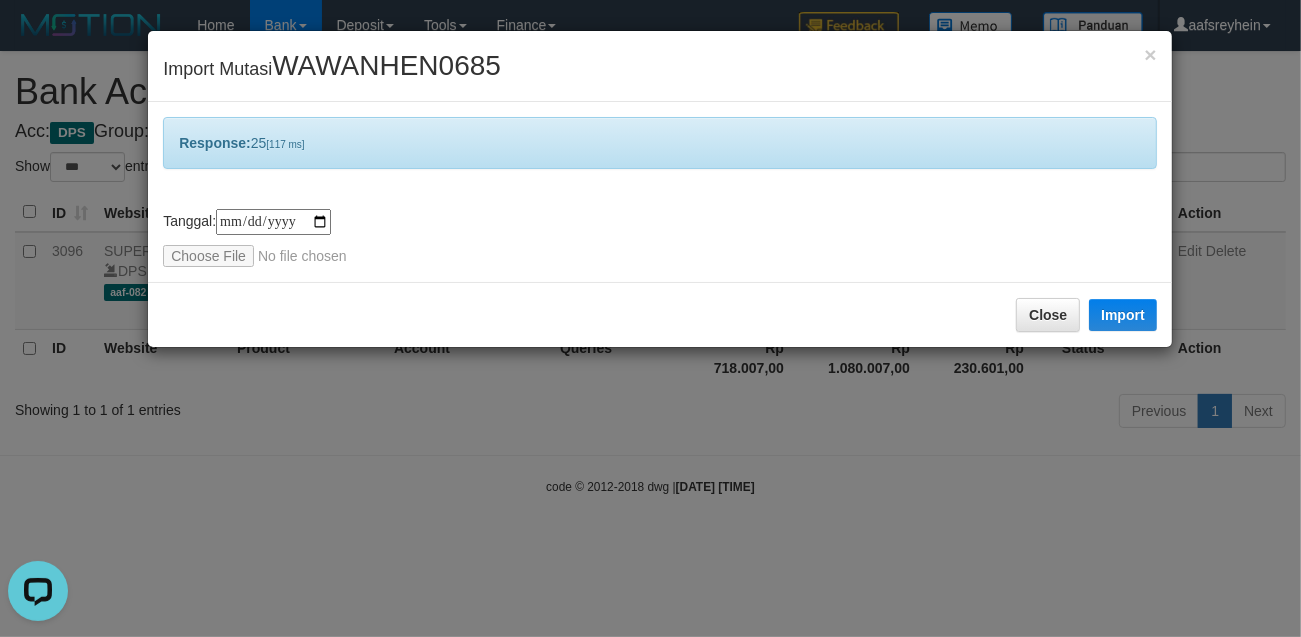 click on "**********" at bounding box center [650, 318] 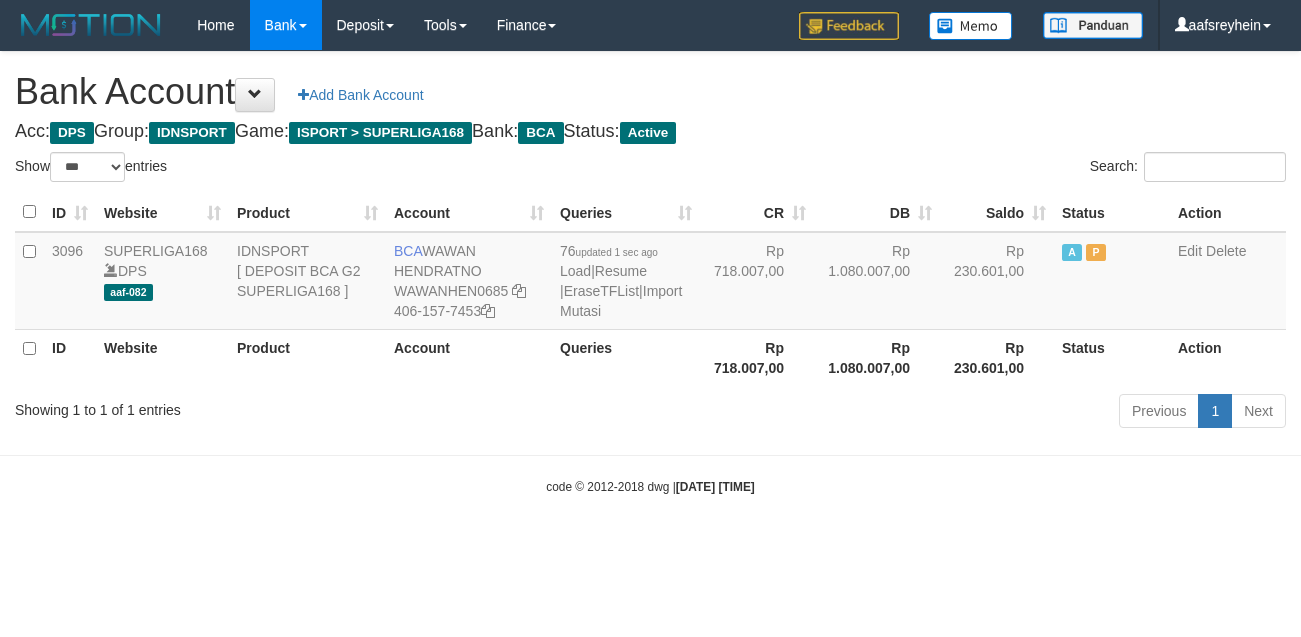 select on "***" 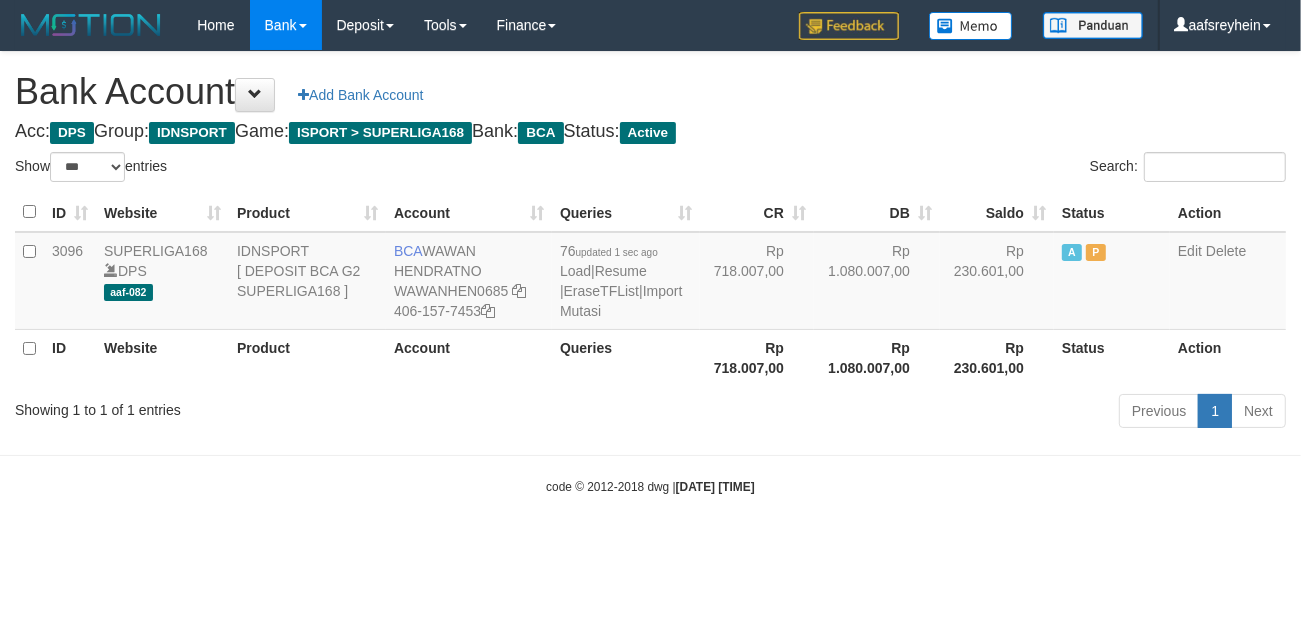 click on "Previous 1 Next" at bounding box center (921, 413) 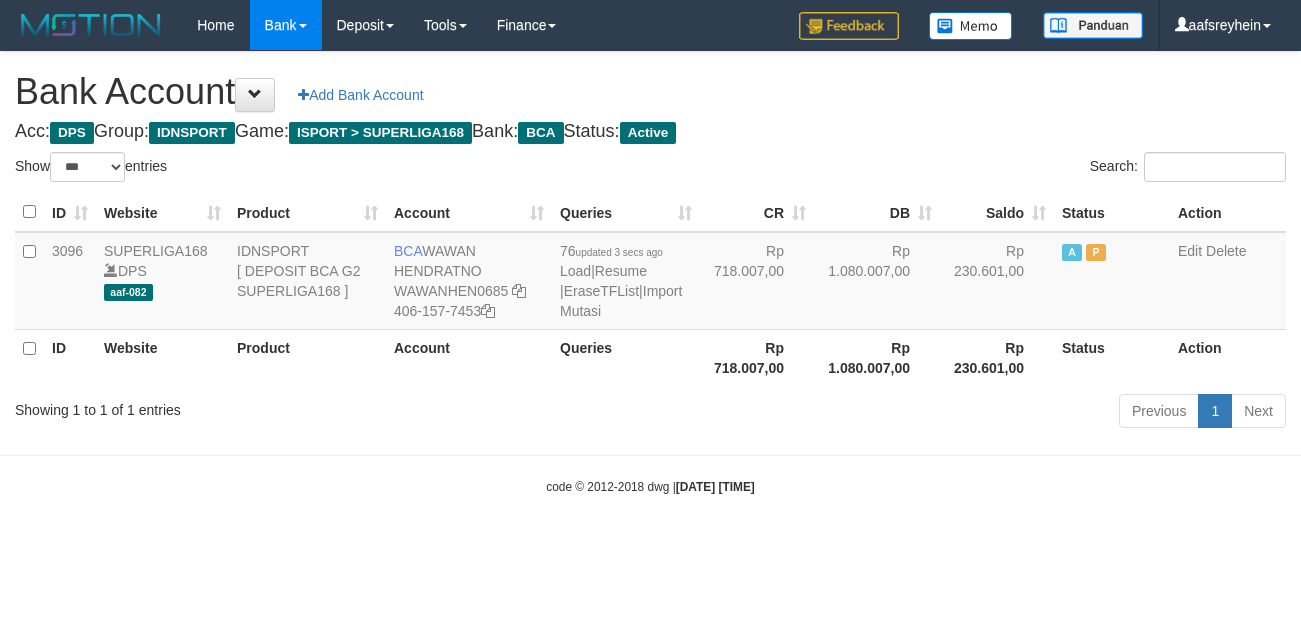 select on "***" 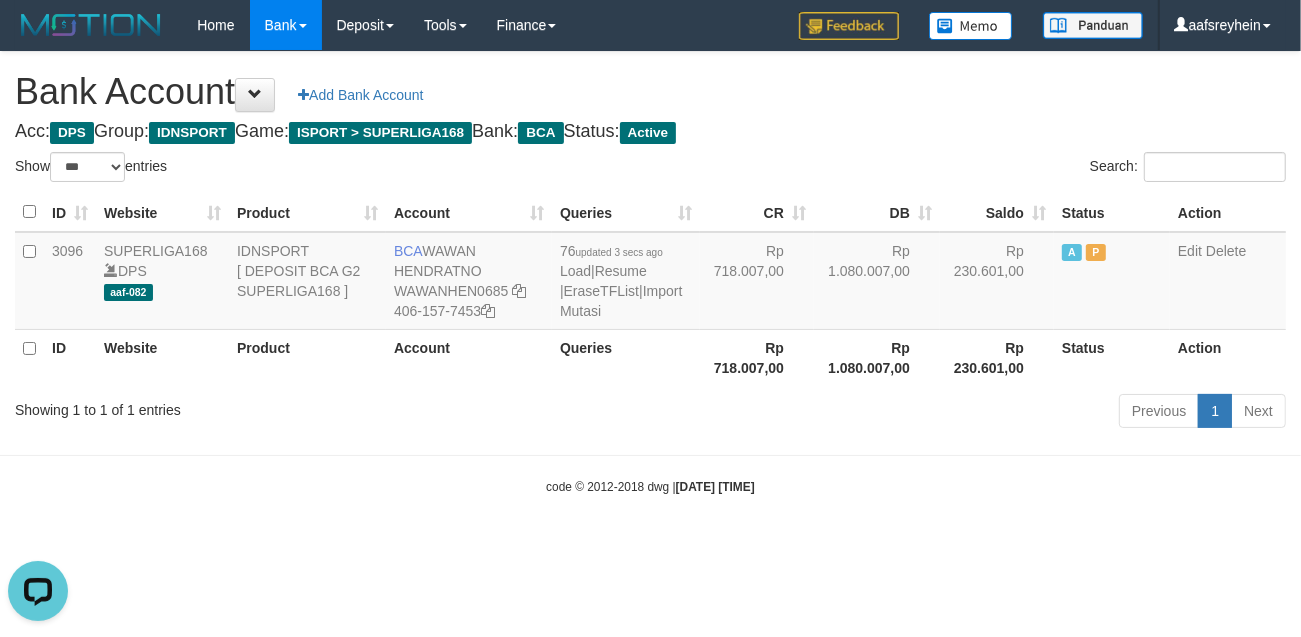 scroll, scrollTop: 0, scrollLeft: 0, axis: both 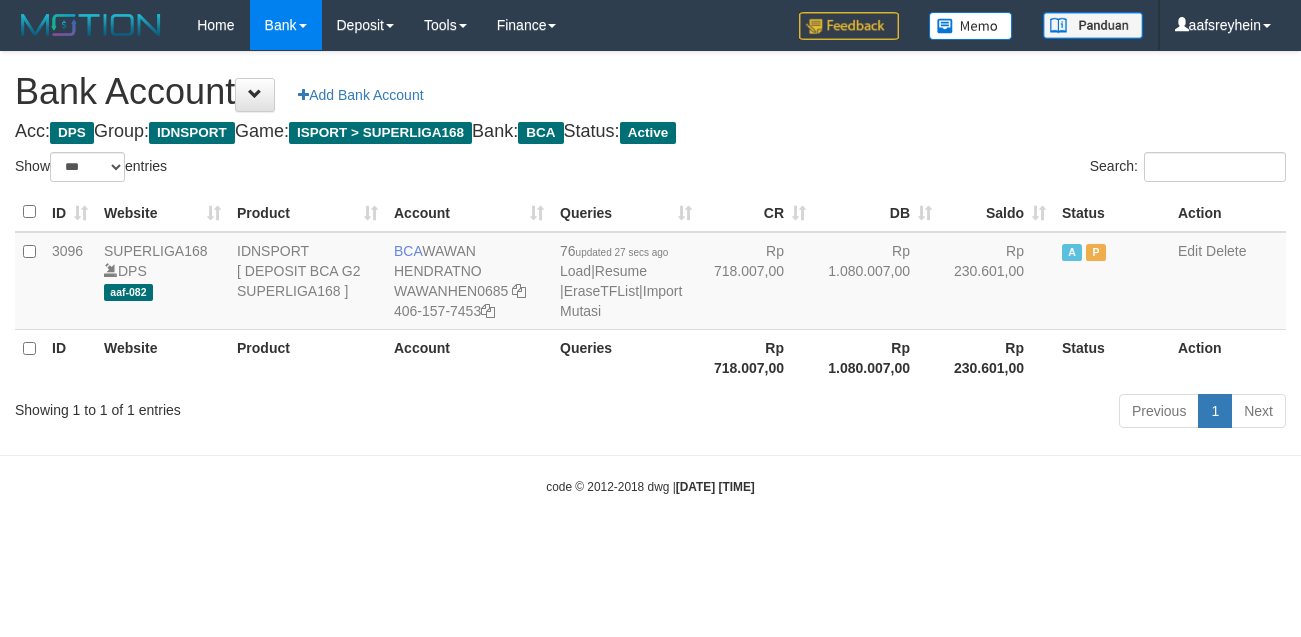 select on "***" 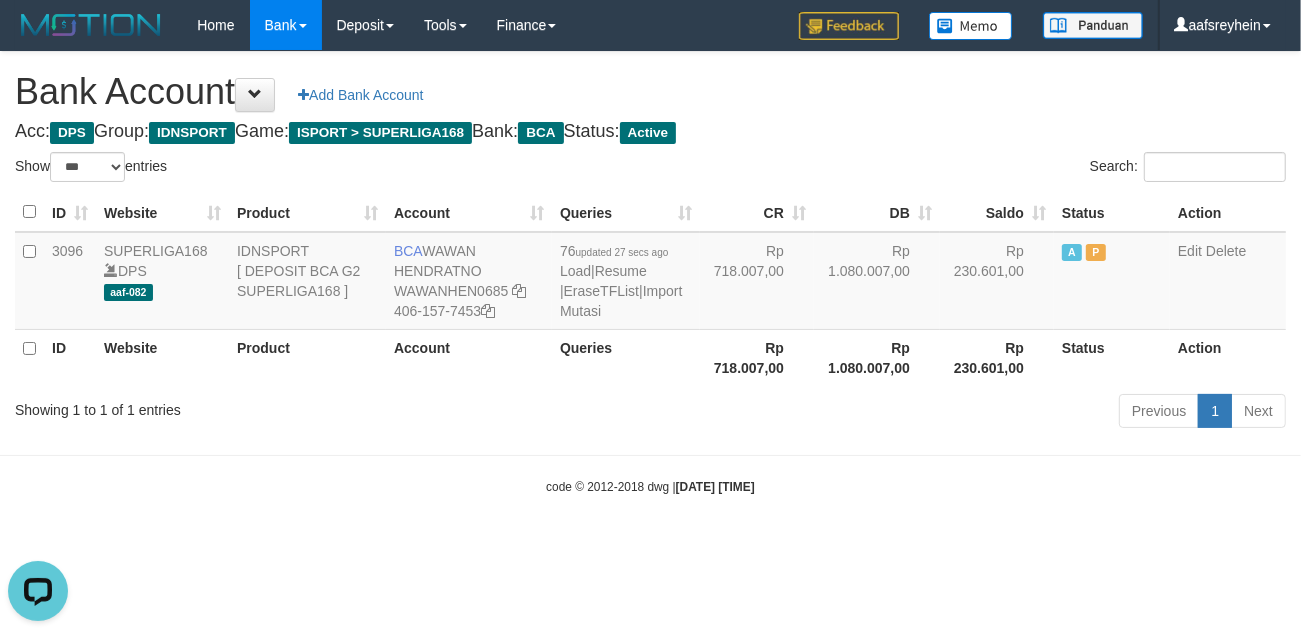 scroll, scrollTop: 0, scrollLeft: 0, axis: both 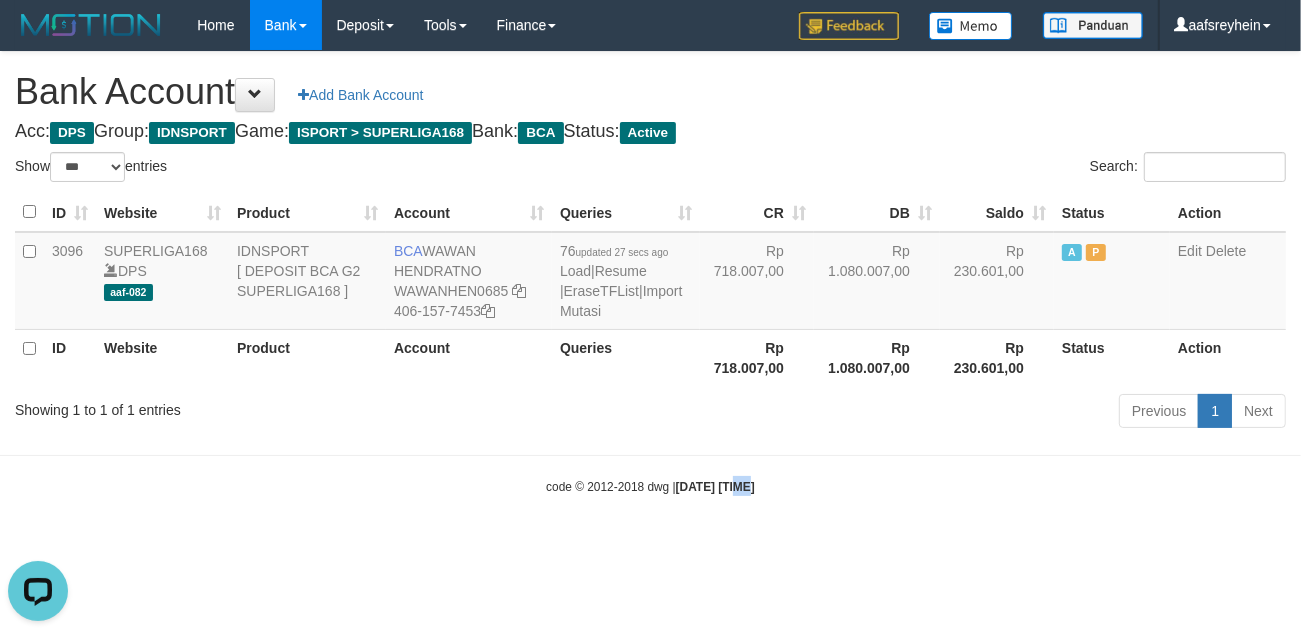 drag, startPoint x: 731, startPoint y: 572, endPoint x: 763, endPoint y: 563, distance: 33.24154 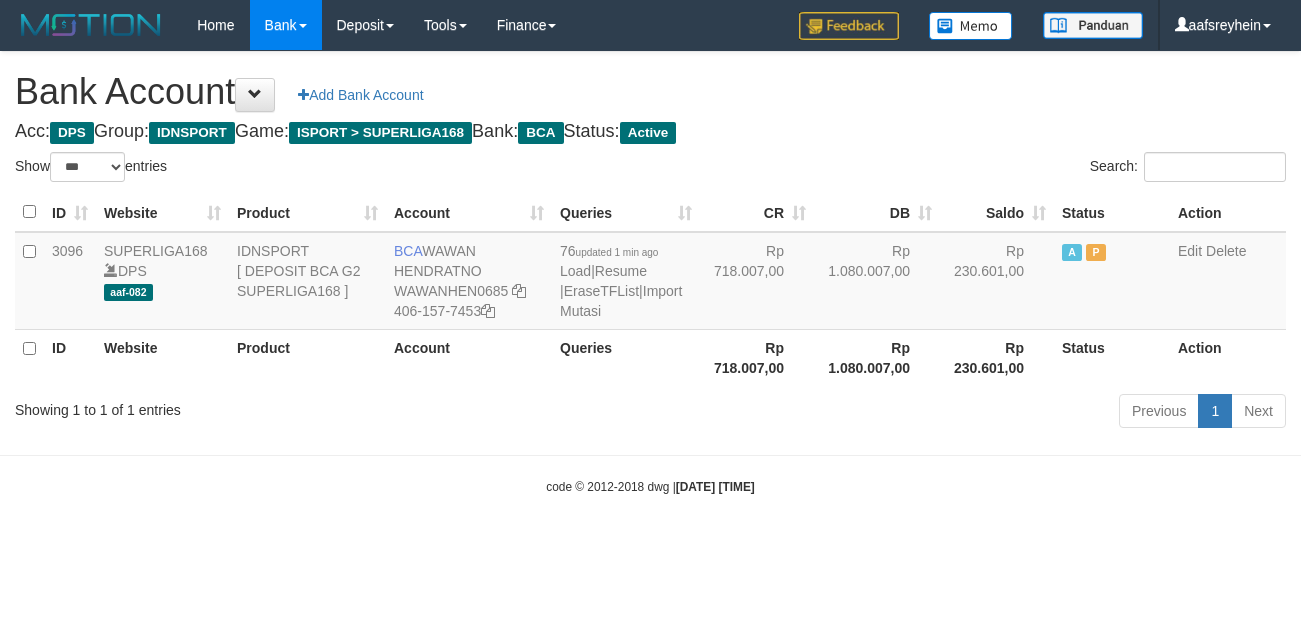 select on "***" 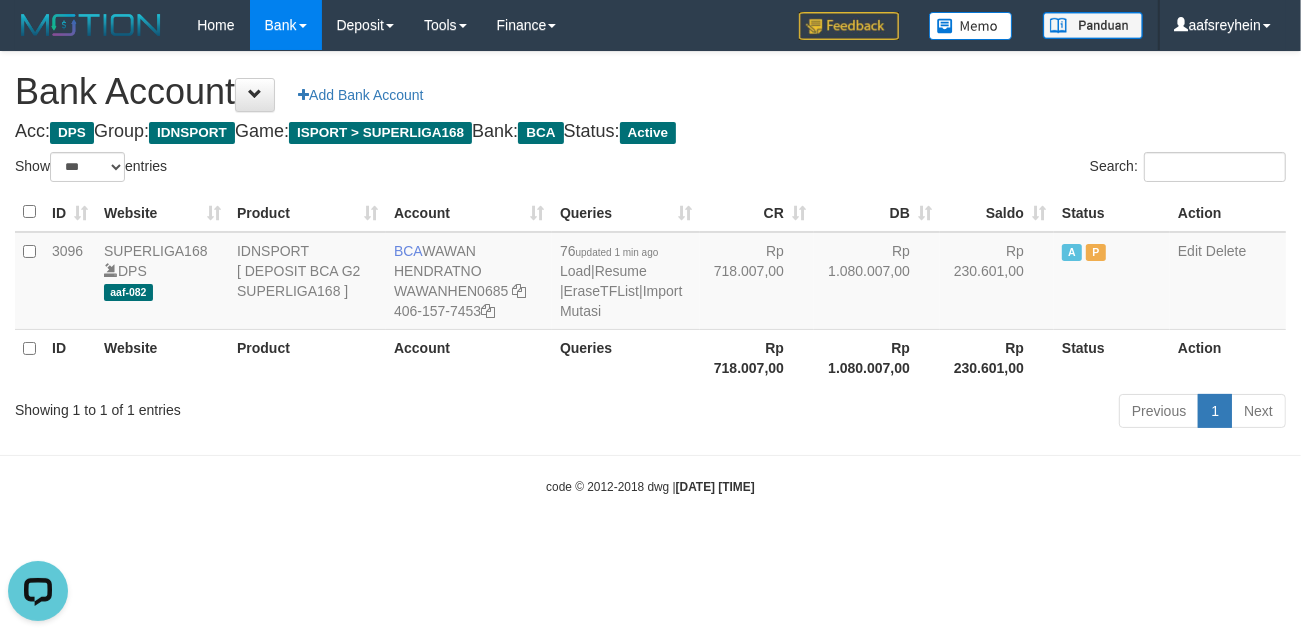 scroll, scrollTop: 0, scrollLeft: 0, axis: both 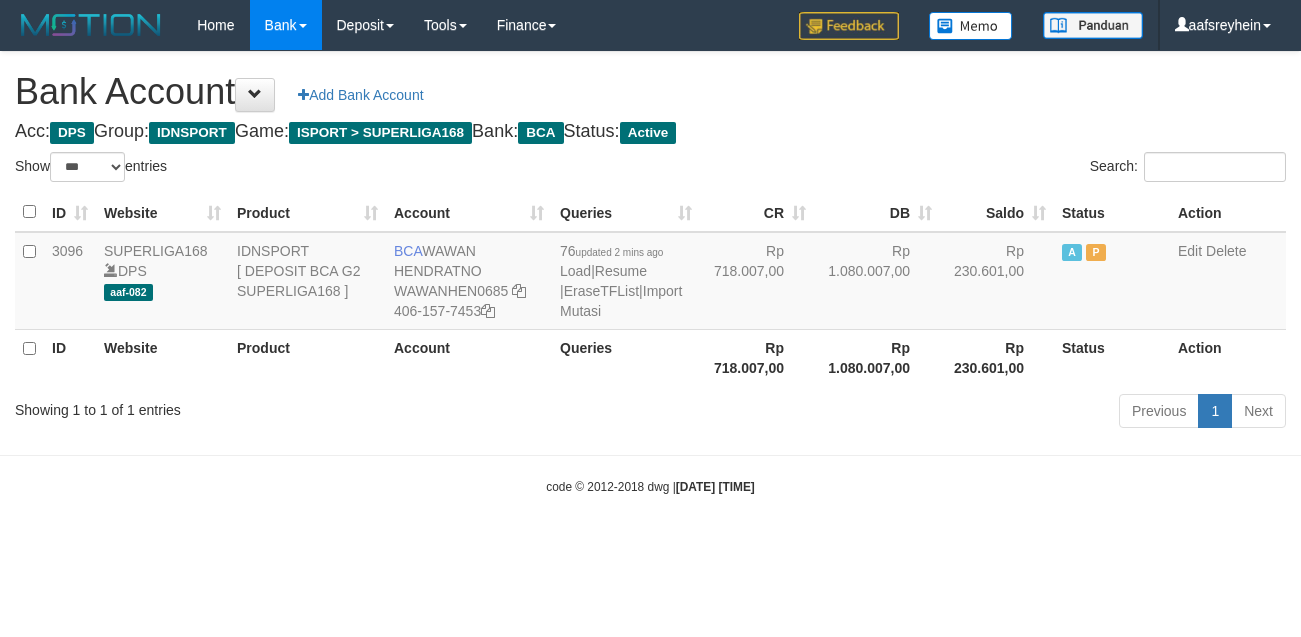 select on "***" 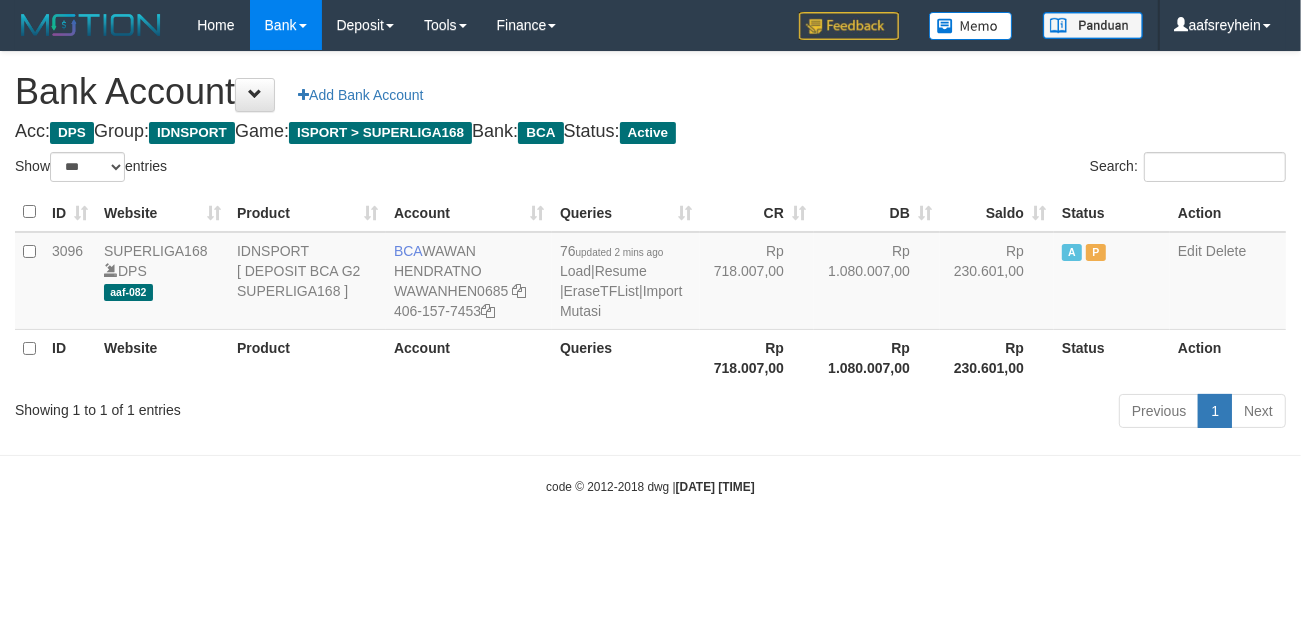 click on "Showing 1 to 1 of 1 entries" at bounding box center (271, 406) 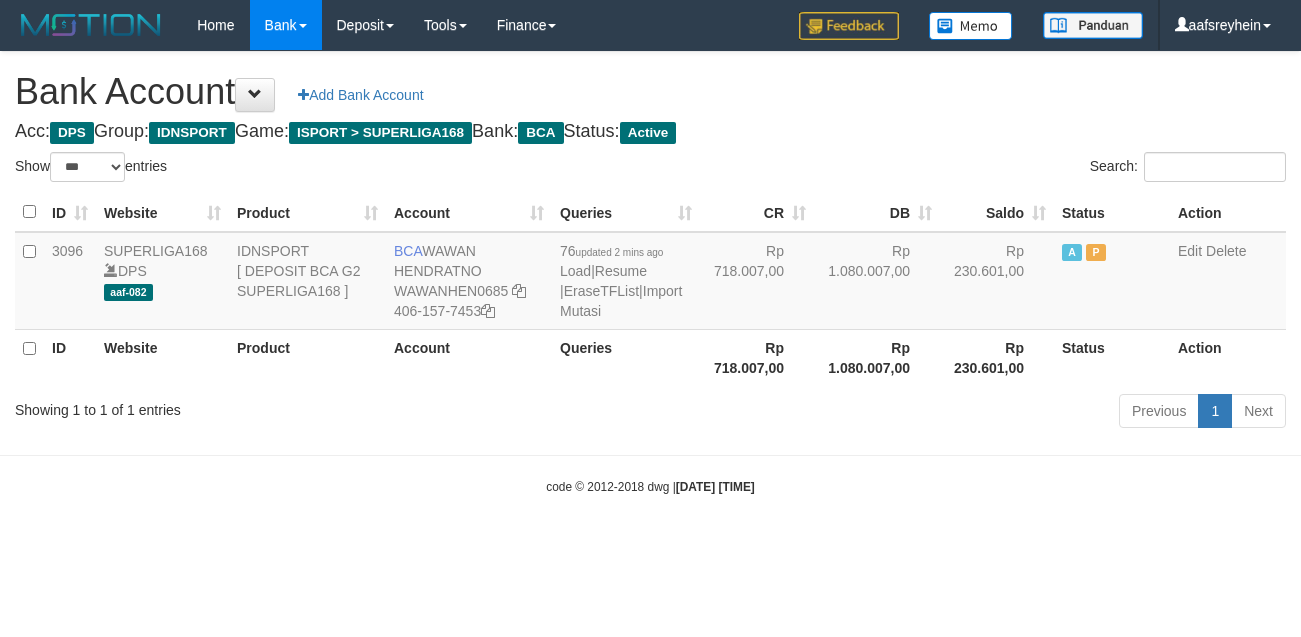 select on "***" 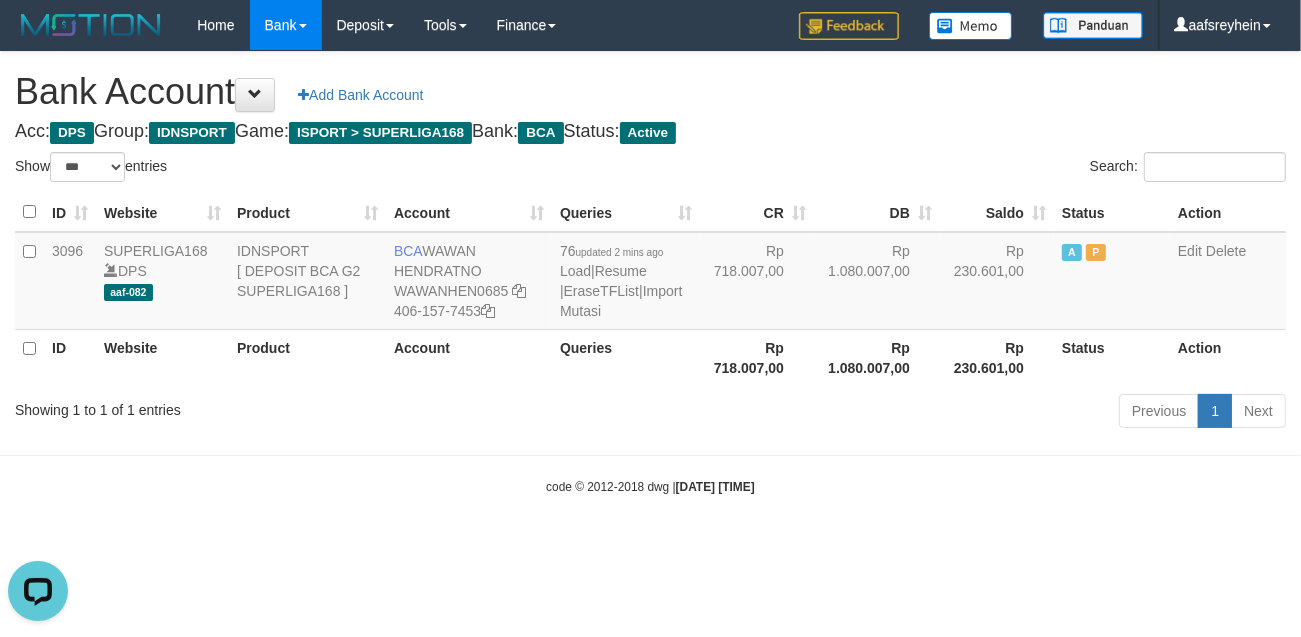 scroll, scrollTop: 0, scrollLeft: 0, axis: both 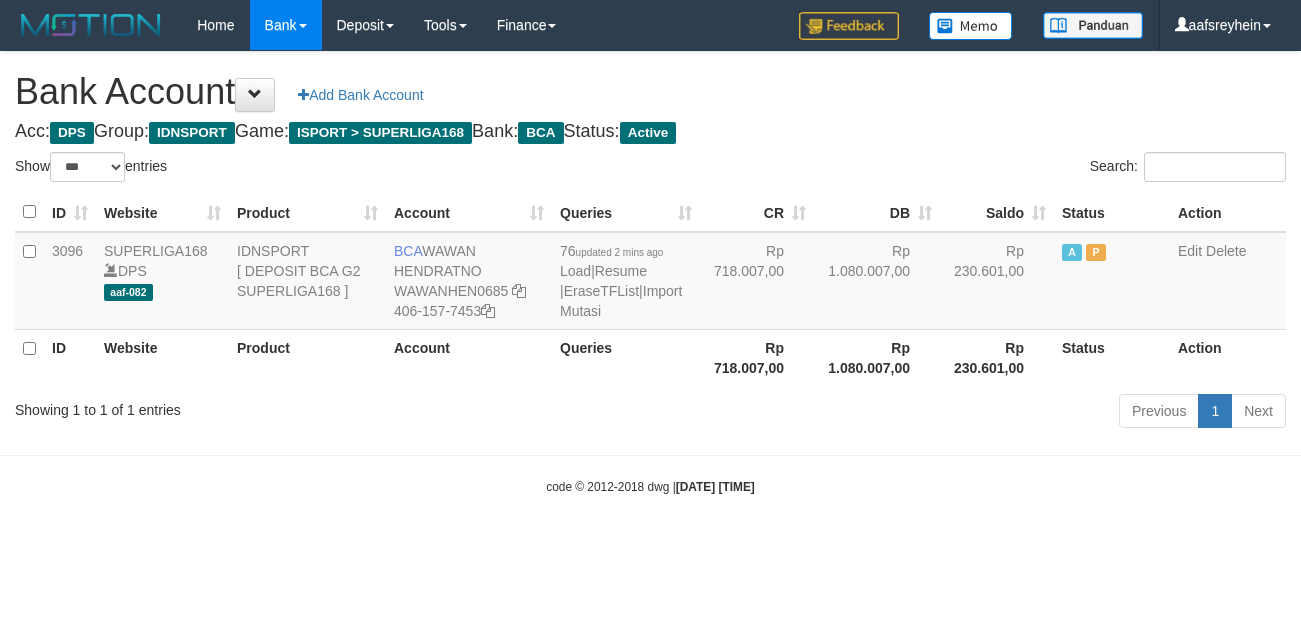 select on "***" 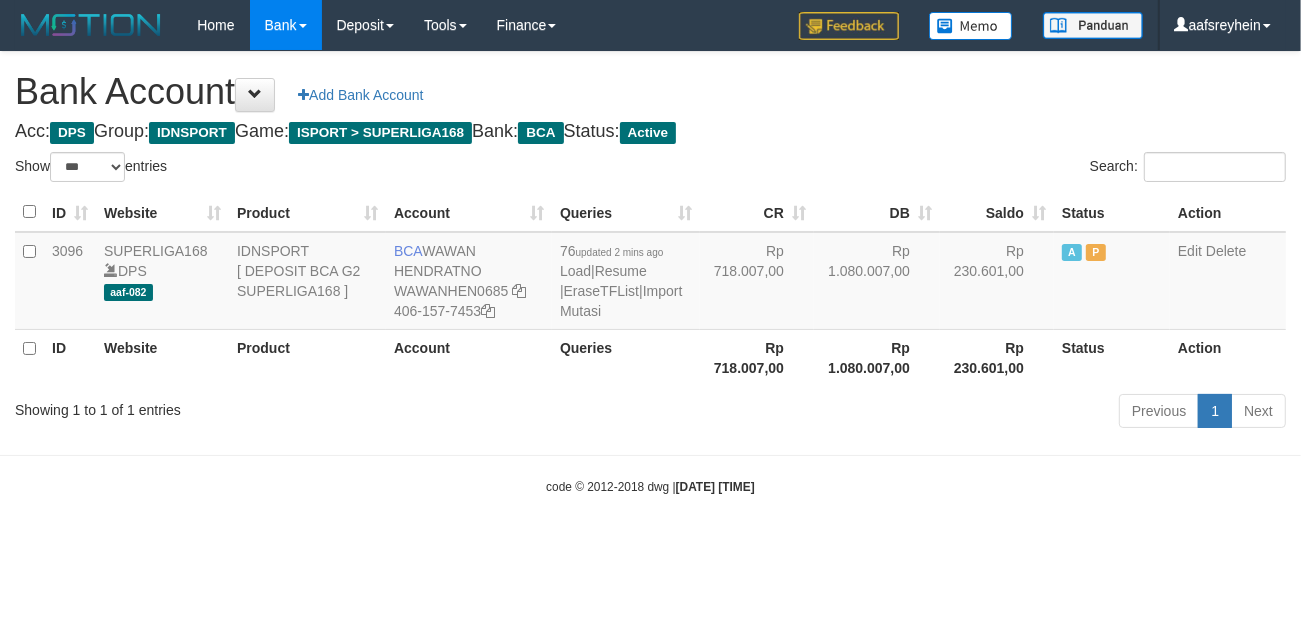click on "code © 2012-2018 dwg |  2025/07/12 02:51:32" at bounding box center (650, 486) 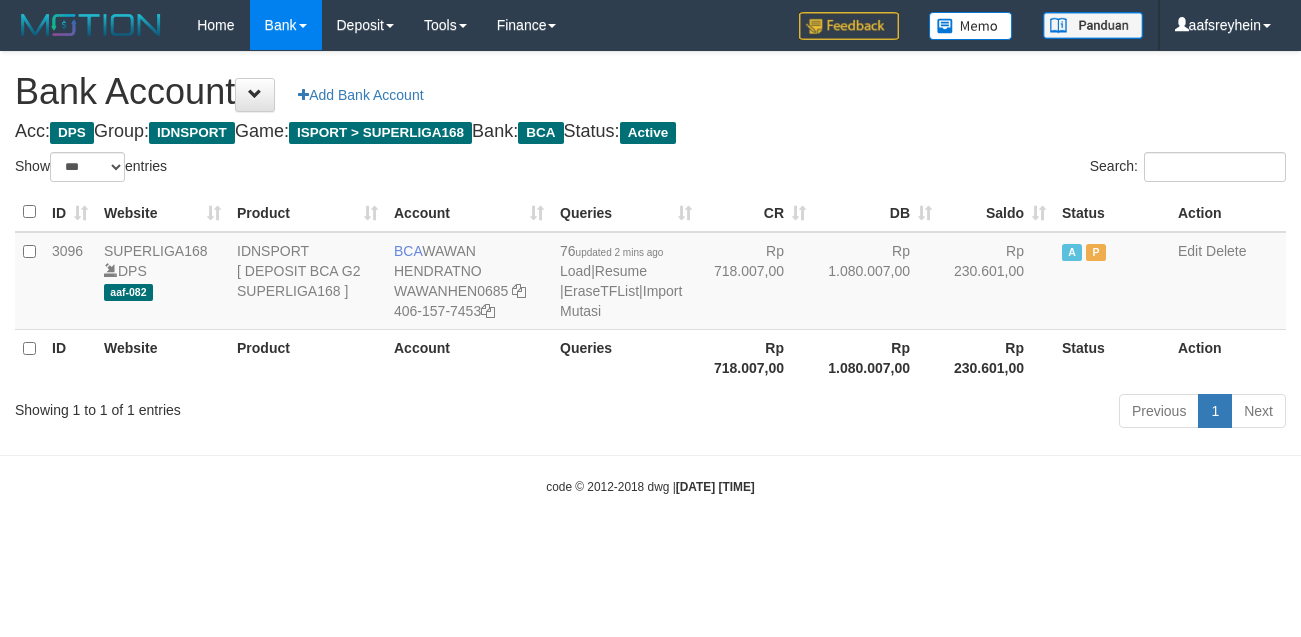 select on "***" 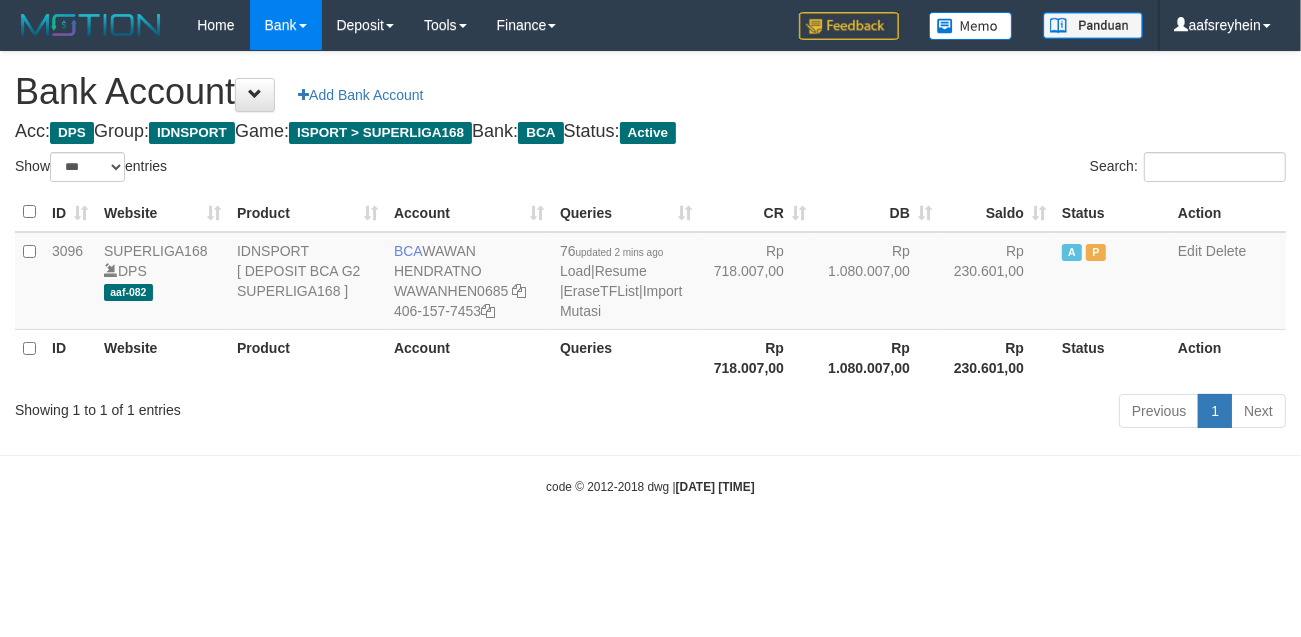 click on "code © 2012-2018 dwg |  2025/07/12 02:51:36" at bounding box center [650, 486] 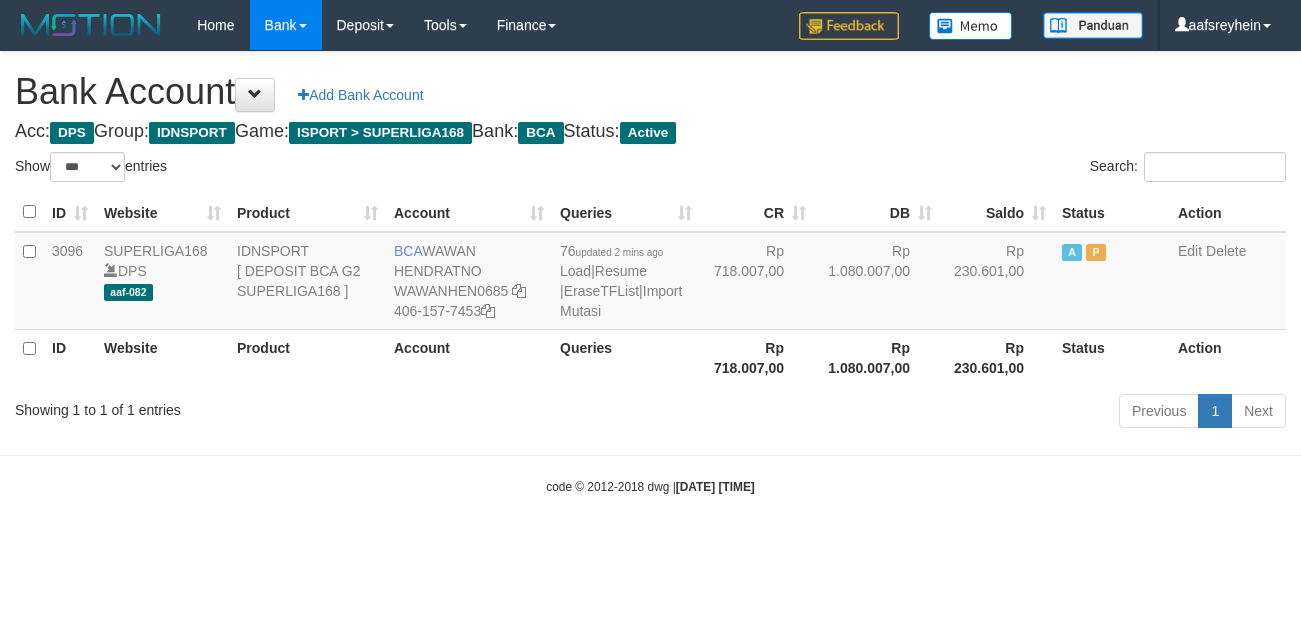 select on "***" 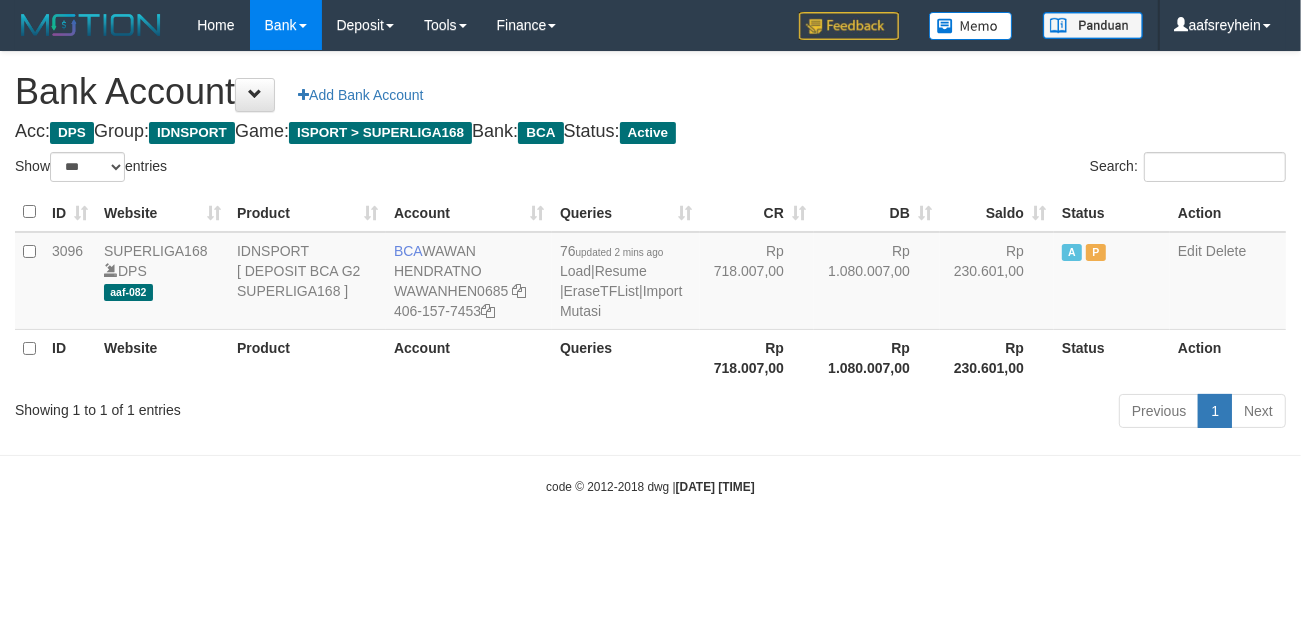 click on "code © 2012-2018 dwg |  2025/07/12 02:51:37" at bounding box center (650, 486) 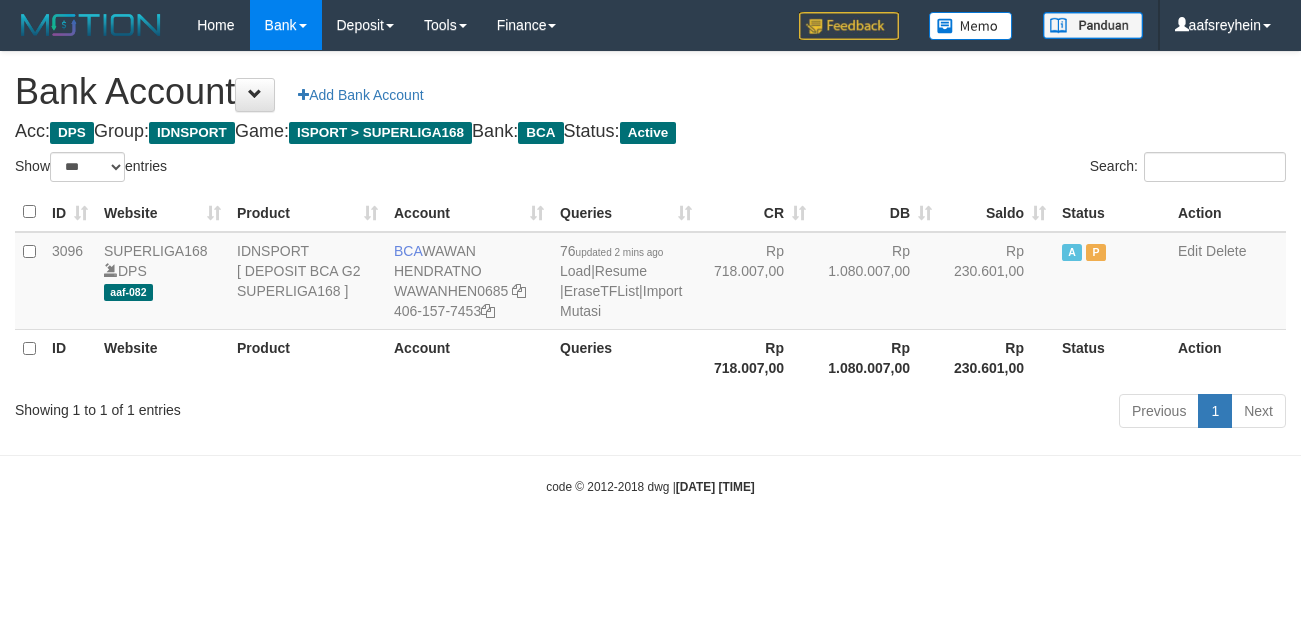select on "***" 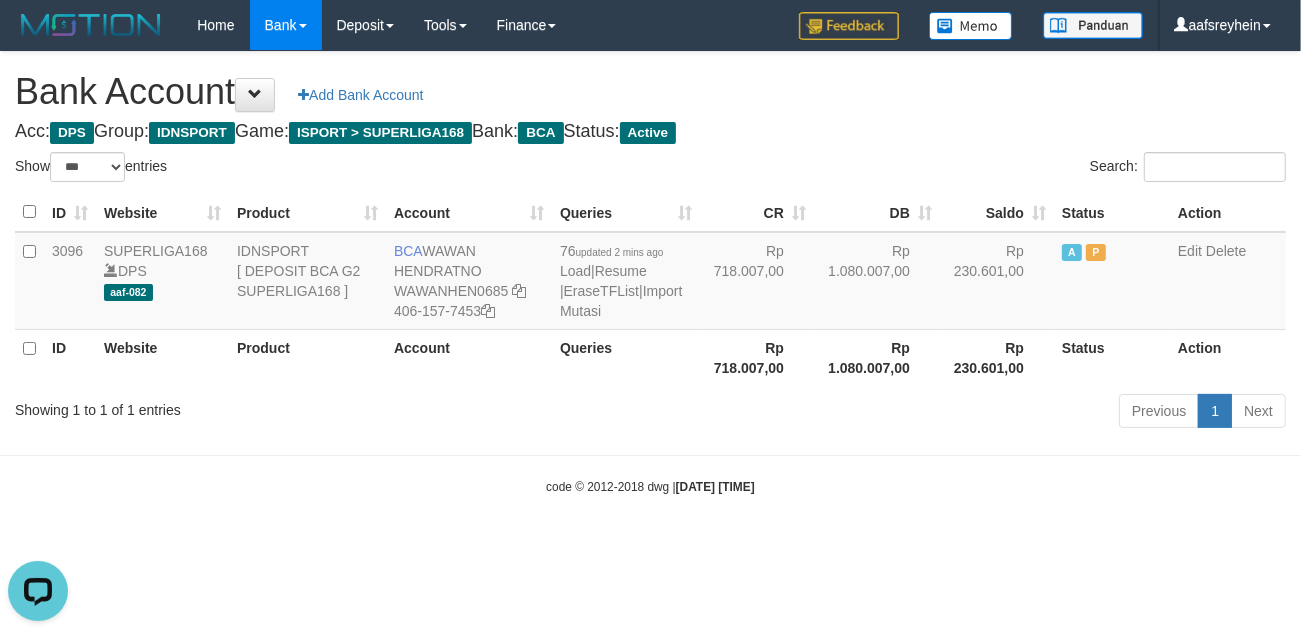 scroll, scrollTop: 0, scrollLeft: 0, axis: both 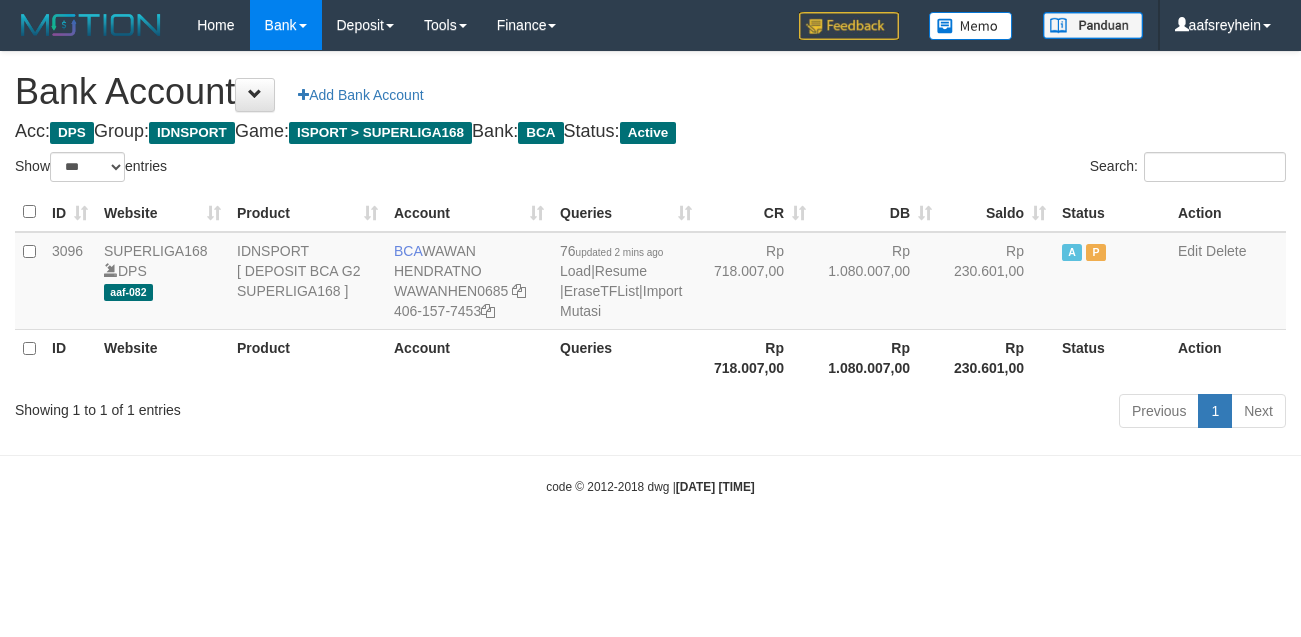 select on "***" 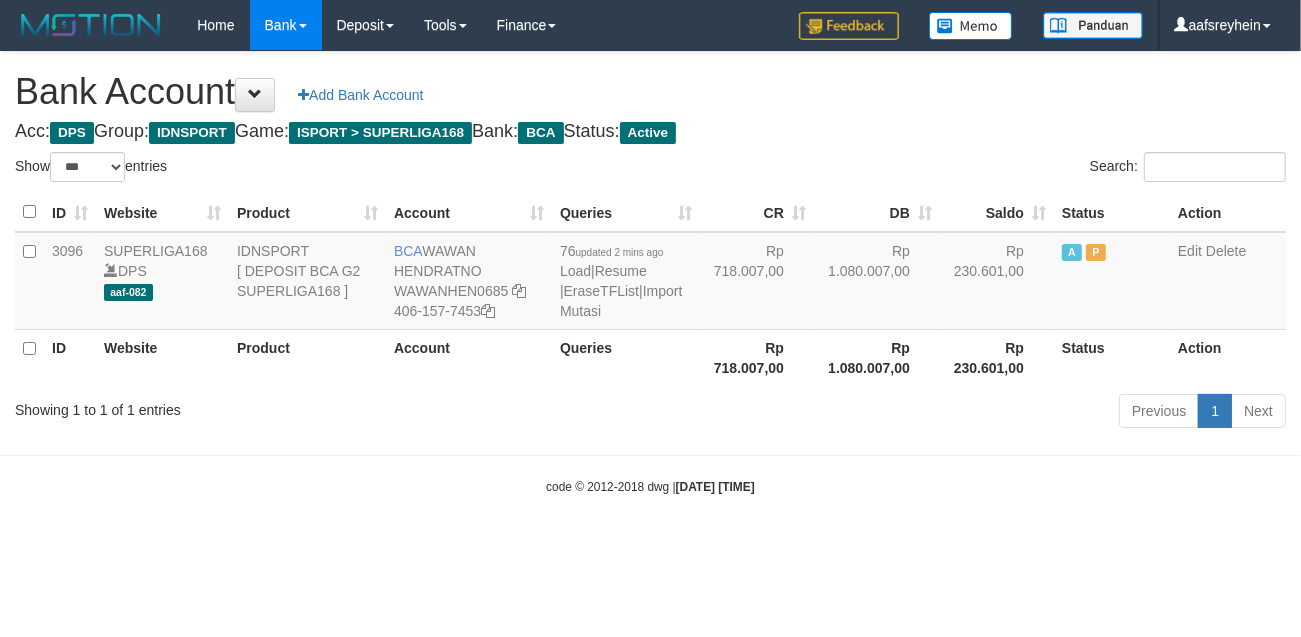 click on "Toggle navigation
Home
Bank
Account List
Load
By Website
Group
[ISPORT]													SUPERLIGA168
By Load Group (DPS)
-" at bounding box center (650, 273) 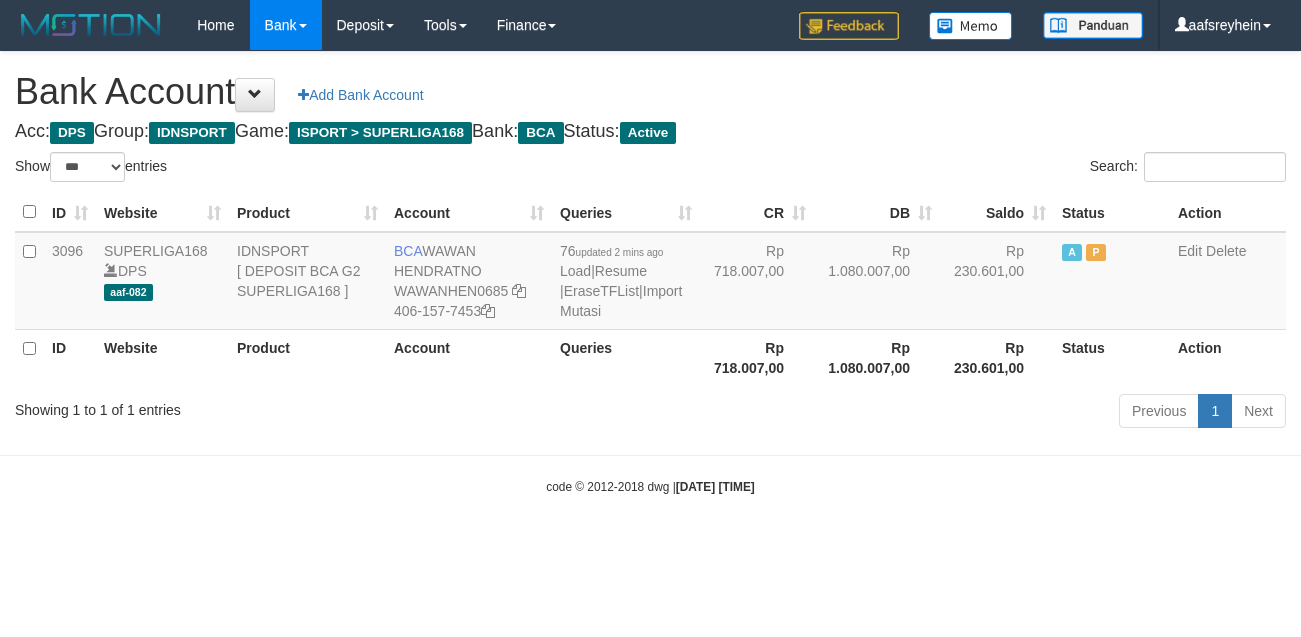 select on "***" 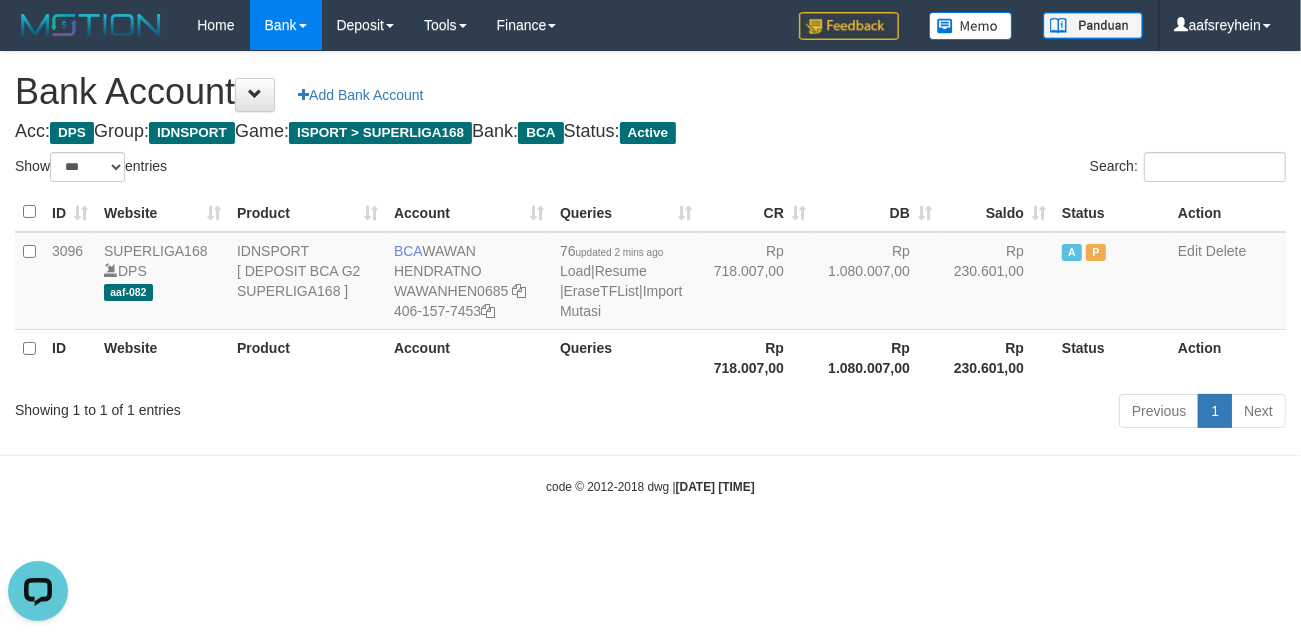scroll, scrollTop: 0, scrollLeft: 0, axis: both 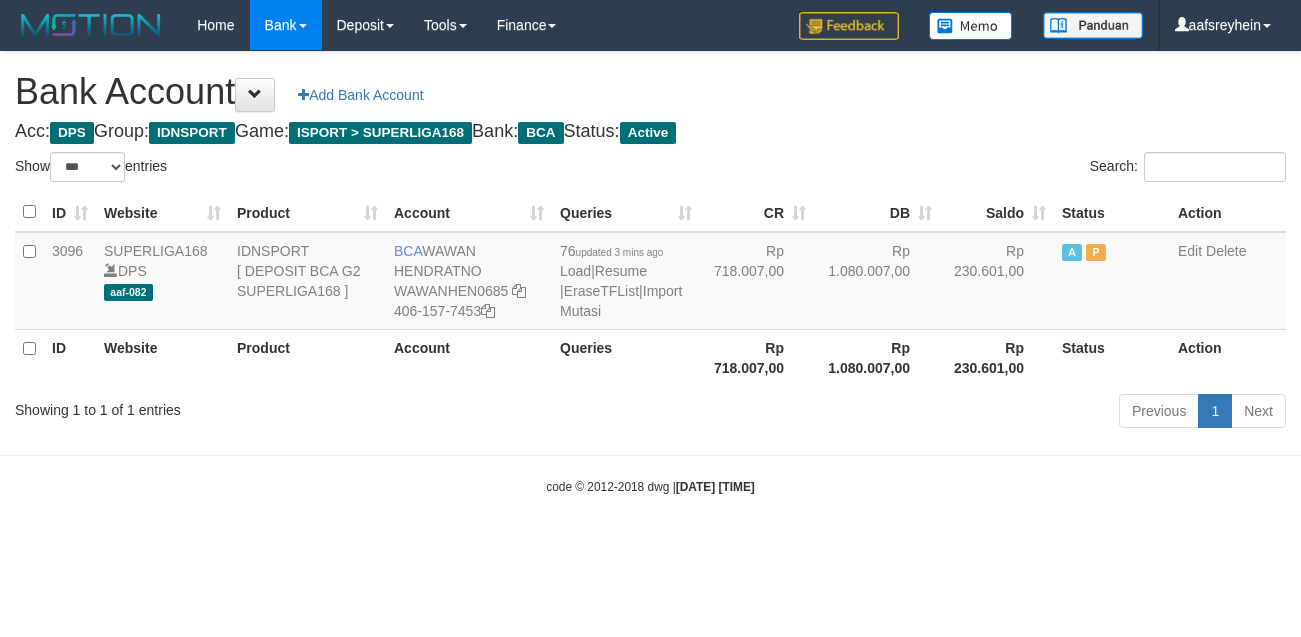 select on "***" 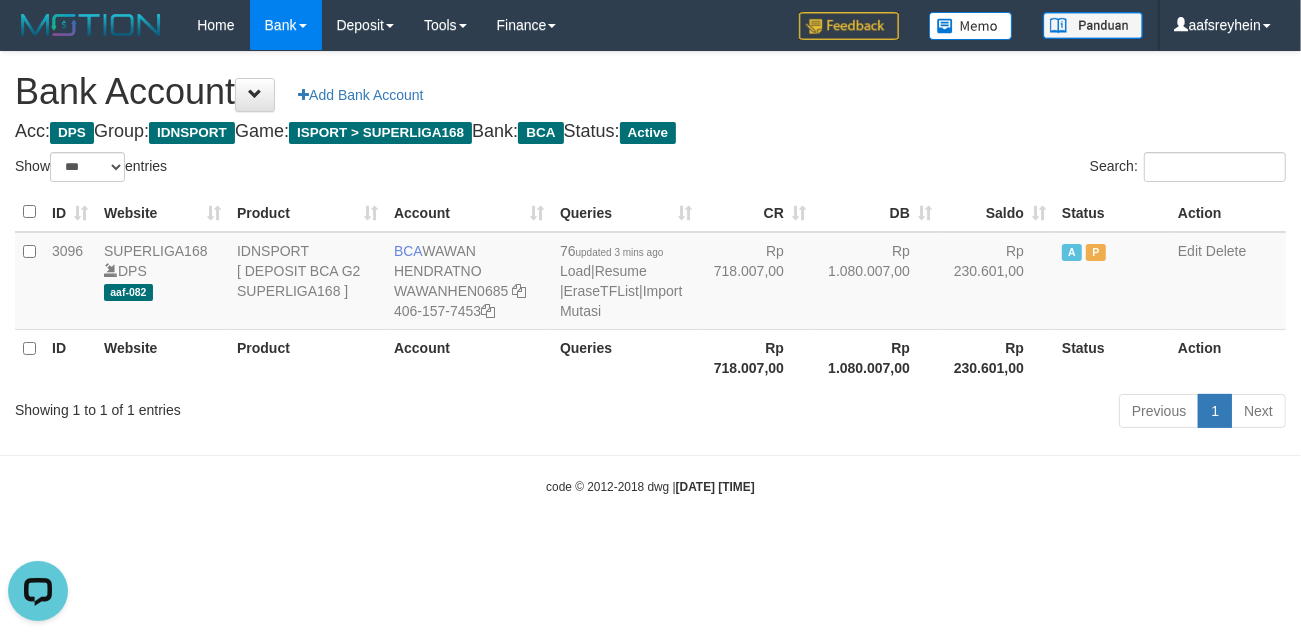 scroll, scrollTop: 0, scrollLeft: 0, axis: both 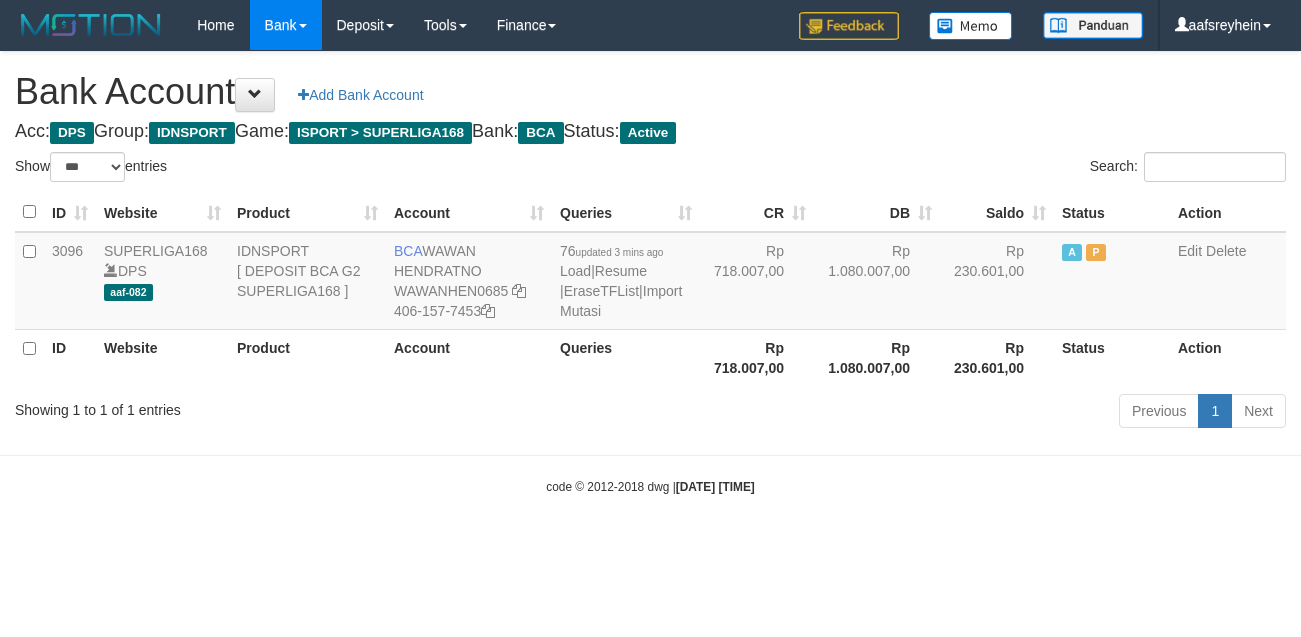 select on "***" 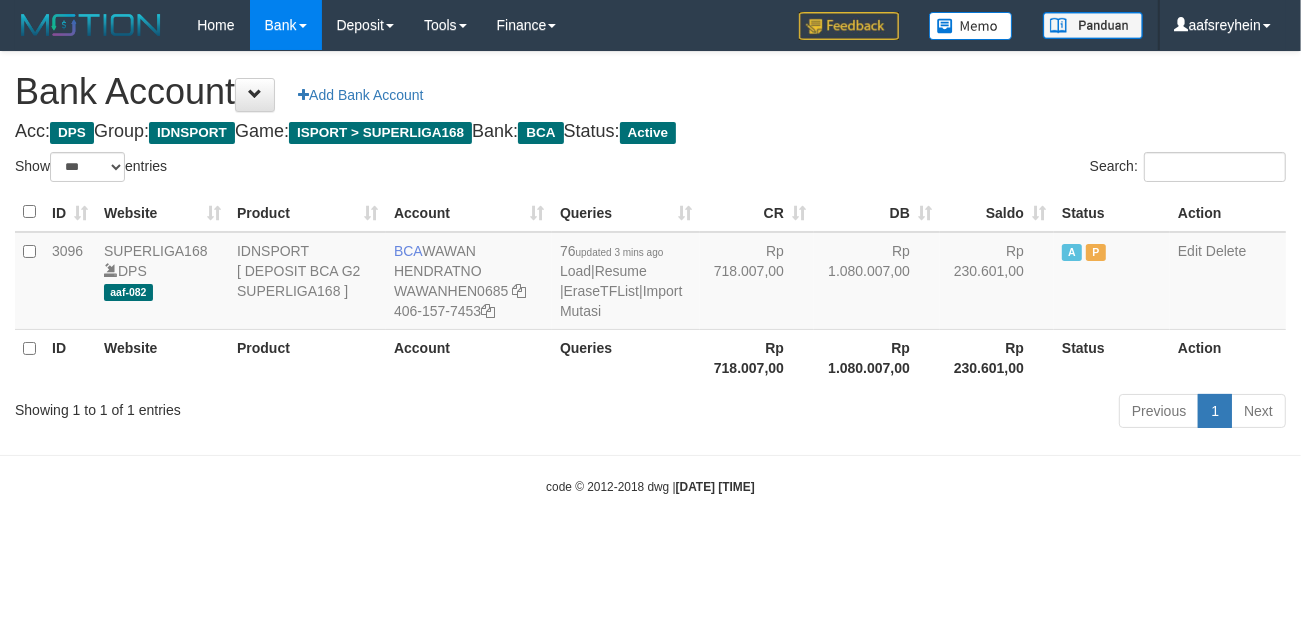 click on "Toggle navigation
Home
Bank
Account List
Load
By Website
Group
[ISPORT]													SUPERLIGA168
By Load Group (DPS)" at bounding box center [650, 273] 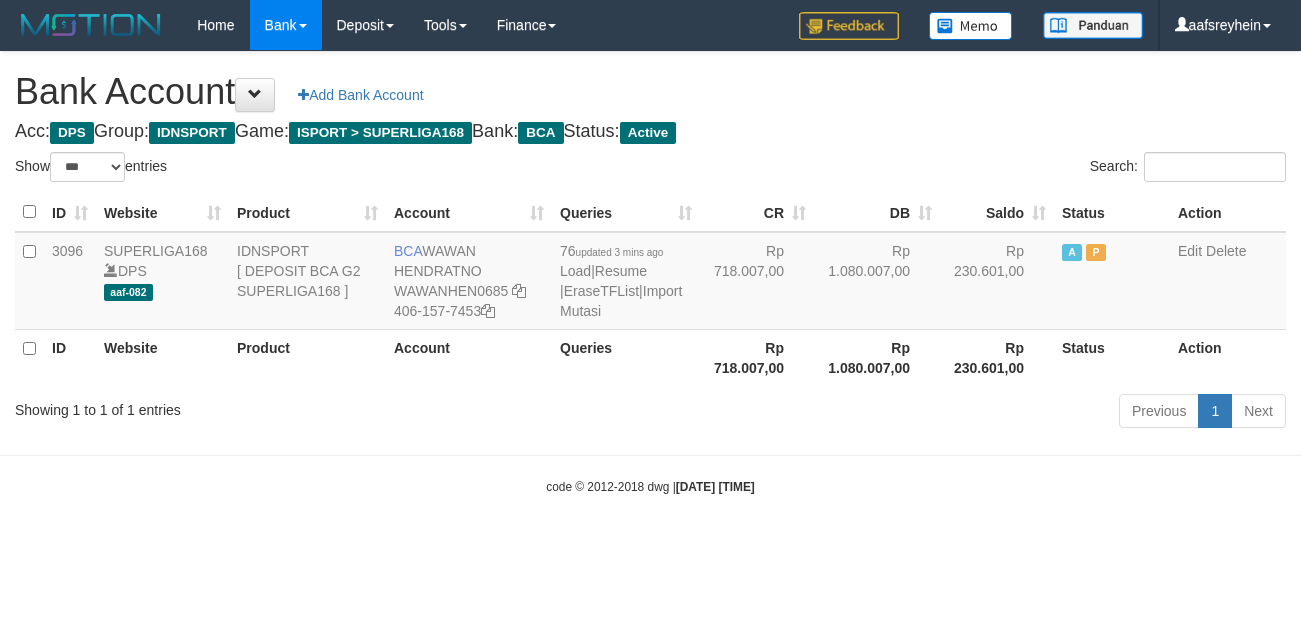 select on "***" 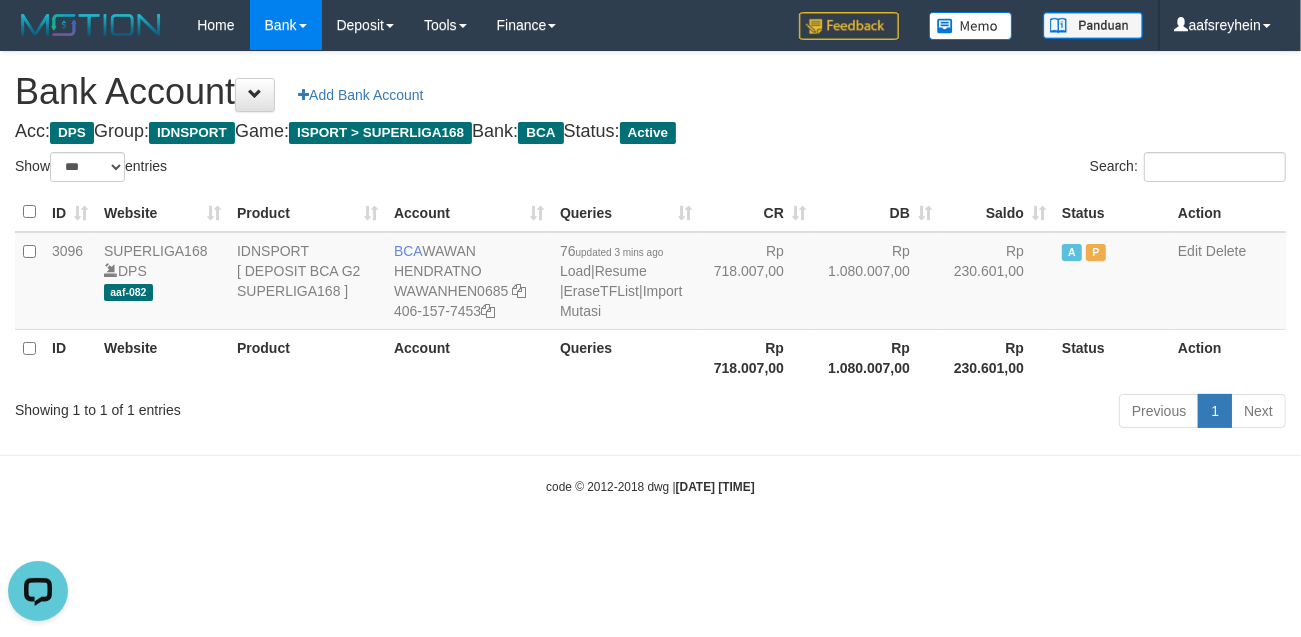 scroll, scrollTop: 0, scrollLeft: 0, axis: both 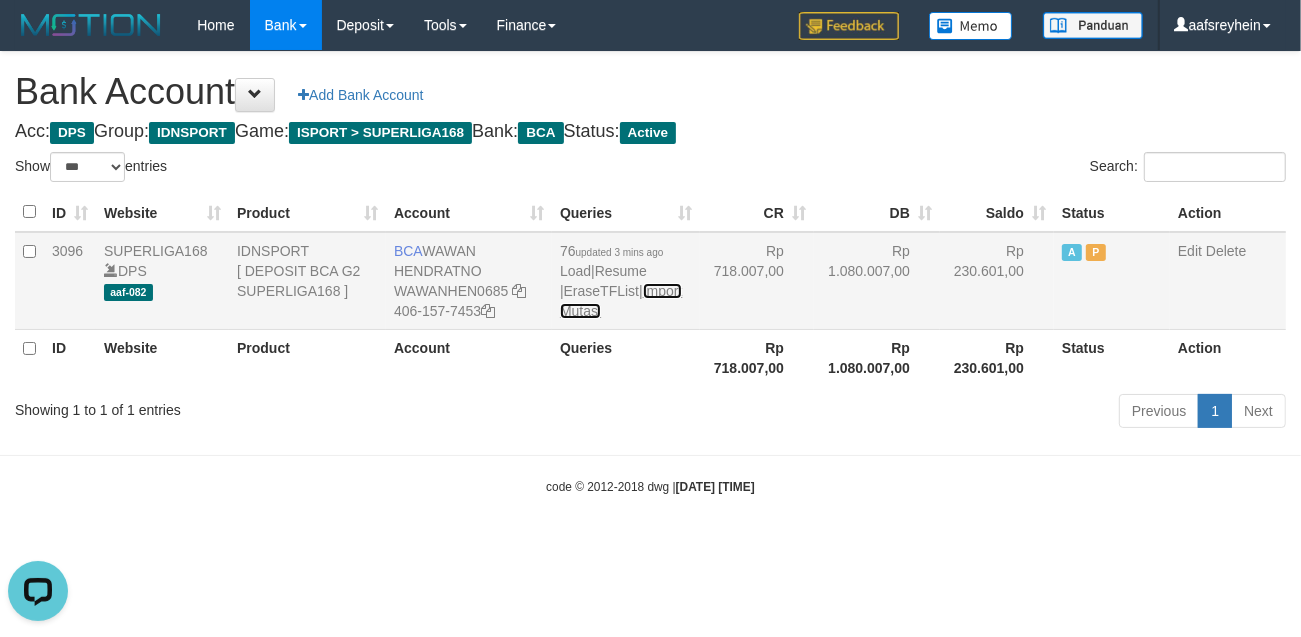 click on "Import Mutasi" at bounding box center [621, 301] 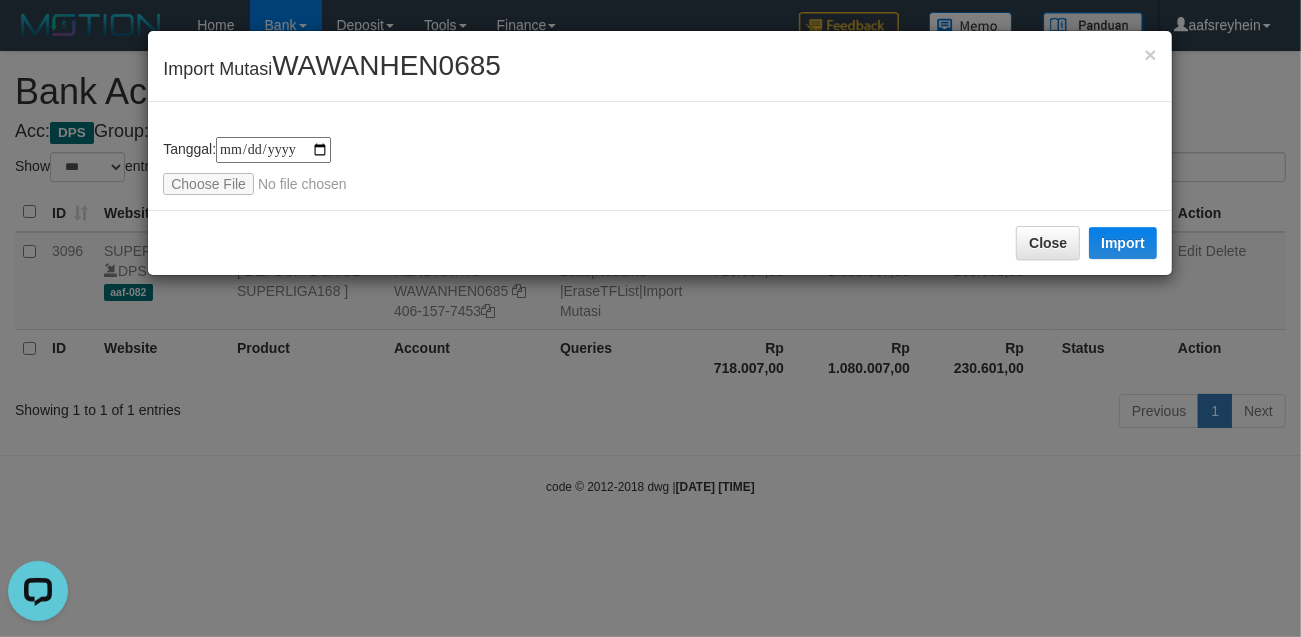 type on "**********" 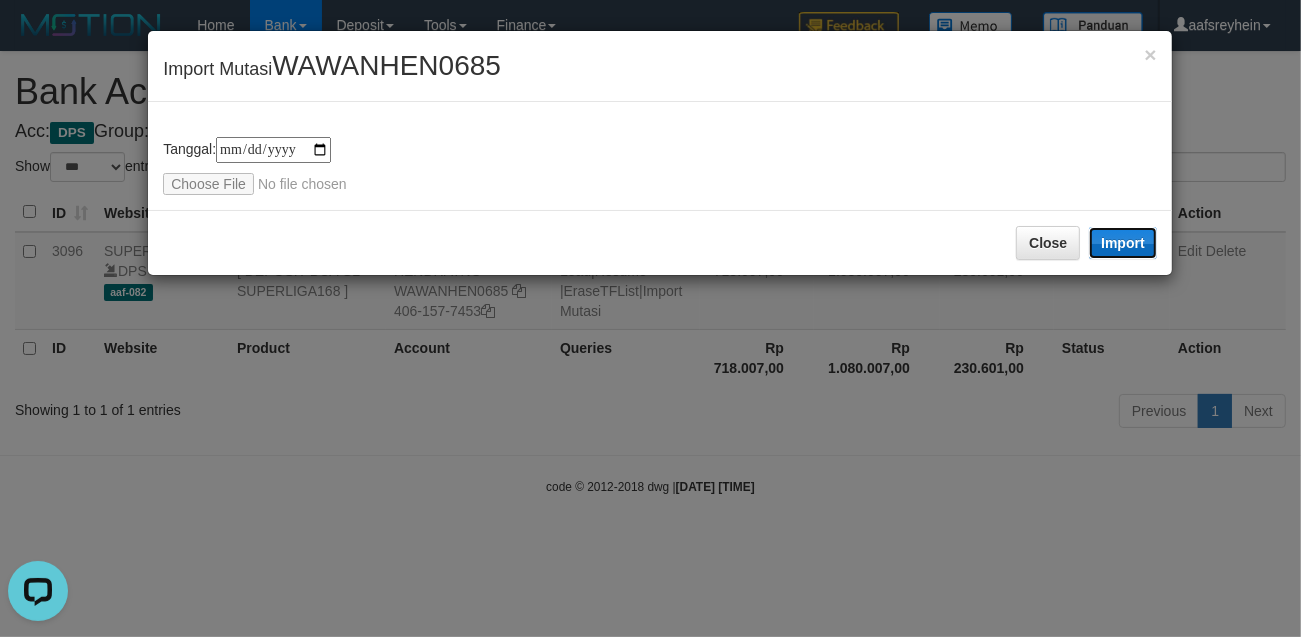 click on "Import" at bounding box center (1123, 243) 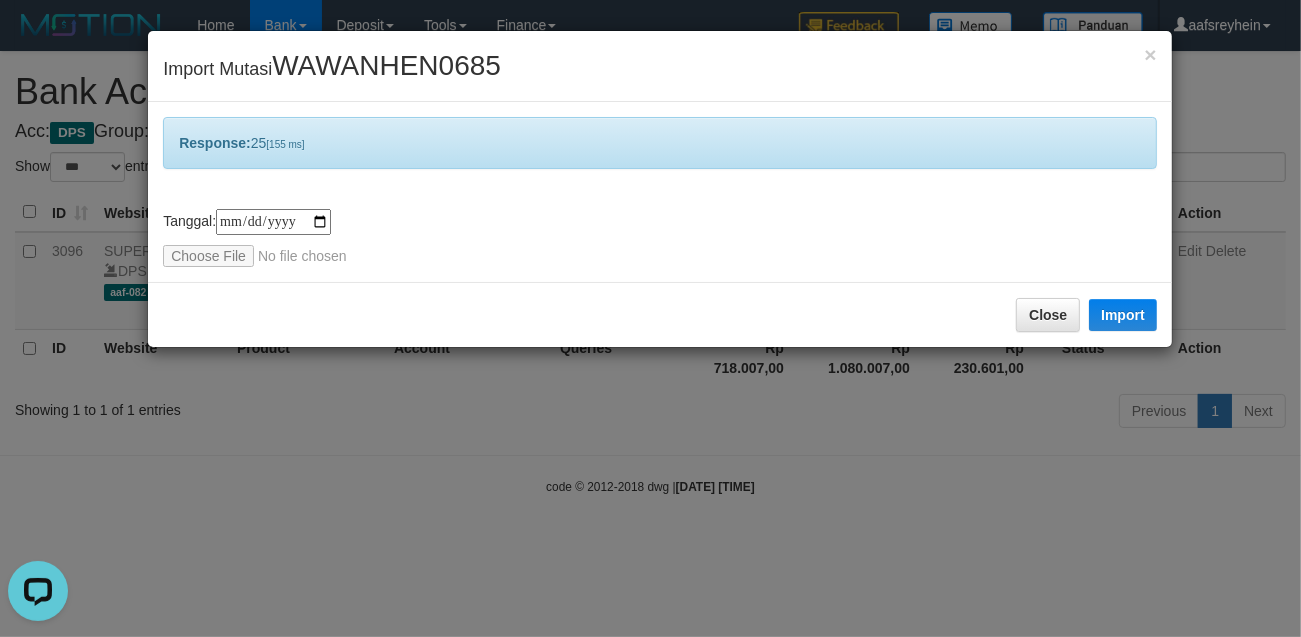 drag, startPoint x: 896, startPoint y: 562, endPoint x: 1126, endPoint y: 475, distance: 245.90445 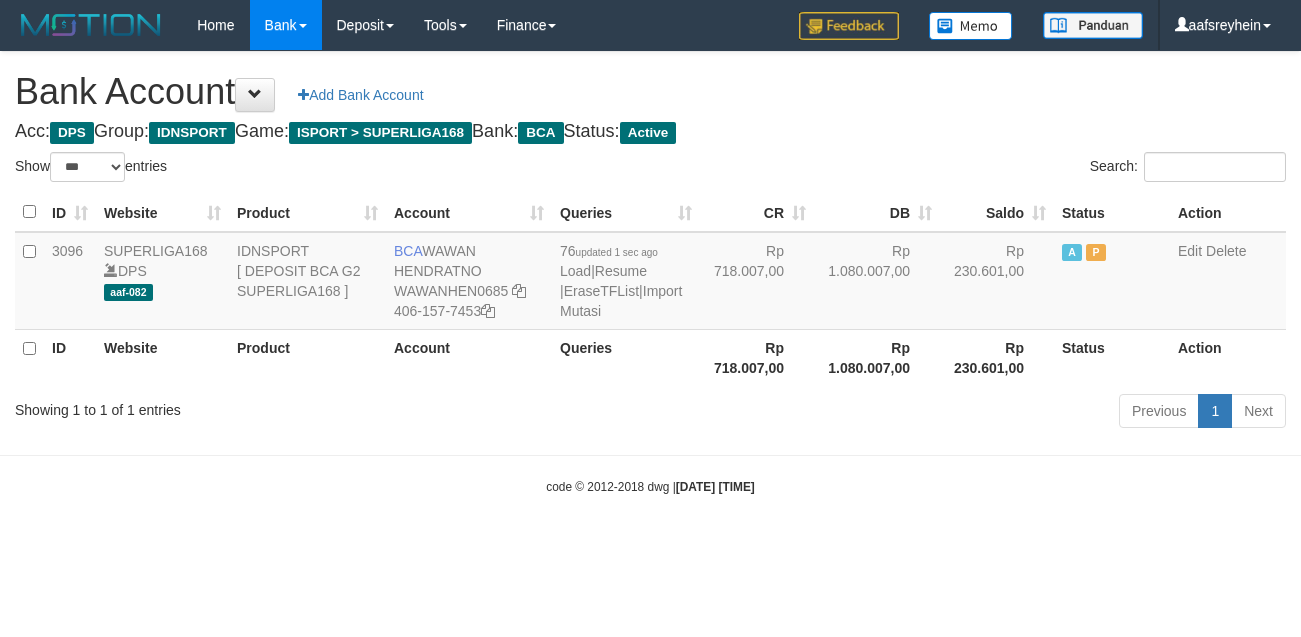 select on "***" 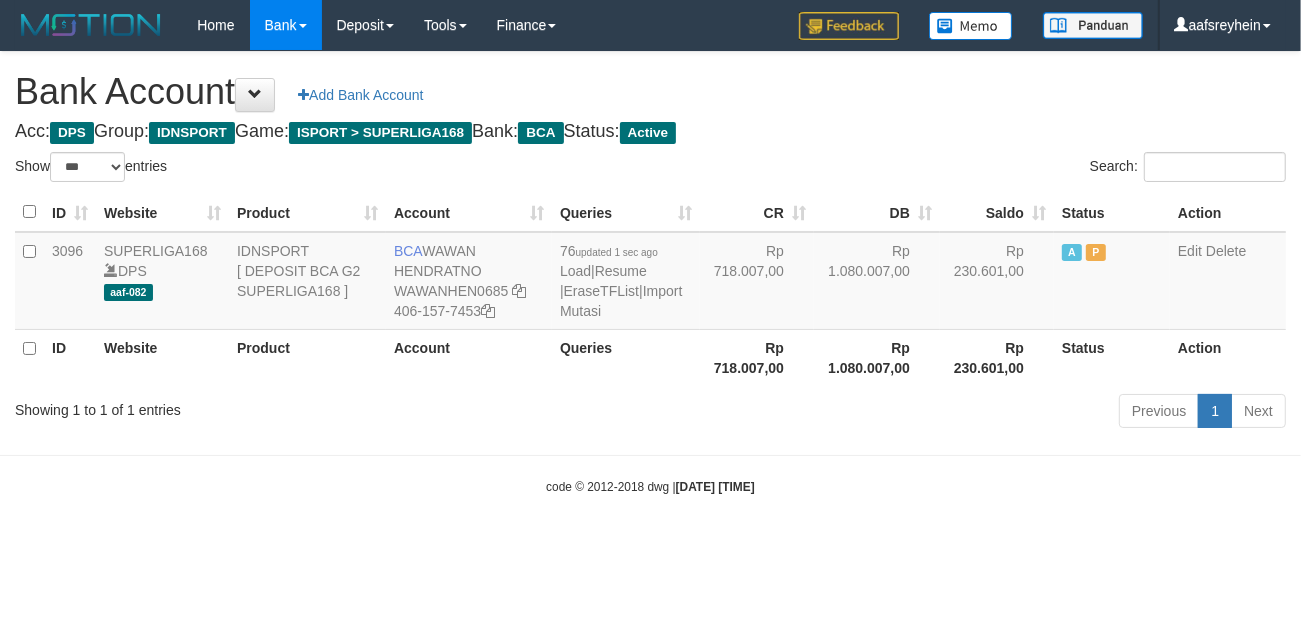 click on "Toggle navigation
Home
Bank
Account List
Load
By Website
Group
[ISPORT]													SUPERLIGA168
By Load Group (DPS)
-" at bounding box center [650, 273] 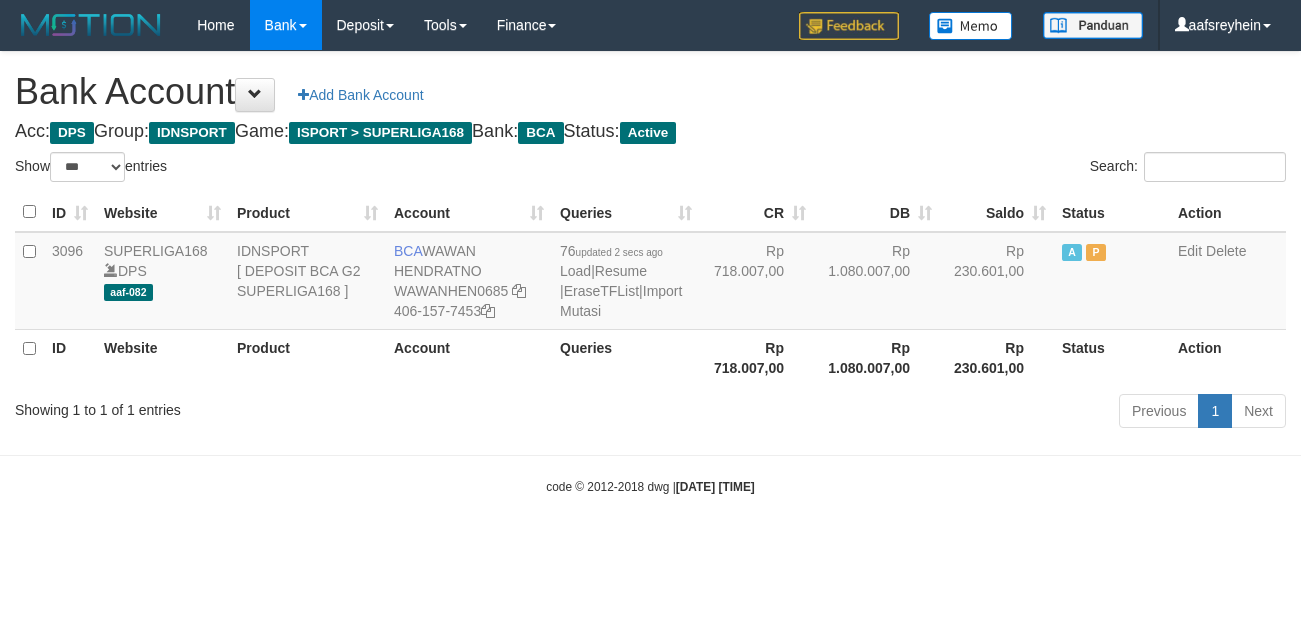 select on "***" 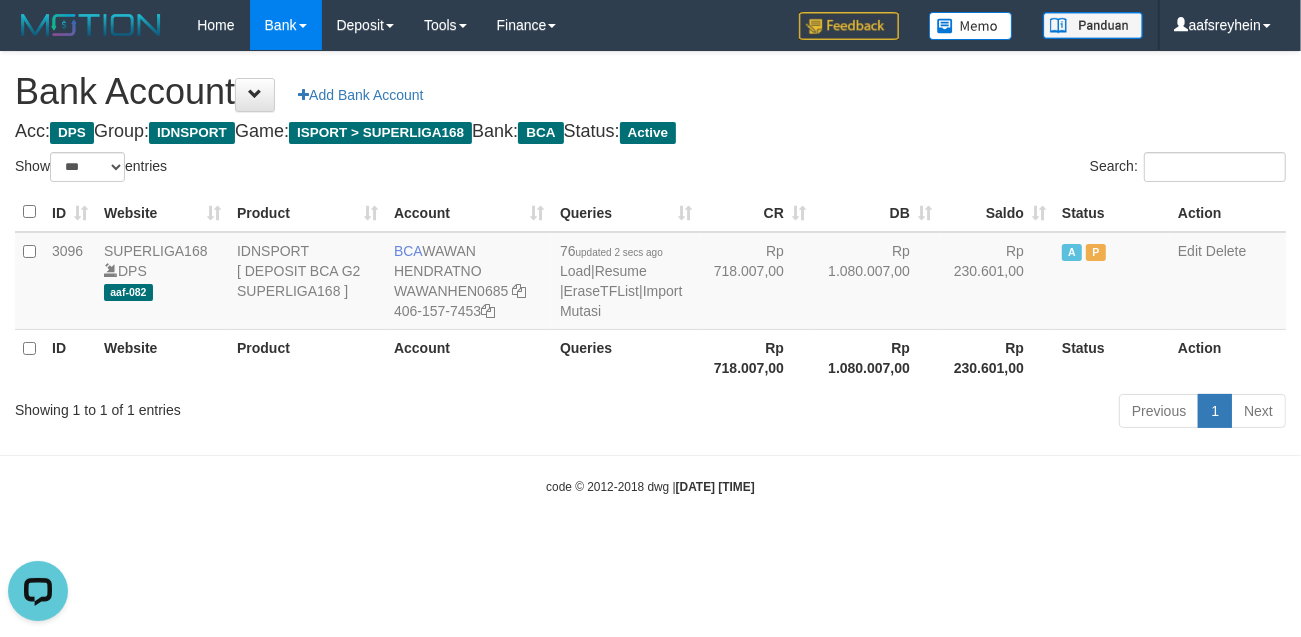 scroll, scrollTop: 0, scrollLeft: 0, axis: both 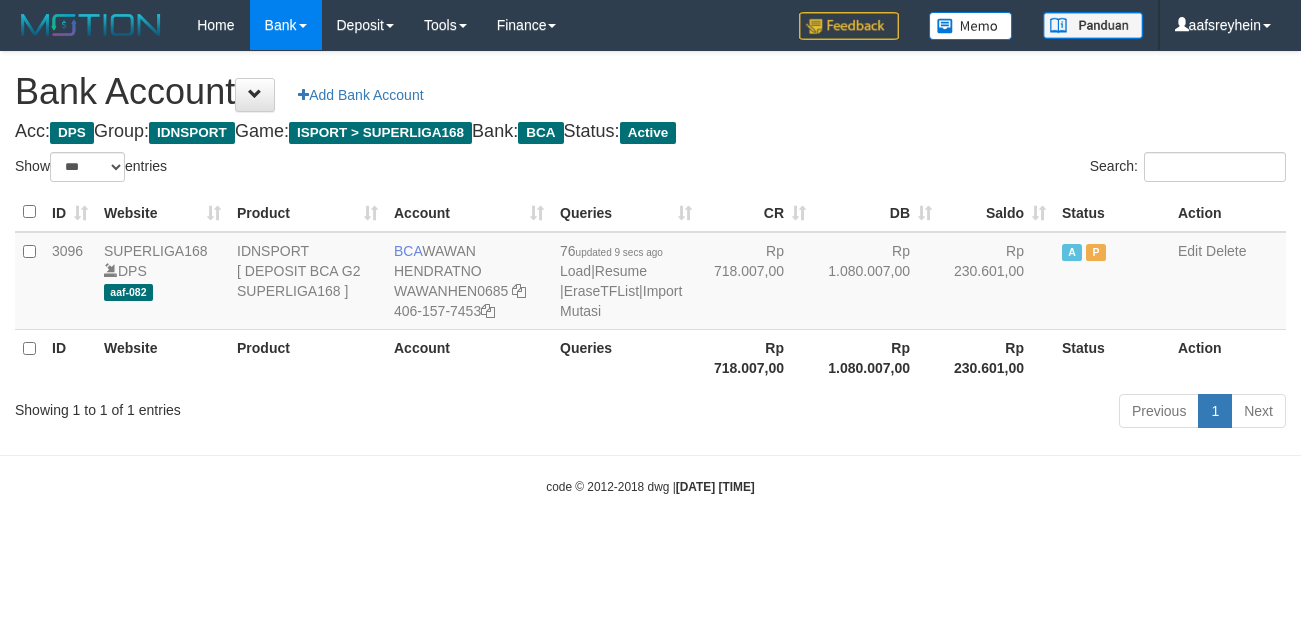 select on "***" 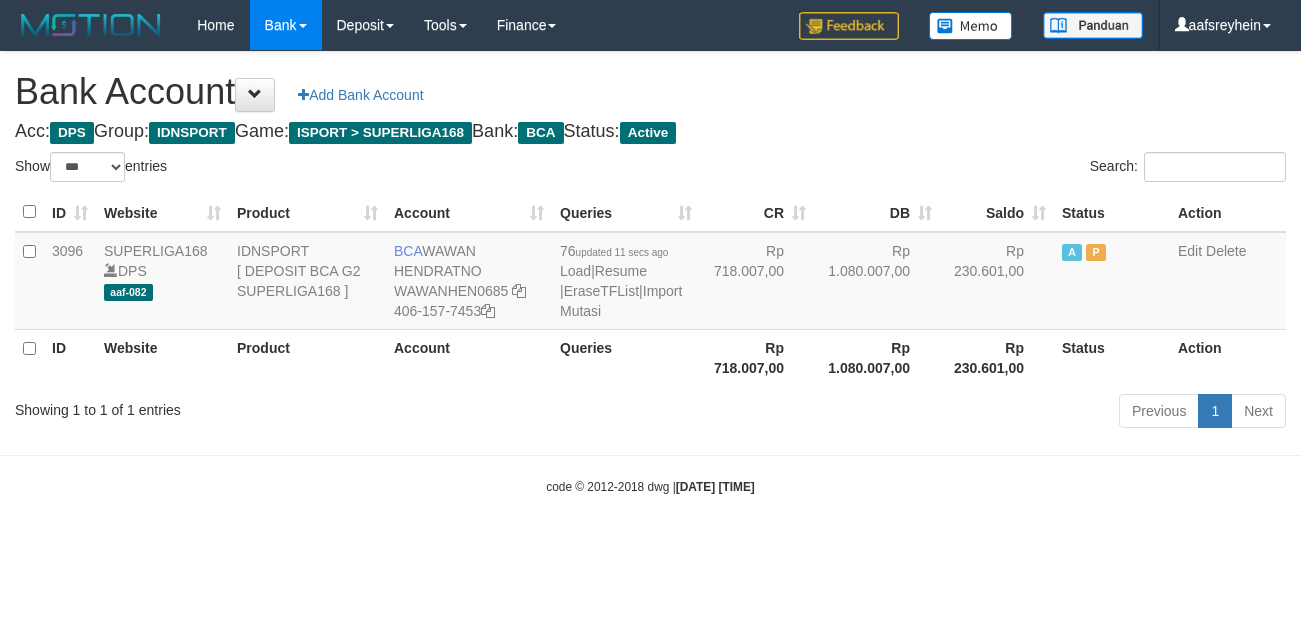 select on "***" 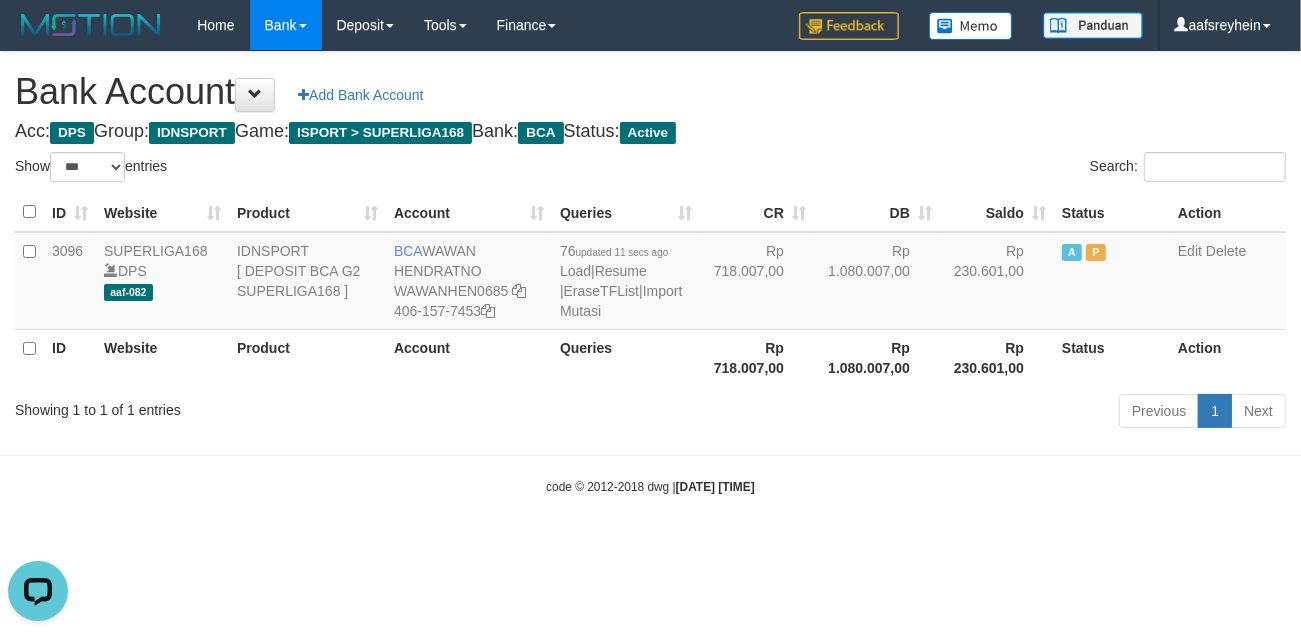 scroll, scrollTop: 0, scrollLeft: 0, axis: both 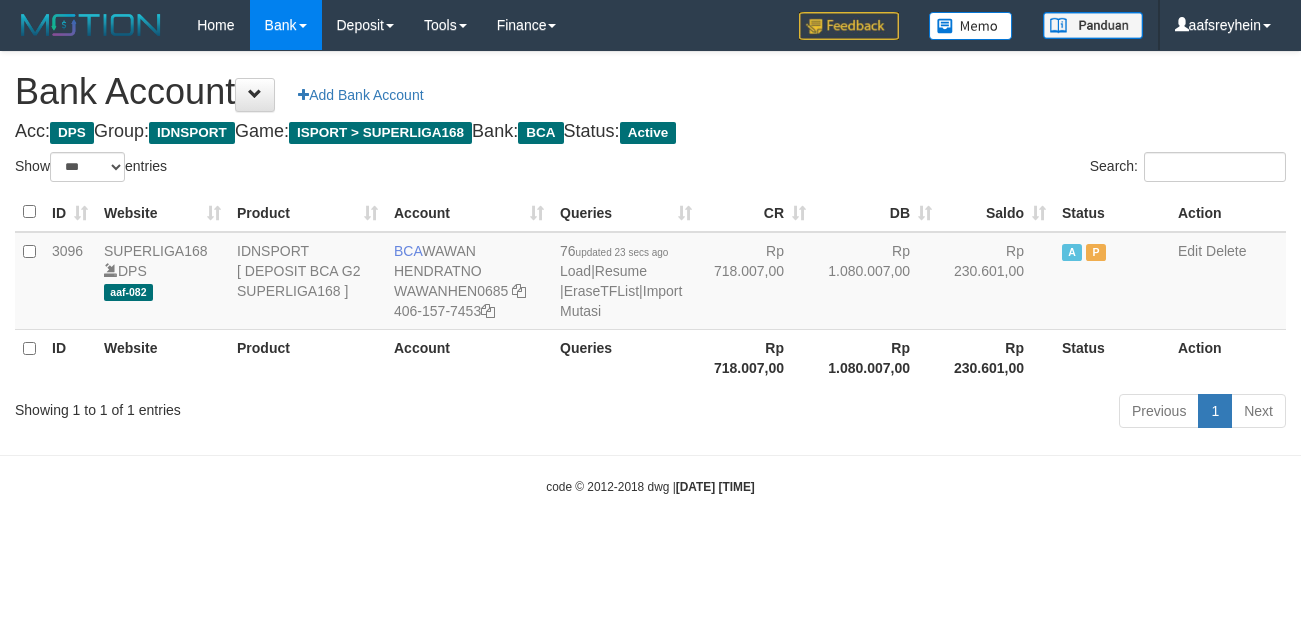 select on "***" 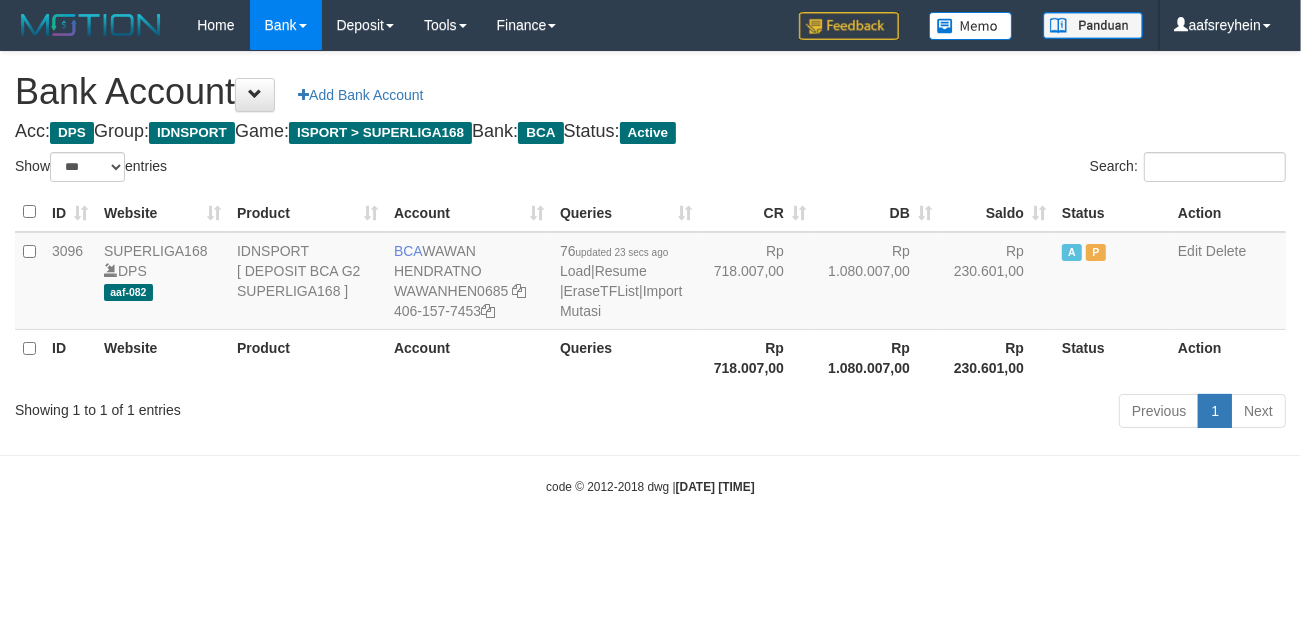 click on "Toggle navigation
Home
Bank
Account List
Load
By Website
Group
[ISPORT]													SUPERLIGA168
By Load Group (DPS)
-" at bounding box center [650, 273] 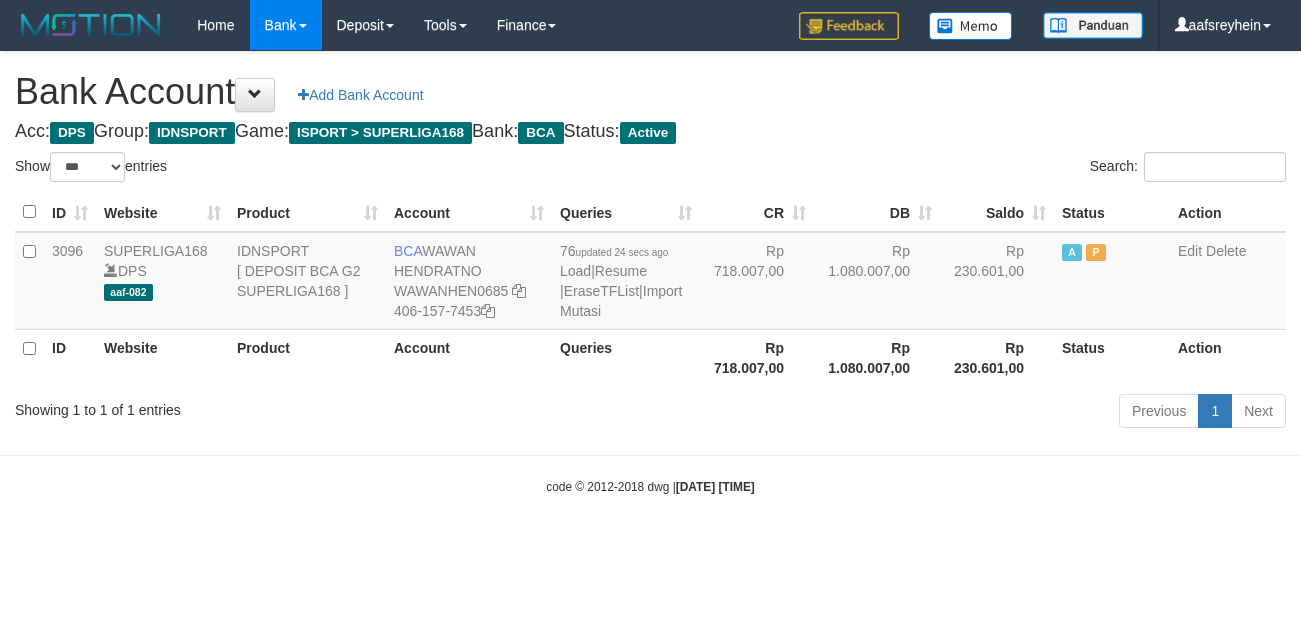 select on "***" 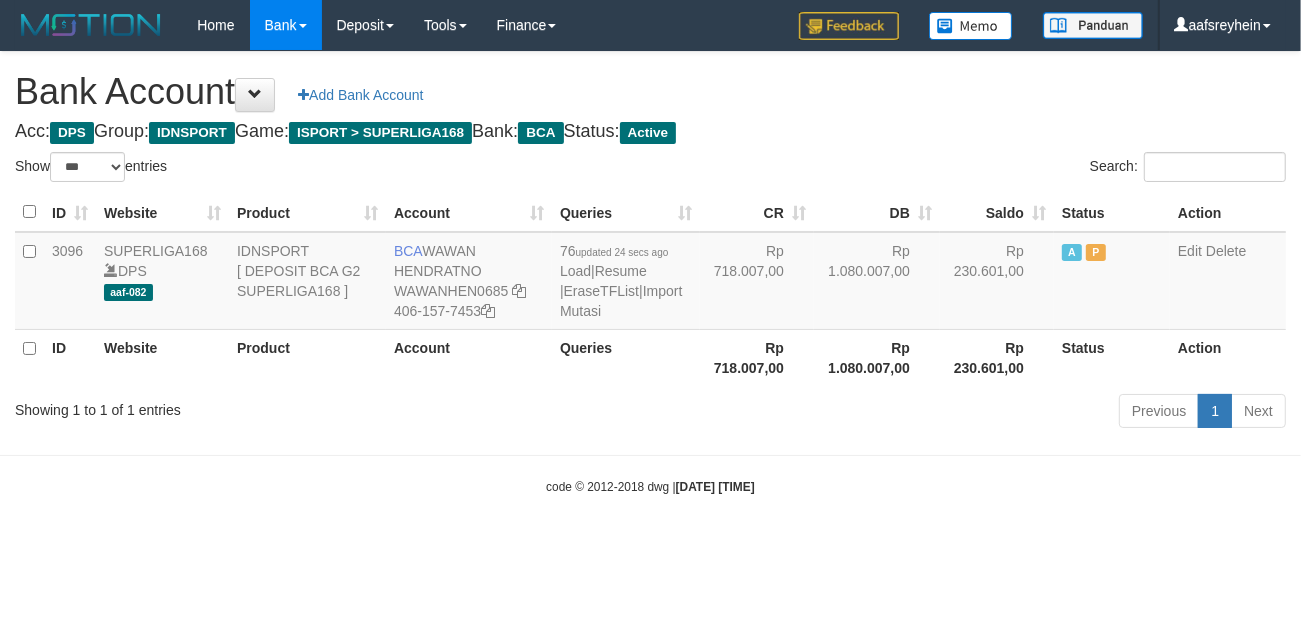 click on "Toggle navigation
Home
Bank
Account List
Load
By Website
Group
[ISPORT]													SUPERLIGA168
By Load Group (DPS)
-" at bounding box center (650, 273) 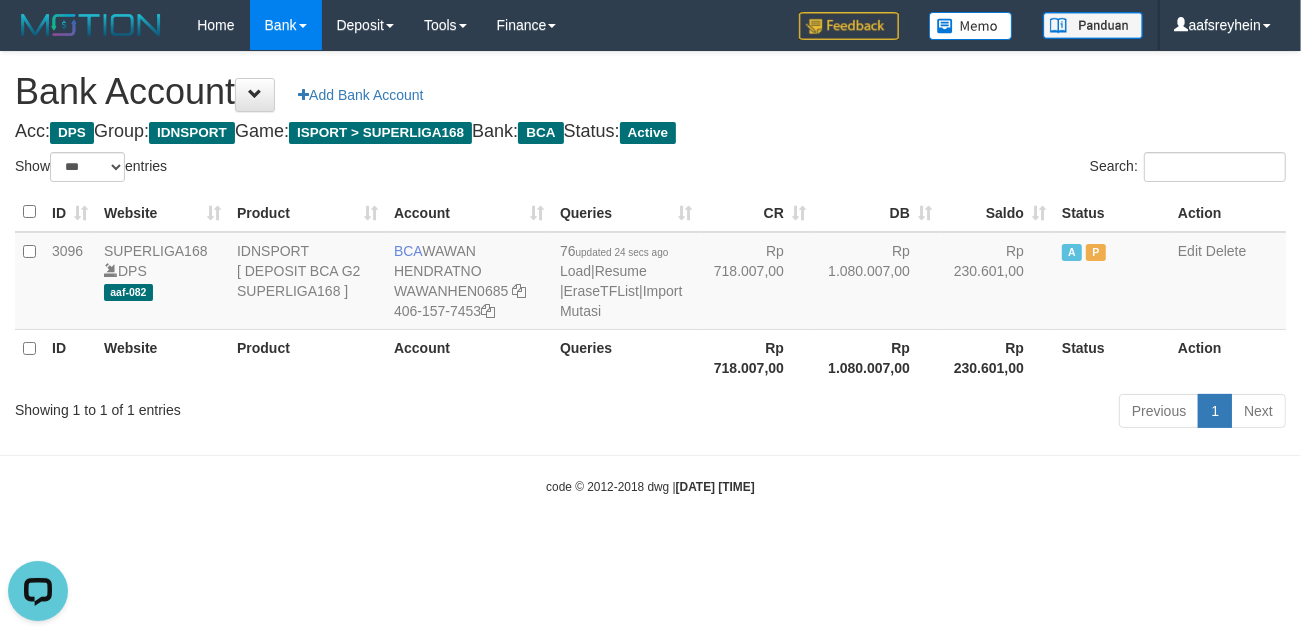 scroll, scrollTop: 0, scrollLeft: 0, axis: both 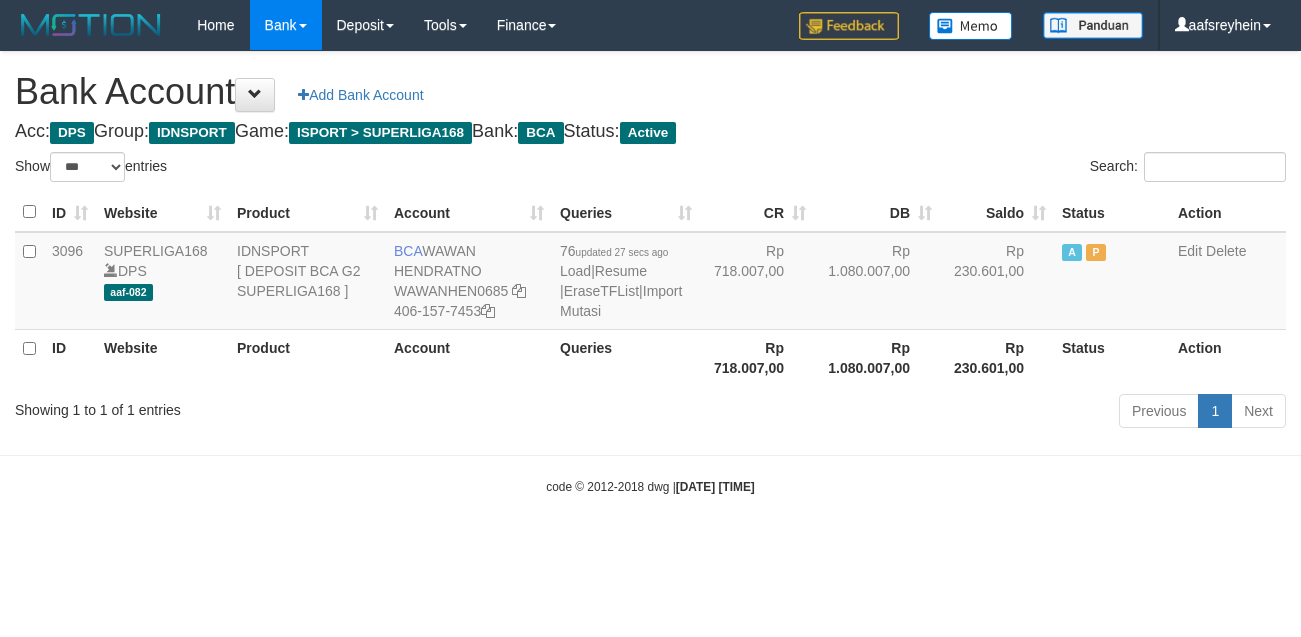 select on "***" 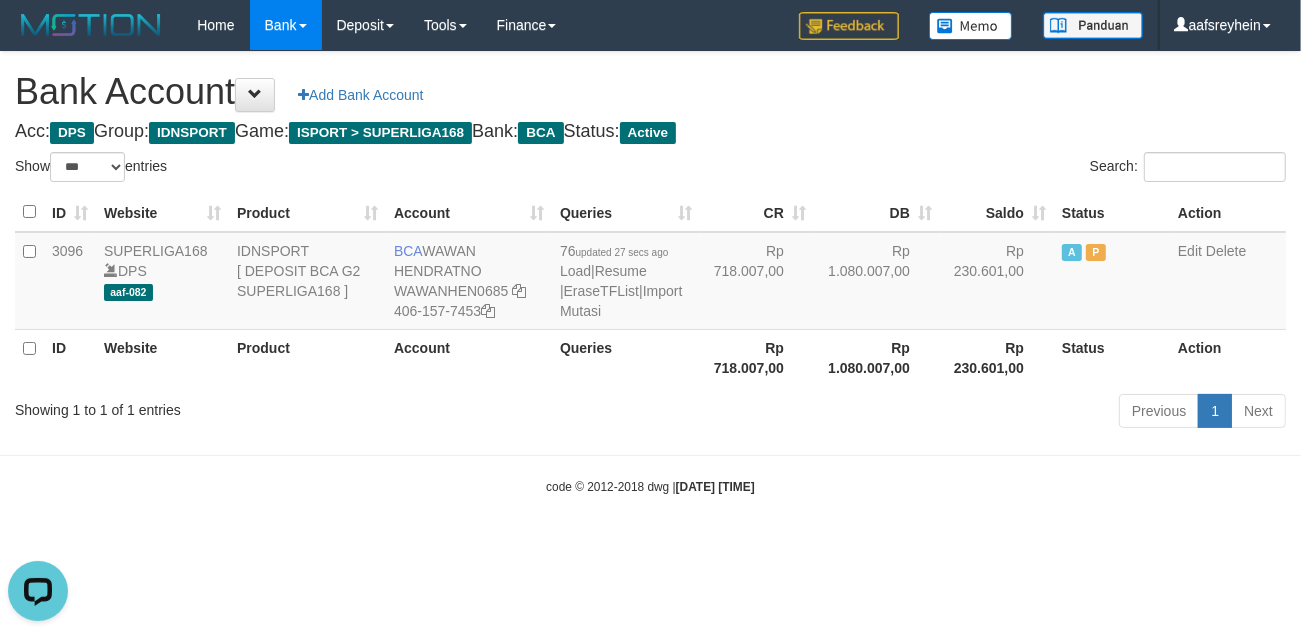 scroll, scrollTop: 0, scrollLeft: 0, axis: both 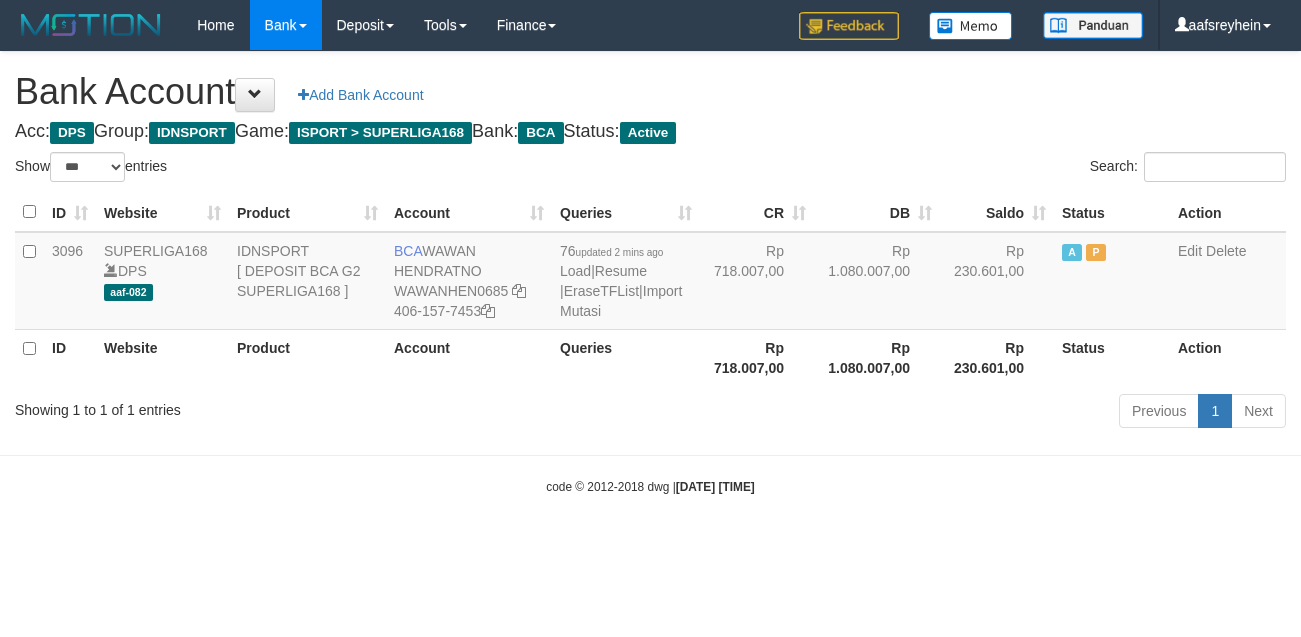 select on "***" 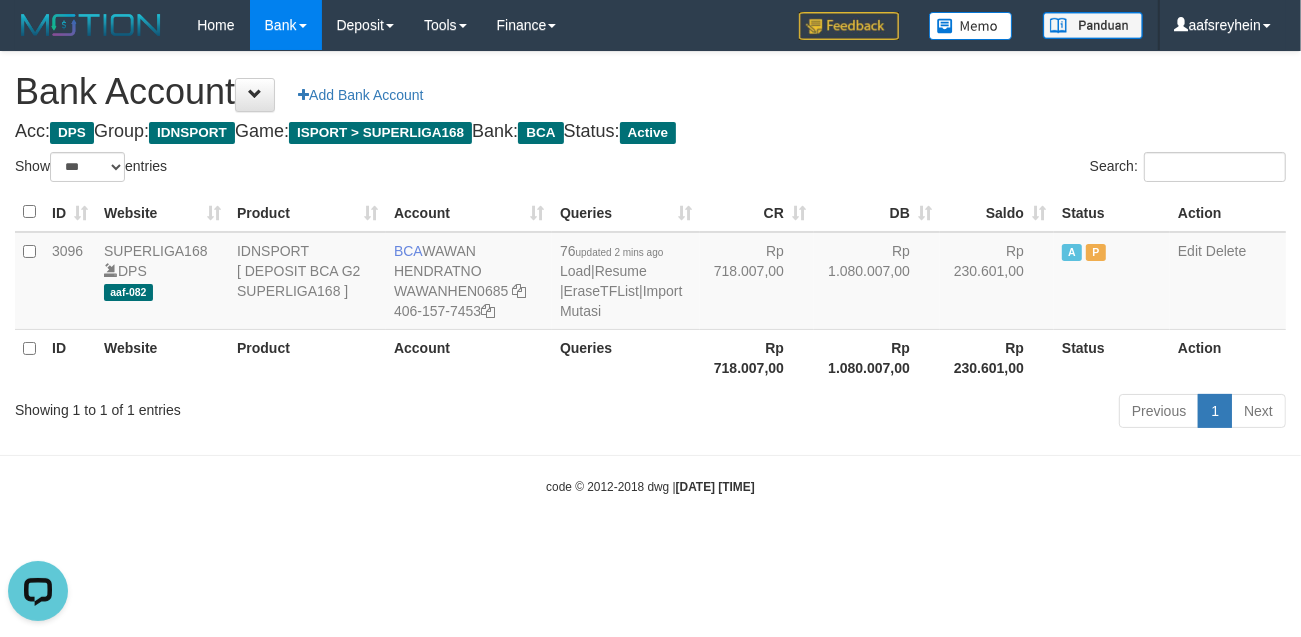 scroll, scrollTop: 0, scrollLeft: 0, axis: both 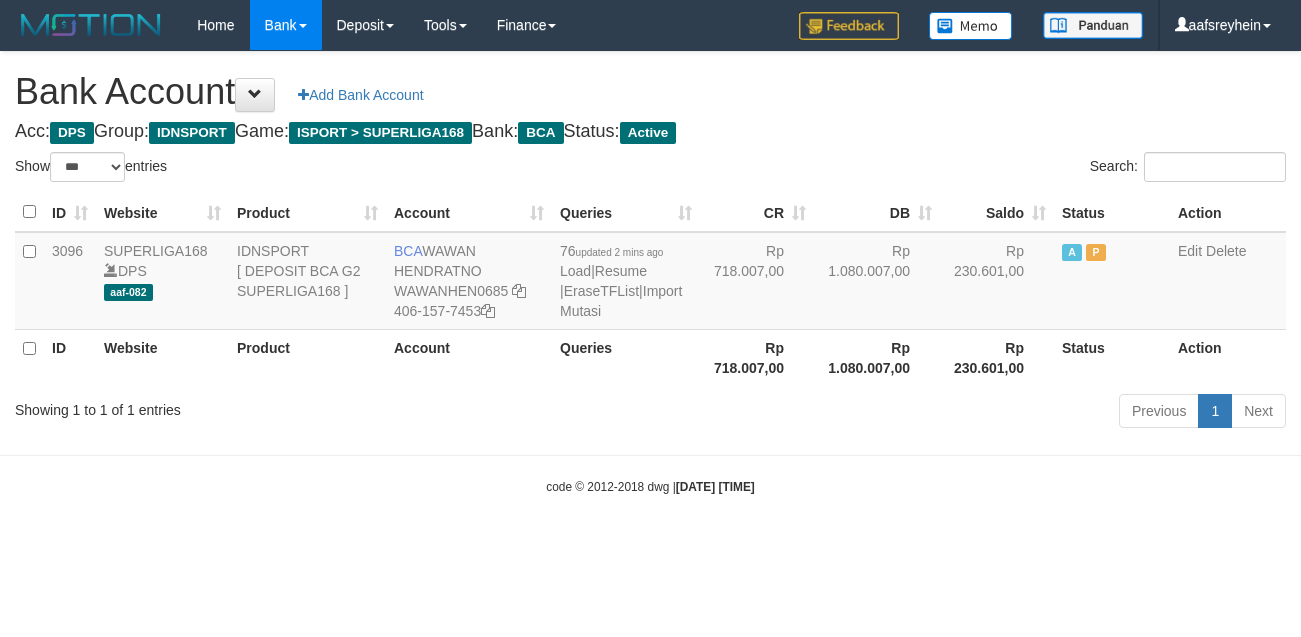 select on "***" 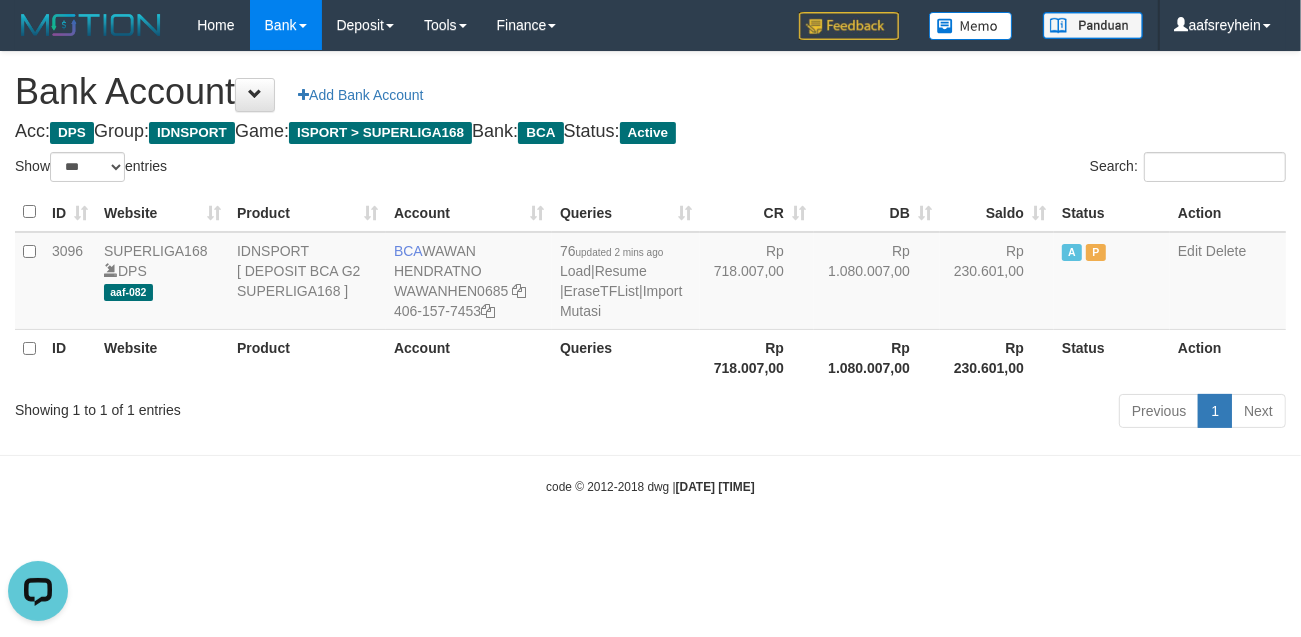 scroll, scrollTop: 0, scrollLeft: 0, axis: both 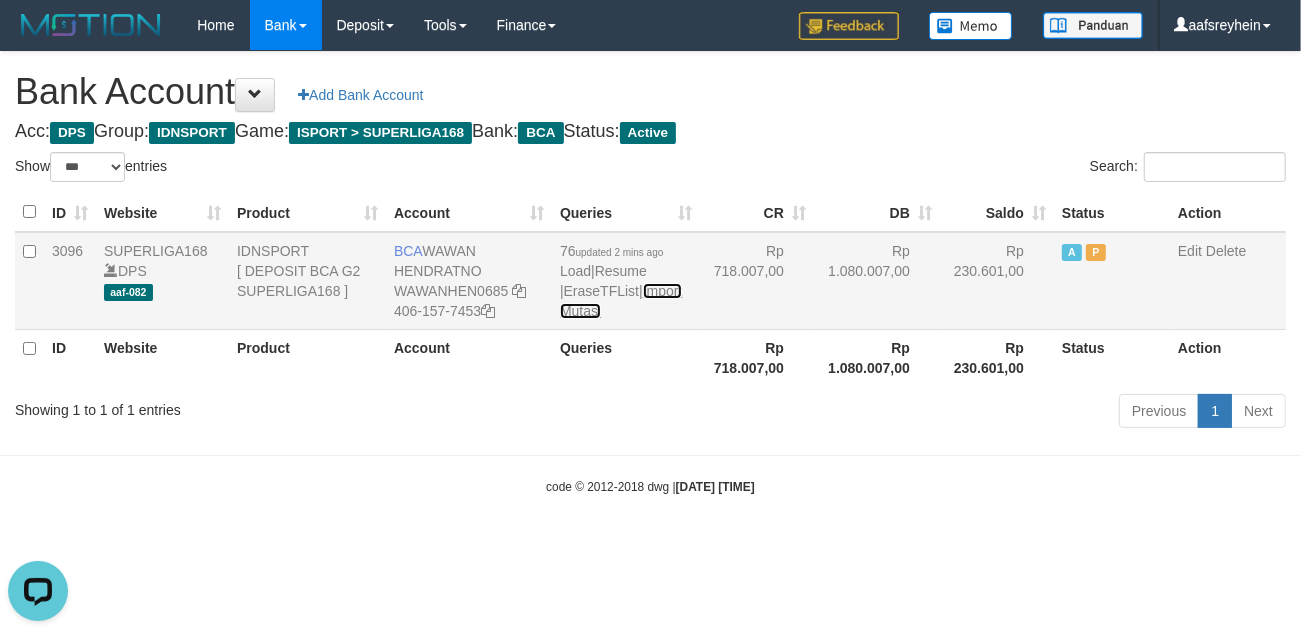 click on "Import Mutasi" at bounding box center (621, 301) 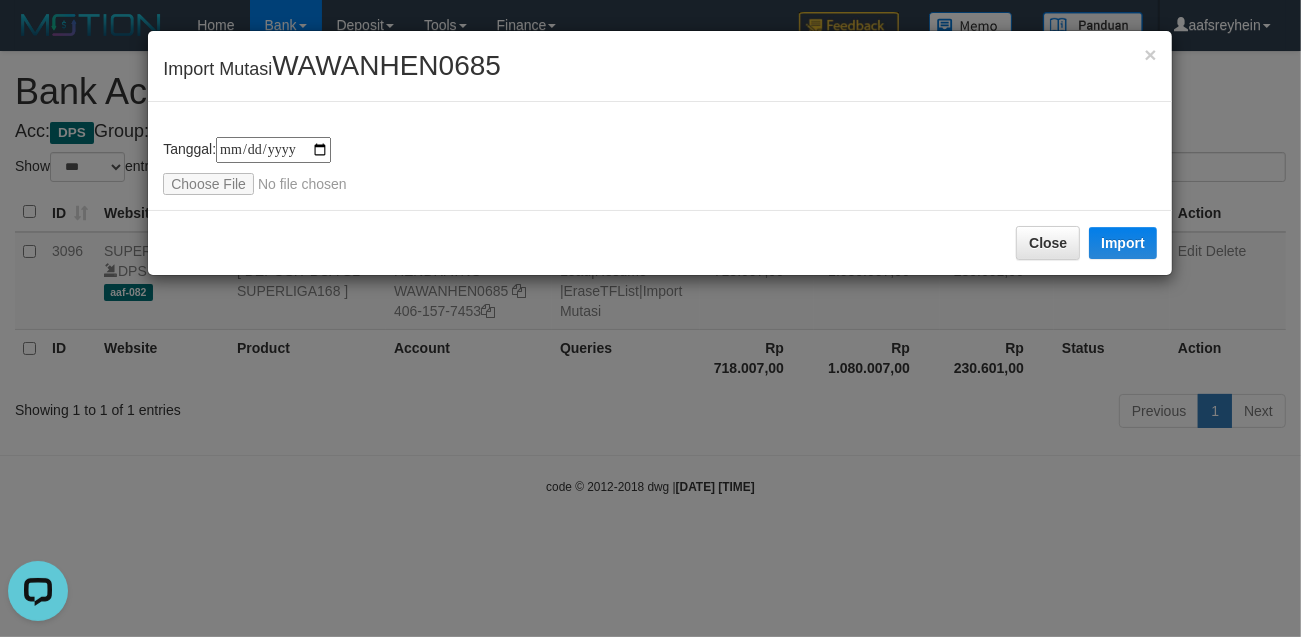 type on "**********" 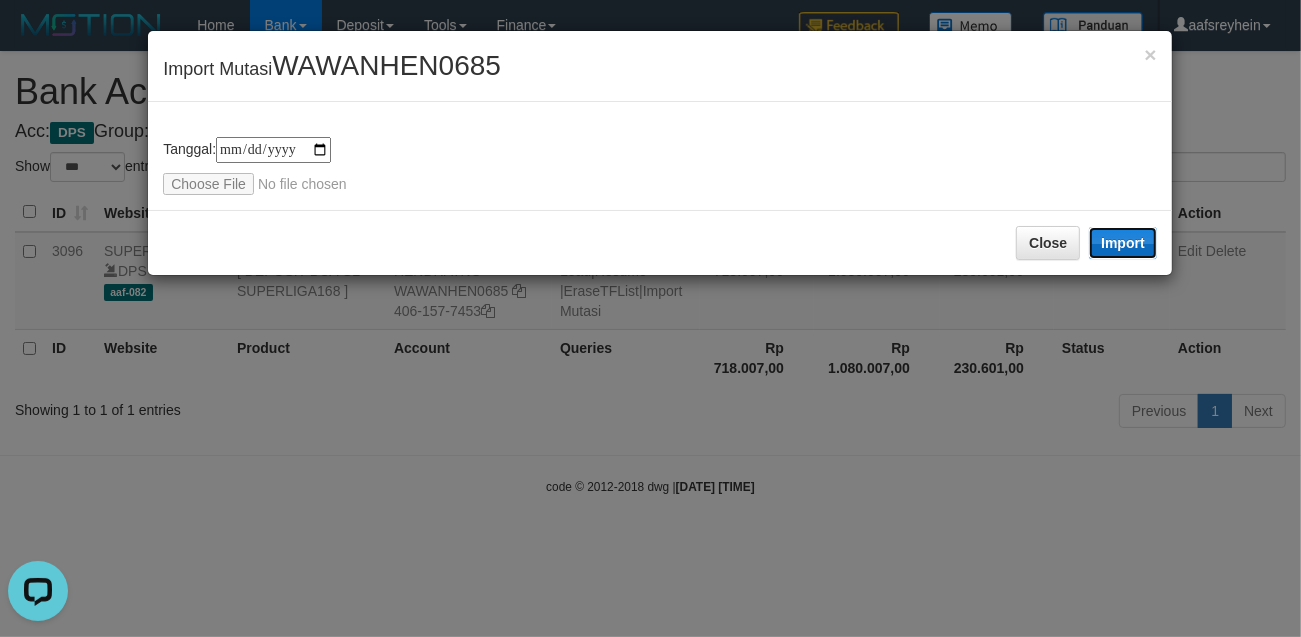 click on "Import" at bounding box center (1123, 243) 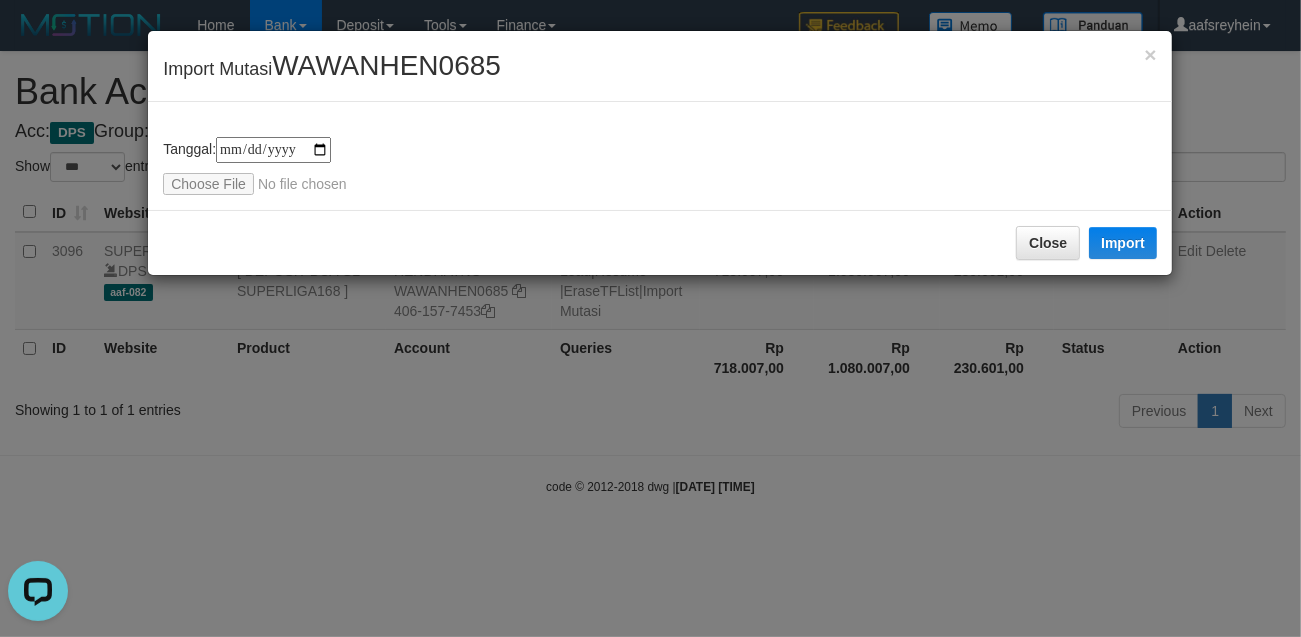 click on "**********" at bounding box center (650, 318) 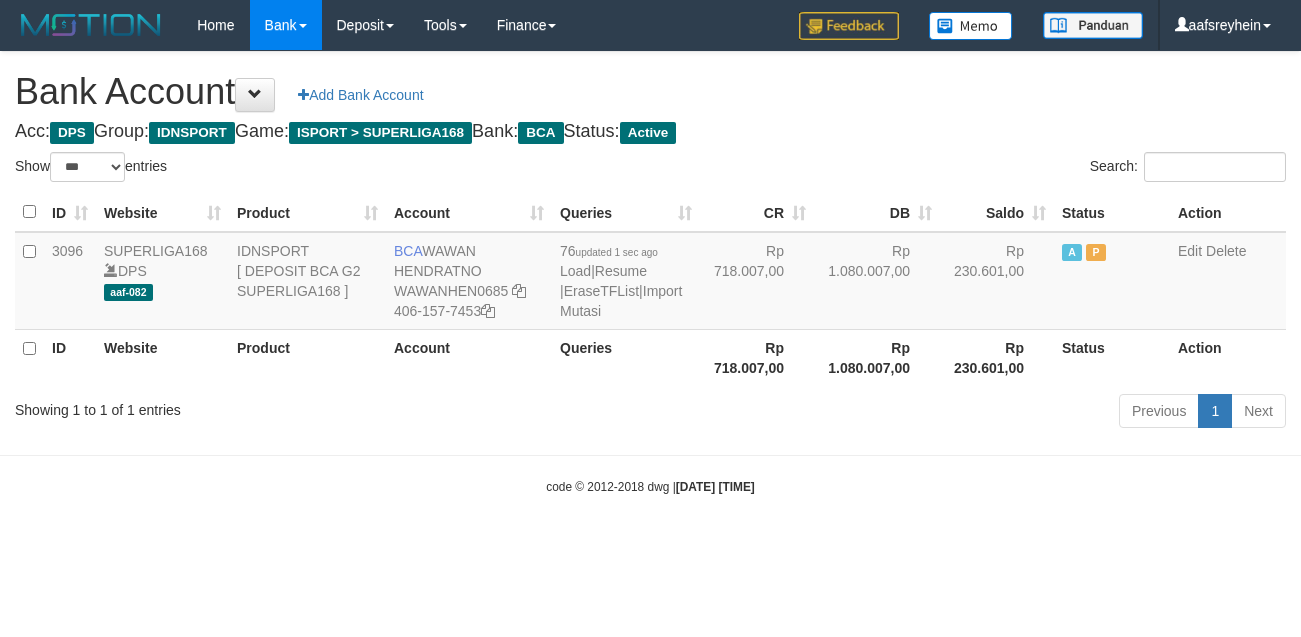 select on "***" 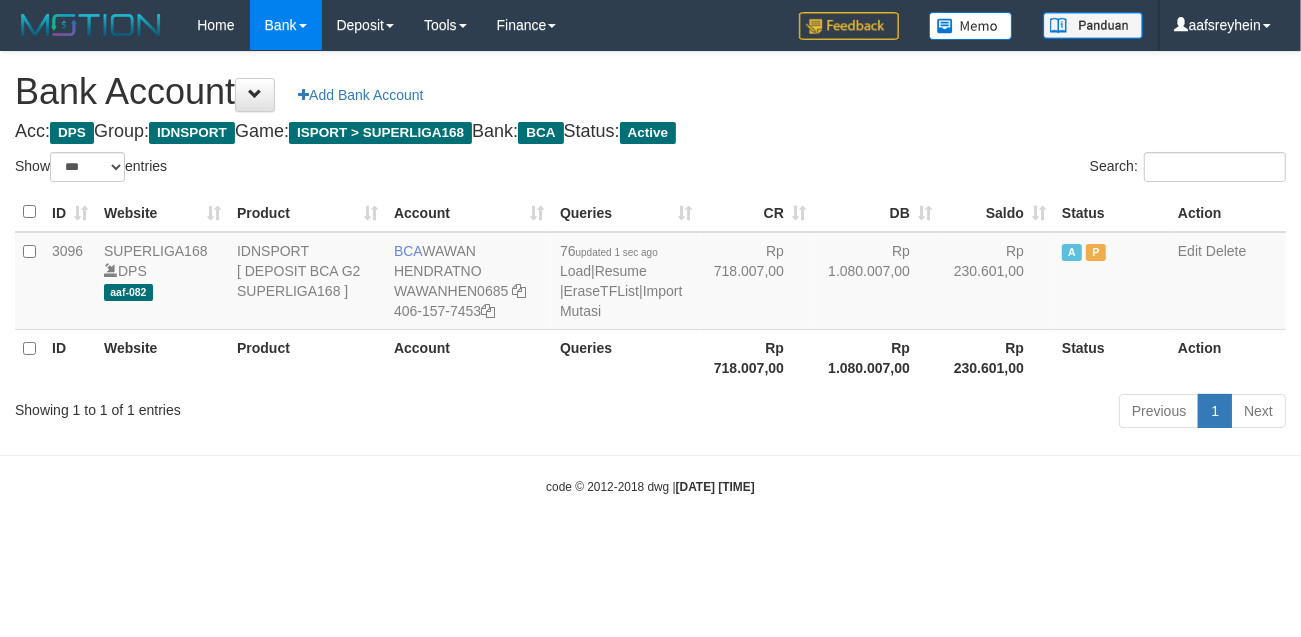 click on "Toggle navigation
Home
Bank
Account List
Load
By Website
Group
[ISPORT]													SUPERLIGA168
By Load Group (DPS)
-" at bounding box center (650, 273) 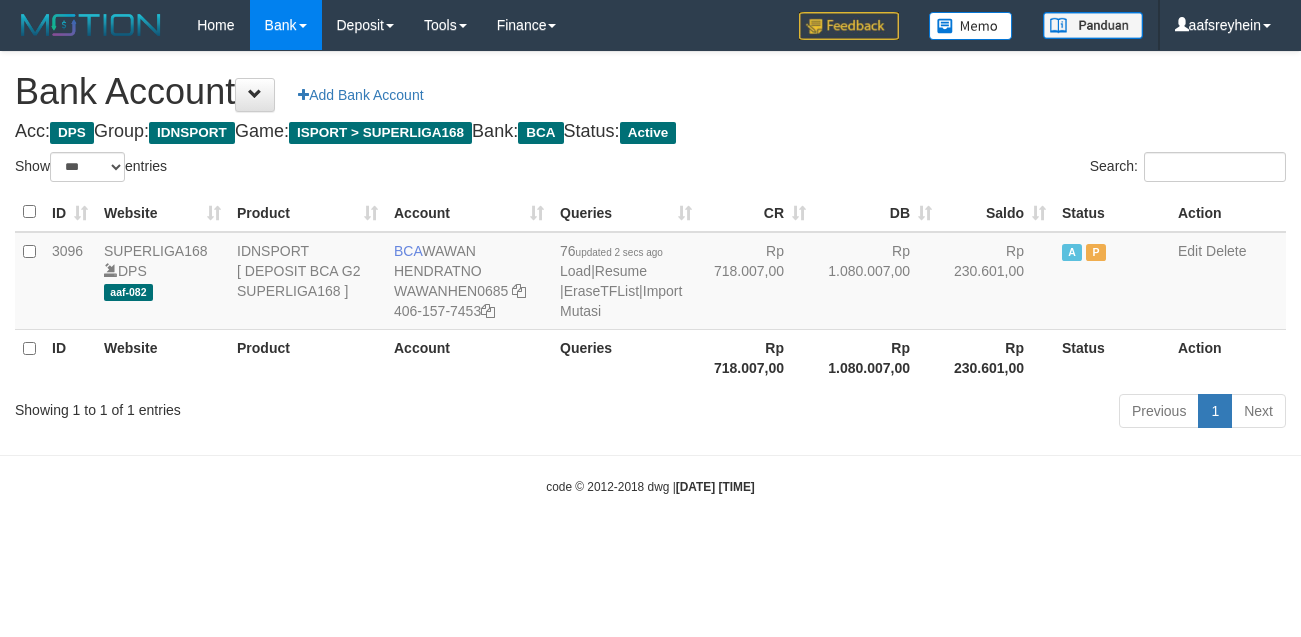 select on "***" 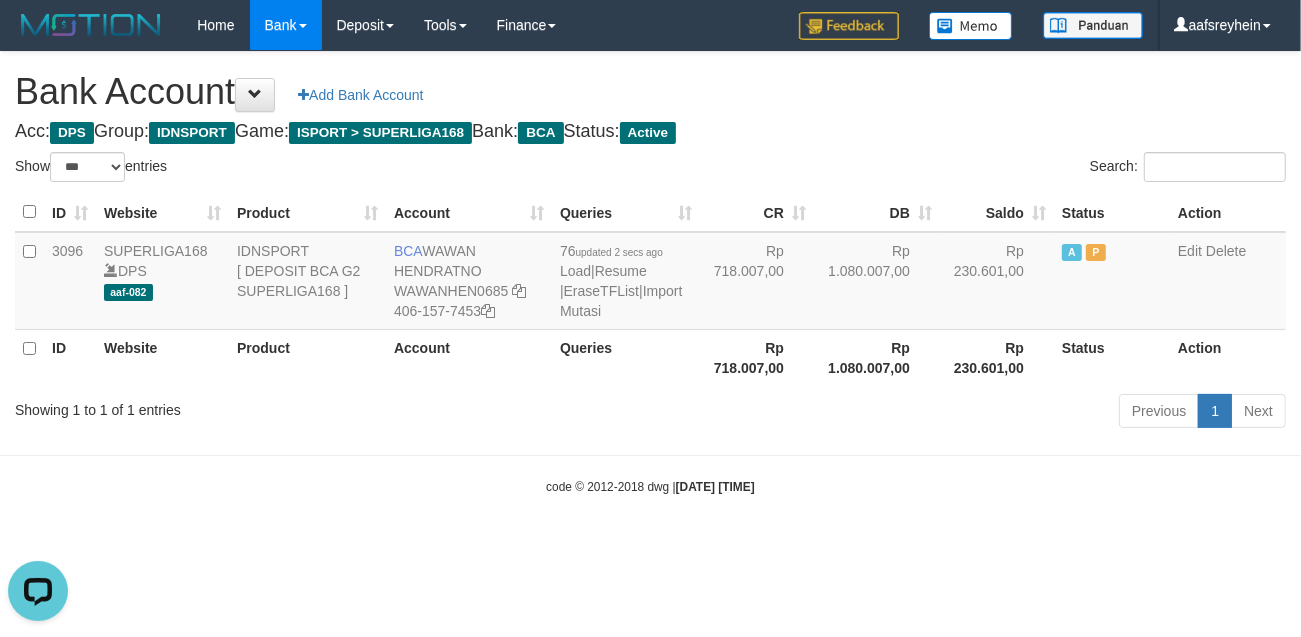 scroll, scrollTop: 0, scrollLeft: 0, axis: both 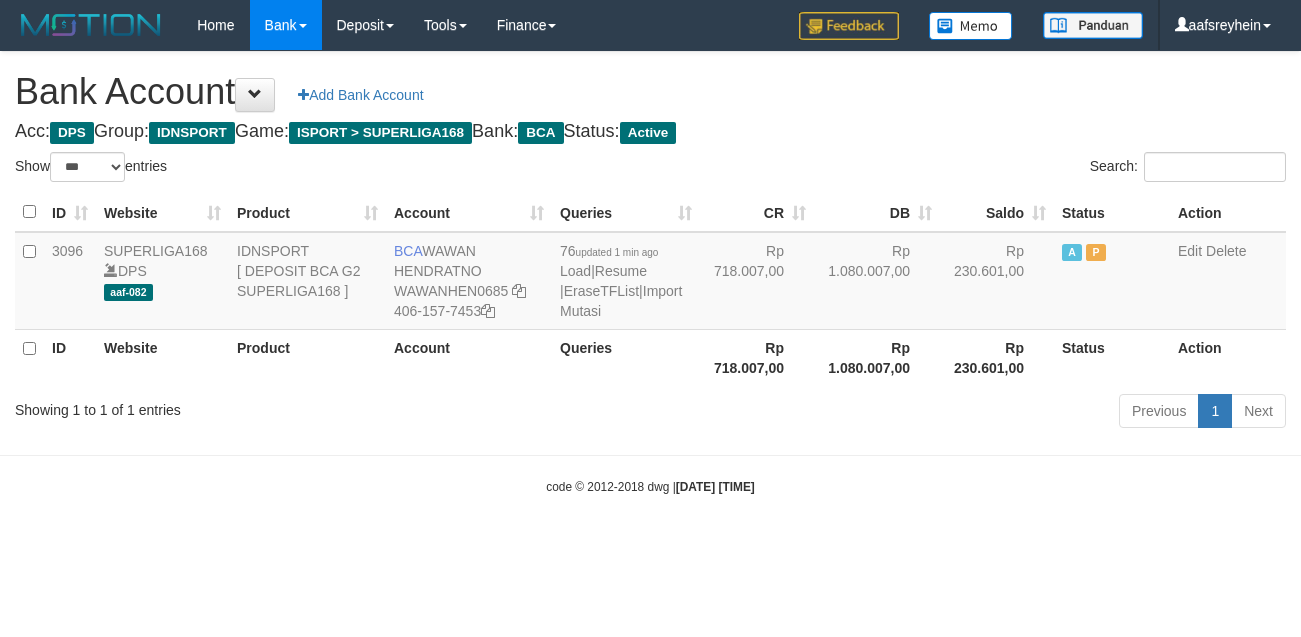 select on "***" 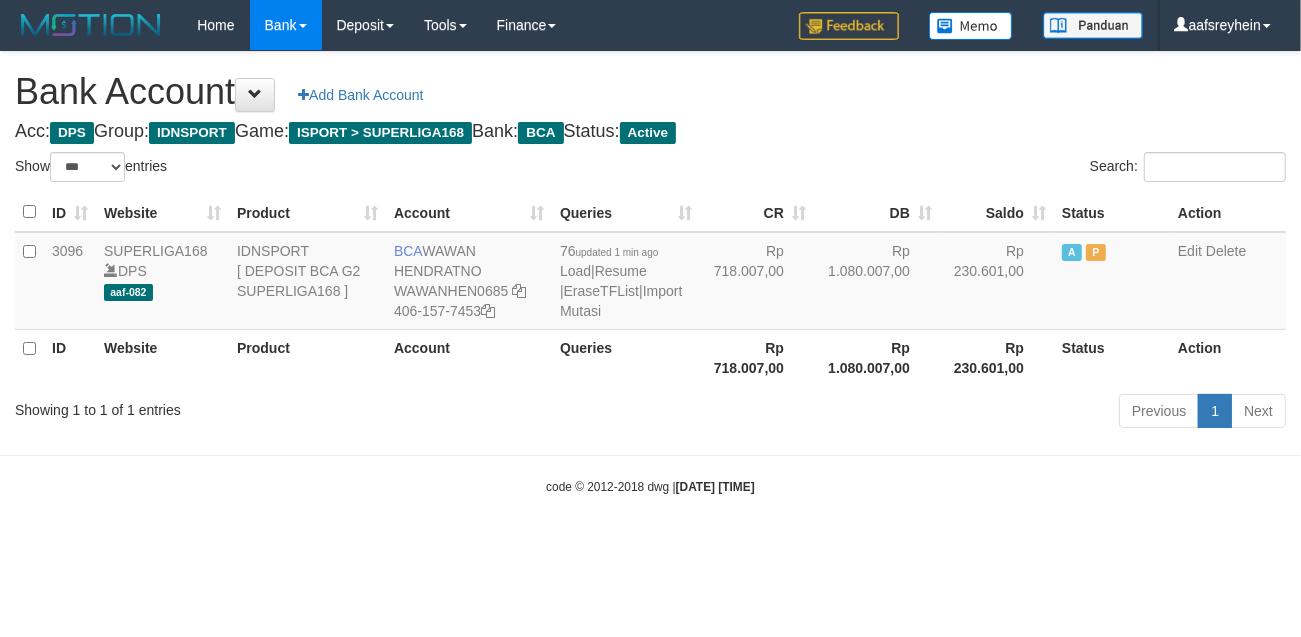 click on "code © 2012-2018 dwg |  2025/07/12 02:56:00" at bounding box center [650, 486] 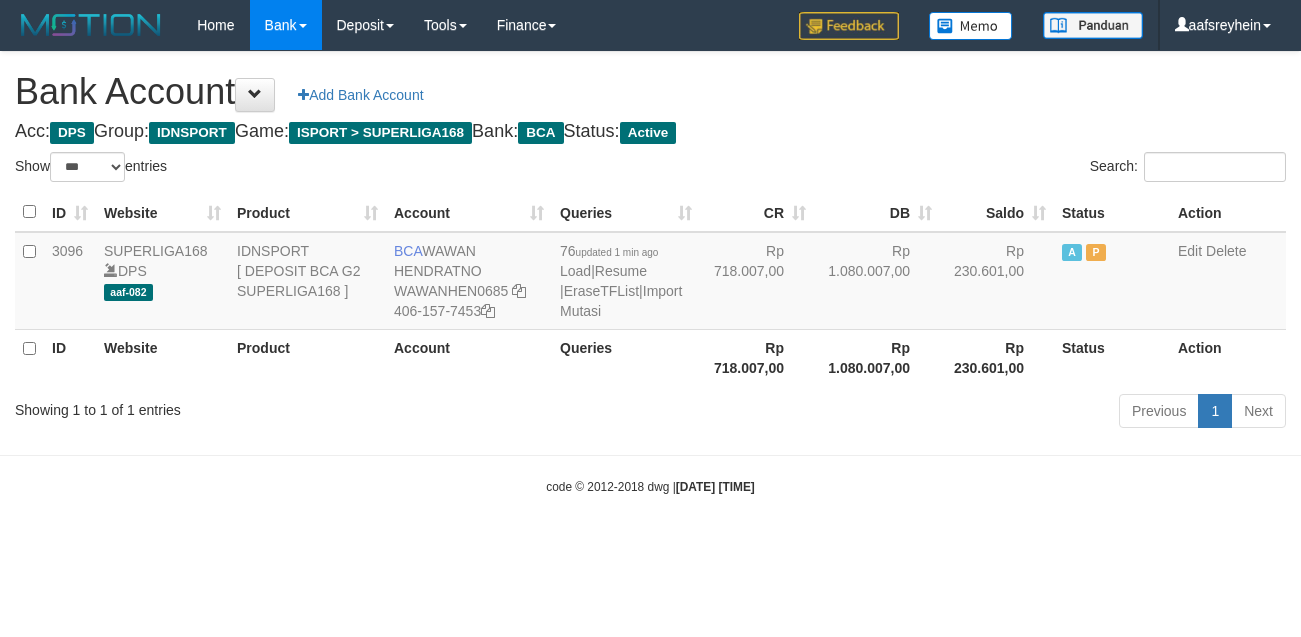 select on "***" 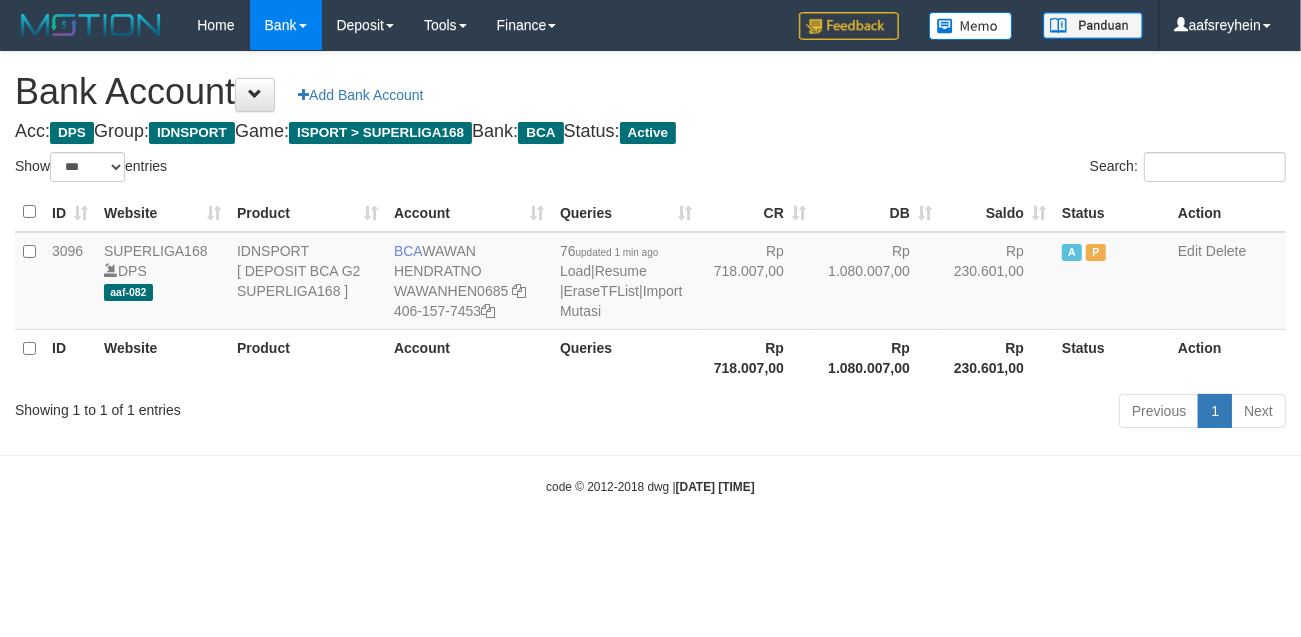 click on "Toggle navigation
Home
Bank
Account List
Load
By Website
Group
[ISPORT]													SUPERLIGA168
By Load Group (DPS)
-" at bounding box center [650, 273] 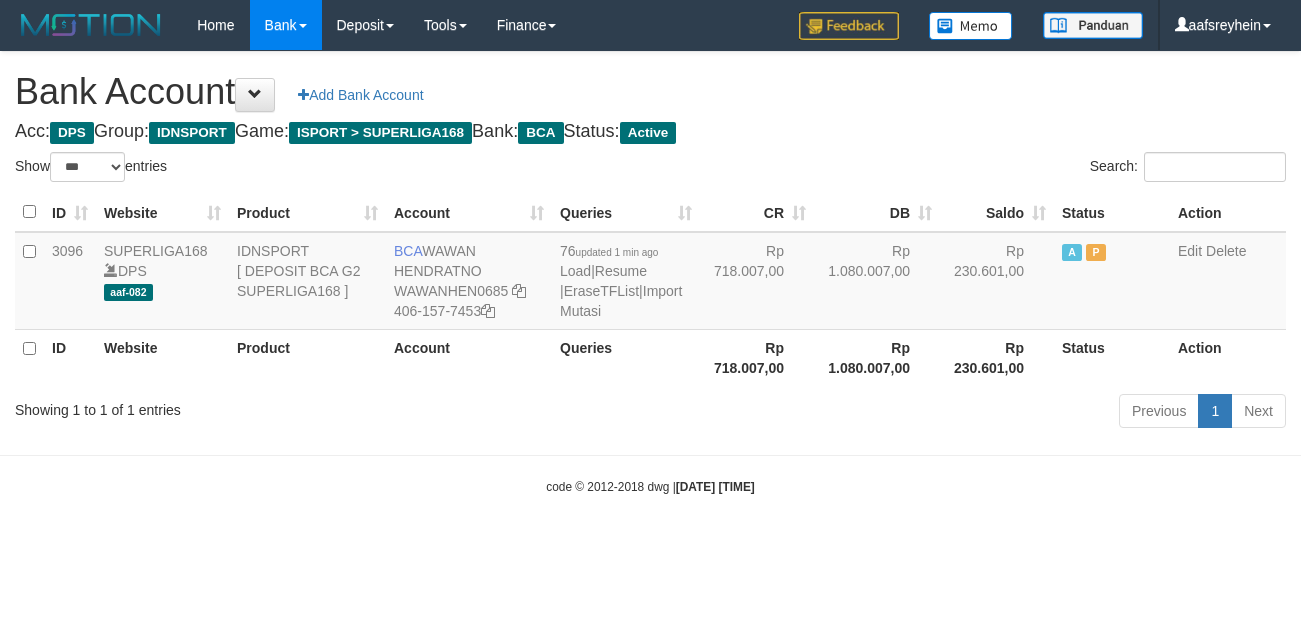 select on "***" 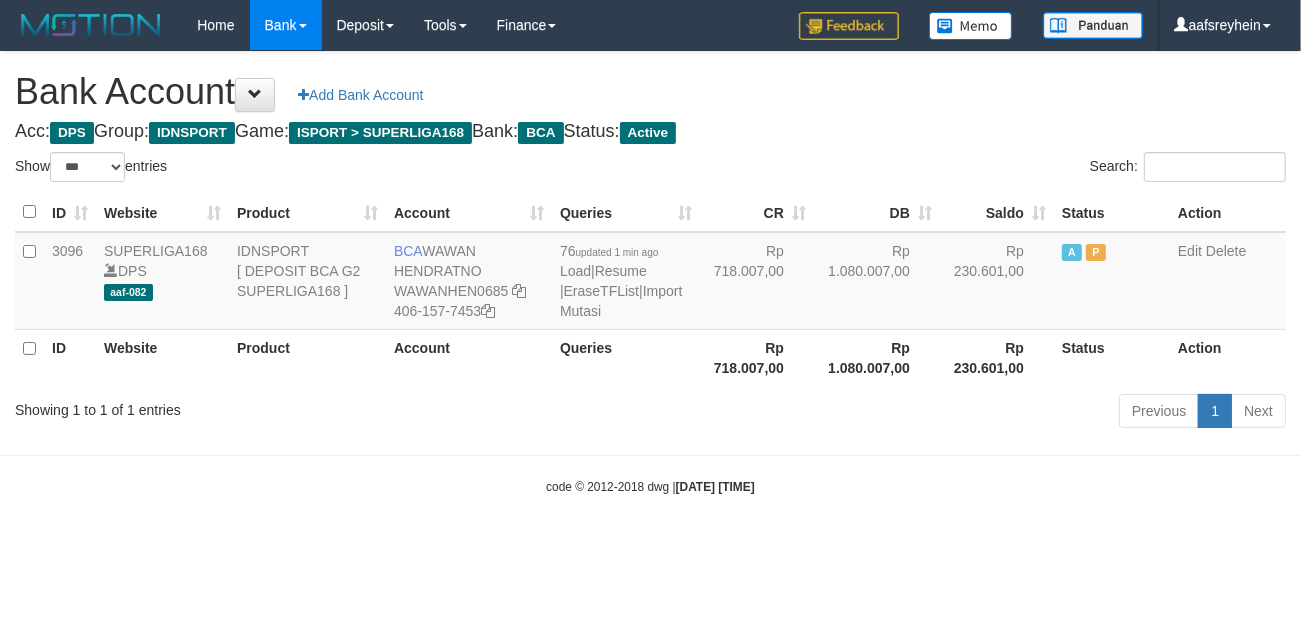 click on "Acc: 										 DPS
Group:   IDNSPORT    		Game:   ISPORT > SUPERLIGA168    		Bank:   BCA    		Status:  Active" at bounding box center [650, 132] 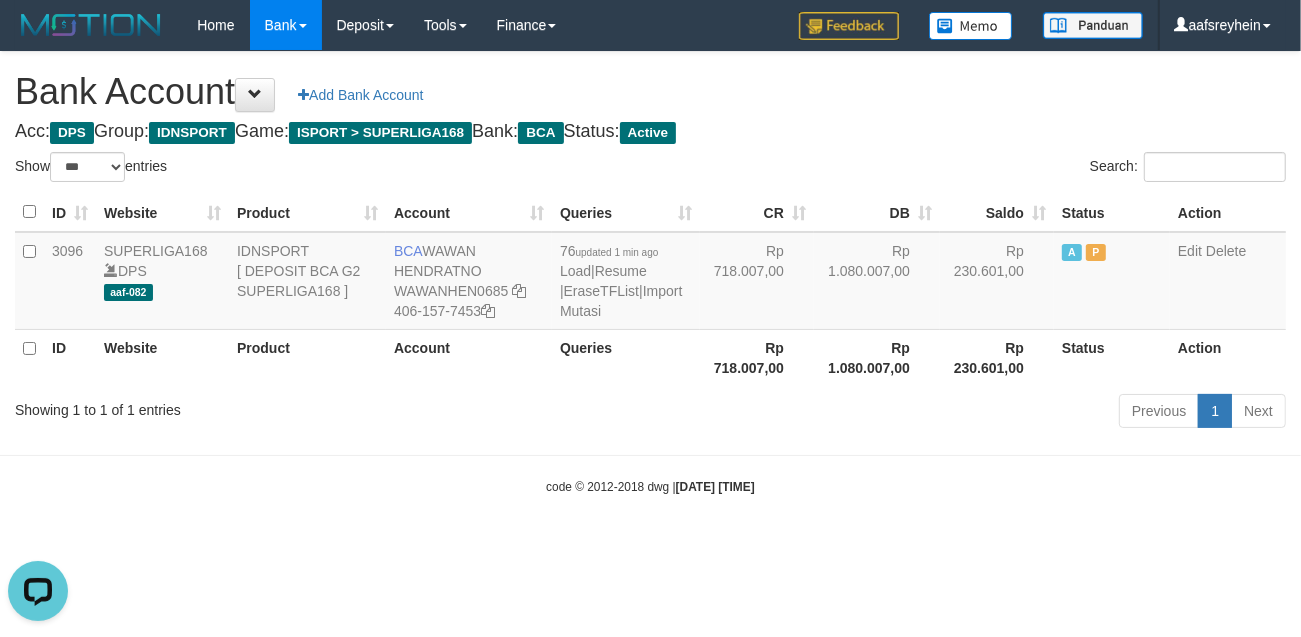 scroll, scrollTop: 0, scrollLeft: 0, axis: both 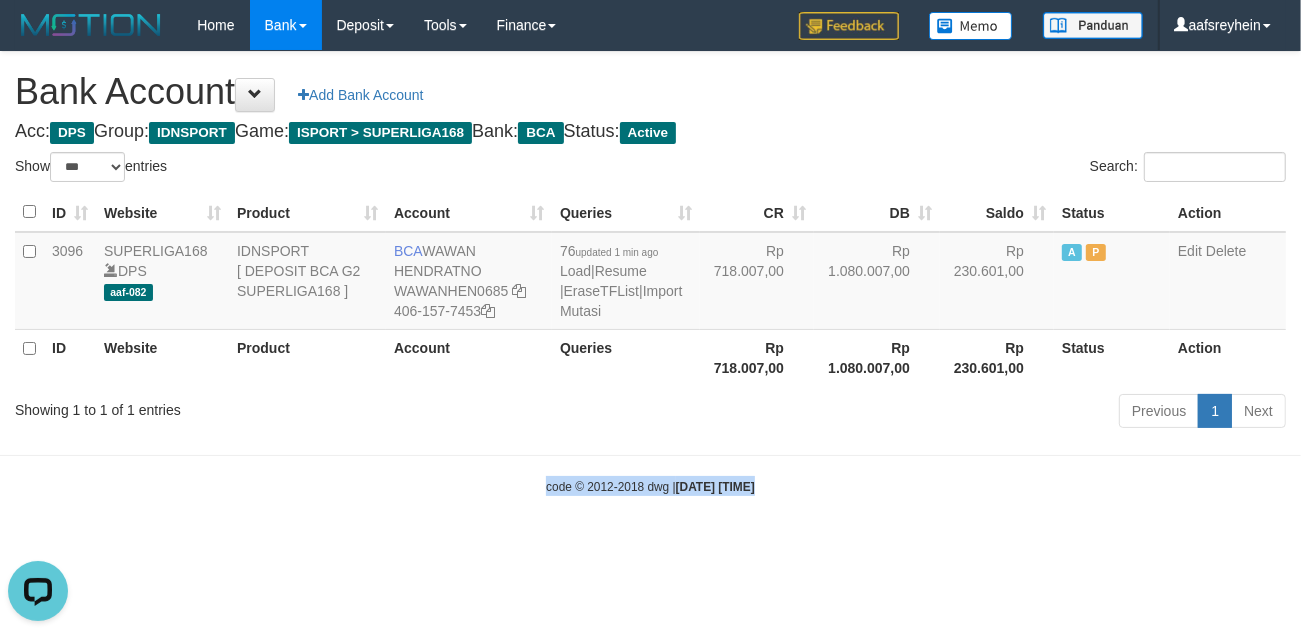 click on "Toggle navigation
Home
Bank
Account List
Load
By Website
Group
[ISPORT]													SUPERLIGA168
By Load Group (DPS)
-" at bounding box center (650, 273) 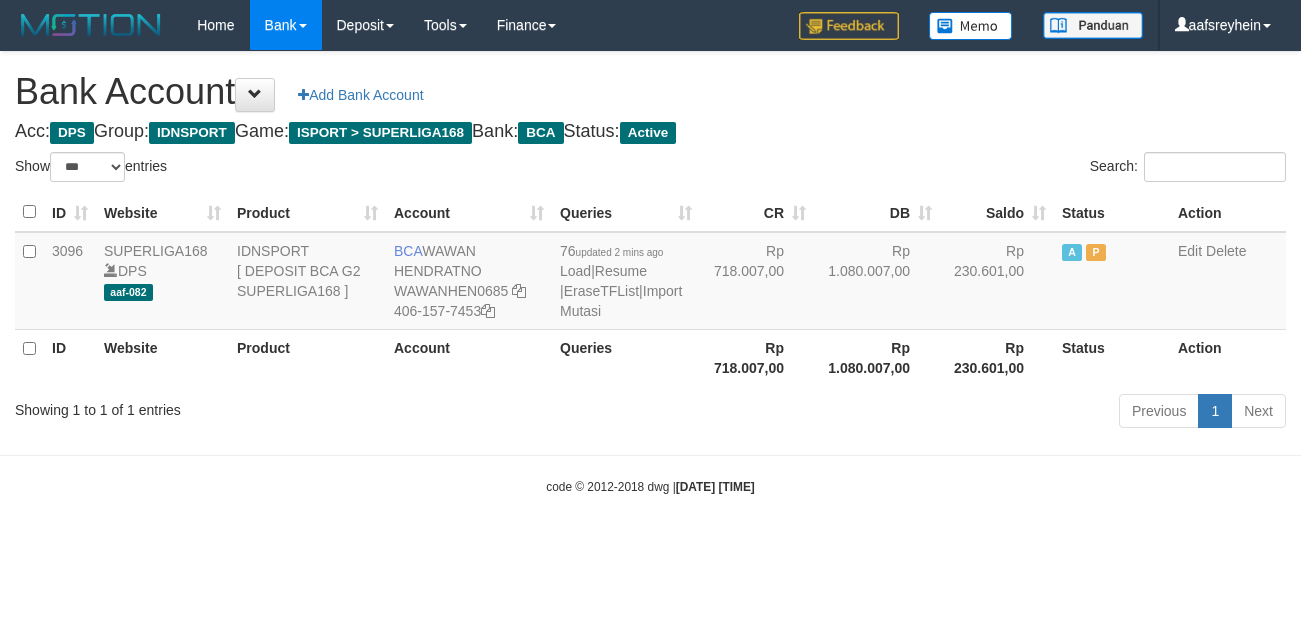 select on "***" 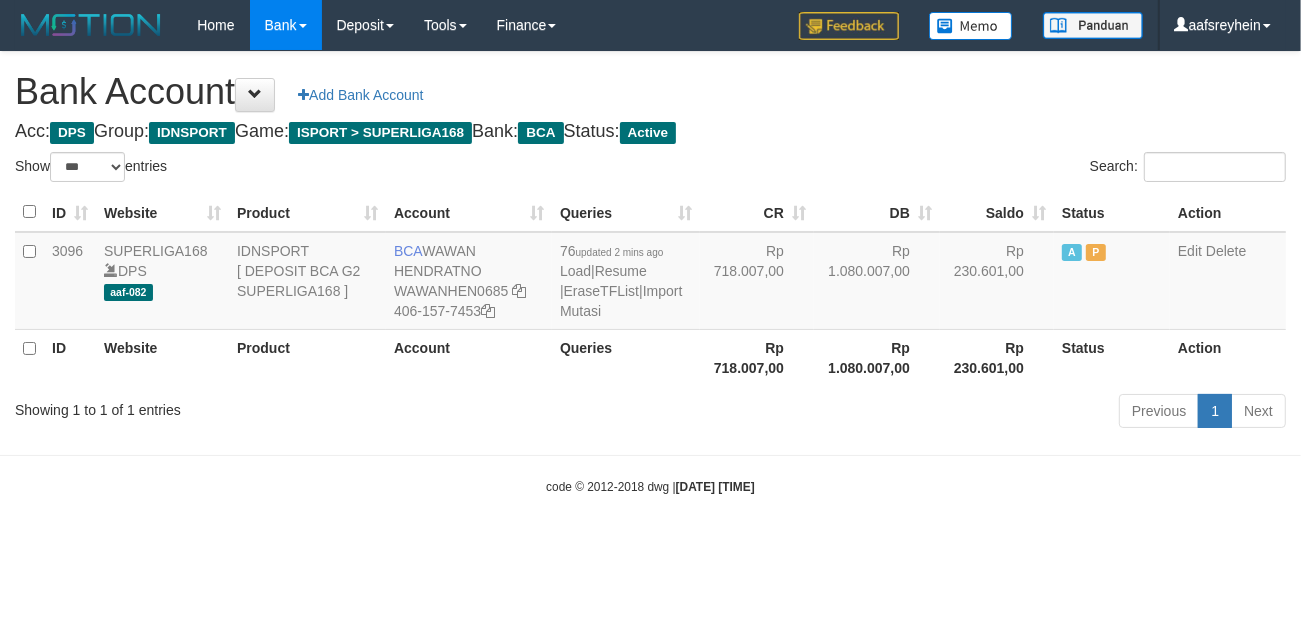 click on "code © 2012-2018 dwg |  2025/07/12 02:56:22" at bounding box center (650, 486) 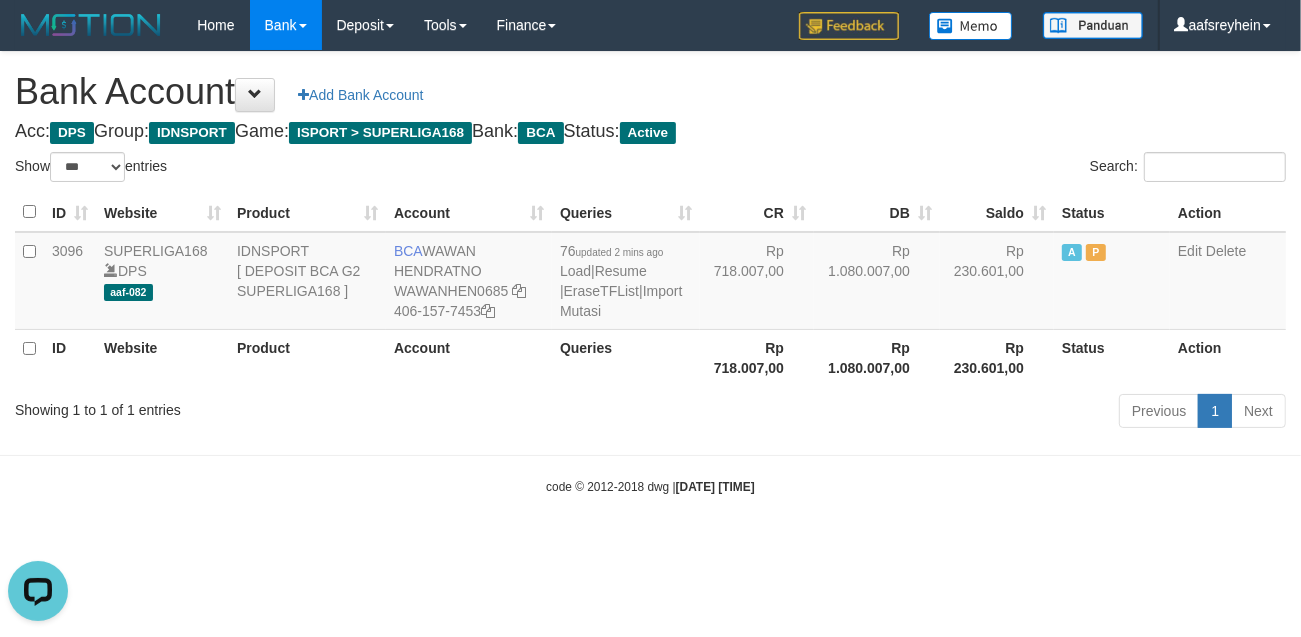 scroll, scrollTop: 0, scrollLeft: 0, axis: both 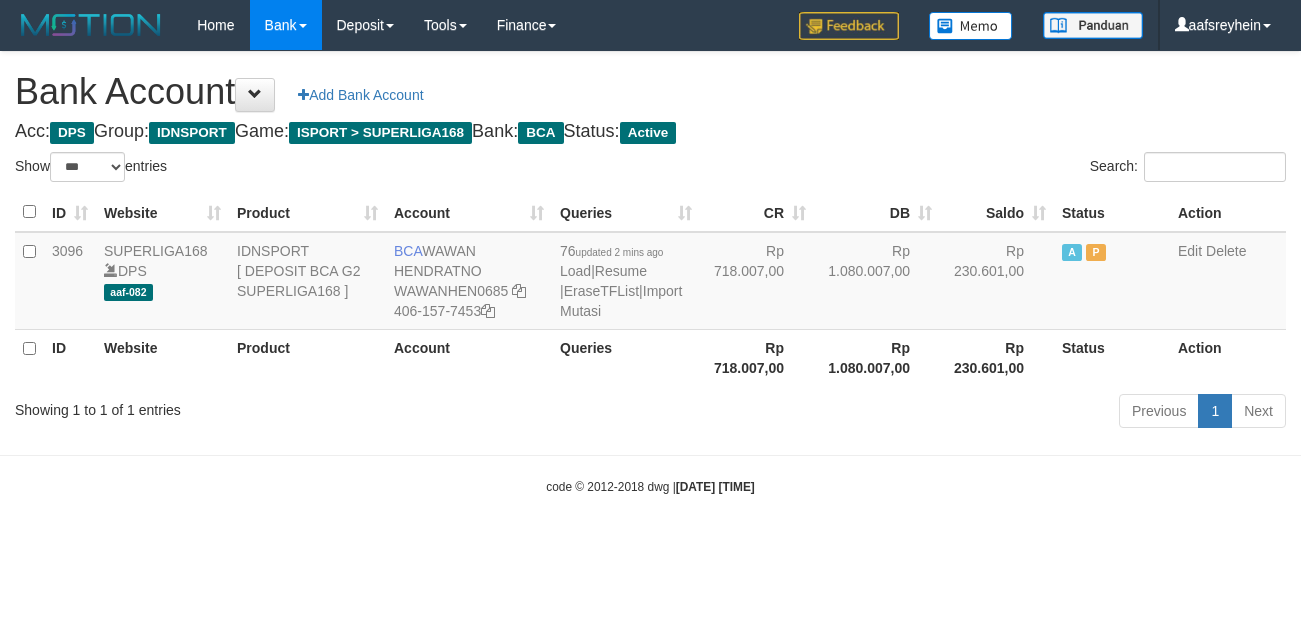 select on "***" 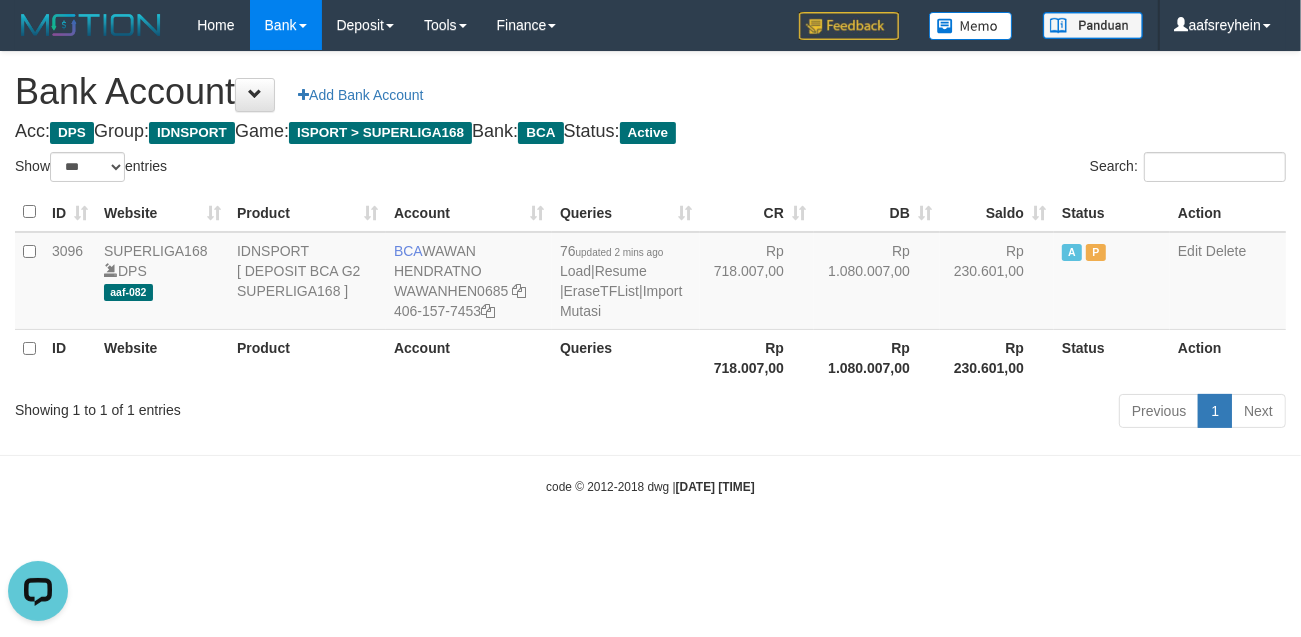 scroll, scrollTop: 0, scrollLeft: 0, axis: both 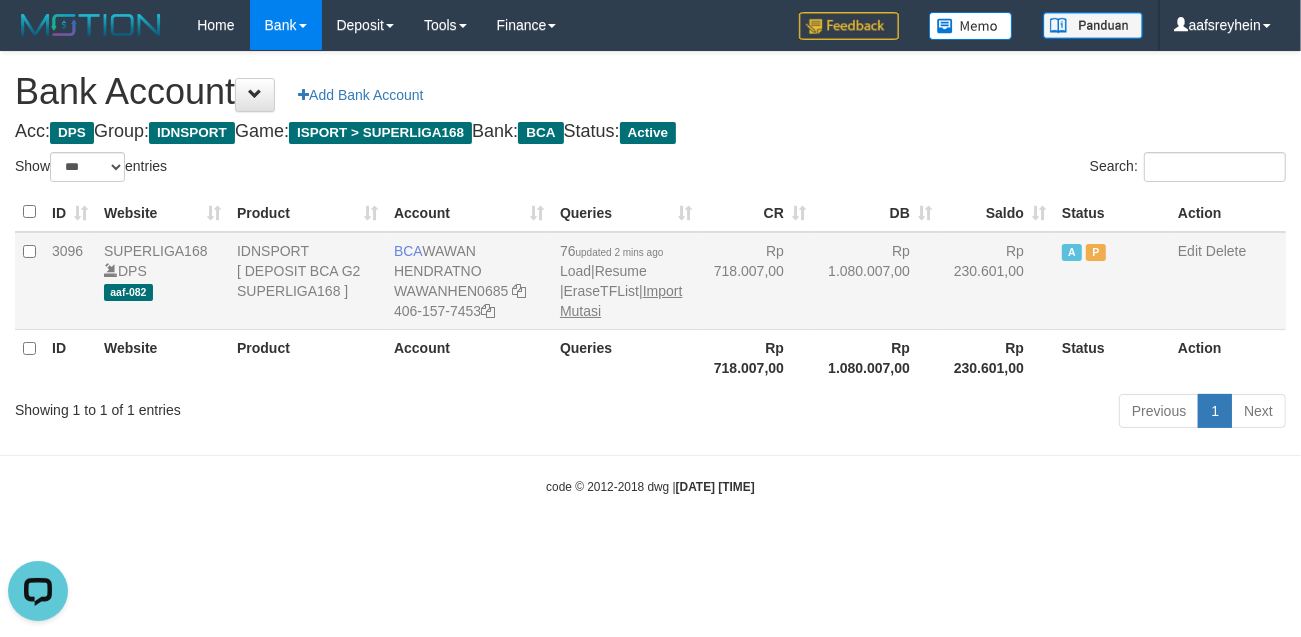 click on "76  updated 2 mins ago
Load
|
Resume
|
EraseTFList
|
Import Mutasi" at bounding box center (626, 281) 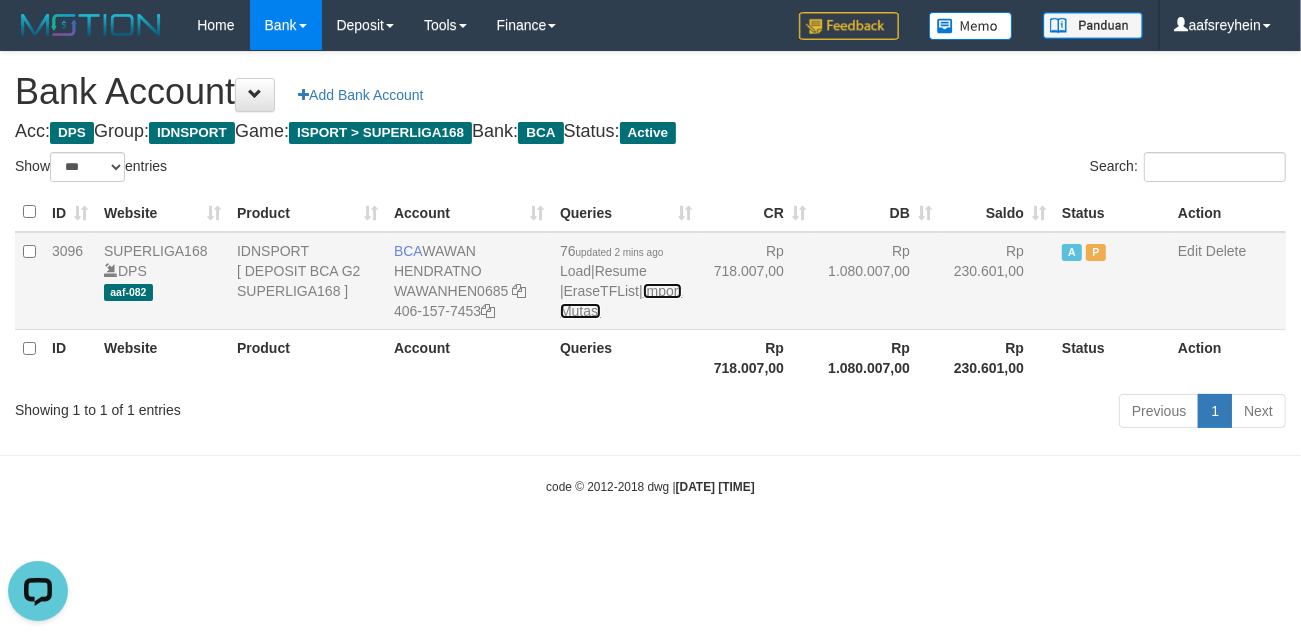 click on "Import Mutasi" at bounding box center [621, 301] 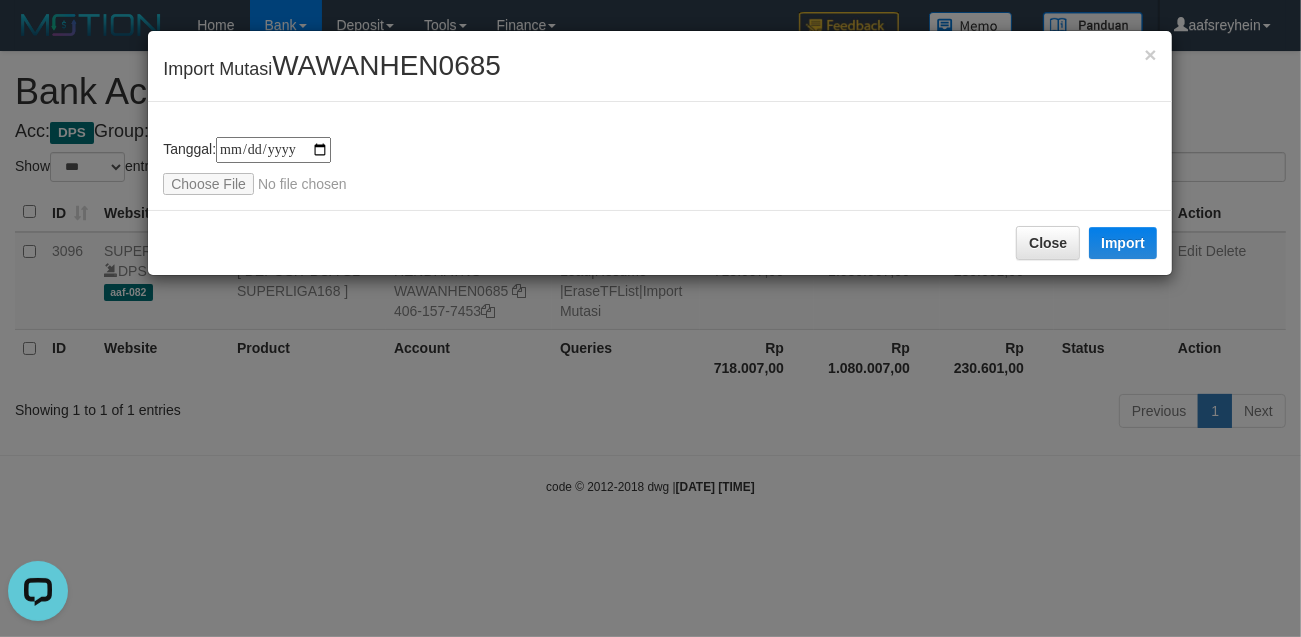 type on "**********" 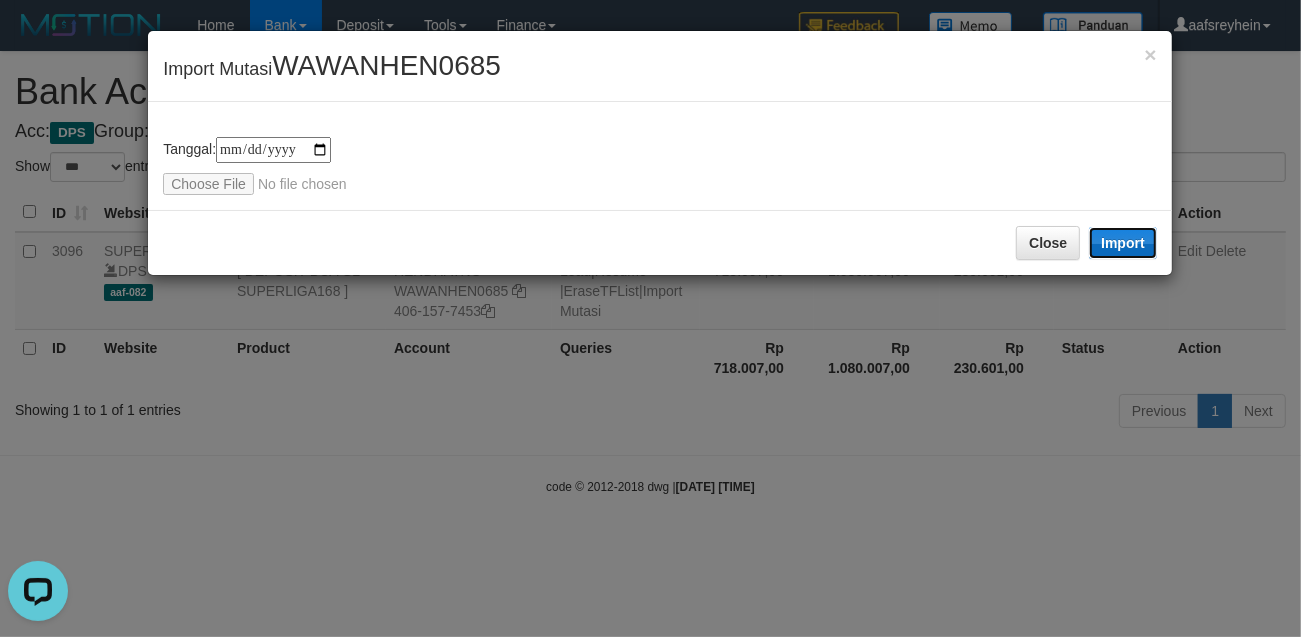click on "Import" at bounding box center (1123, 243) 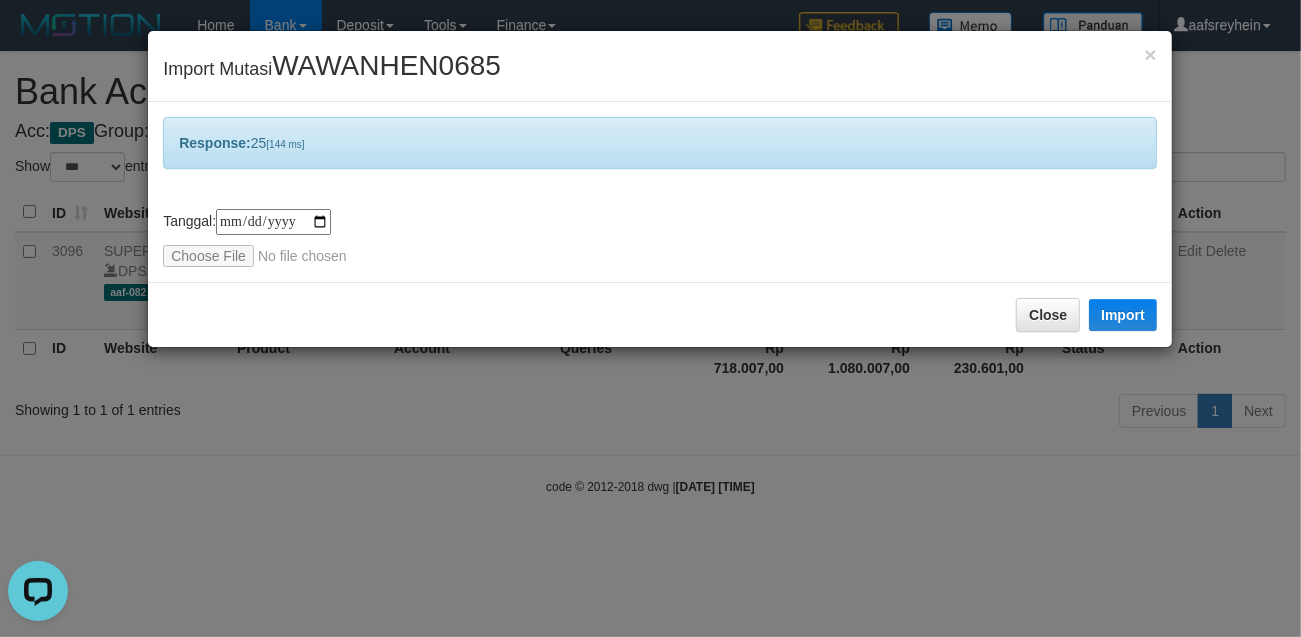 click on "**********" at bounding box center (650, 318) 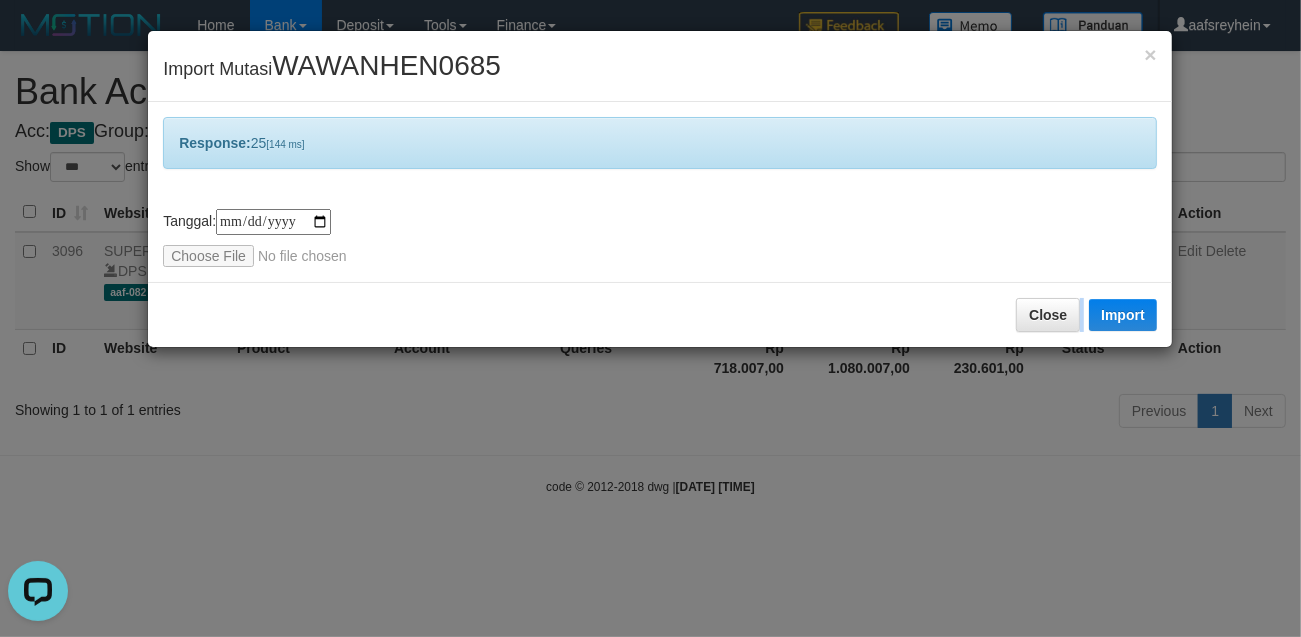 click on "**********" at bounding box center (650, 318) 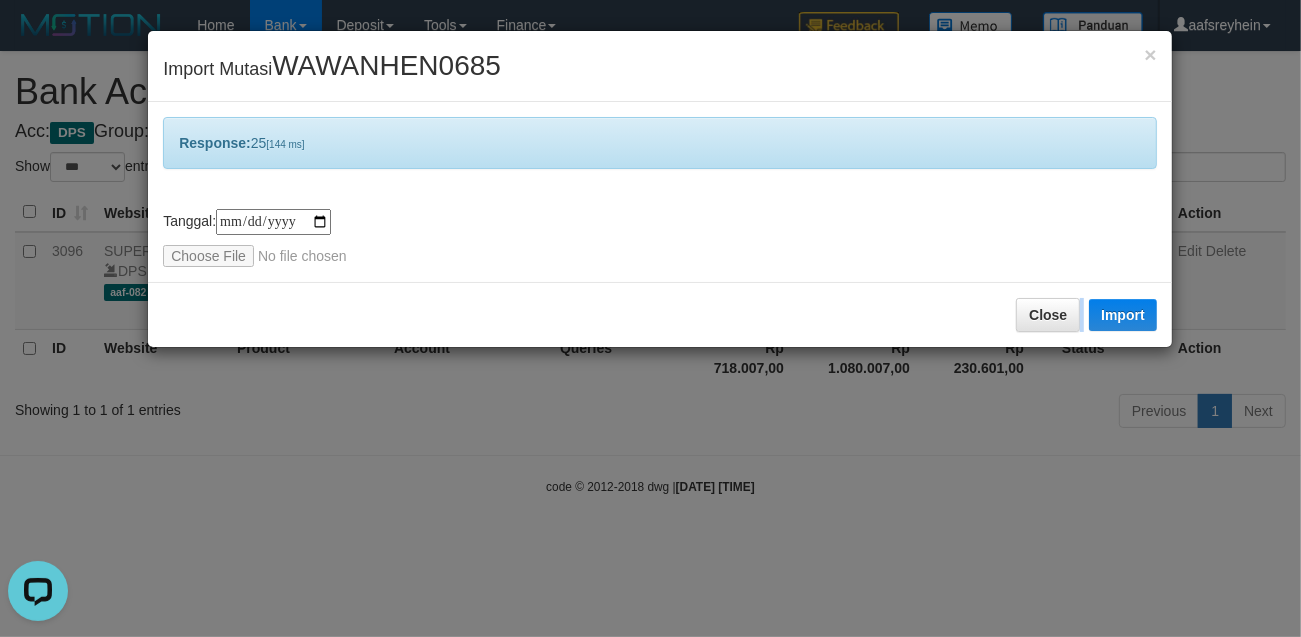 drag, startPoint x: 817, startPoint y: 450, endPoint x: 350, endPoint y: 32, distance: 626.748 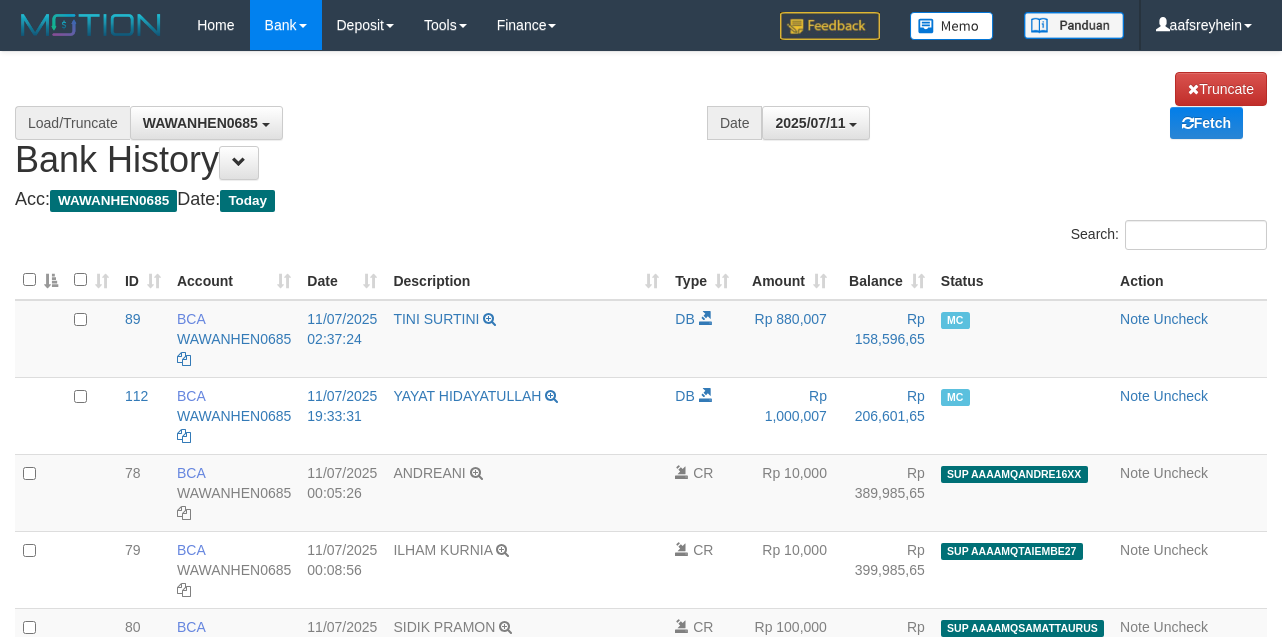 scroll, scrollTop: 3165, scrollLeft: 0, axis: vertical 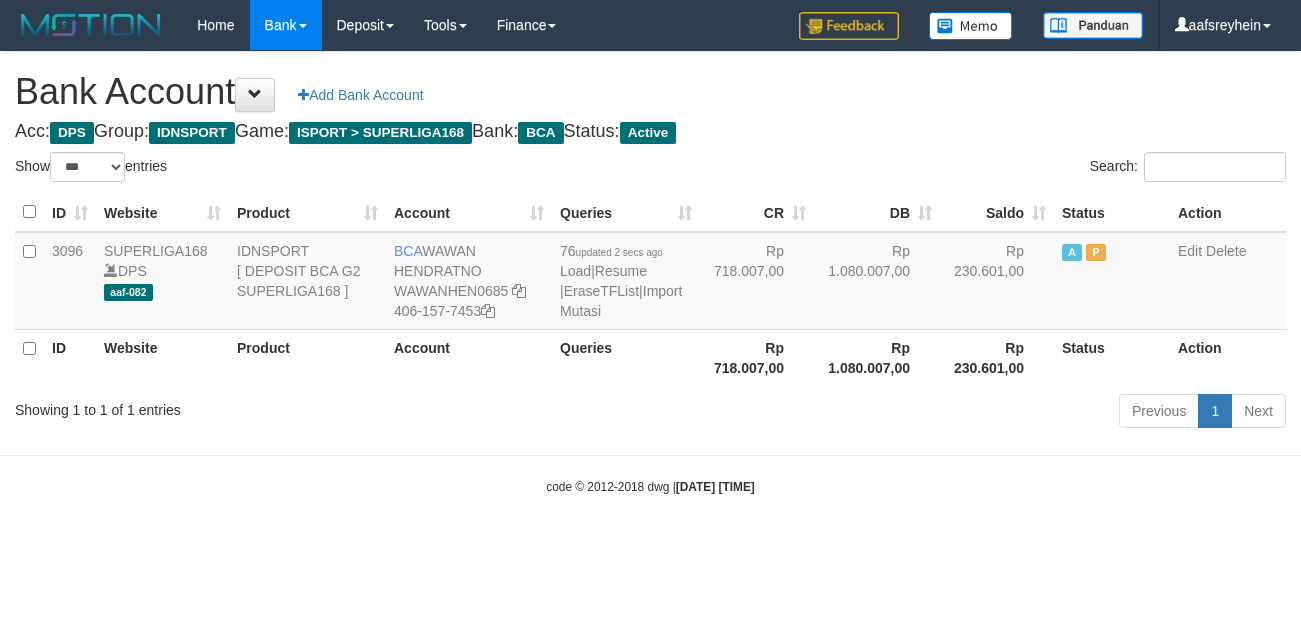 select on "***" 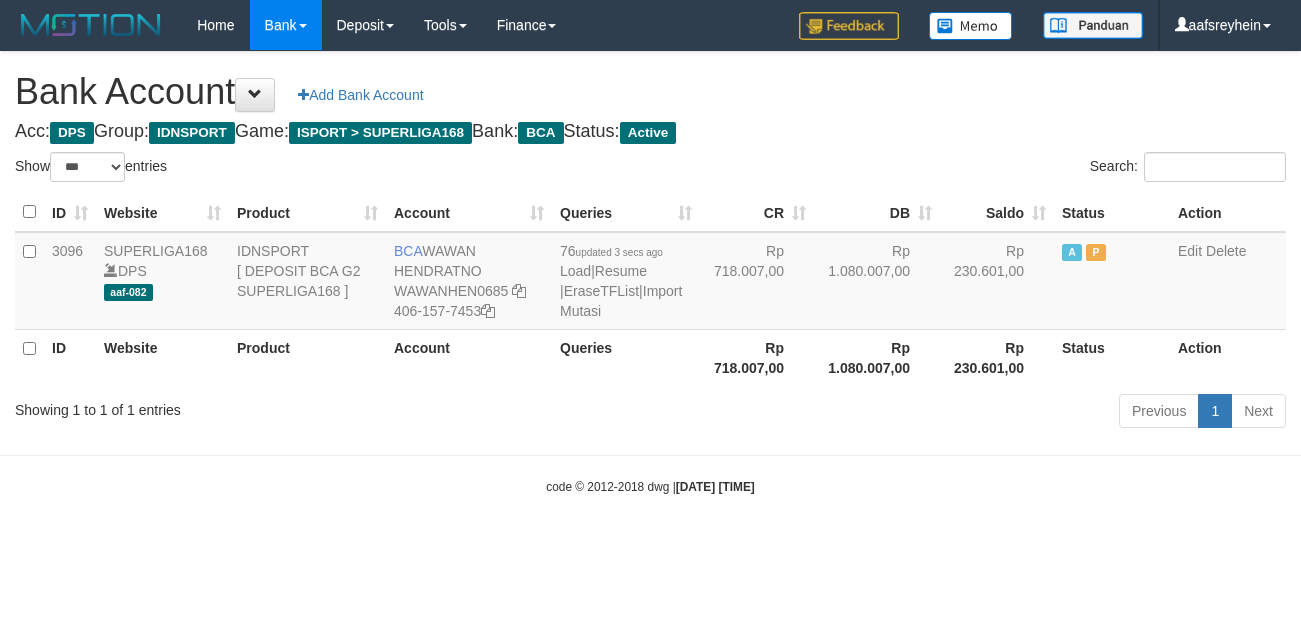 select on "***" 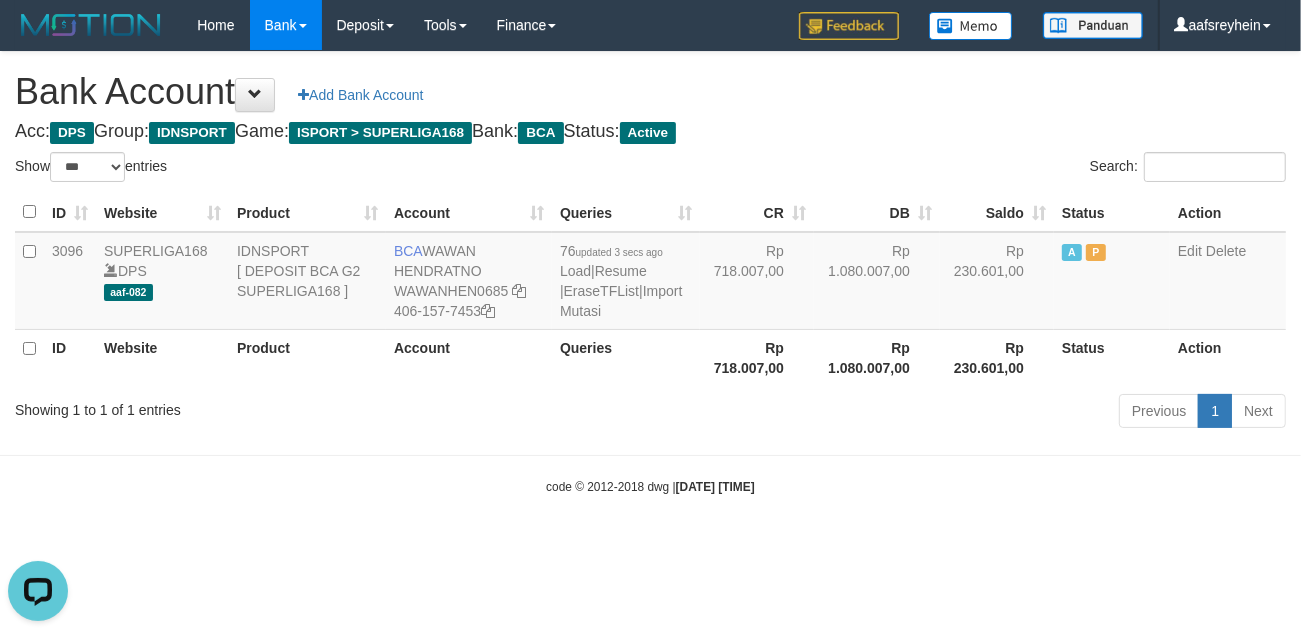 scroll, scrollTop: 0, scrollLeft: 0, axis: both 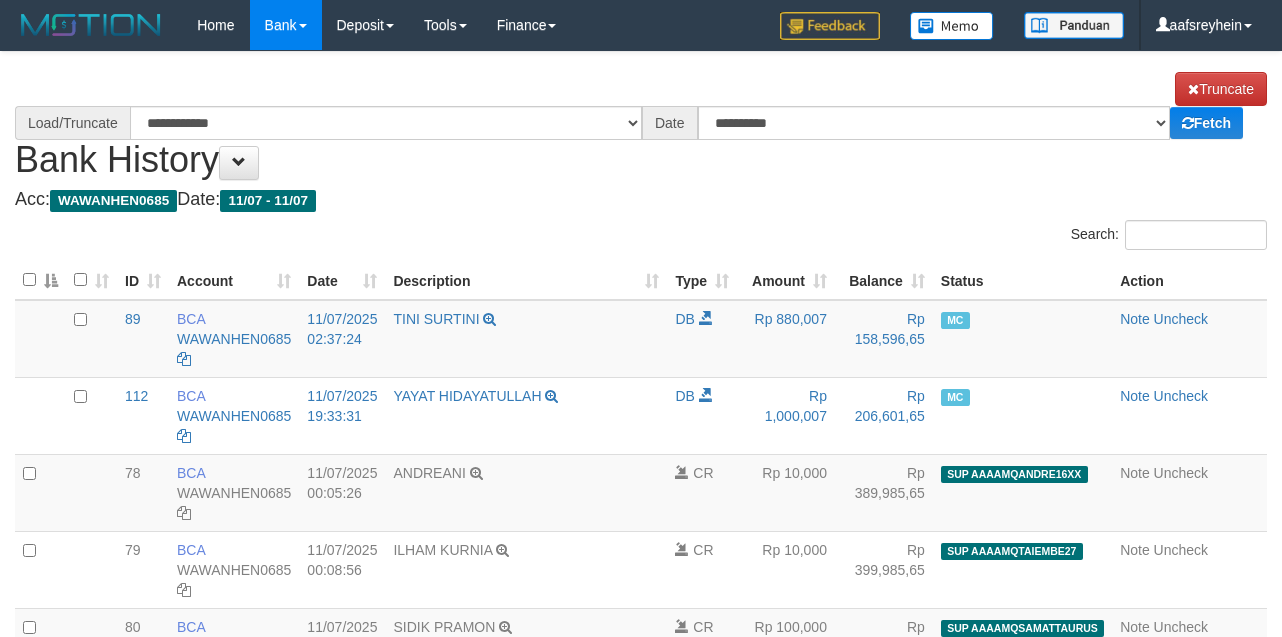 select on "****" 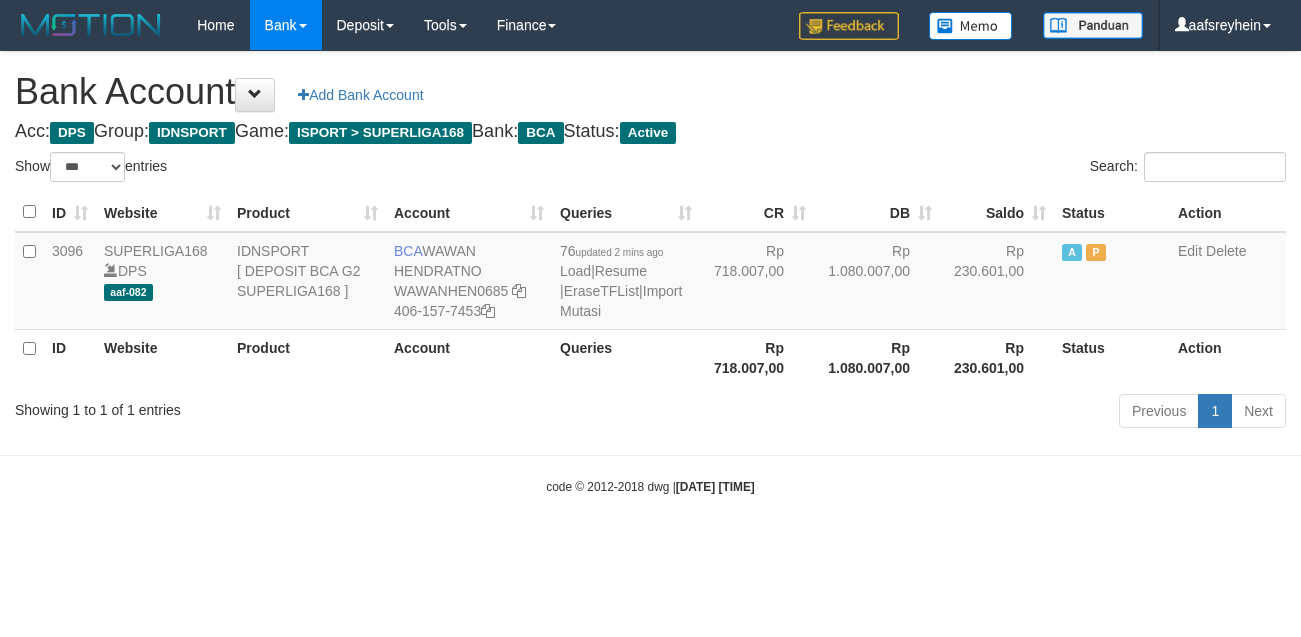 select on "***" 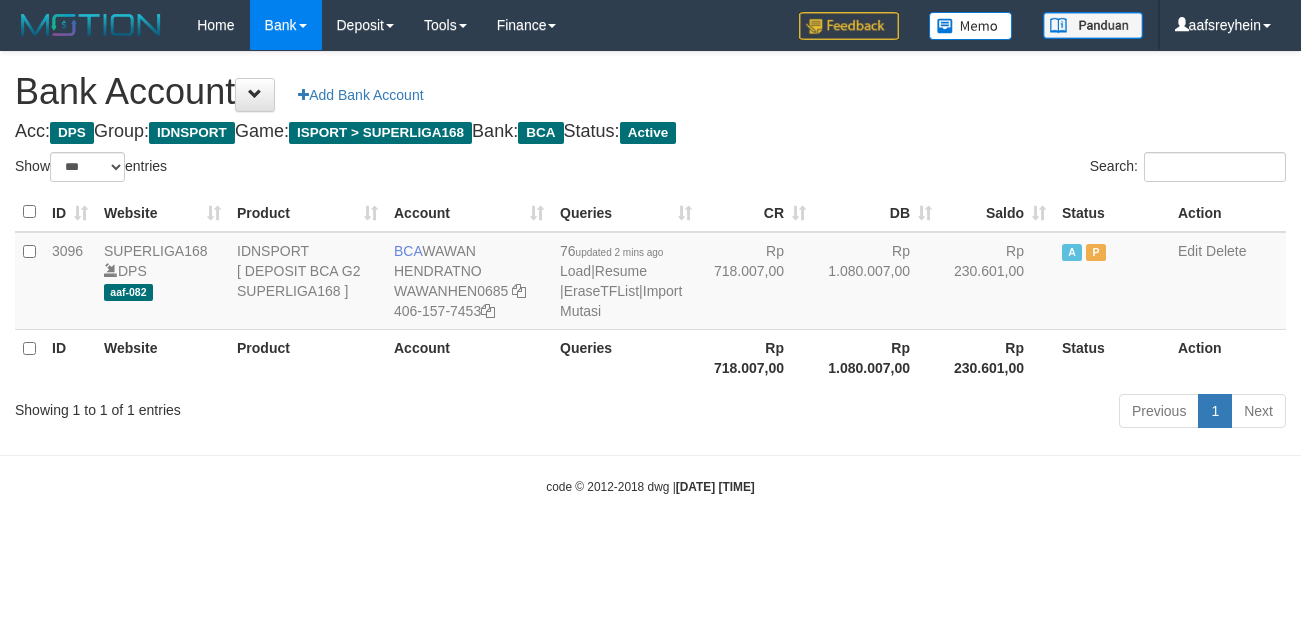 scroll, scrollTop: 0, scrollLeft: 0, axis: both 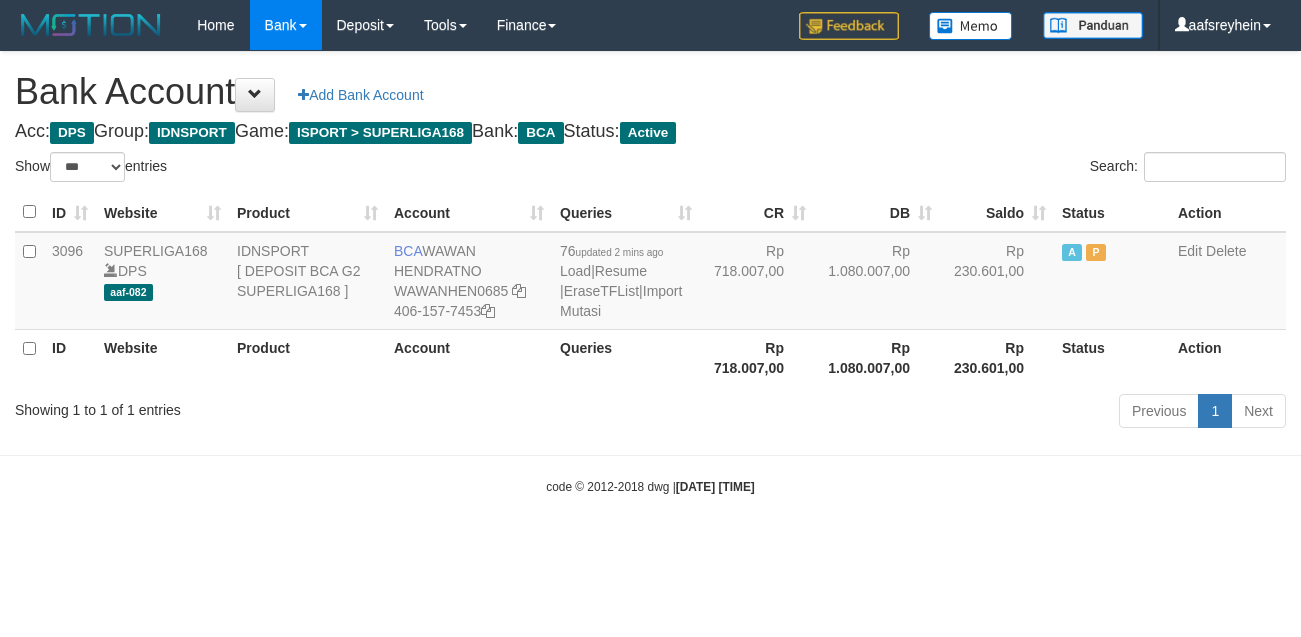 select on "***" 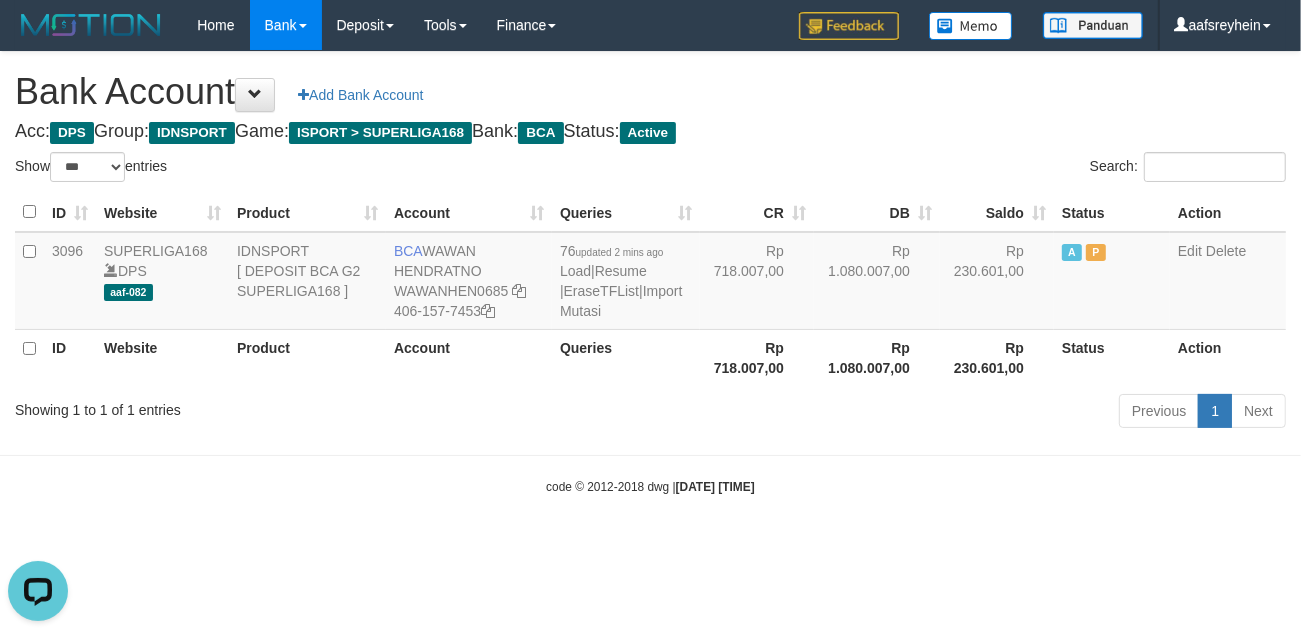 scroll, scrollTop: 0, scrollLeft: 0, axis: both 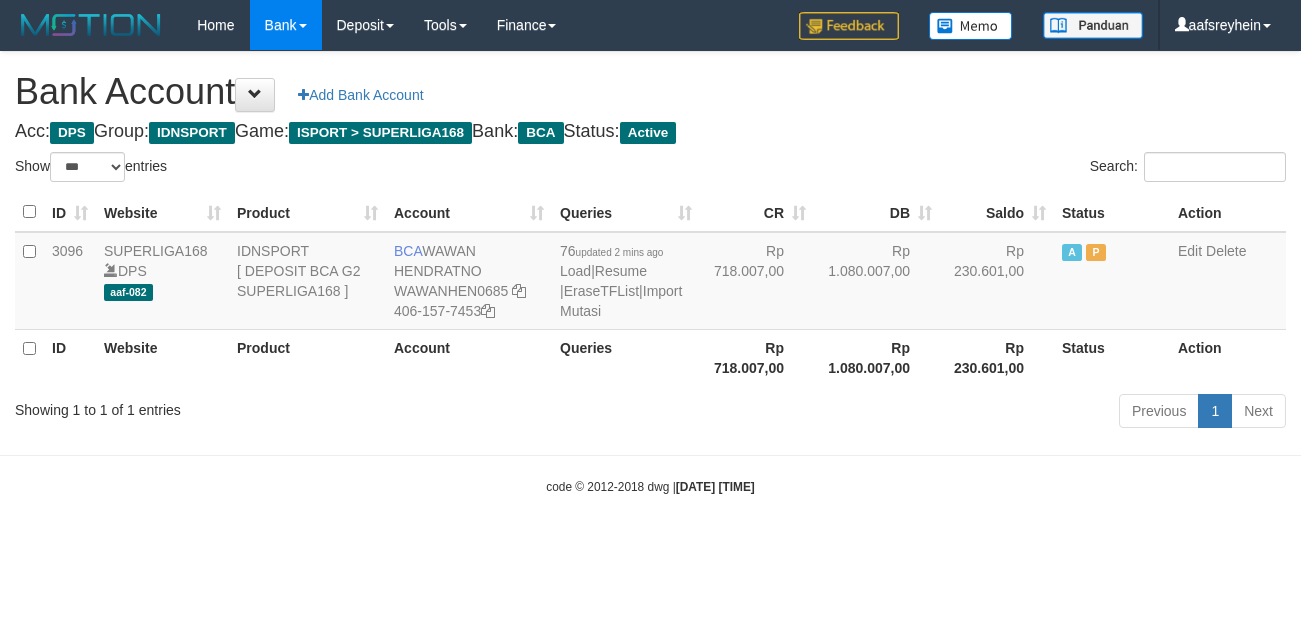 select on "***" 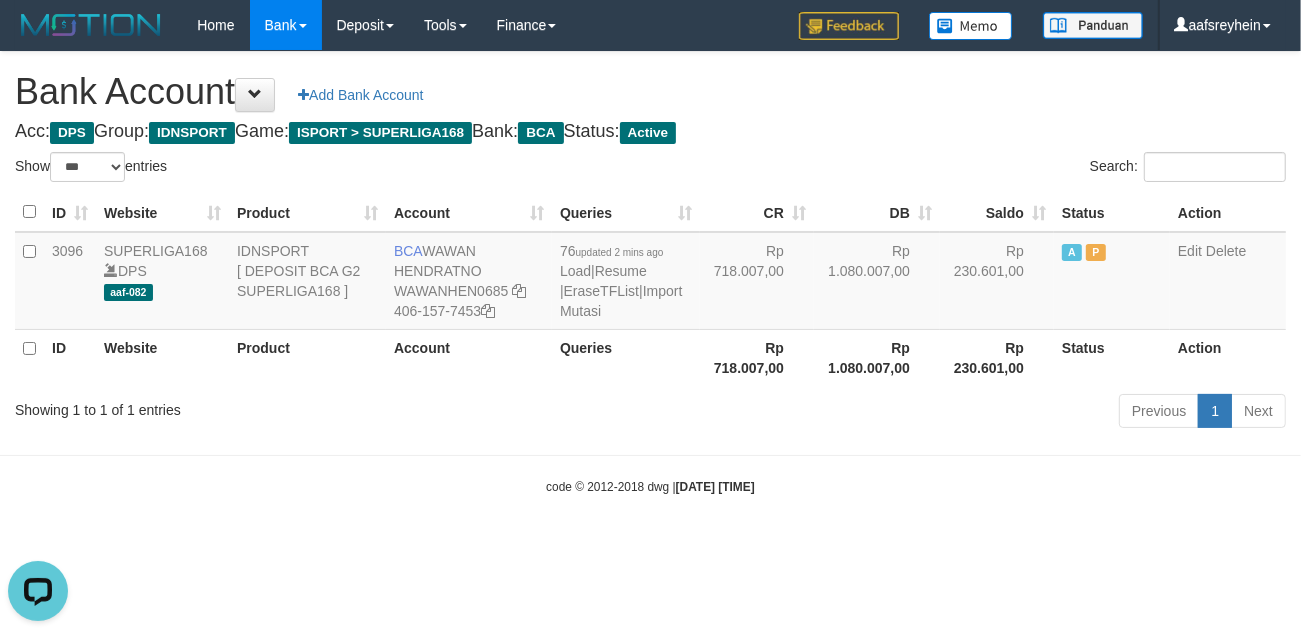 scroll, scrollTop: 0, scrollLeft: 0, axis: both 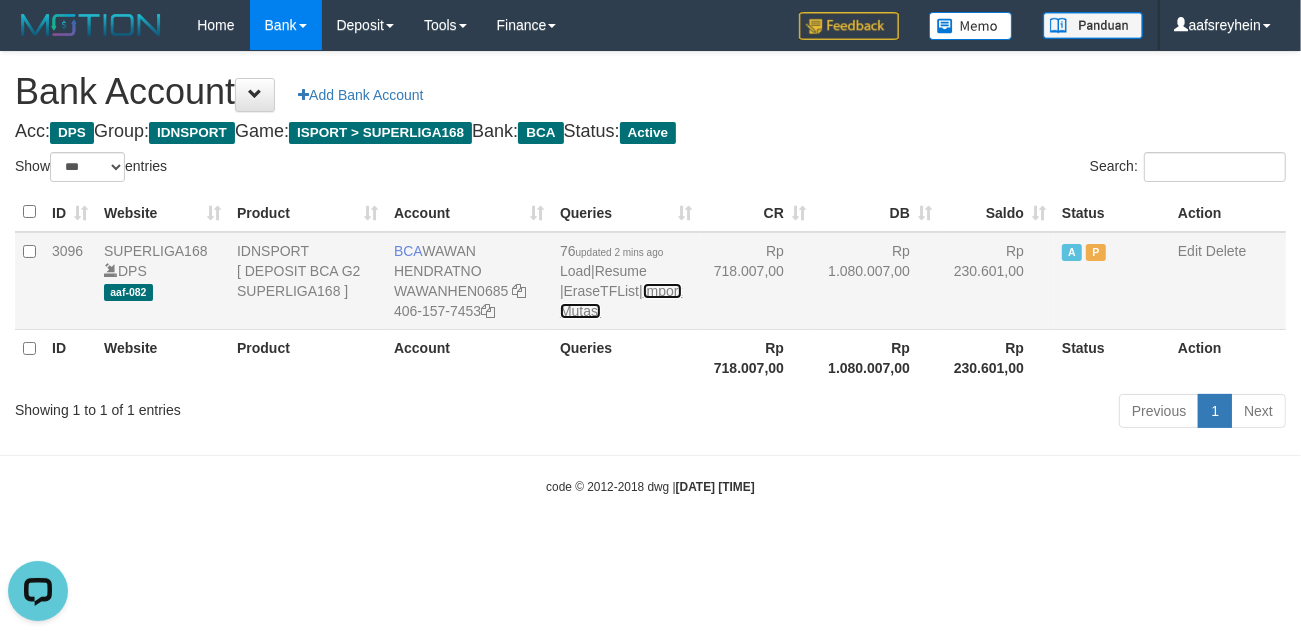 click on "Import Mutasi" at bounding box center [621, 301] 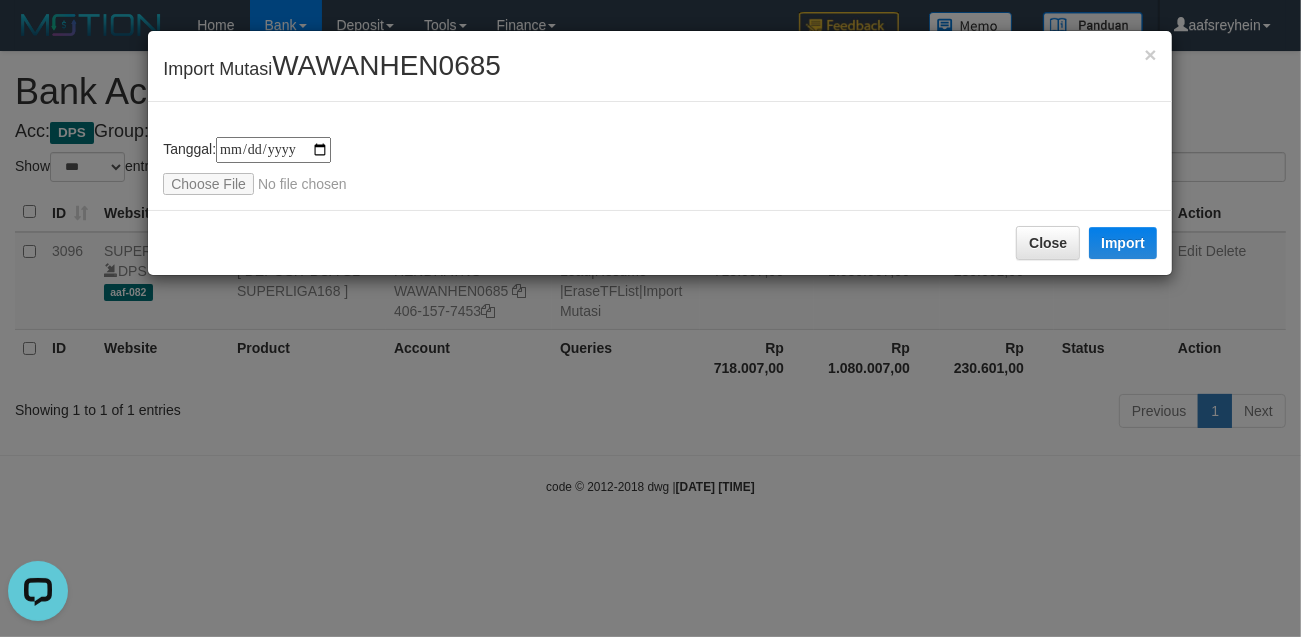 type on "**********" 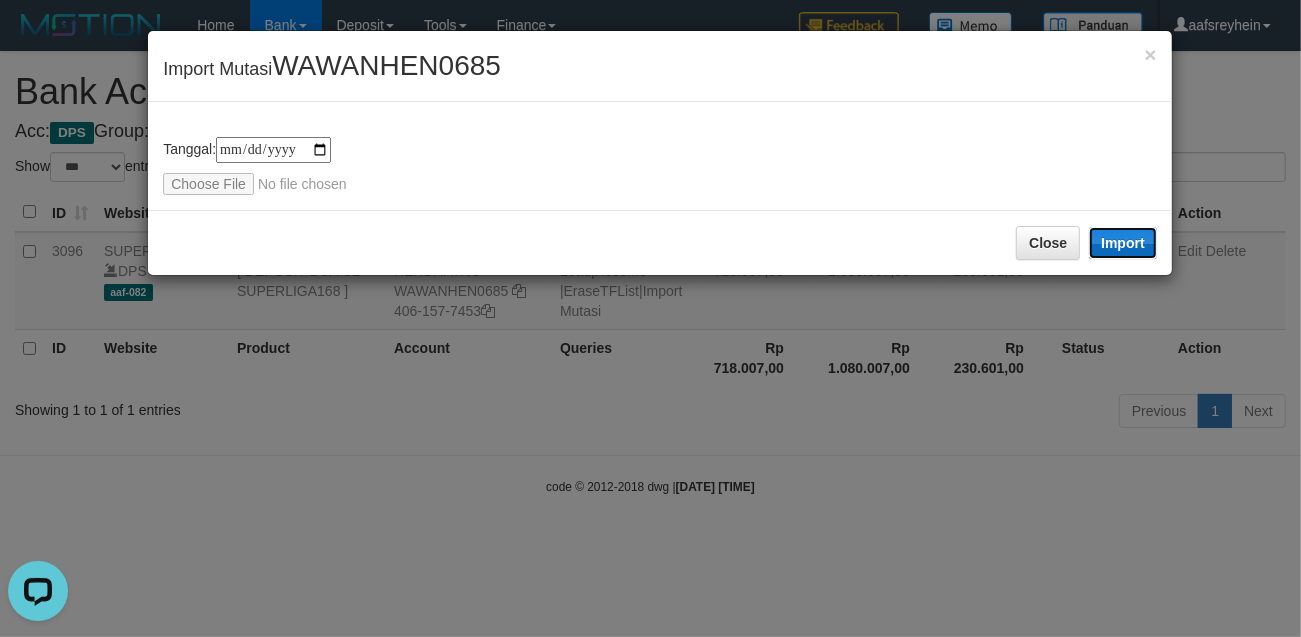 click on "Import" at bounding box center [1123, 243] 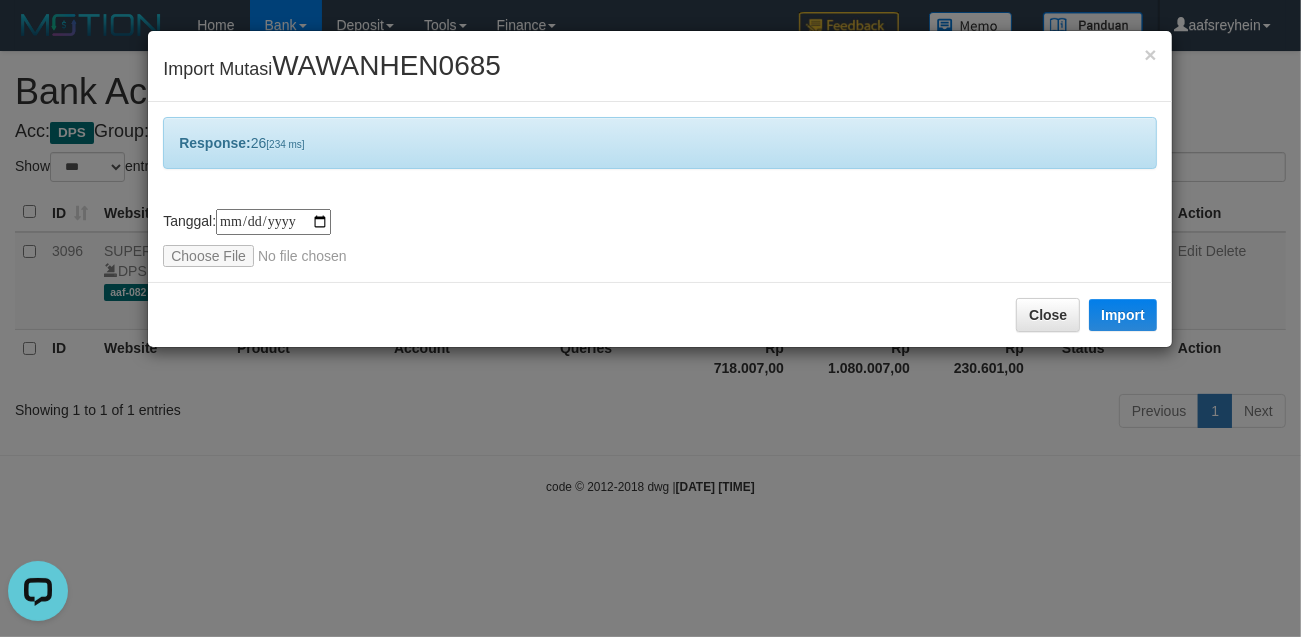 click on "**********" at bounding box center [650, 318] 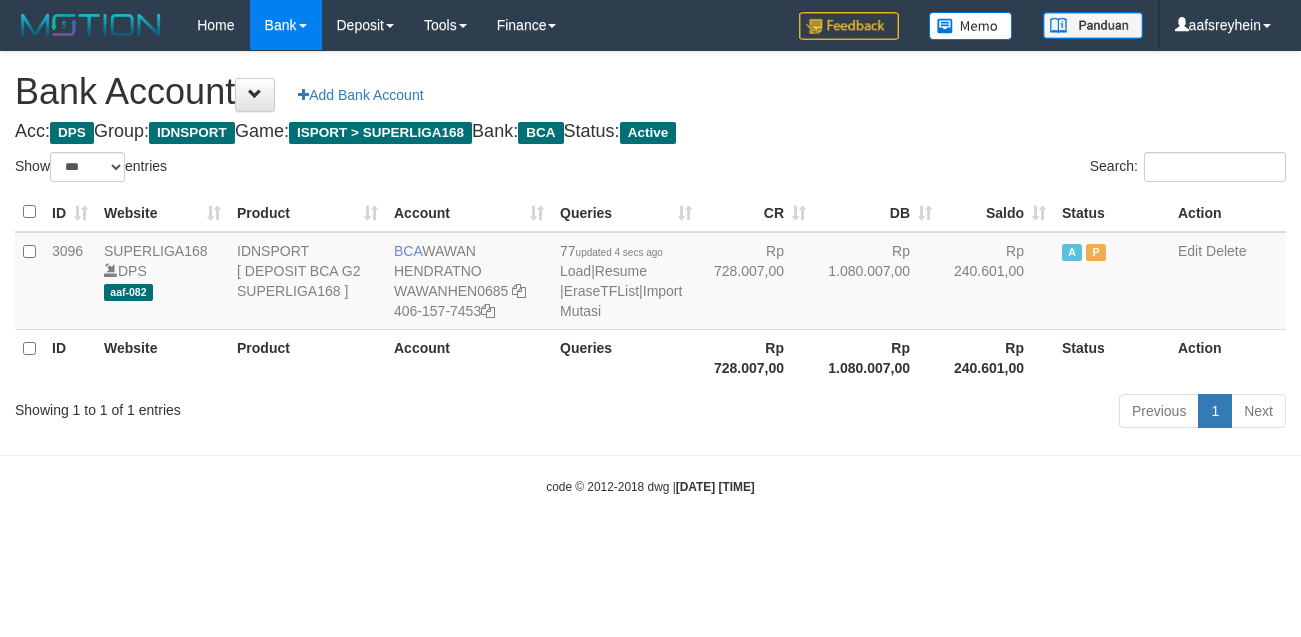 select on "***" 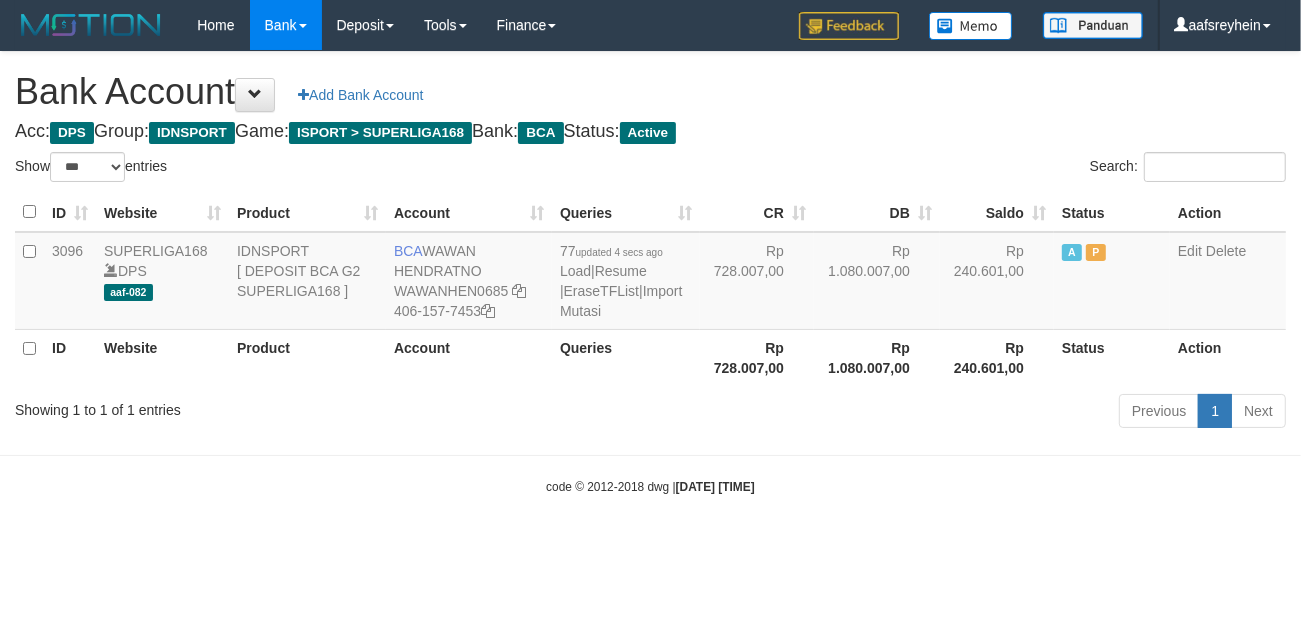 click on "Acc: 										 DPS
Group:   IDNSPORT    		Game:   ISPORT > SUPERLIGA168    		Bank:   BCA    		Status:  Active" at bounding box center (650, 132) 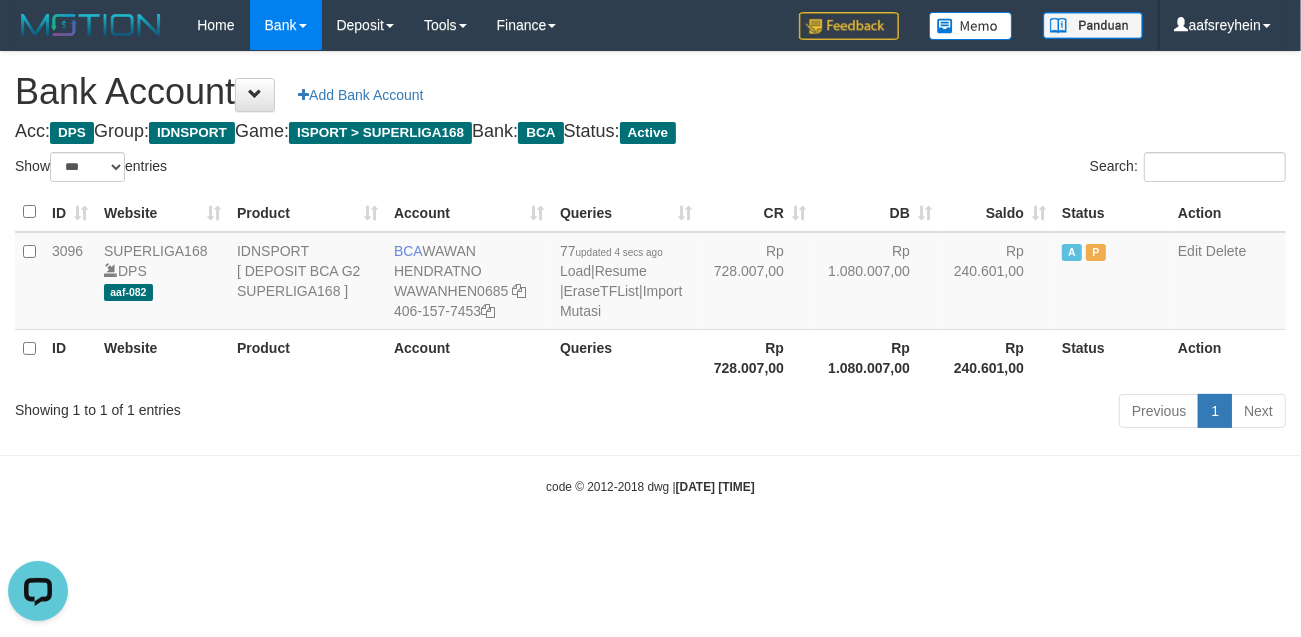 scroll, scrollTop: 0, scrollLeft: 0, axis: both 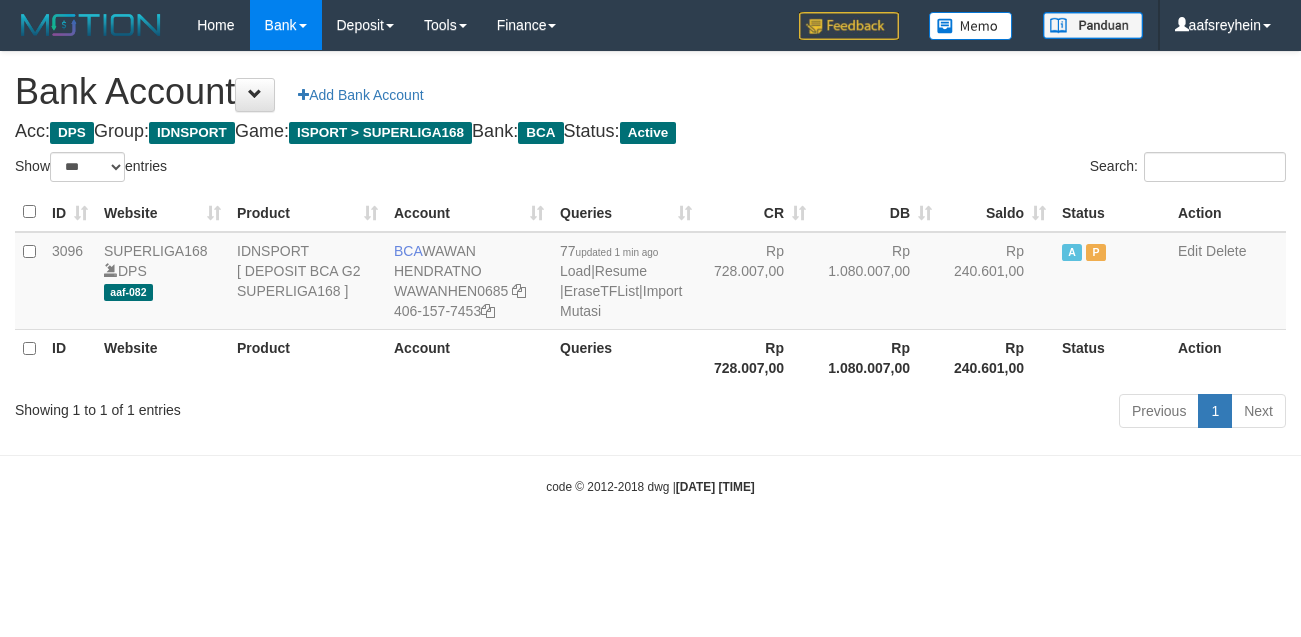 select on "***" 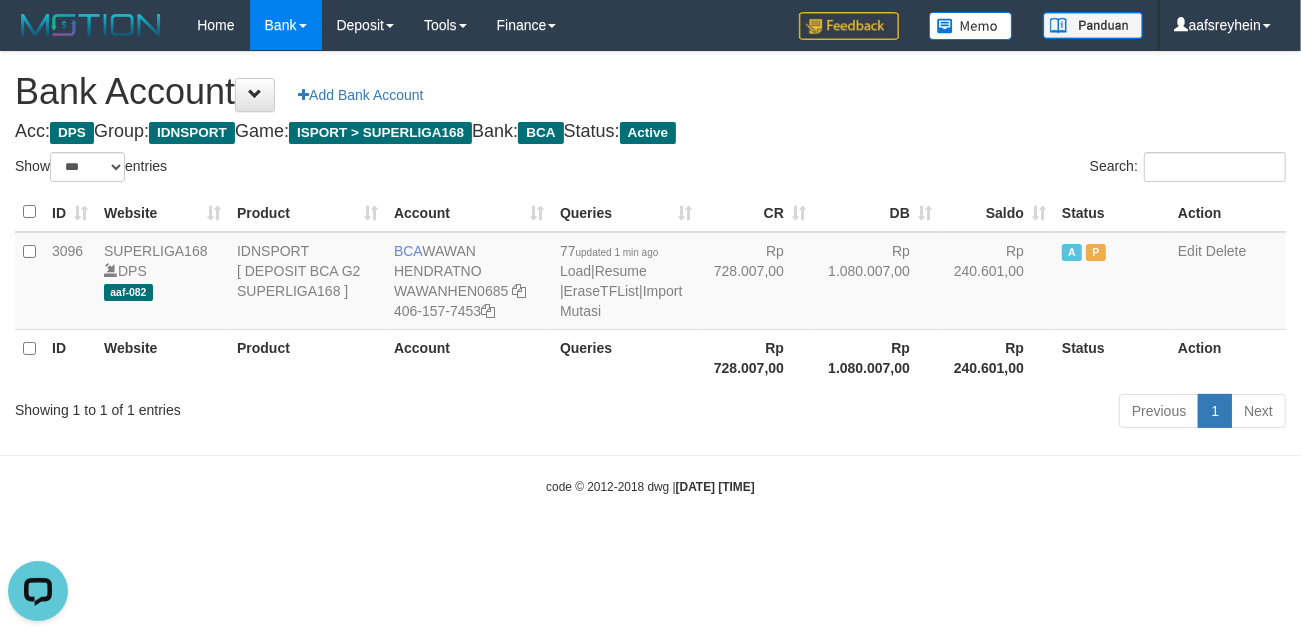 scroll, scrollTop: 0, scrollLeft: 0, axis: both 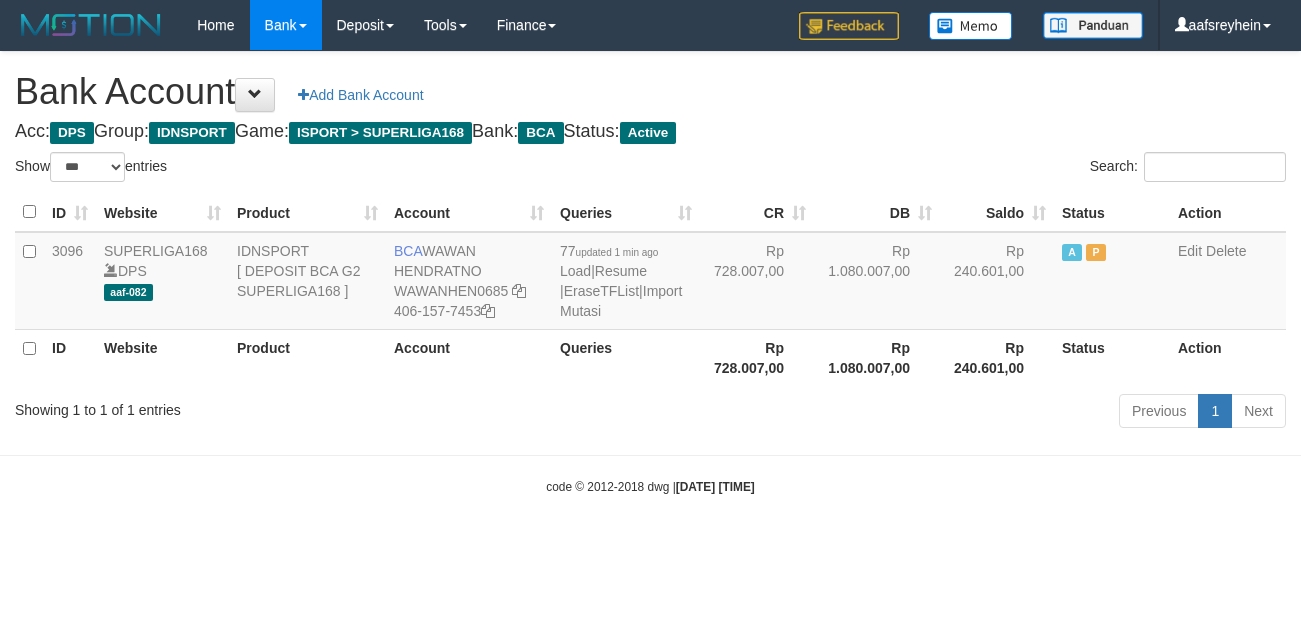 select on "***" 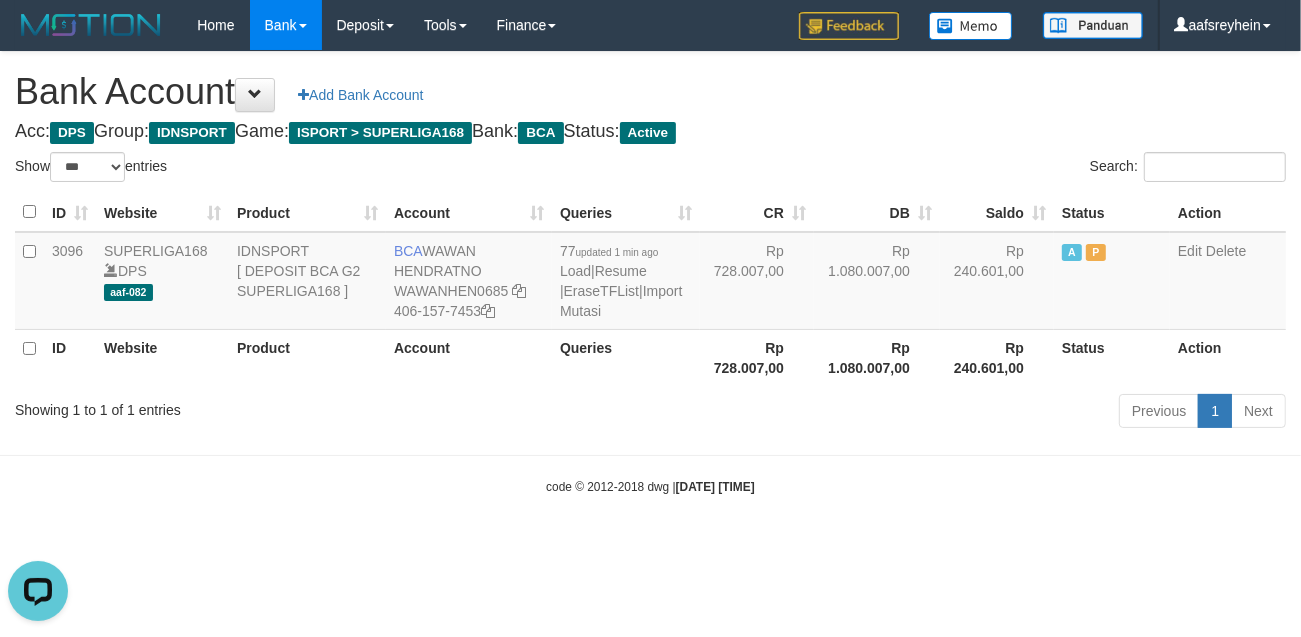 scroll, scrollTop: 0, scrollLeft: 0, axis: both 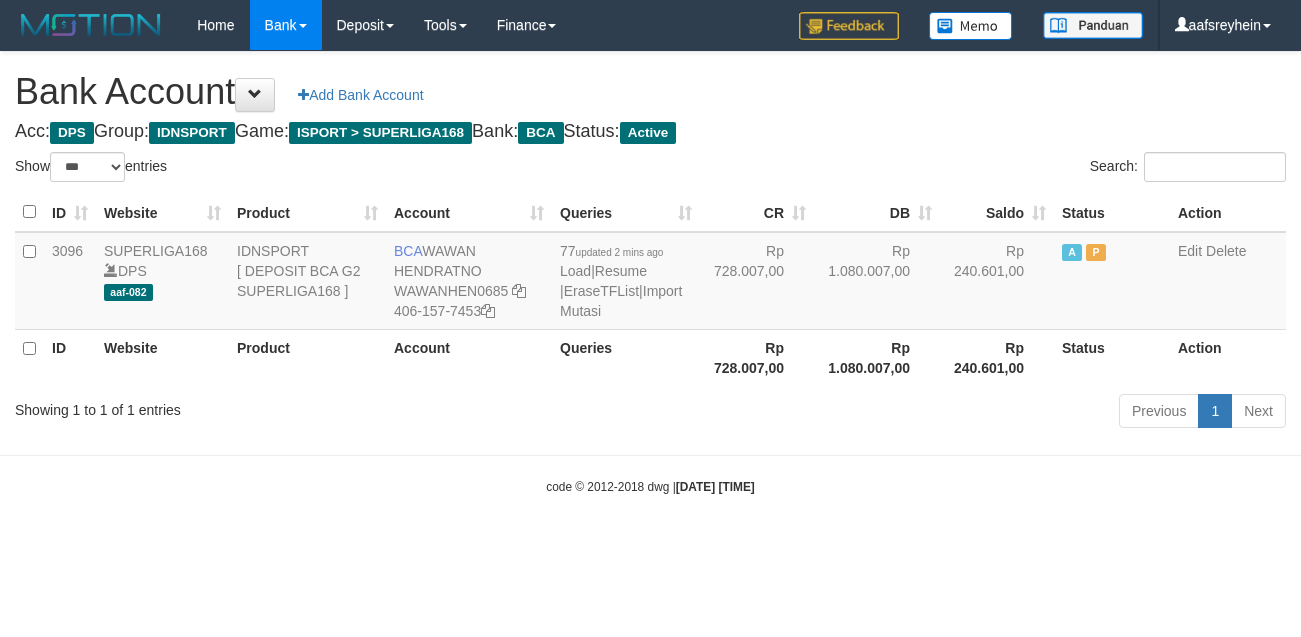 select on "***" 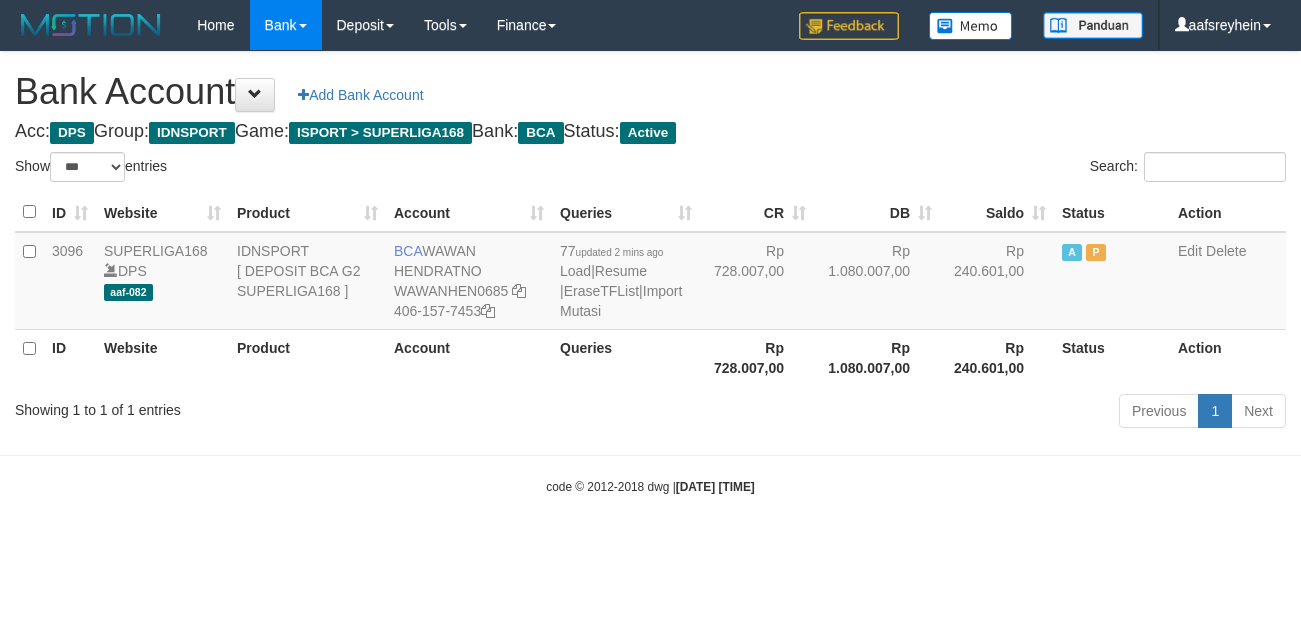 scroll, scrollTop: 0, scrollLeft: 0, axis: both 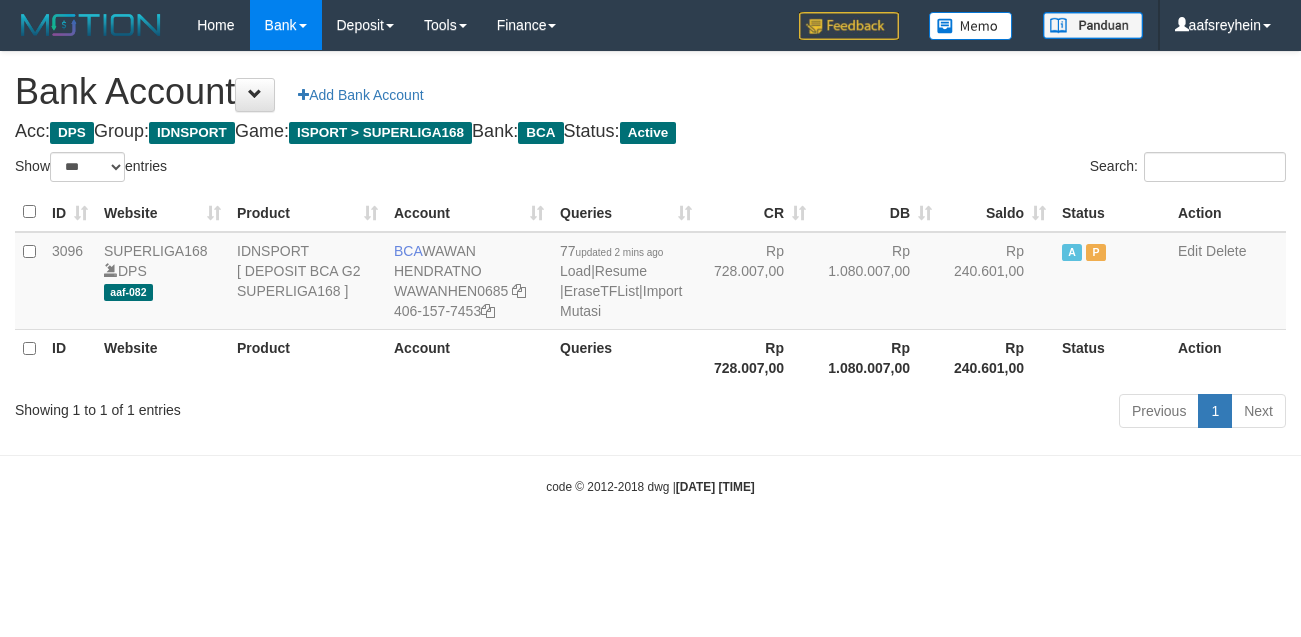 select on "***" 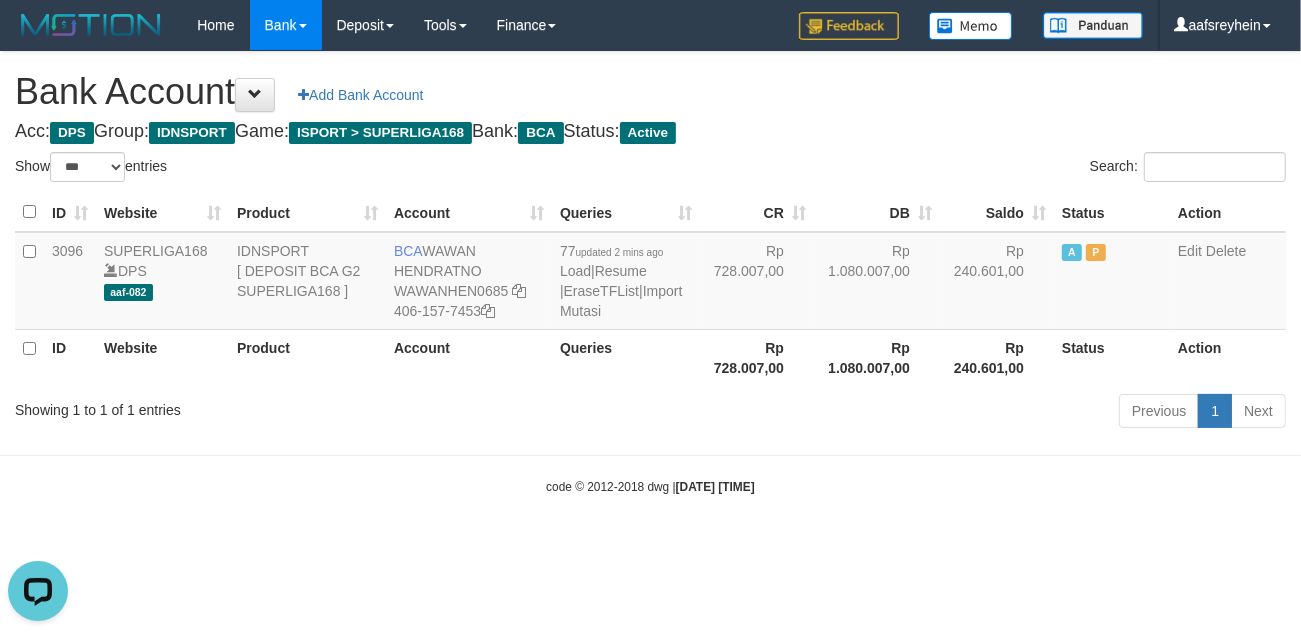 scroll, scrollTop: 0, scrollLeft: 0, axis: both 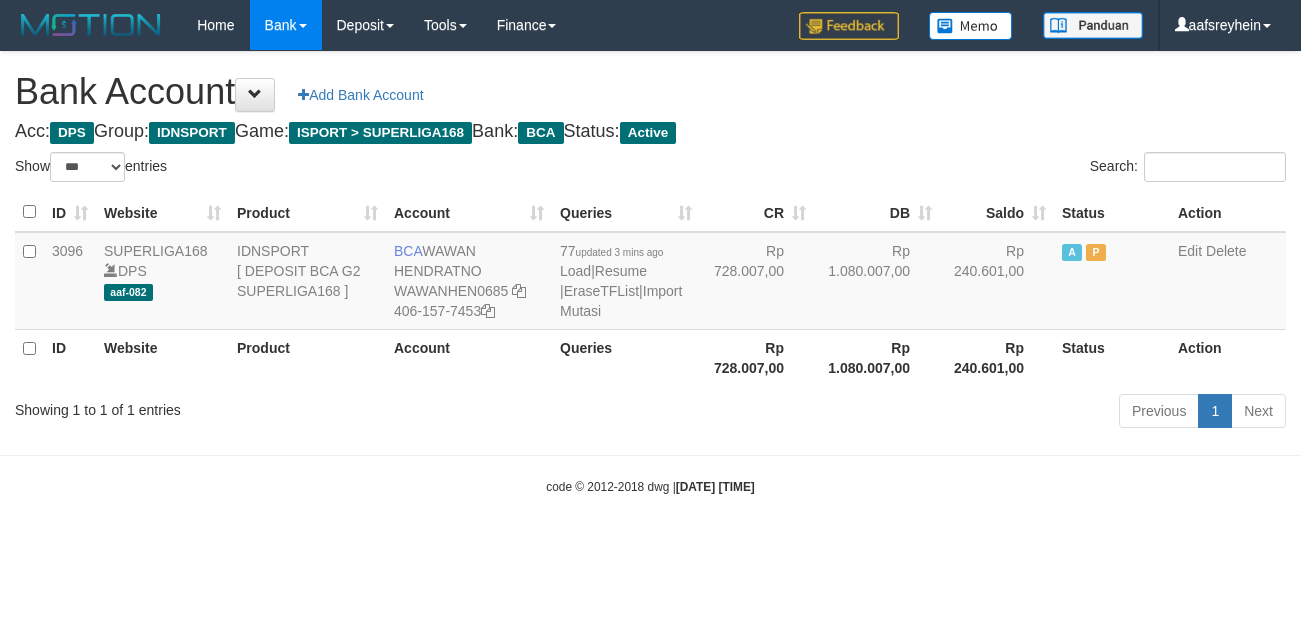 select on "***" 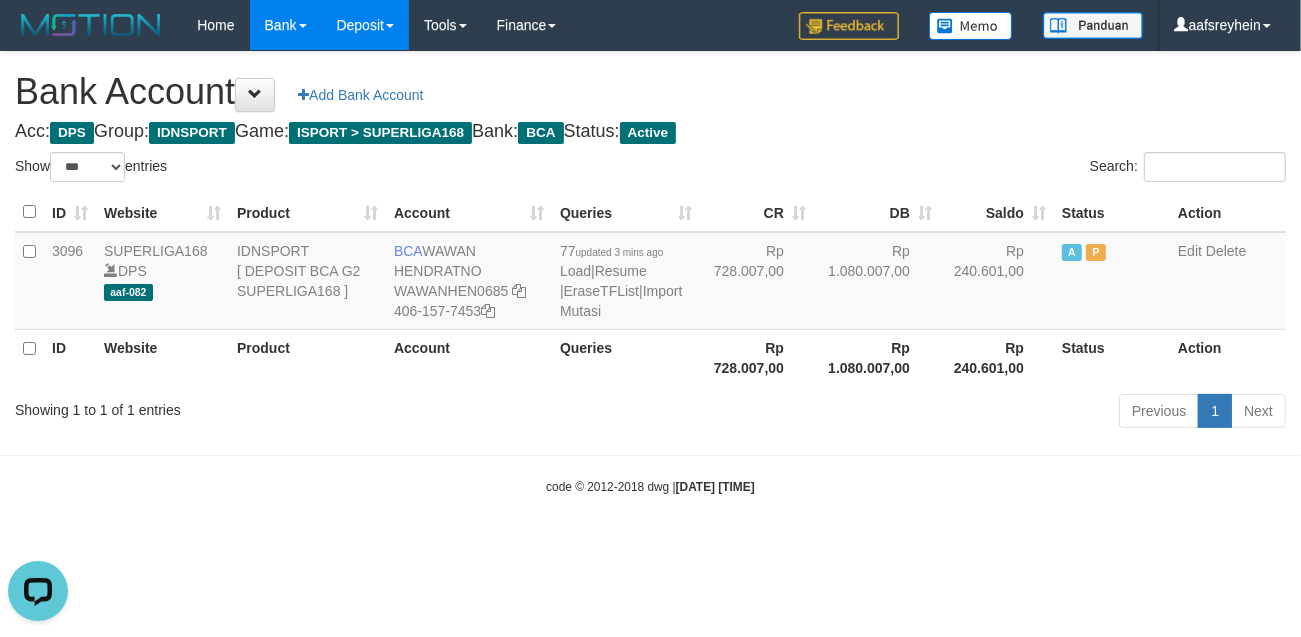 scroll, scrollTop: 0, scrollLeft: 0, axis: both 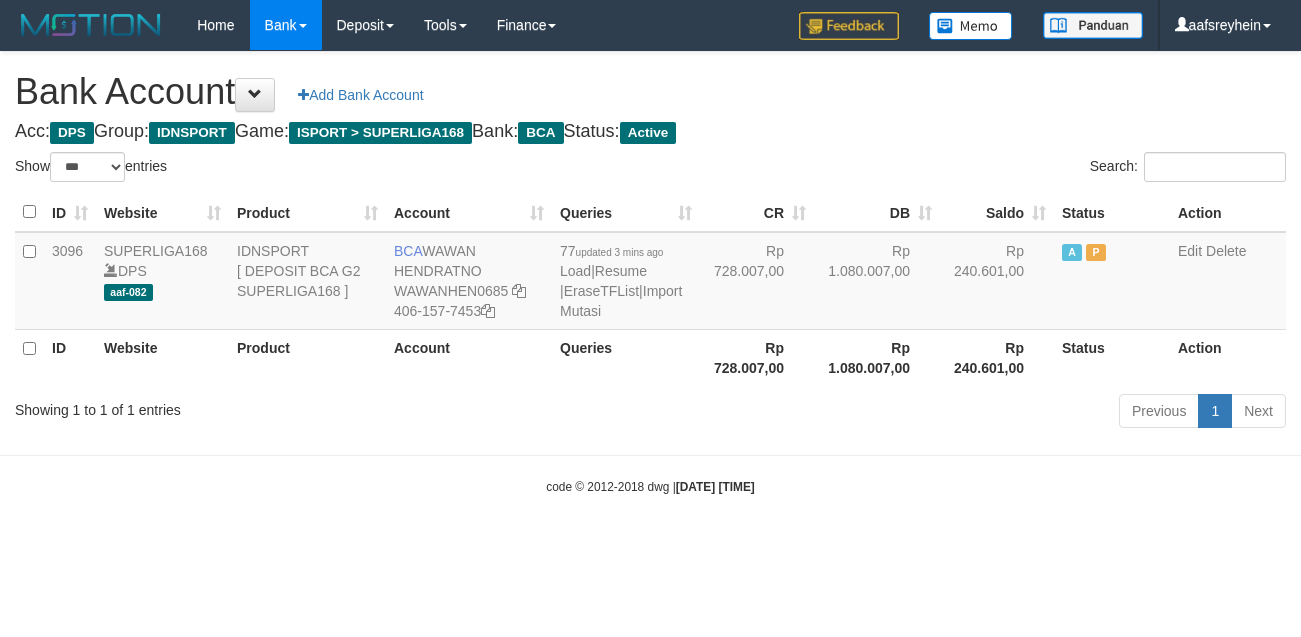select on "***" 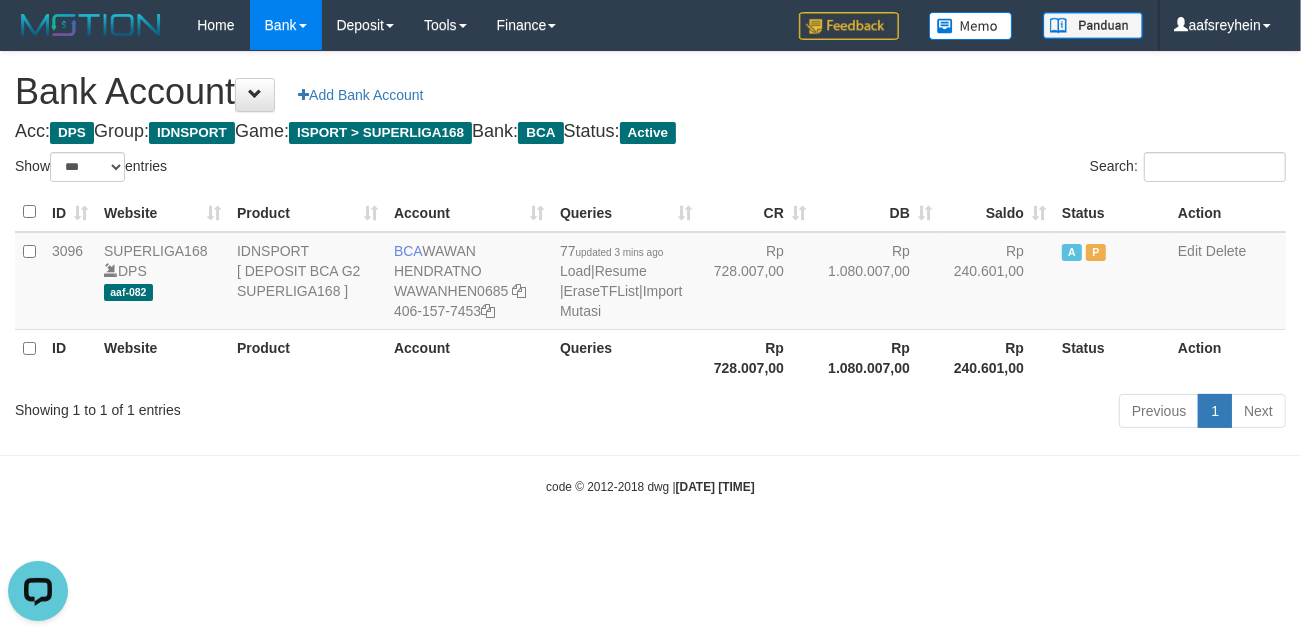 scroll, scrollTop: 0, scrollLeft: 0, axis: both 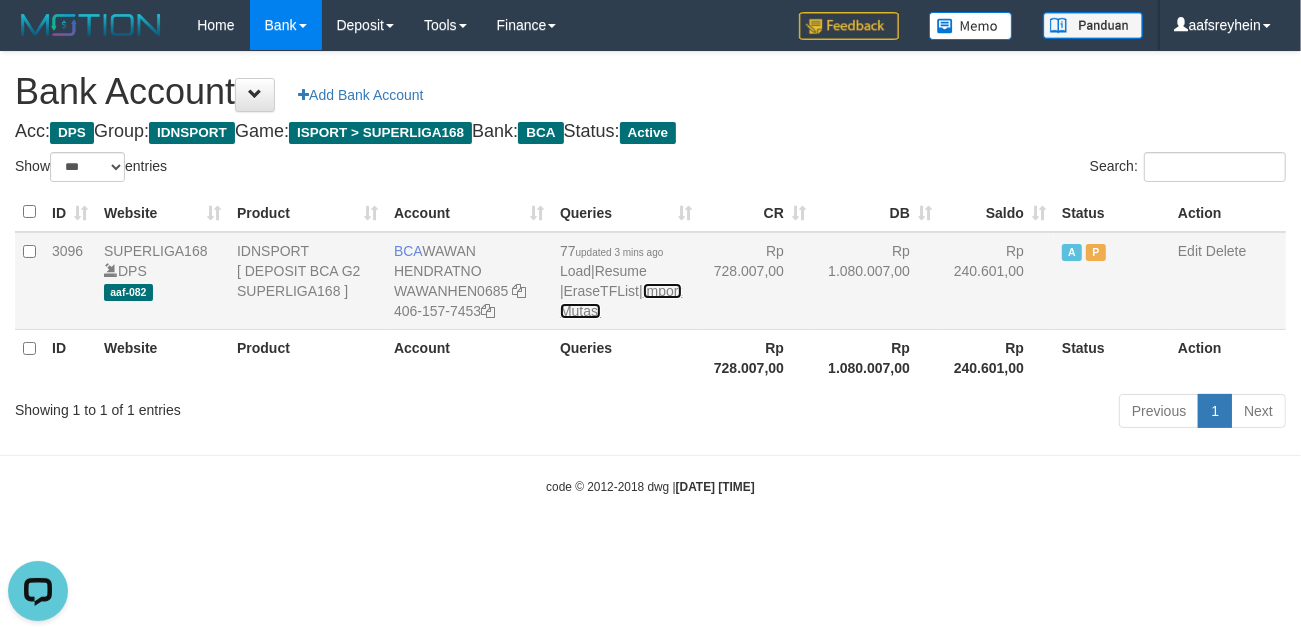 click on "Import Mutasi" at bounding box center (621, 301) 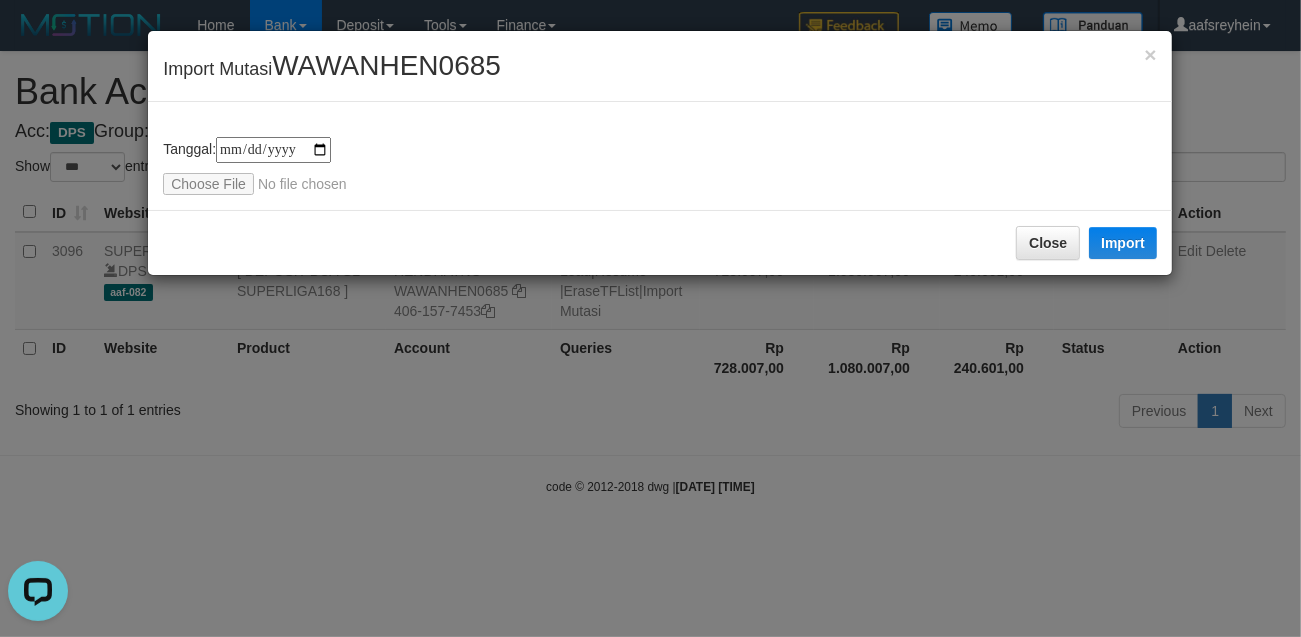 type on "**********" 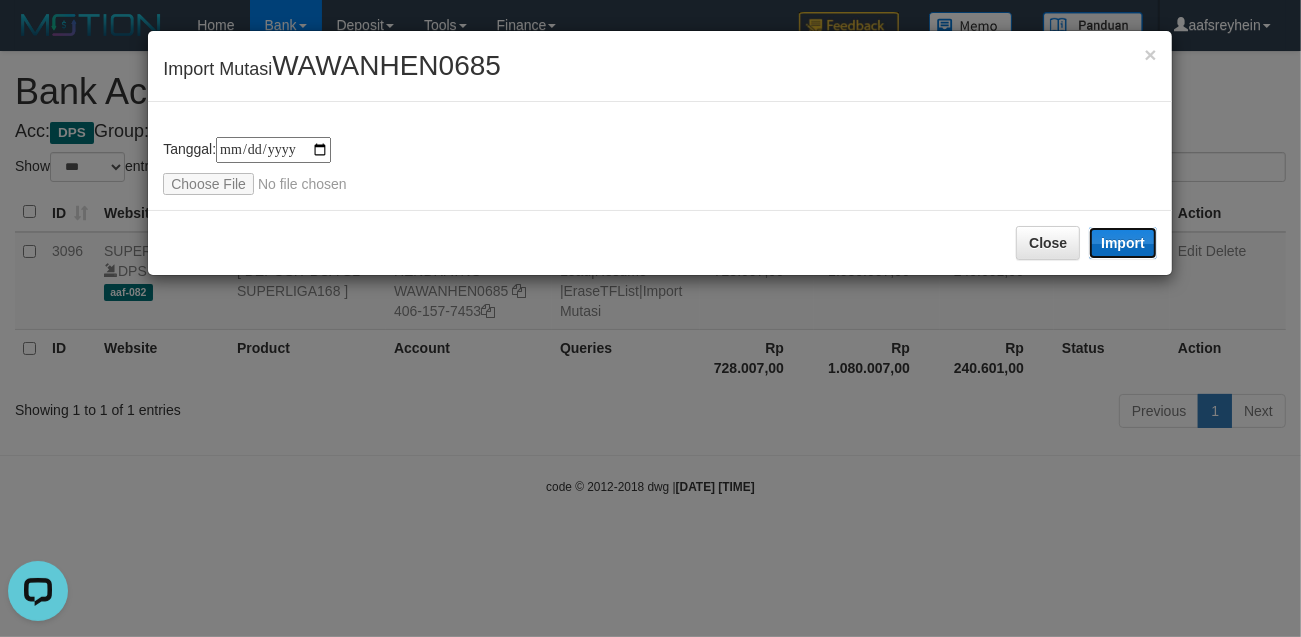 click on "Import" at bounding box center (1123, 243) 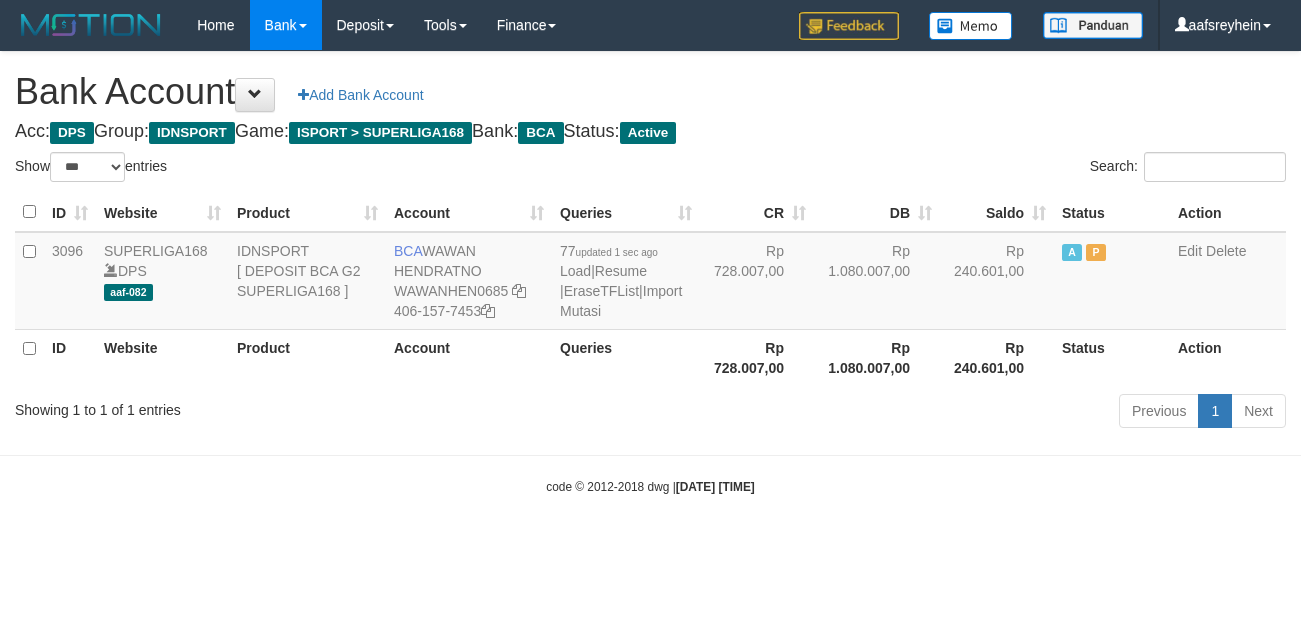 select on "***" 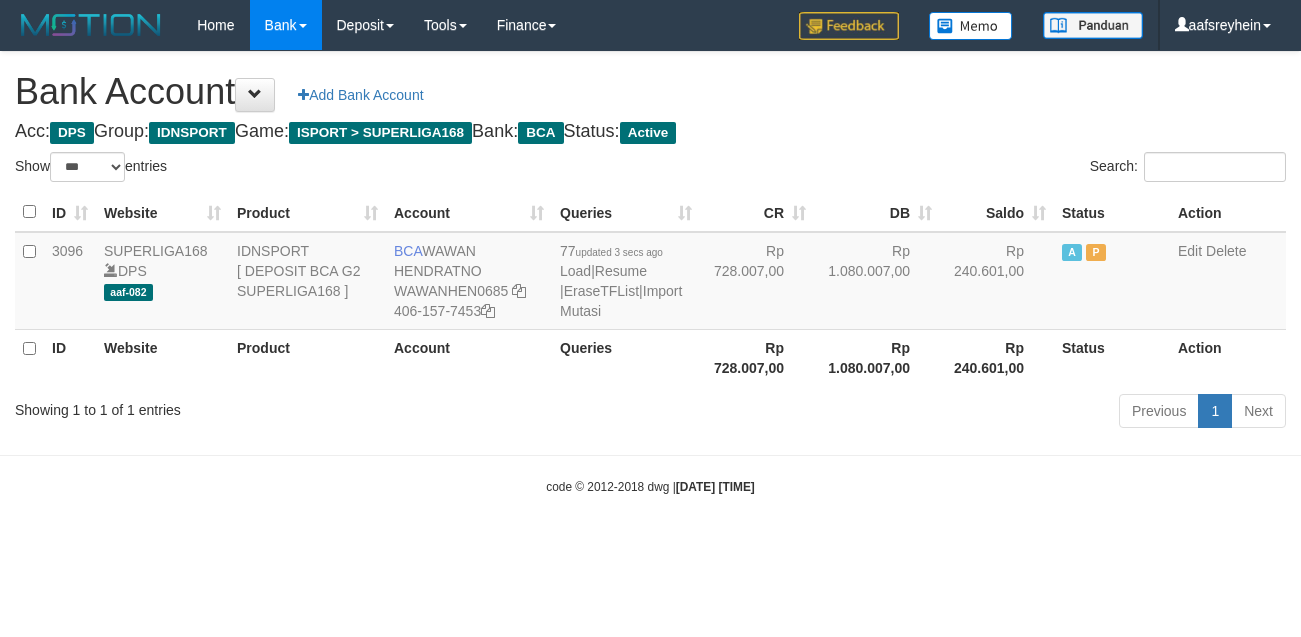 select on "***" 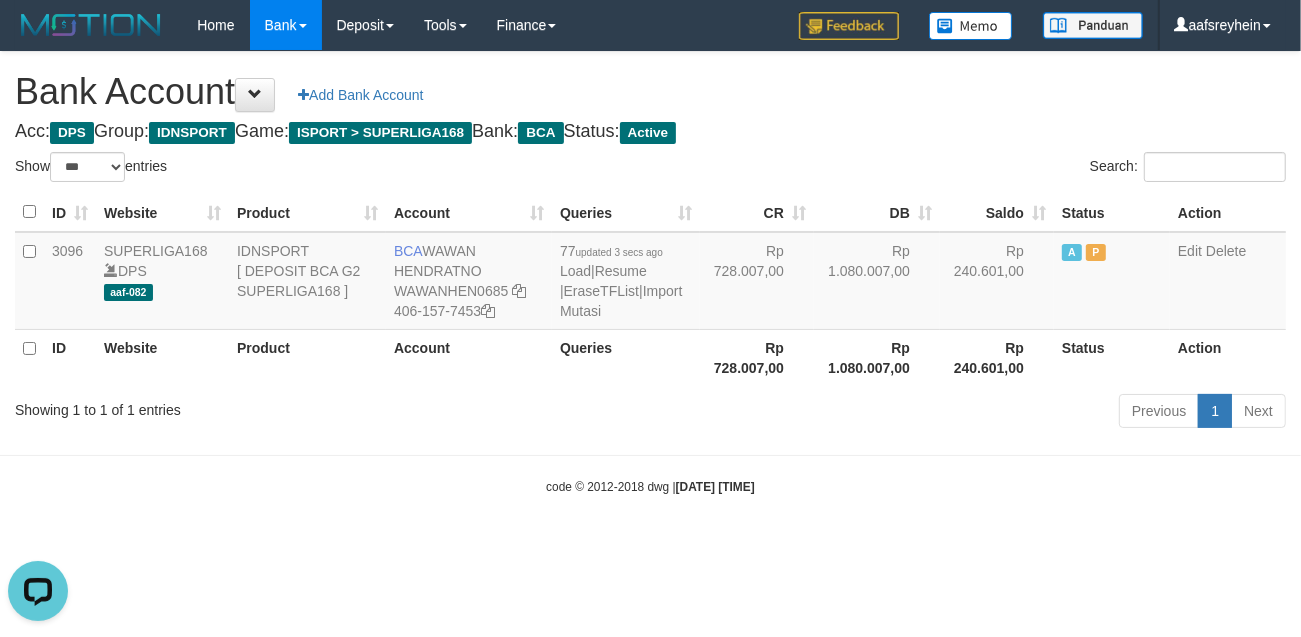 scroll, scrollTop: 0, scrollLeft: 0, axis: both 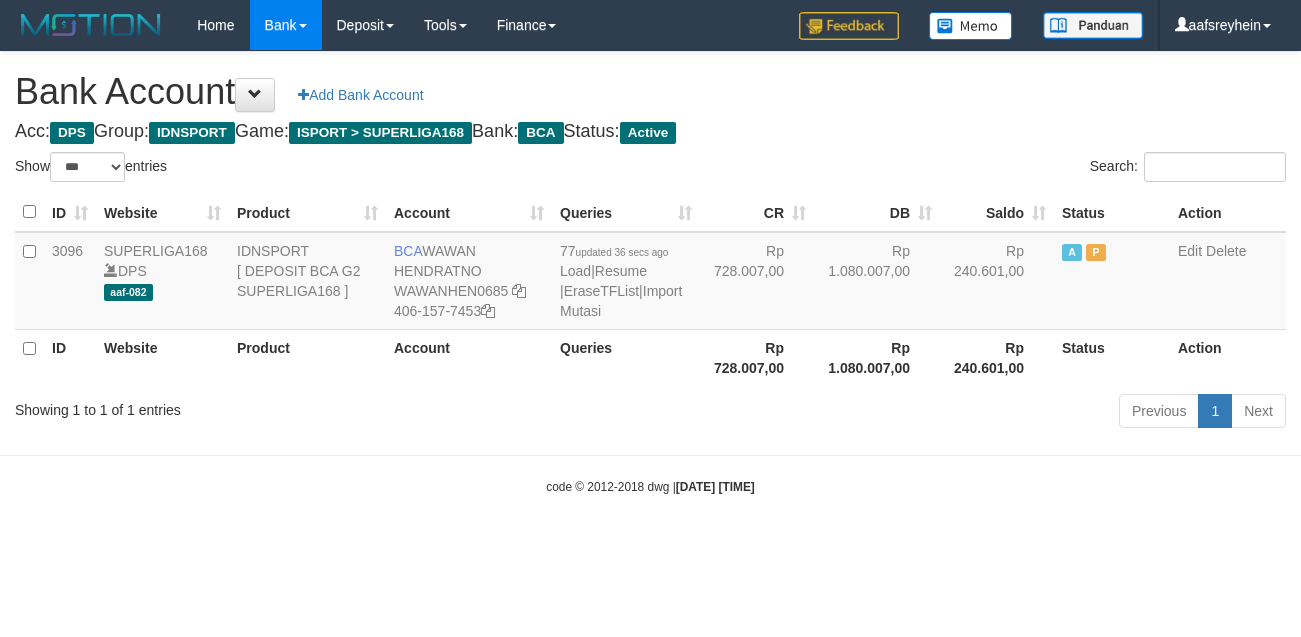 select on "***" 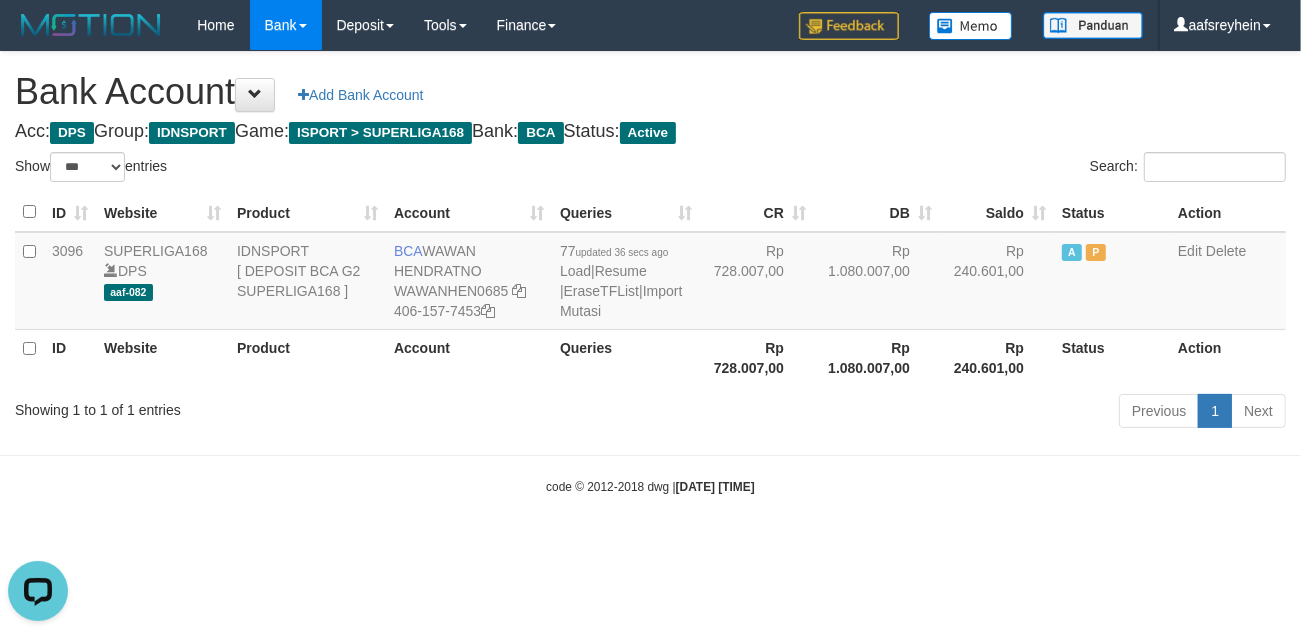 scroll, scrollTop: 0, scrollLeft: 0, axis: both 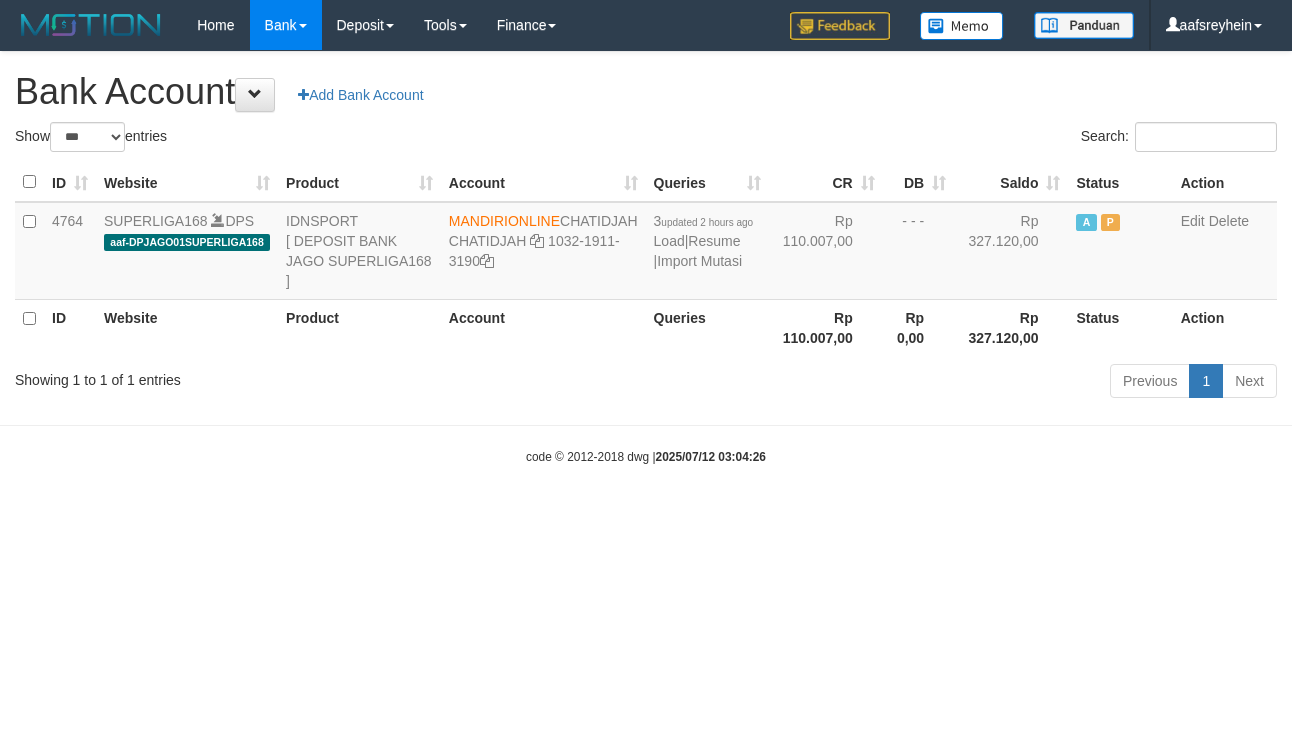 select on "***" 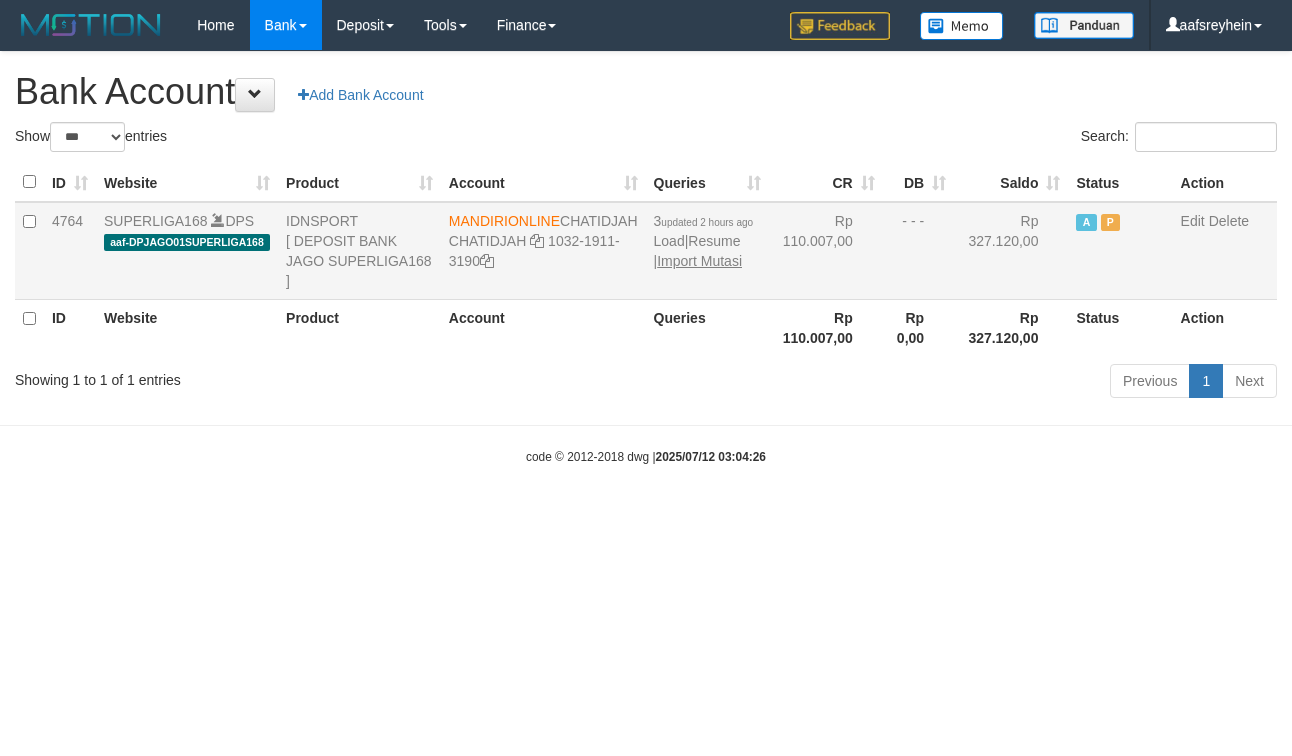 scroll, scrollTop: 0, scrollLeft: 0, axis: both 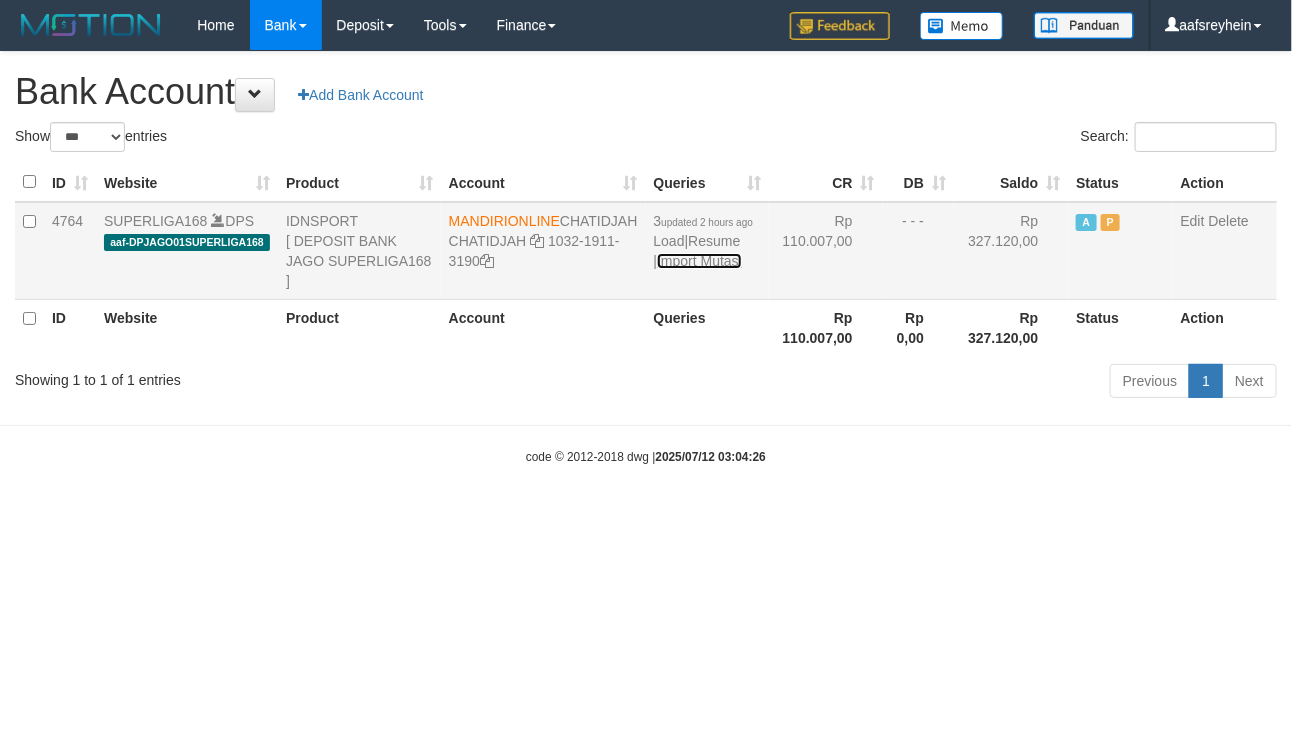 click on "Import Mutasi" at bounding box center (699, 261) 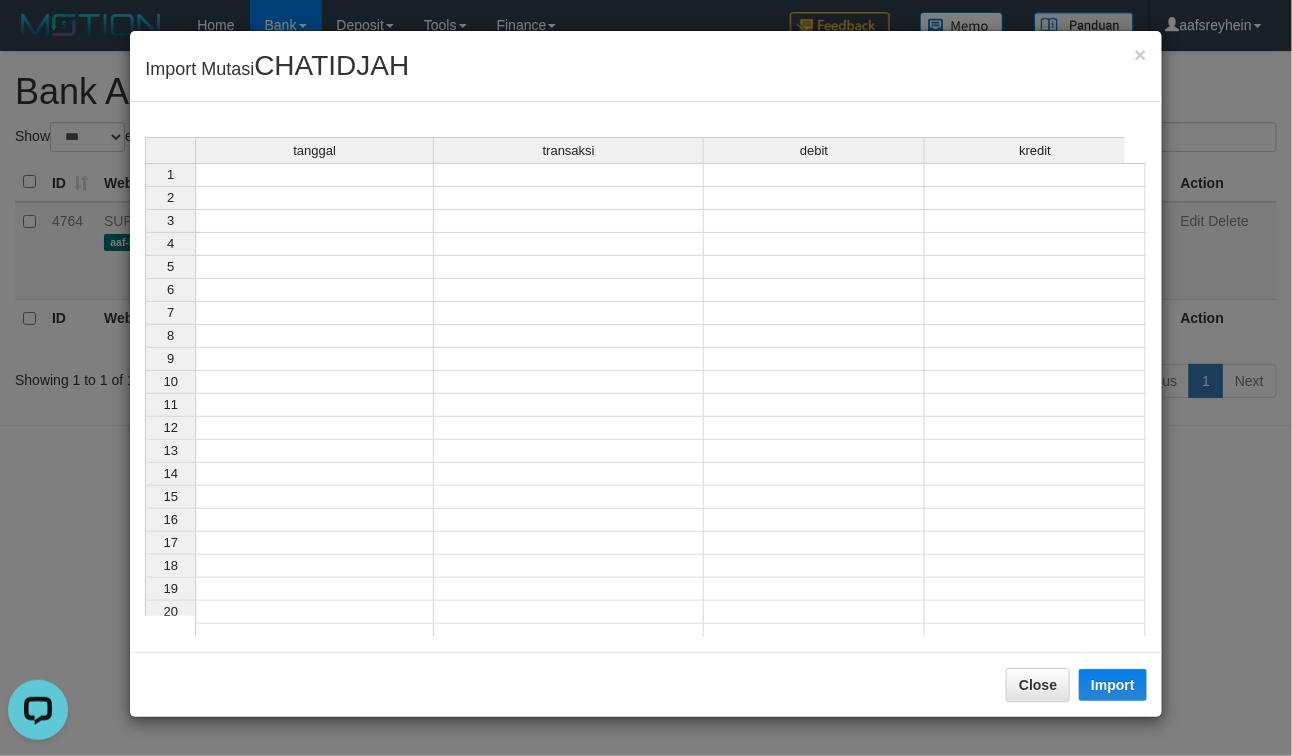 scroll, scrollTop: 0, scrollLeft: 0, axis: both 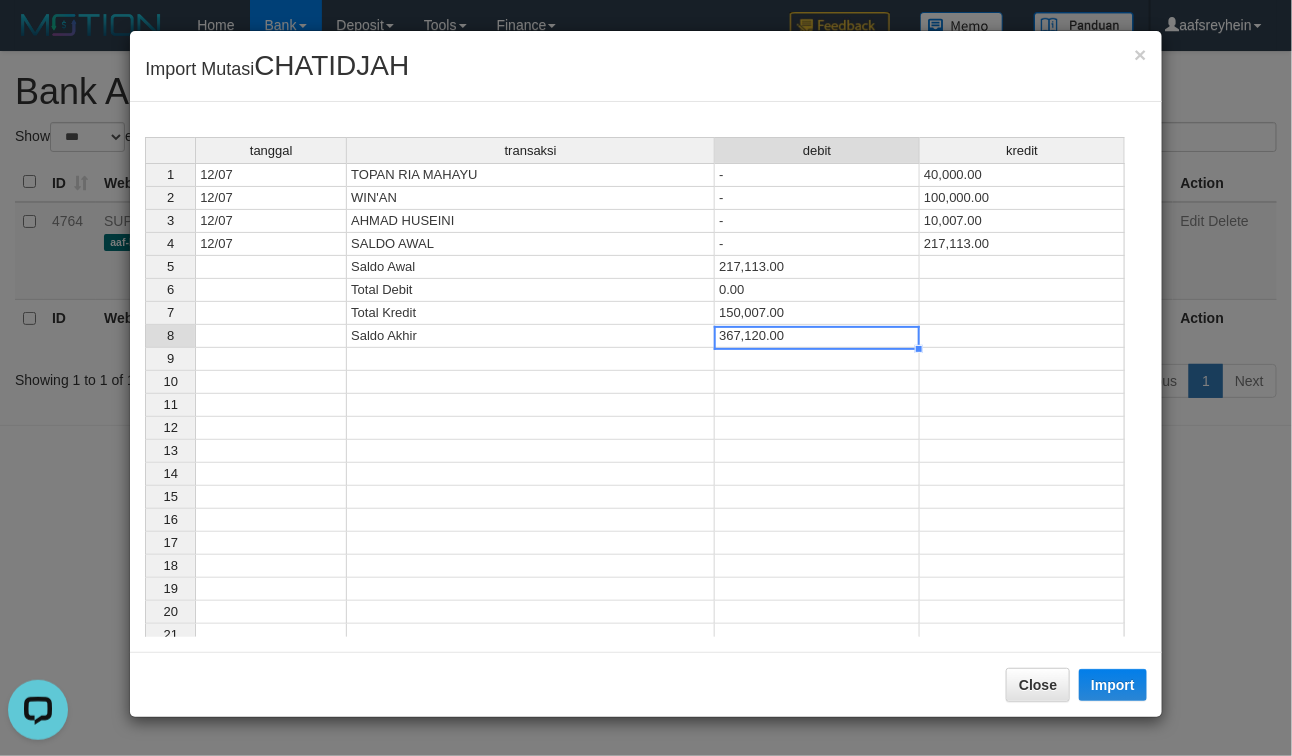 click on "367,120.00" at bounding box center (817, 336) 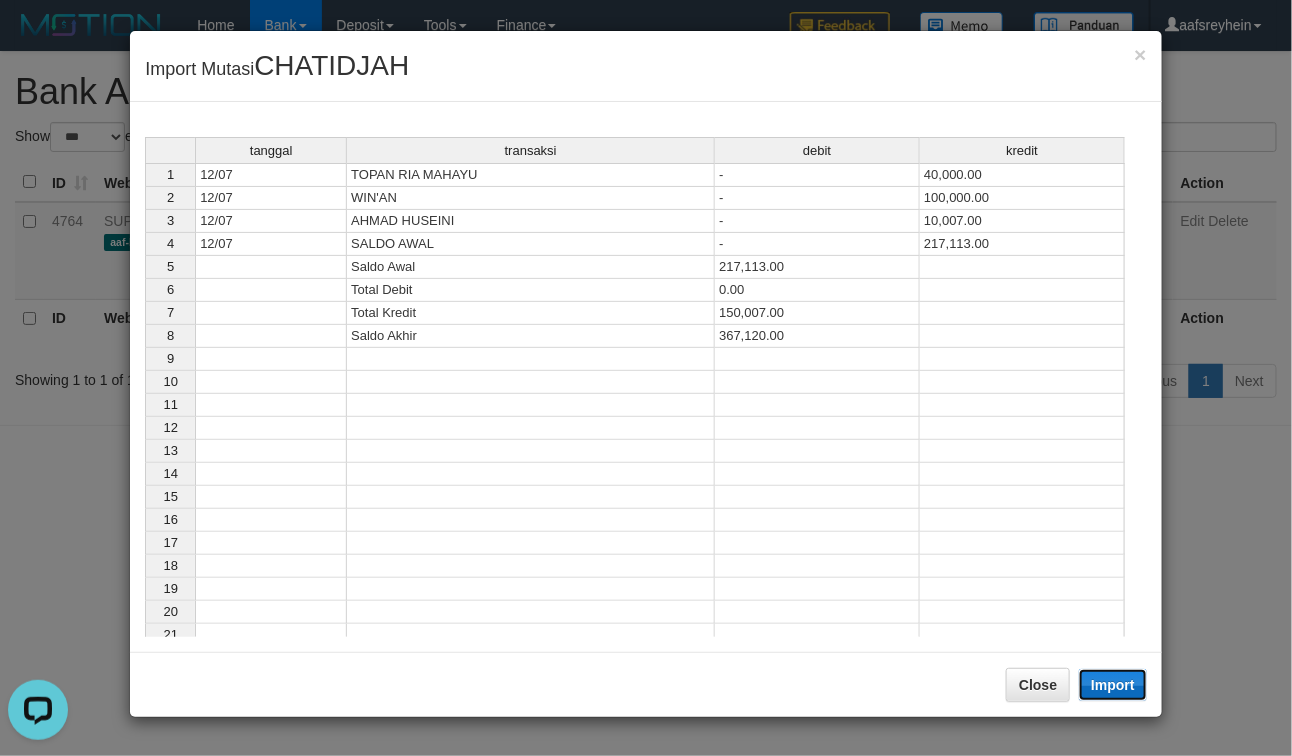 click on "Import" at bounding box center (1113, 685) 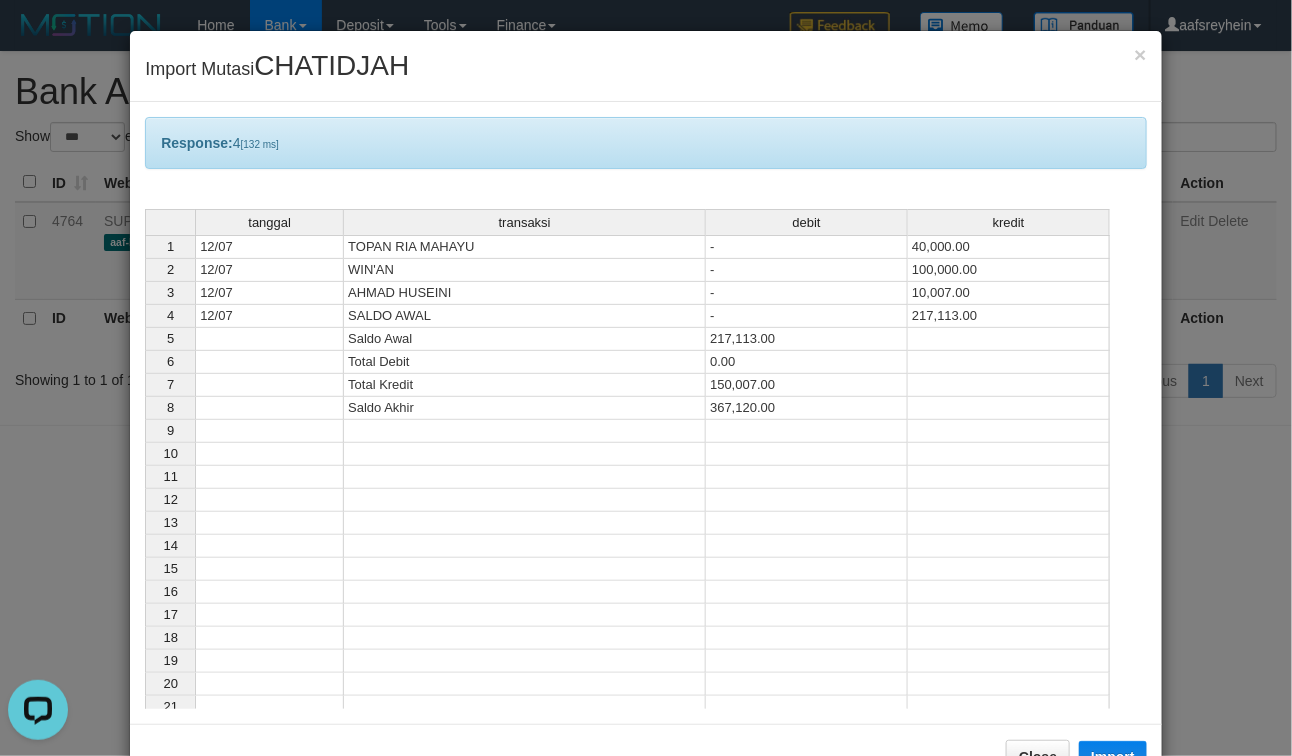 click at bounding box center (807, 523) 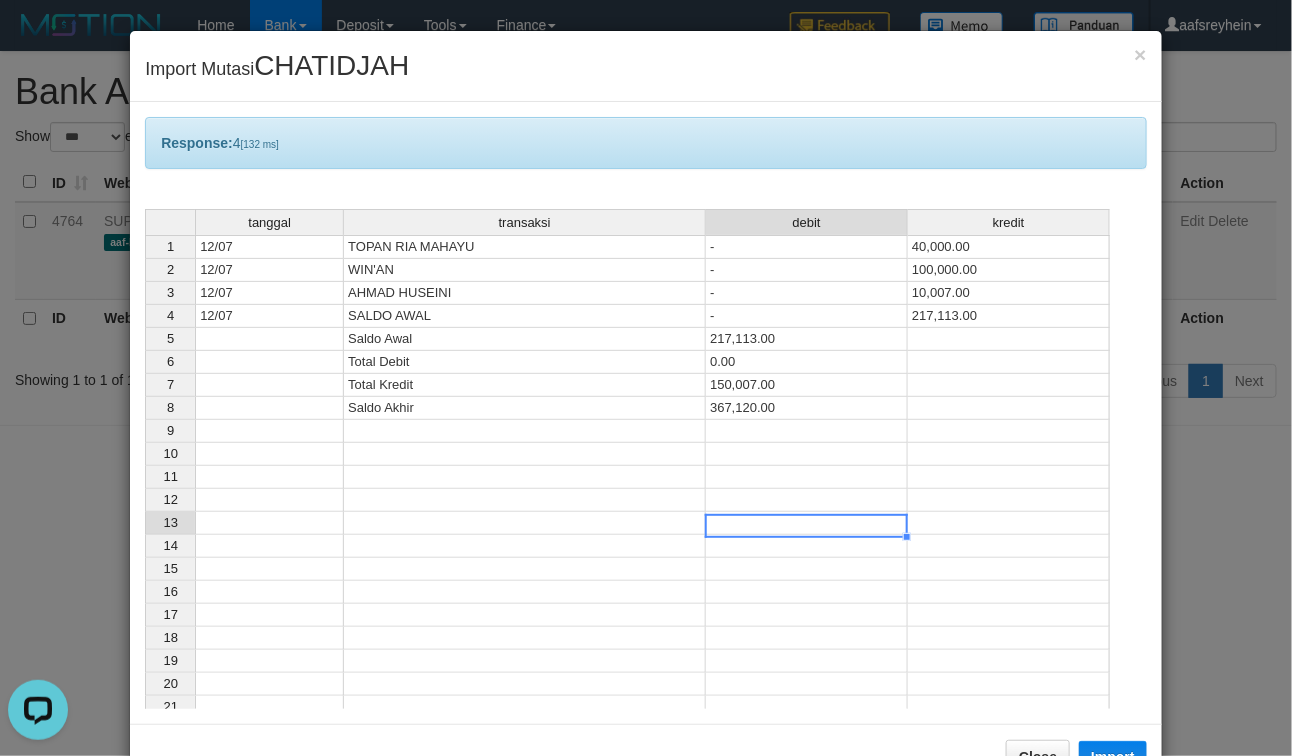 click at bounding box center (807, 523) 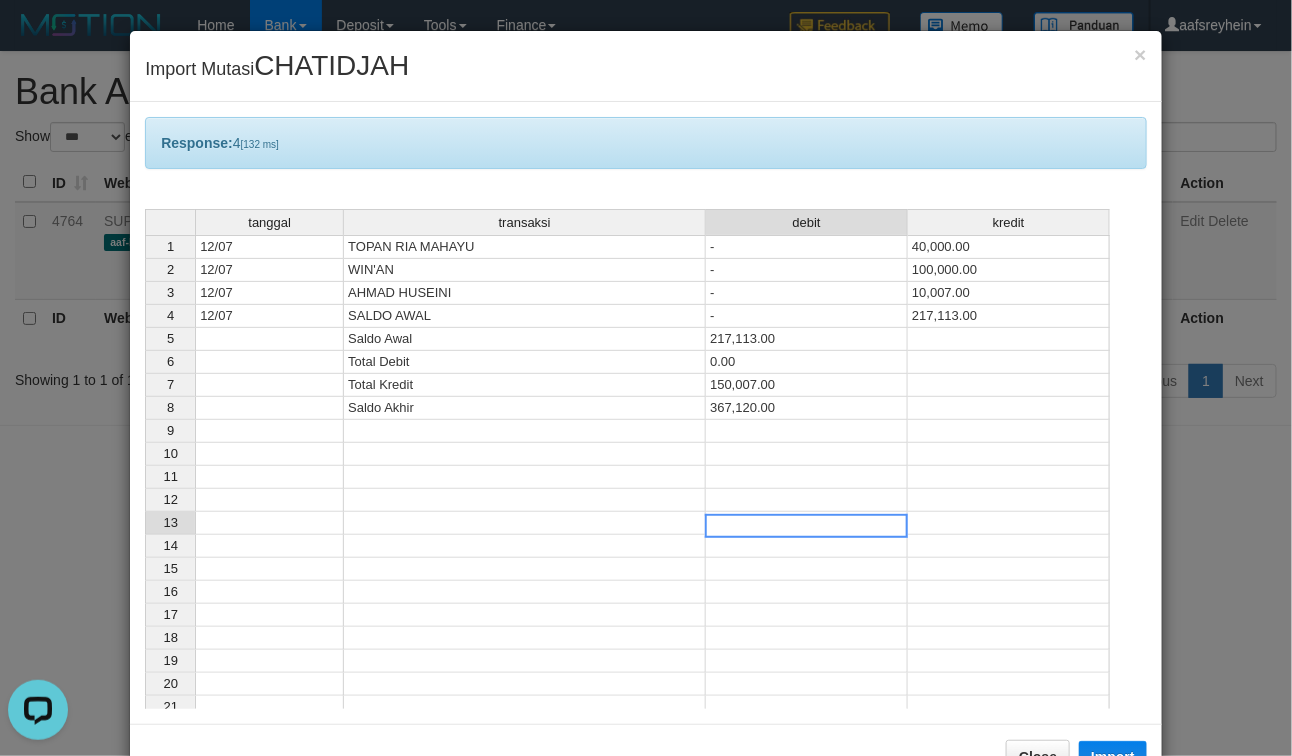 click at bounding box center (806, 526) 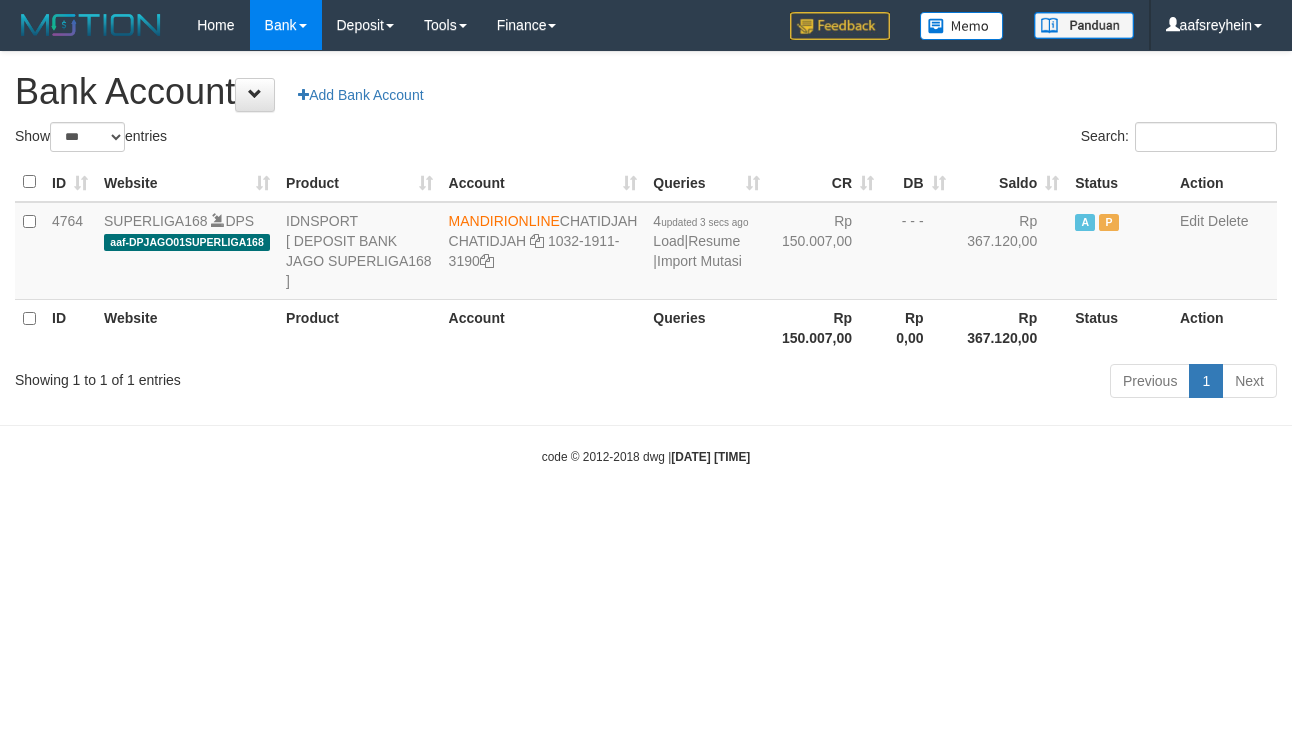 select on "***" 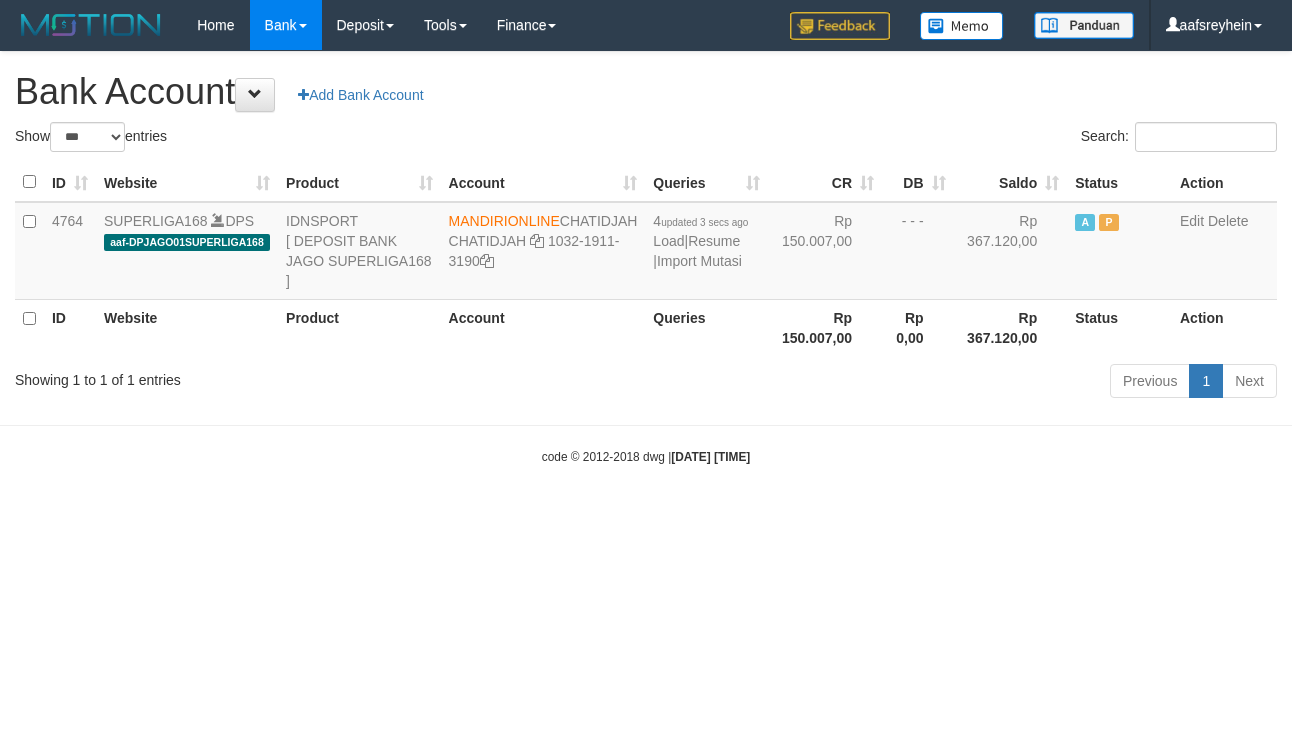 scroll, scrollTop: 0, scrollLeft: 0, axis: both 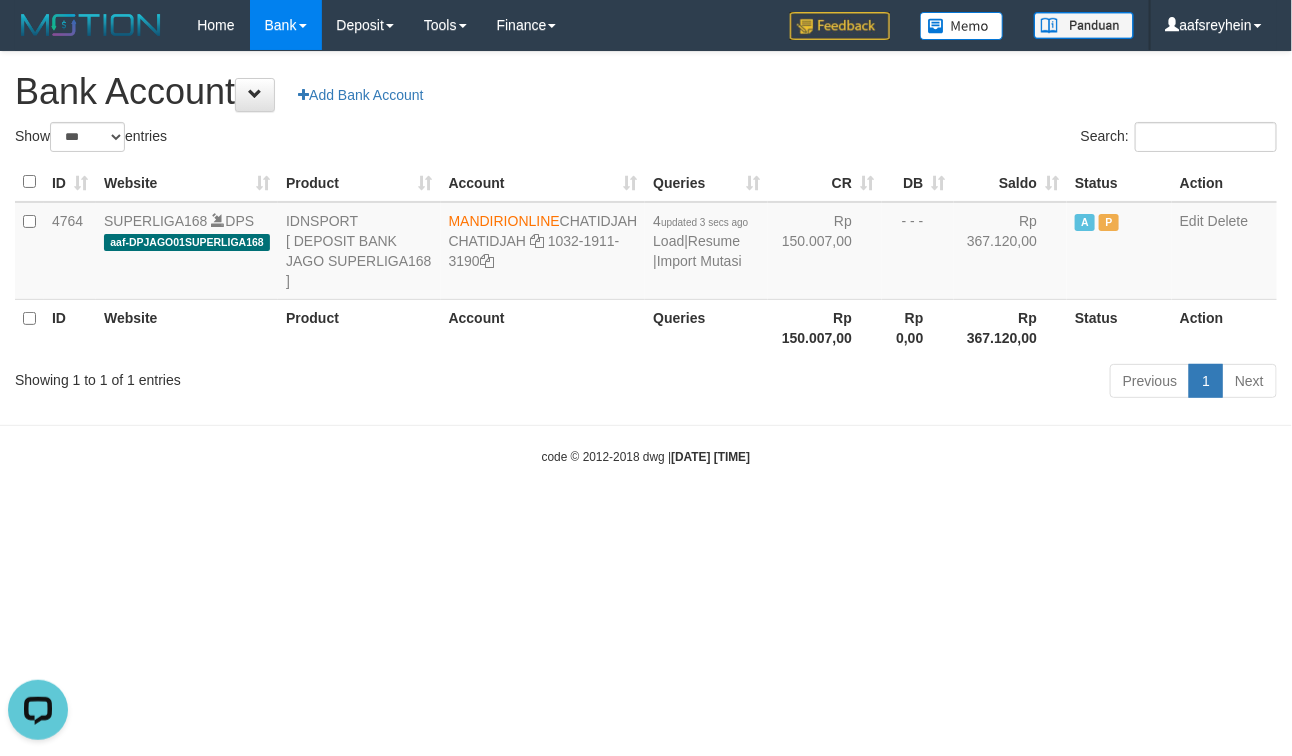 click on "Bank Account
Add Bank Account" at bounding box center (646, 92) 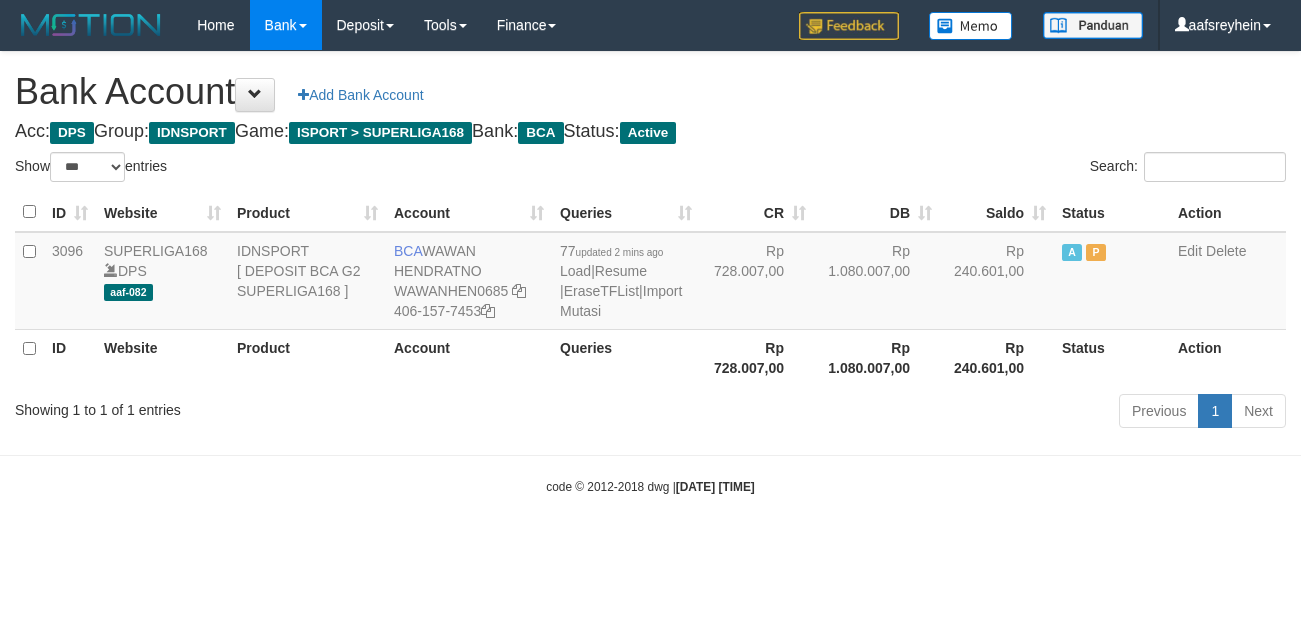 select on "***" 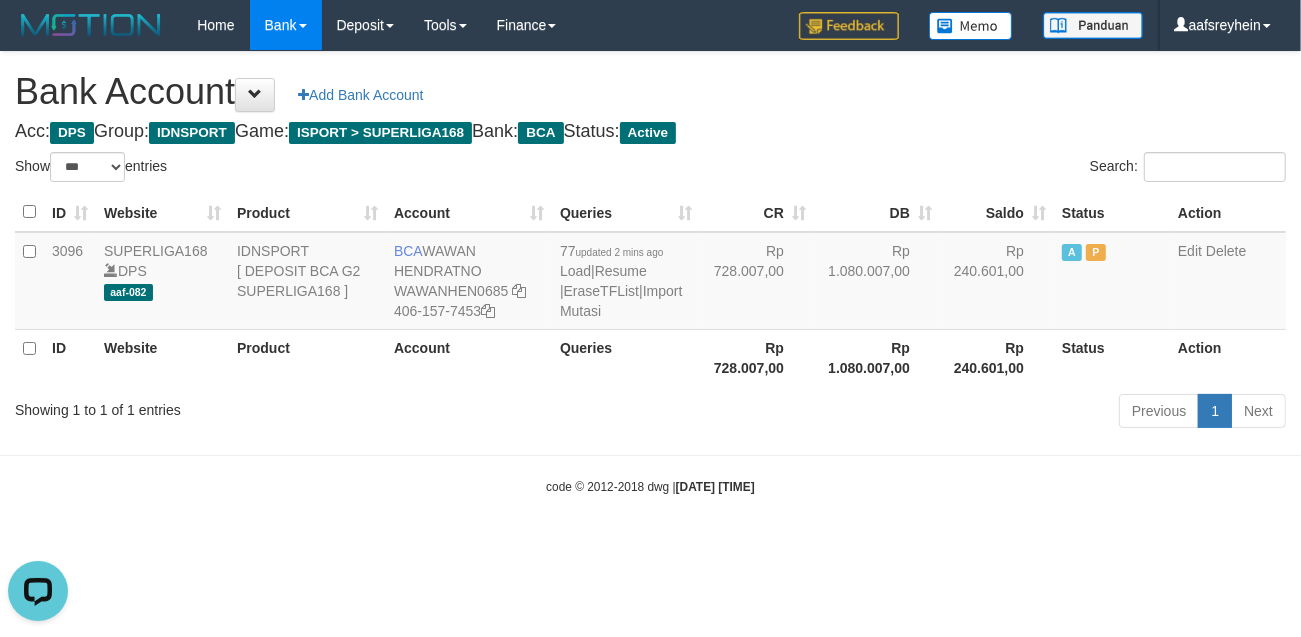 scroll, scrollTop: 0, scrollLeft: 0, axis: both 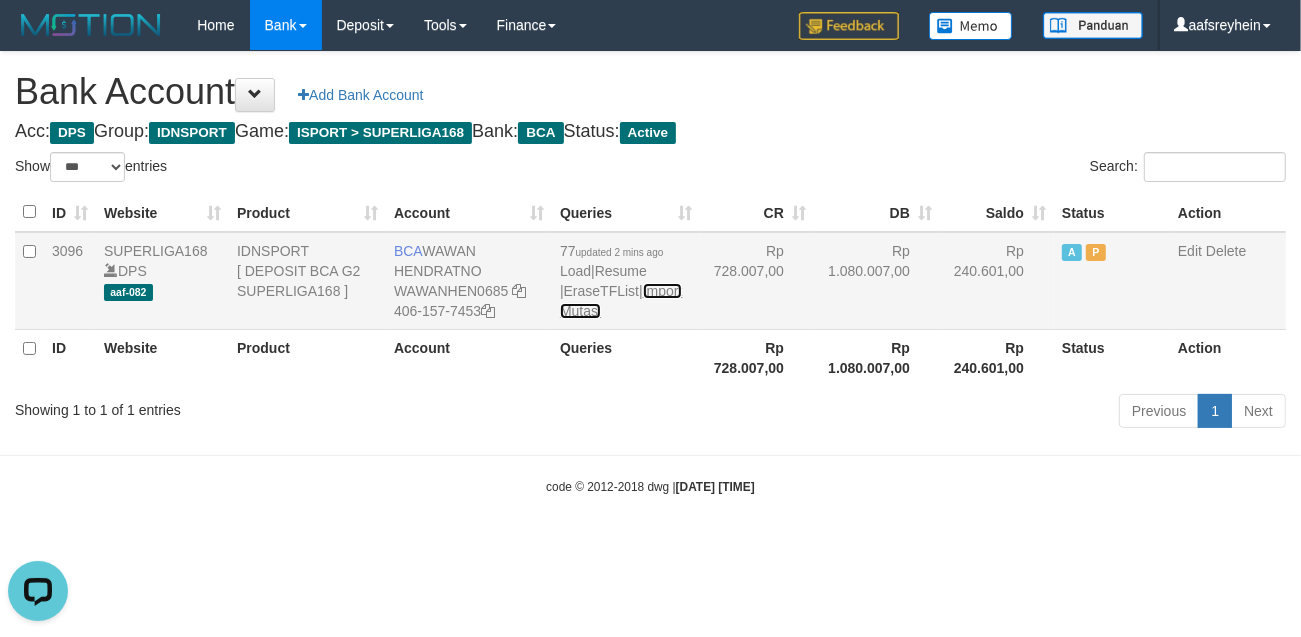 click on "Import Mutasi" at bounding box center [621, 301] 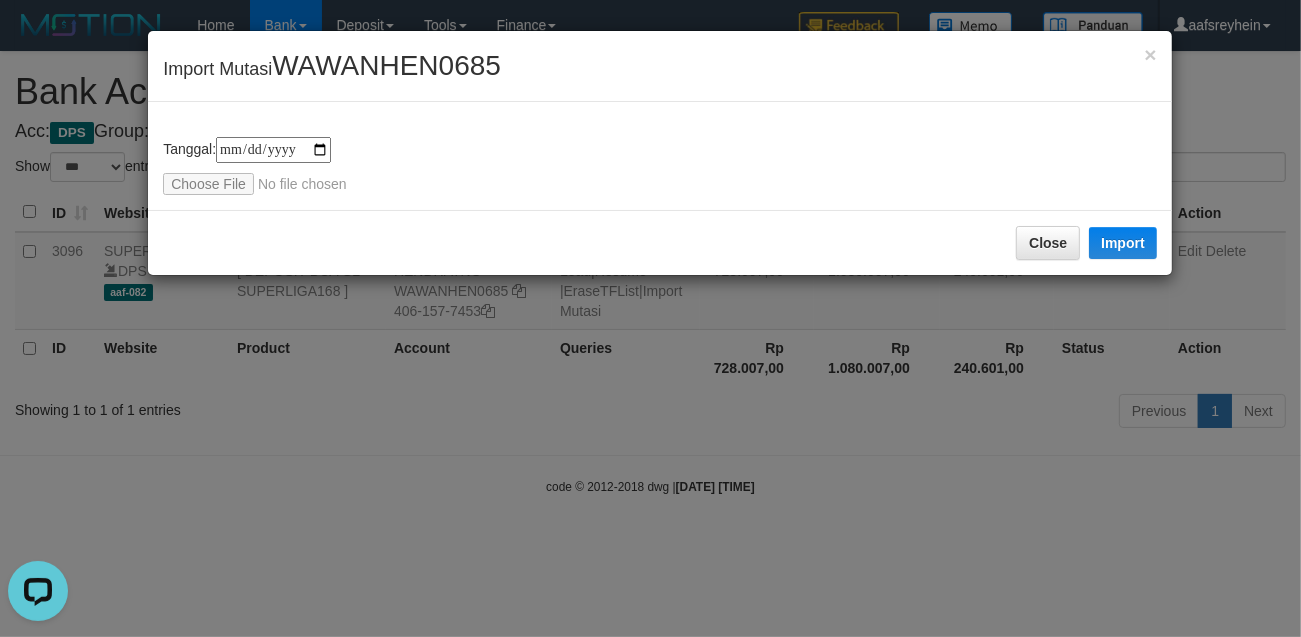 type on "**********" 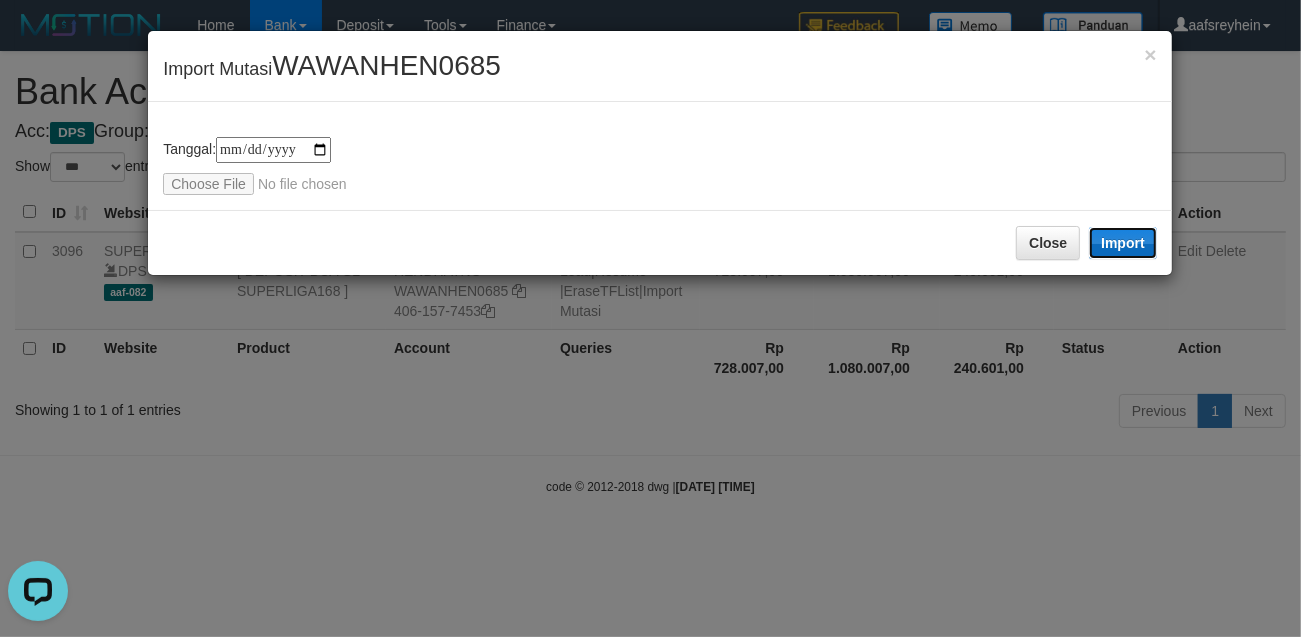 click on "Import" at bounding box center (1123, 243) 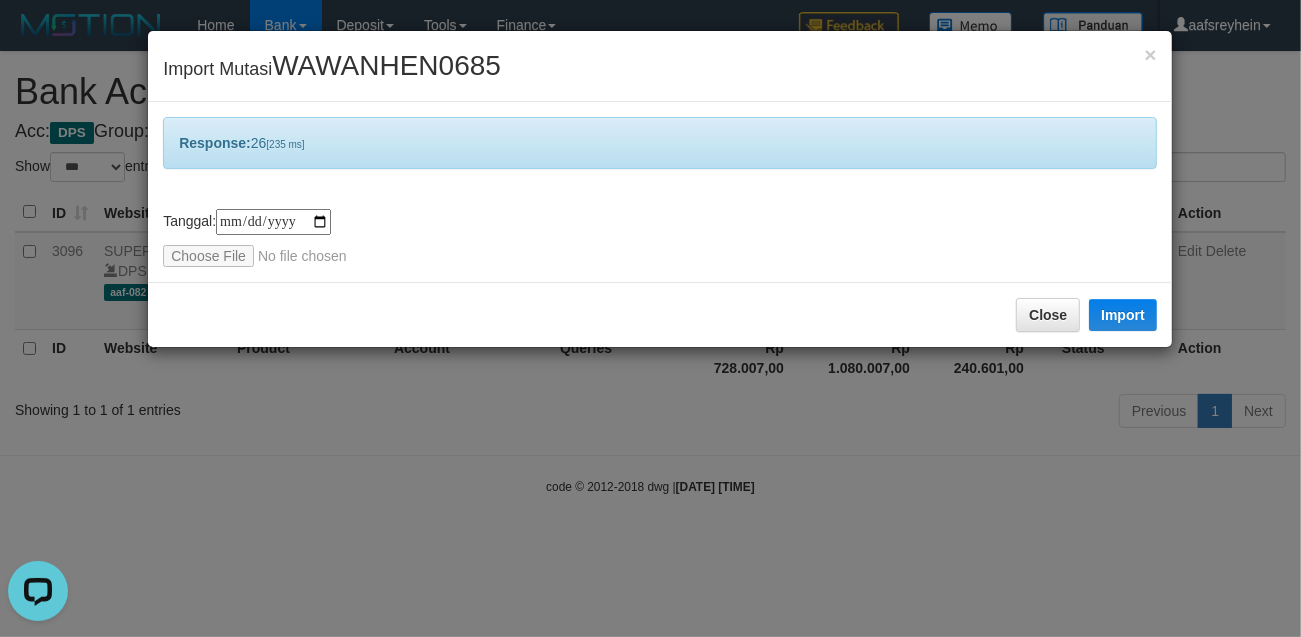 click on "**********" at bounding box center (650, 318) 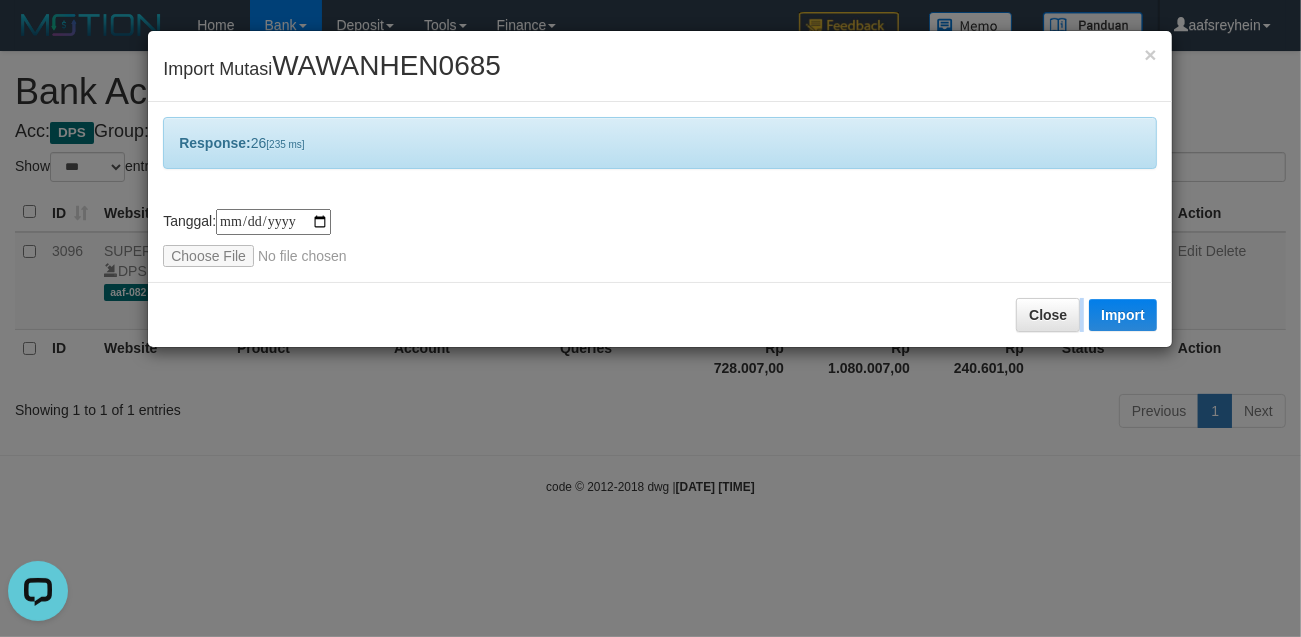 click on "**********" at bounding box center (650, 318) 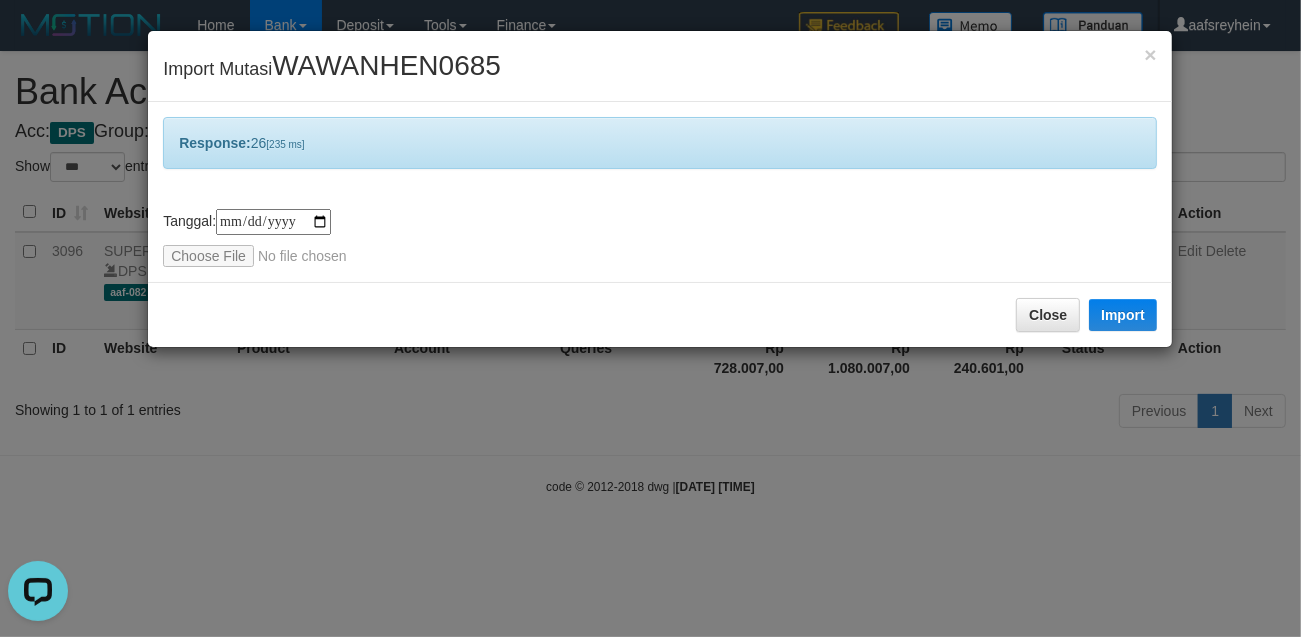 click on "**********" at bounding box center [650, 318] 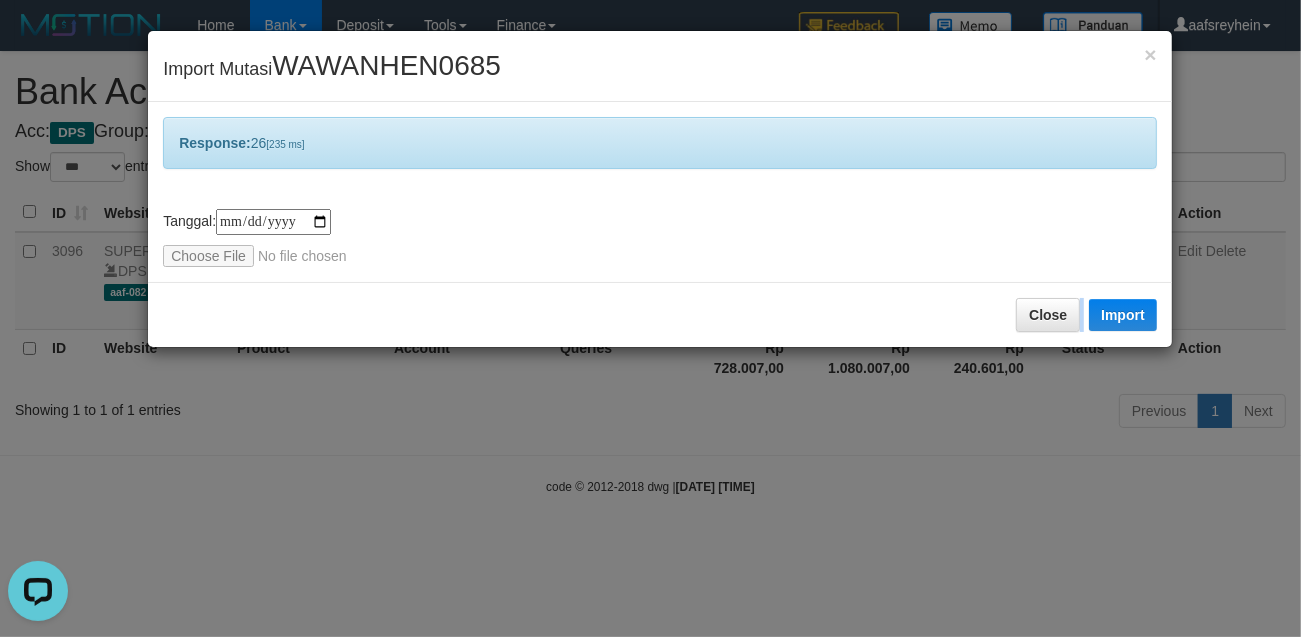 click on "**********" at bounding box center (650, 318) 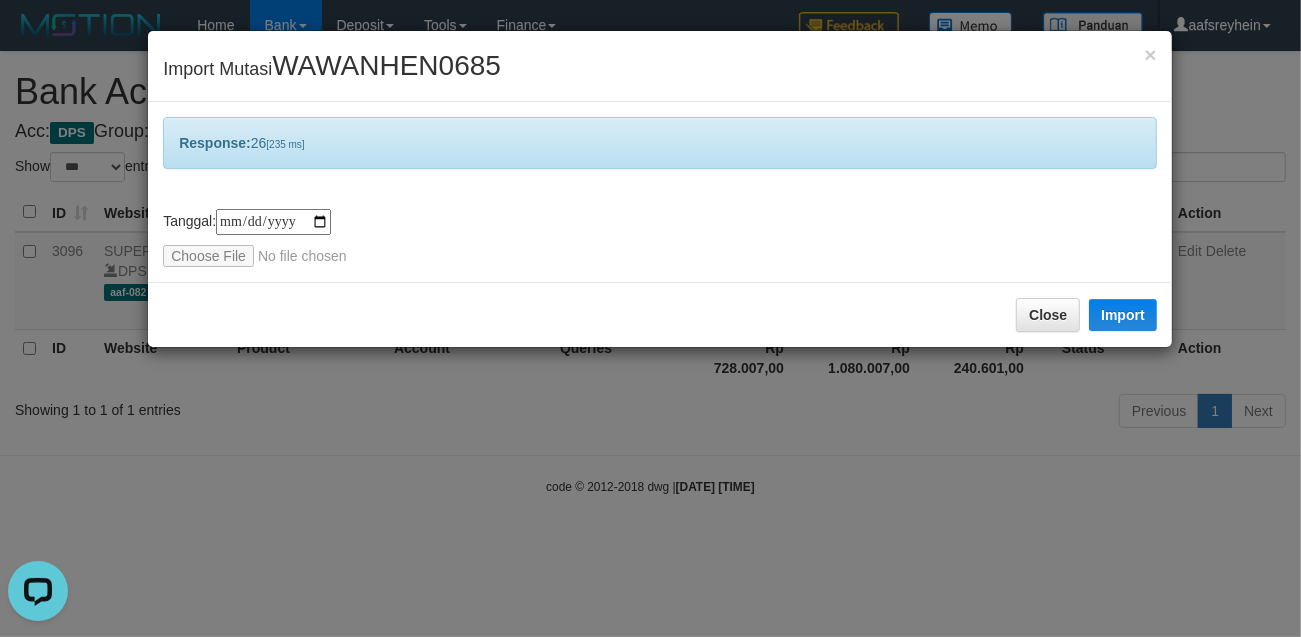 click on "**********" at bounding box center [650, 318] 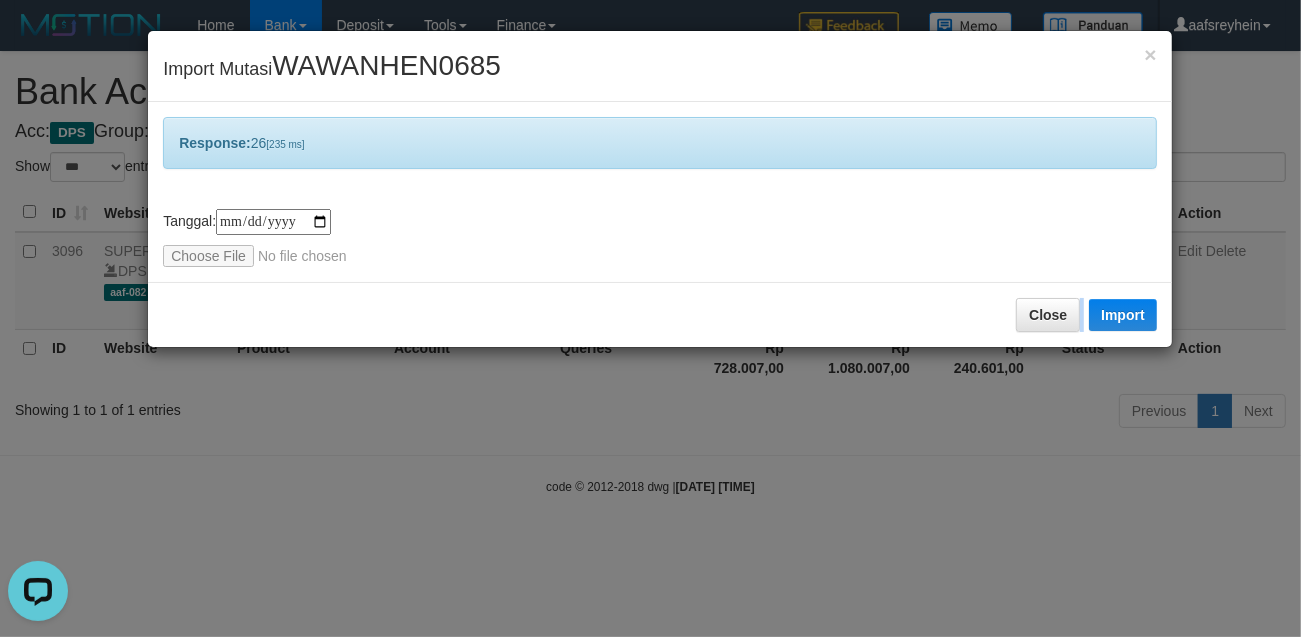 click on "**********" at bounding box center (650, 318) 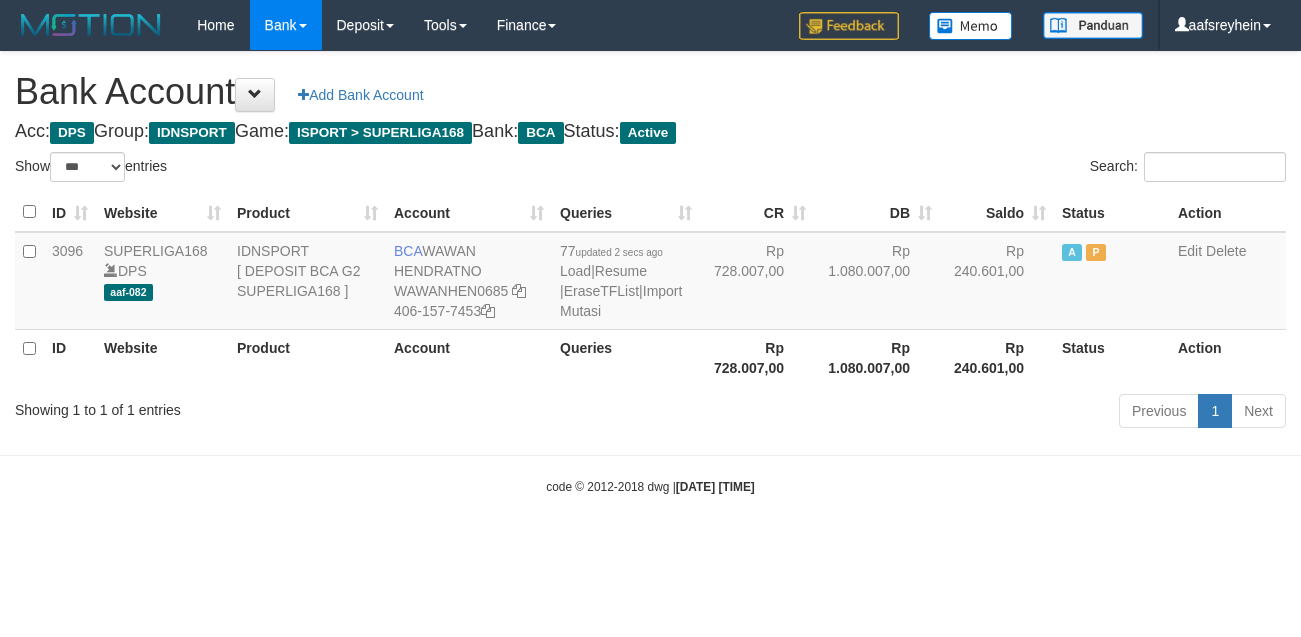 select on "***" 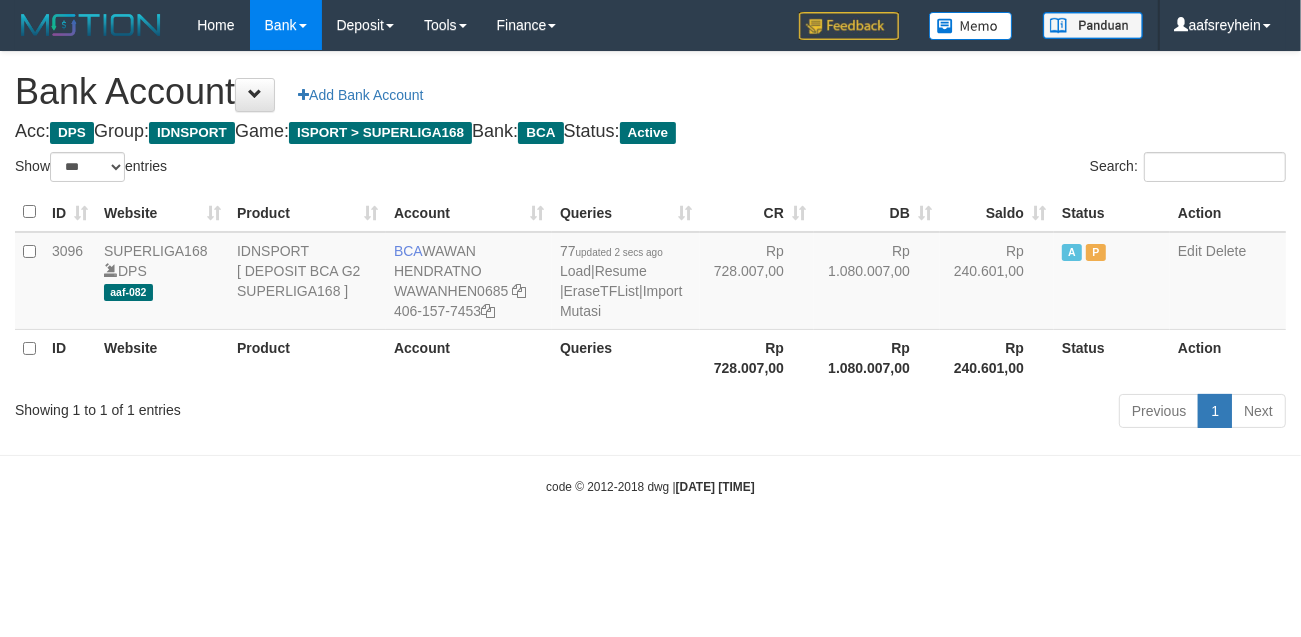 click on "Toggle navigation
Home
Bank
Account List
Load
By Website
Group
[ISPORT]													SUPERLIGA168
By Load Group (DPS)
-" at bounding box center (650, 273) 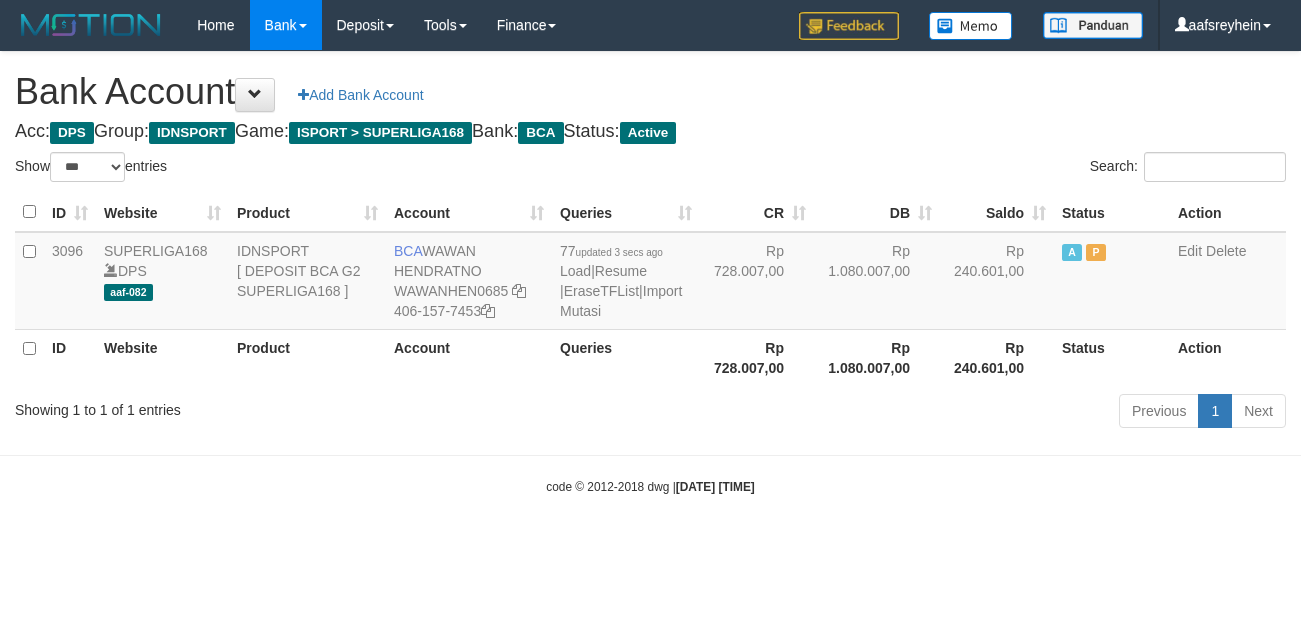 select on "***" 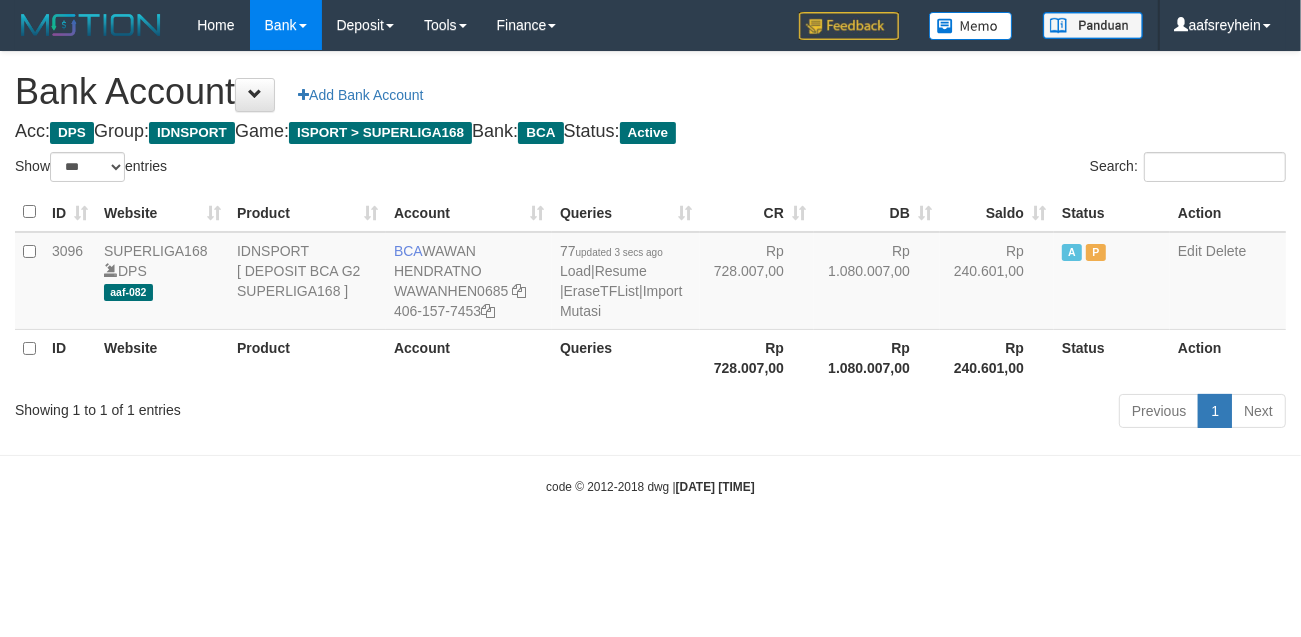 click on "Toggle navigation
Home
Bank
Account List
Load
By Website
Group
[ISPORT]													SUPERLIGA168
By Load Group (DPS)
-" at bounding box center [650, 273] 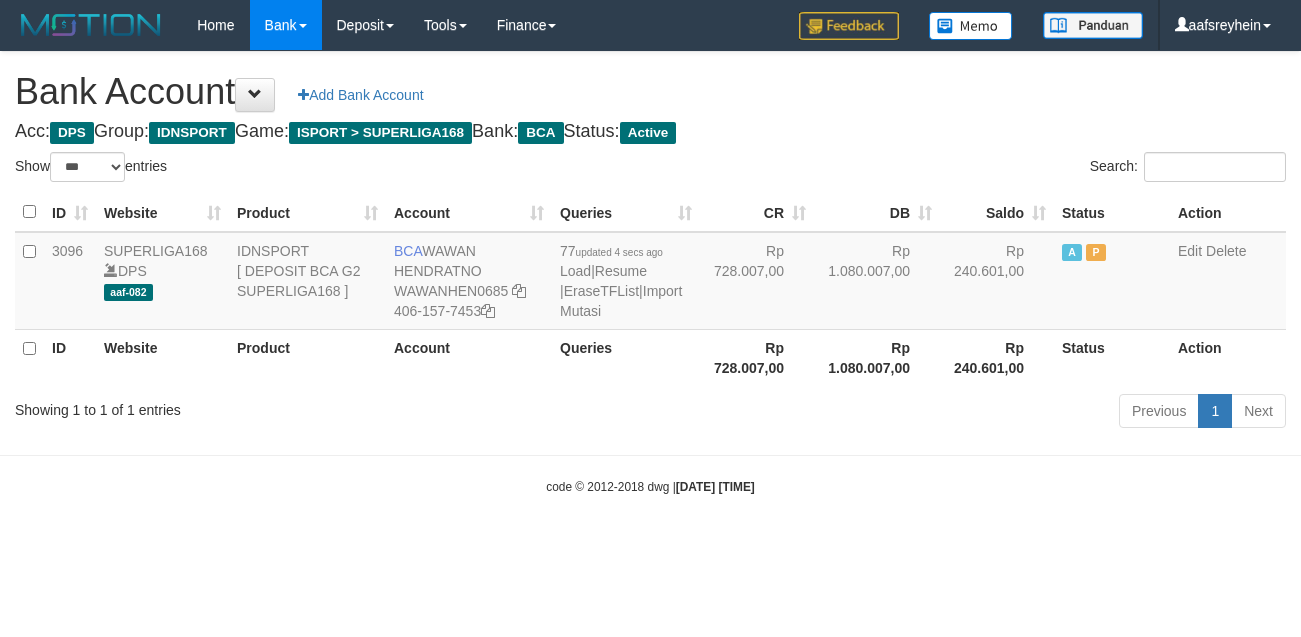 select on "***" 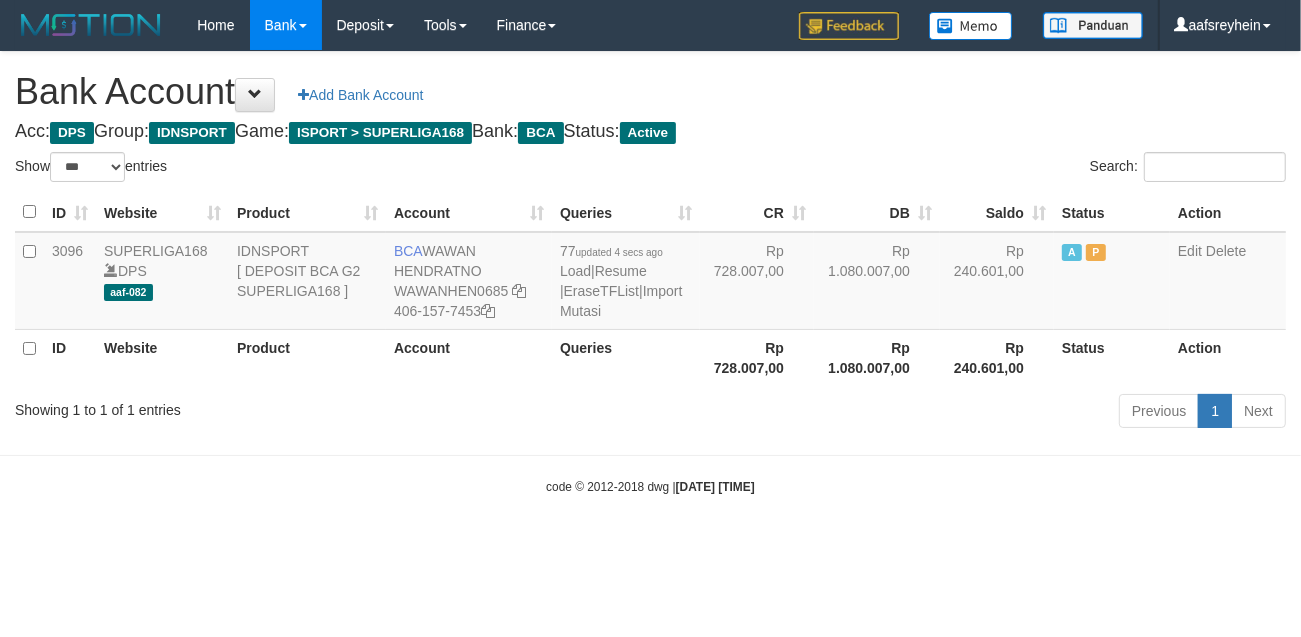 click on "code © 2012-2018 dwg |  2025/07/12 03:05:24" at bounding box center (650, 486) 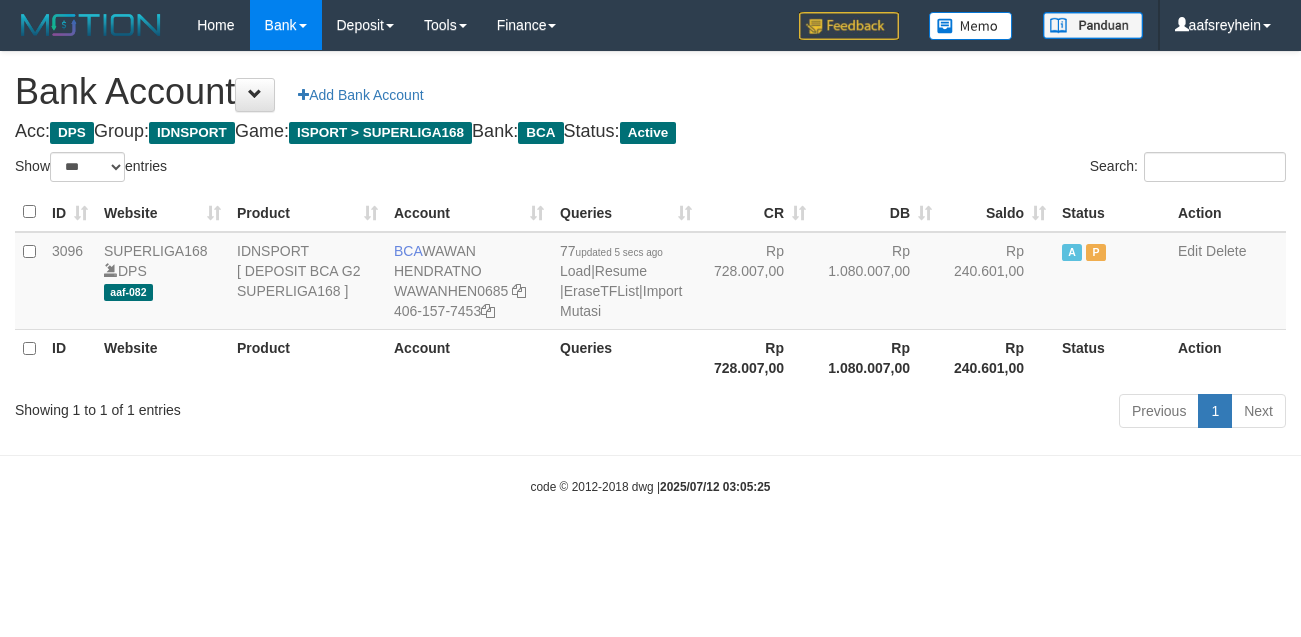 select on "***" 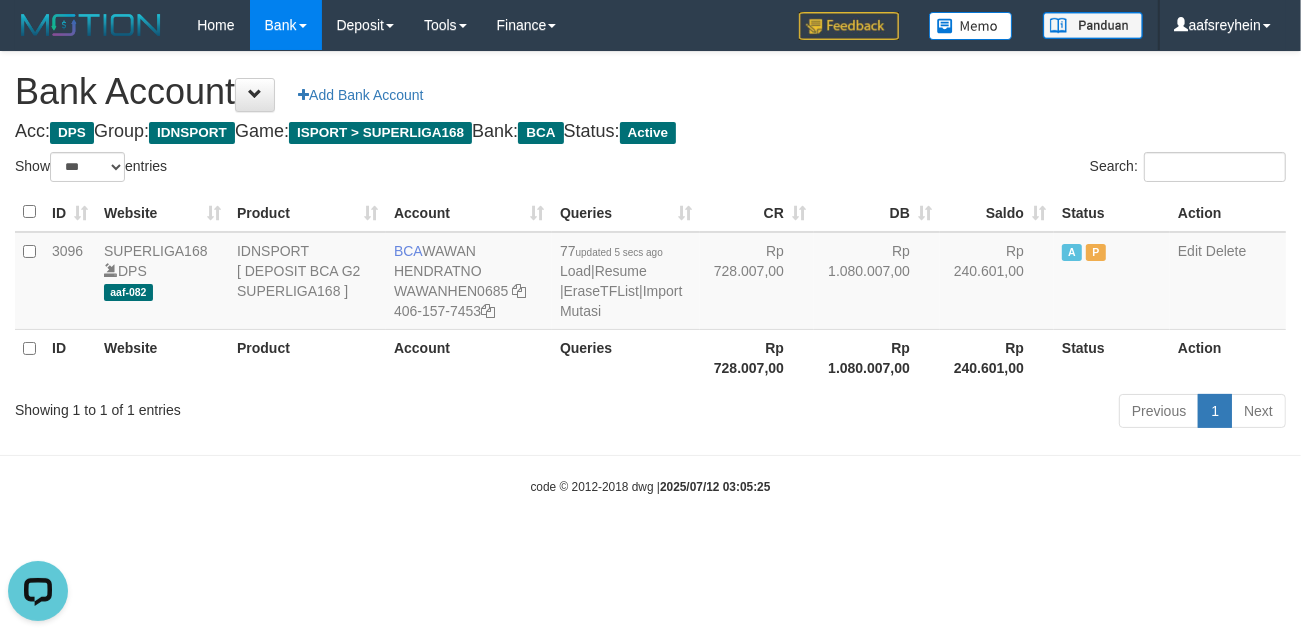scroll, scrollTop: 0, scrollLeft: 0, axis: both 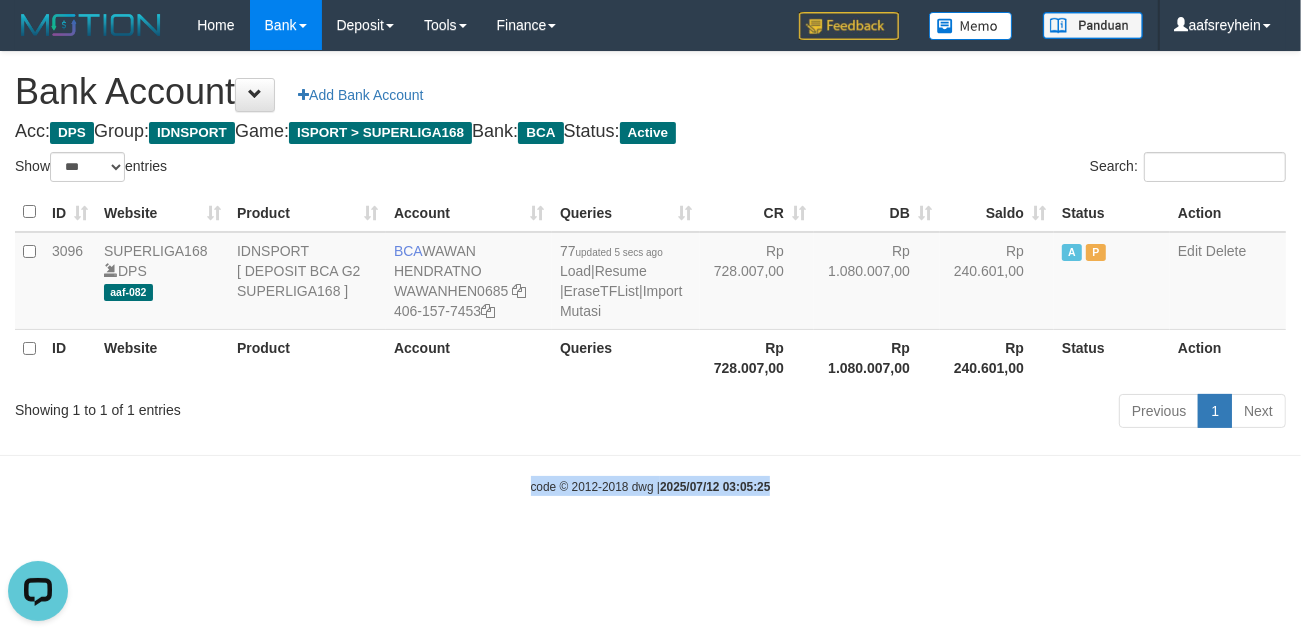click on "Toggle navigation
Home
Bank
Account List
Load
By Website
Group
[ISPORT]													SUPERLIGA168
By Load Group (DPS)
-" at bounding box center [650, 273] 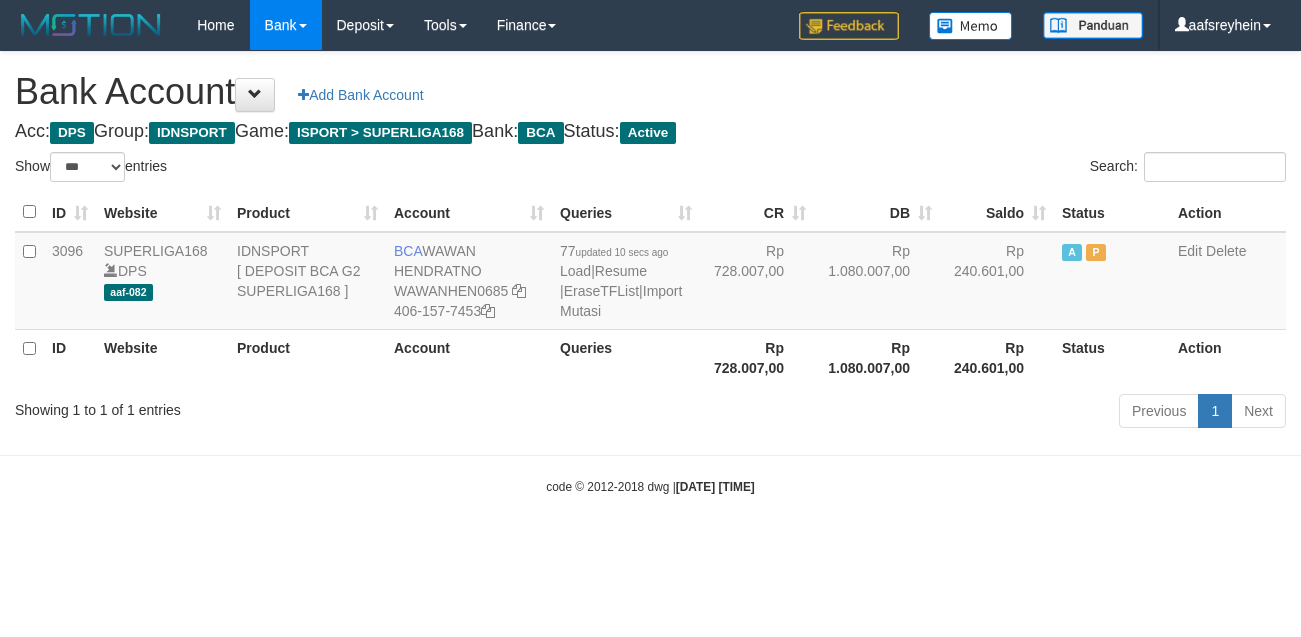 select on "***" 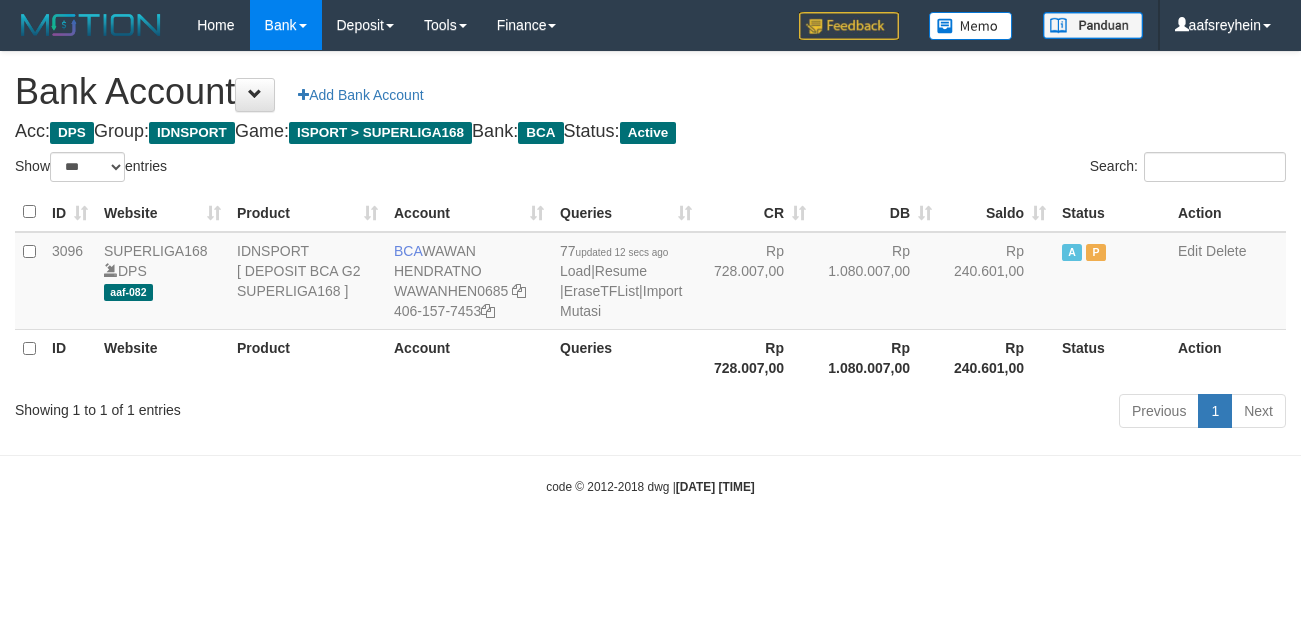 select on "***" 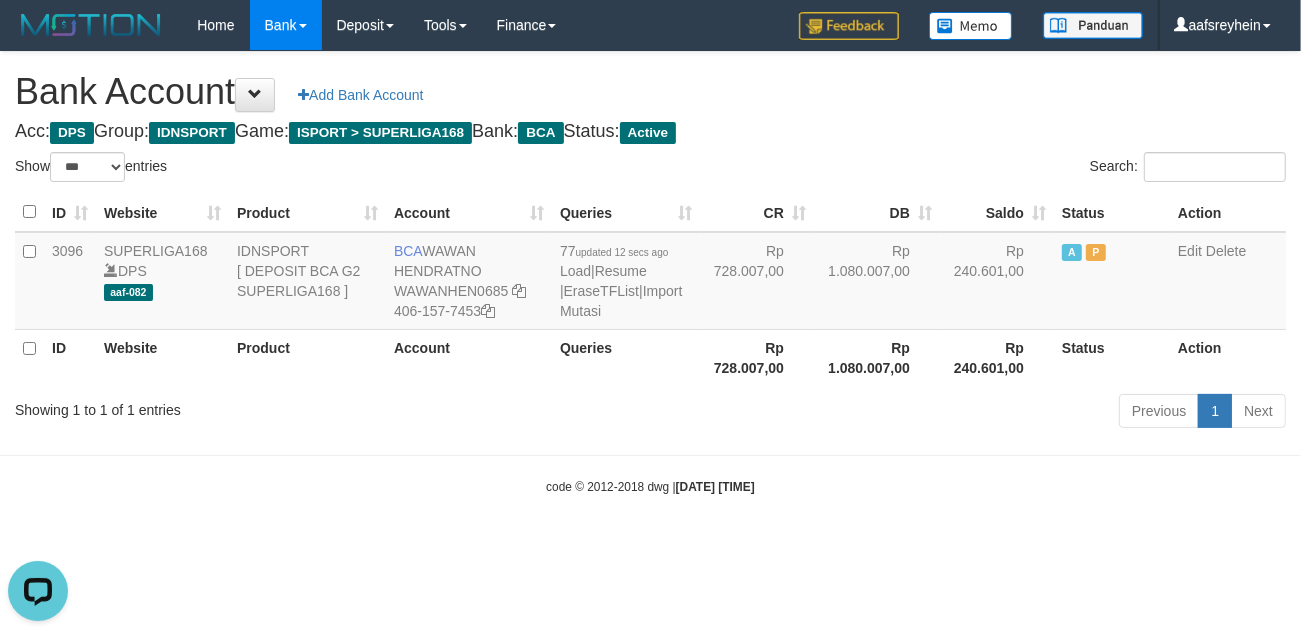 scroll, scrollTop: 0, scrollLeft: 0, axis: both 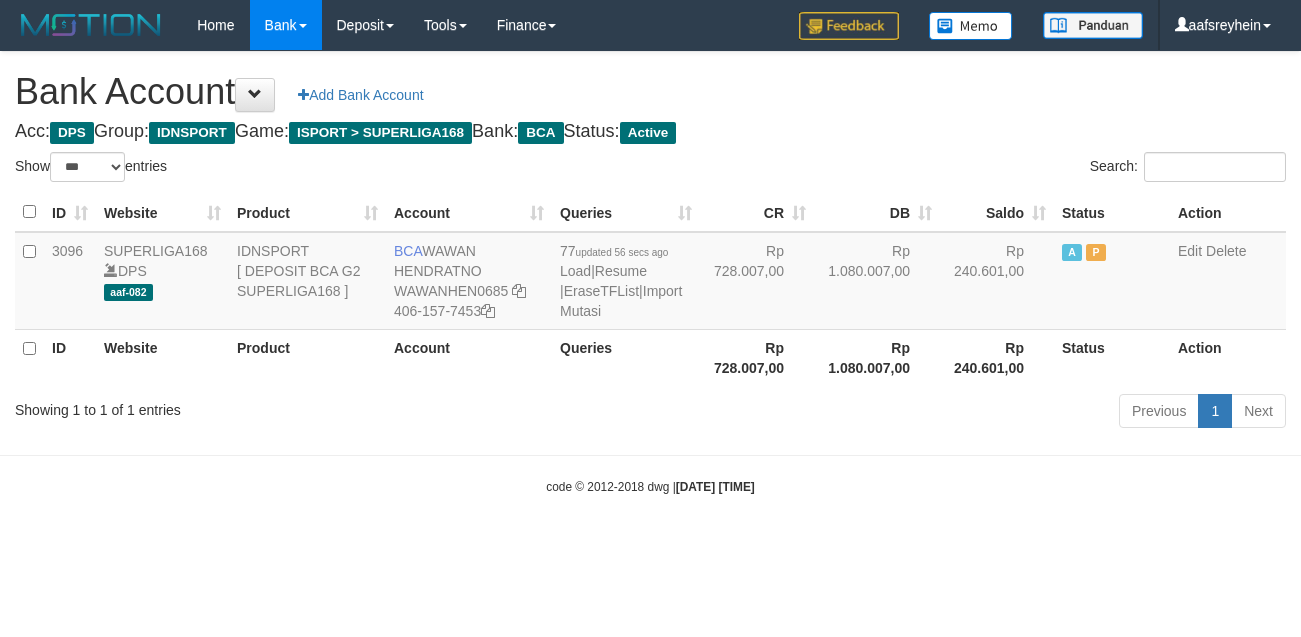 select on "***" 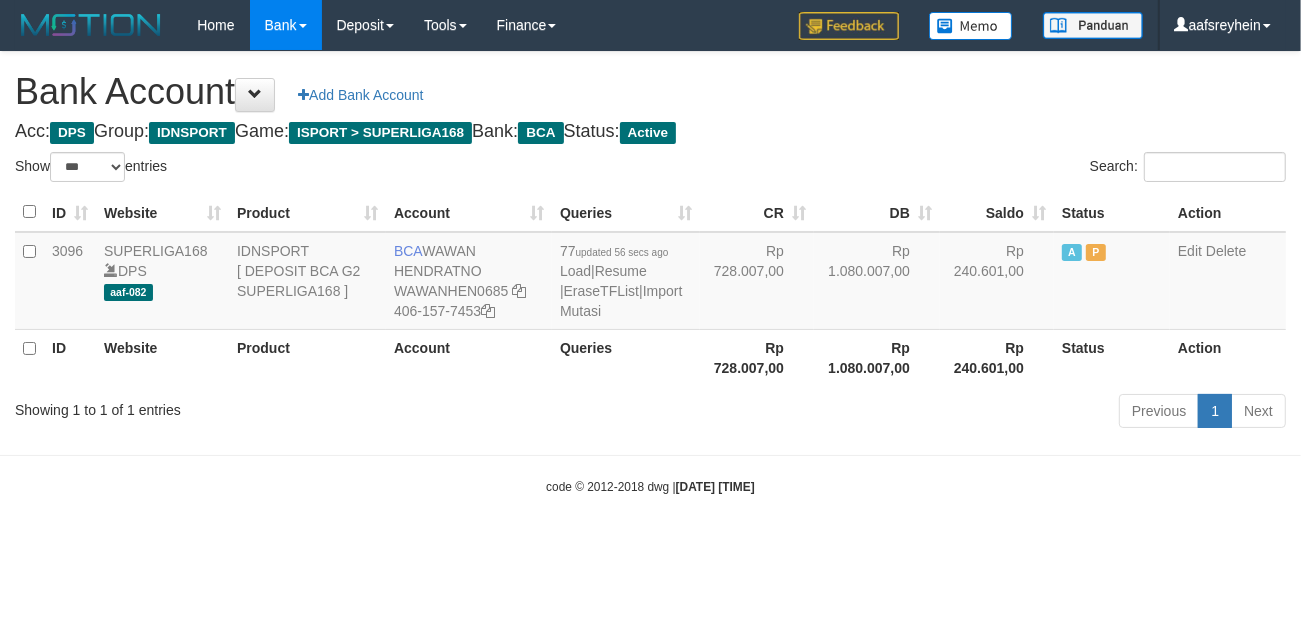 click on "Bank Account
Add Bank Account
Acc: 										 DPS
Group:   IDNSPORT    		Game:   ISPORT > SUPERLIGA168    		Bank:   BCA    		Status:  Active
Filter Account Type
*******
***
**
***
DPS
SELECT ALL  SELECT TYPE  - ALL -
DPS
WD
TMP
Filter Product
*******
******
********
********
*******
********
IDNSPORT
SELECT ALL  SELECT GROUP  - ALL -
BETHUB
IDNPOKER
IDNSPORT
IDNTOTO
LOADONLY
Filter Website
*******" at bounding box center [650, 243] 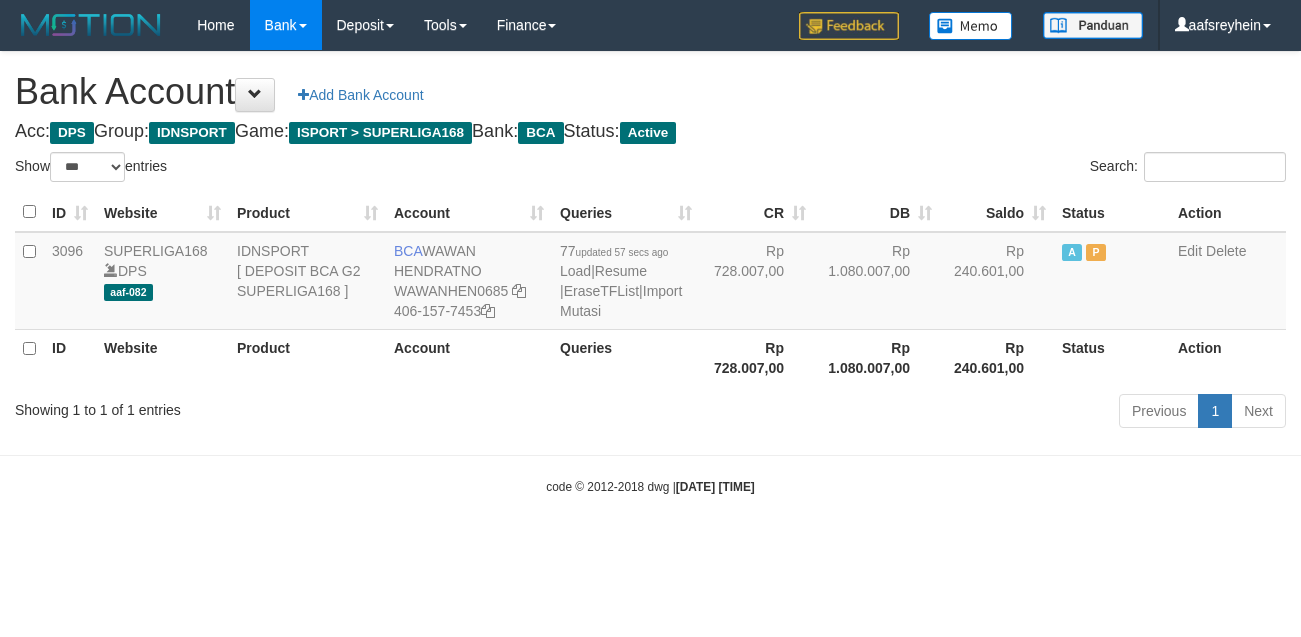 select on "***" 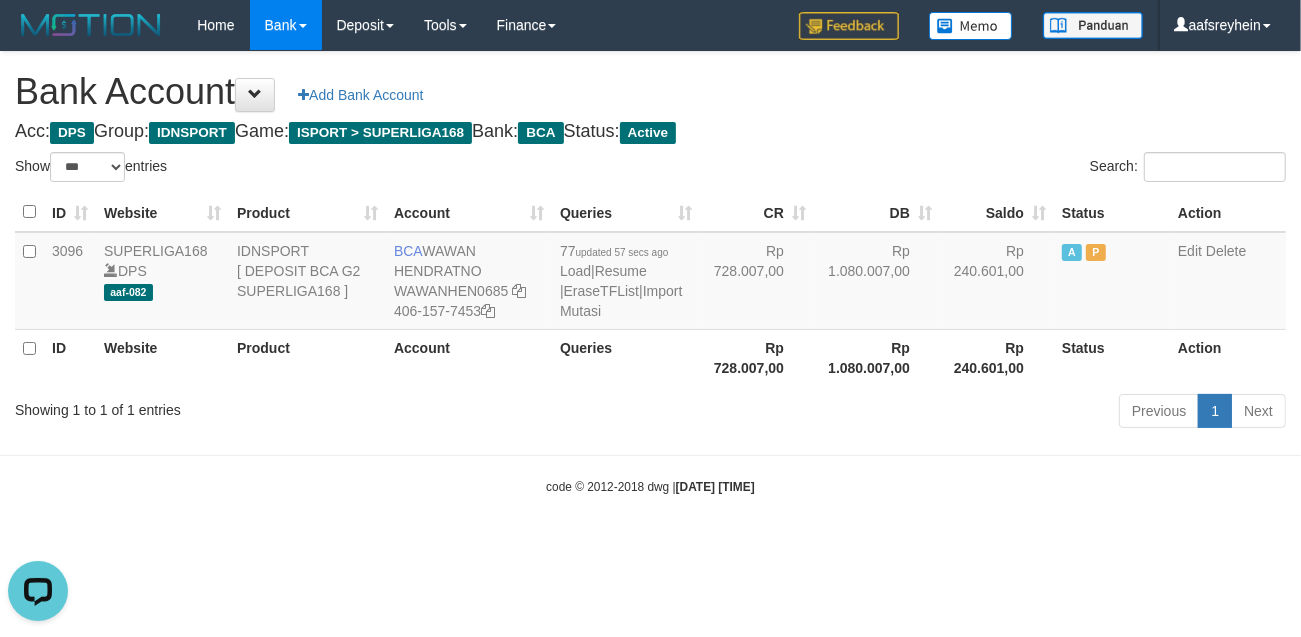 scroll, scrollTop: 0, scrollLeft: 0, axis: both 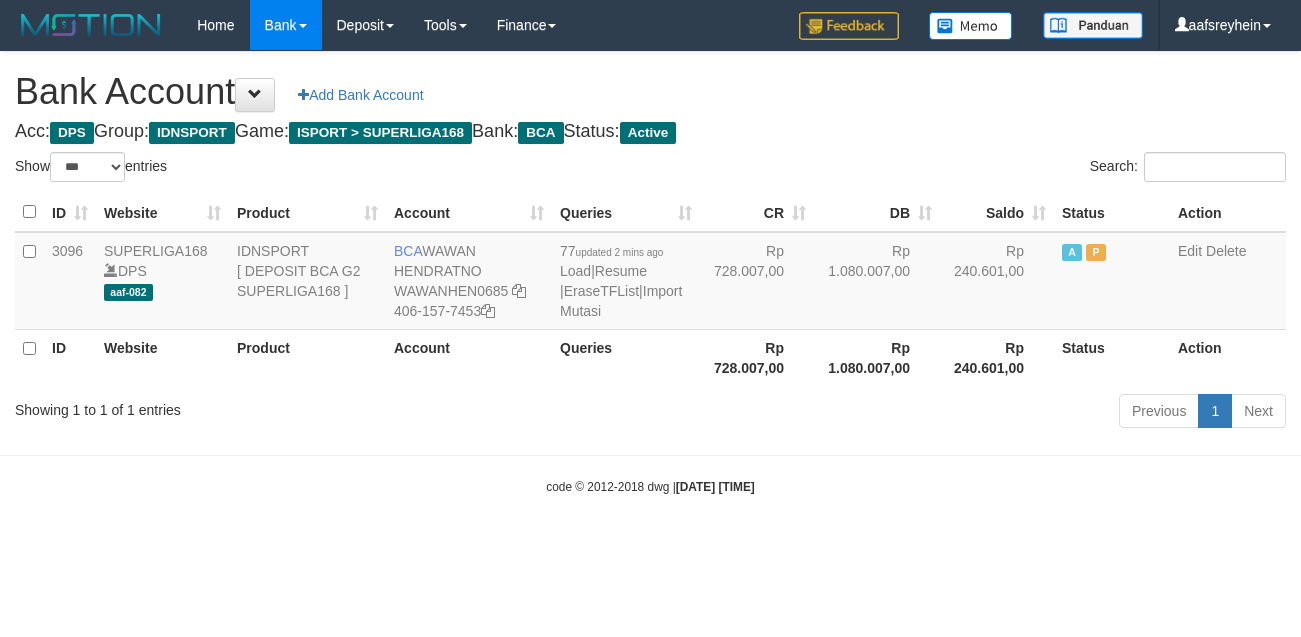 select on "***" 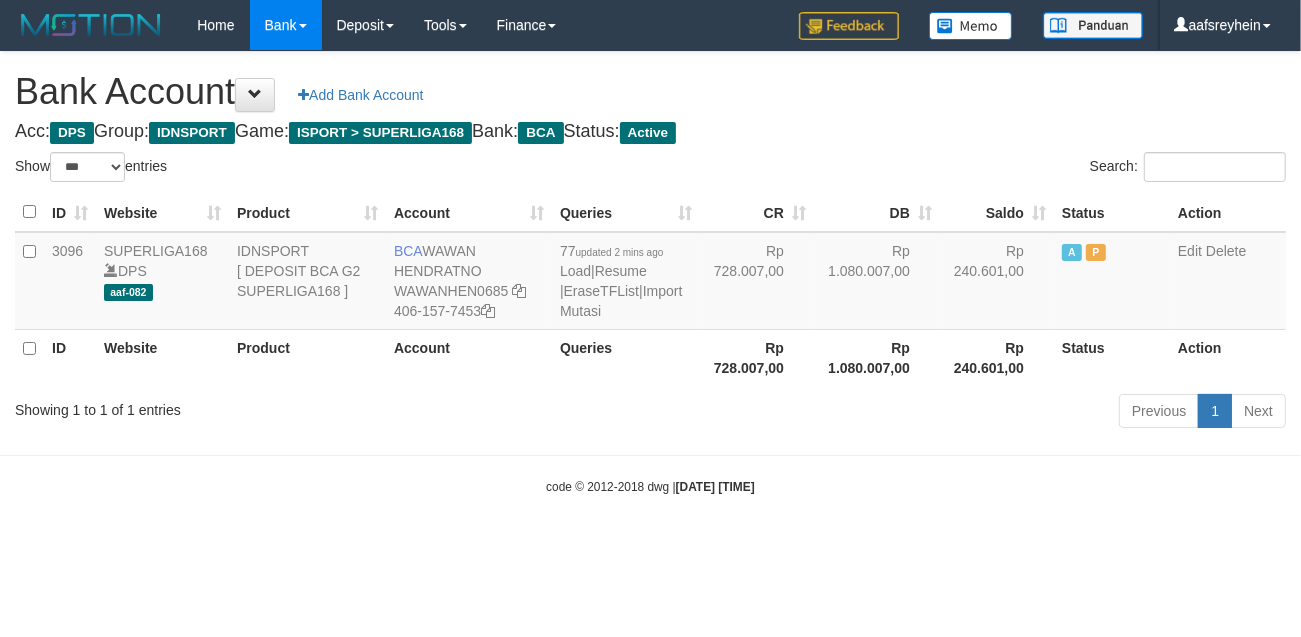 click on "Showing 1 to 1 of 1 entries Previous 1 Next" at bounding box center (650, 413) 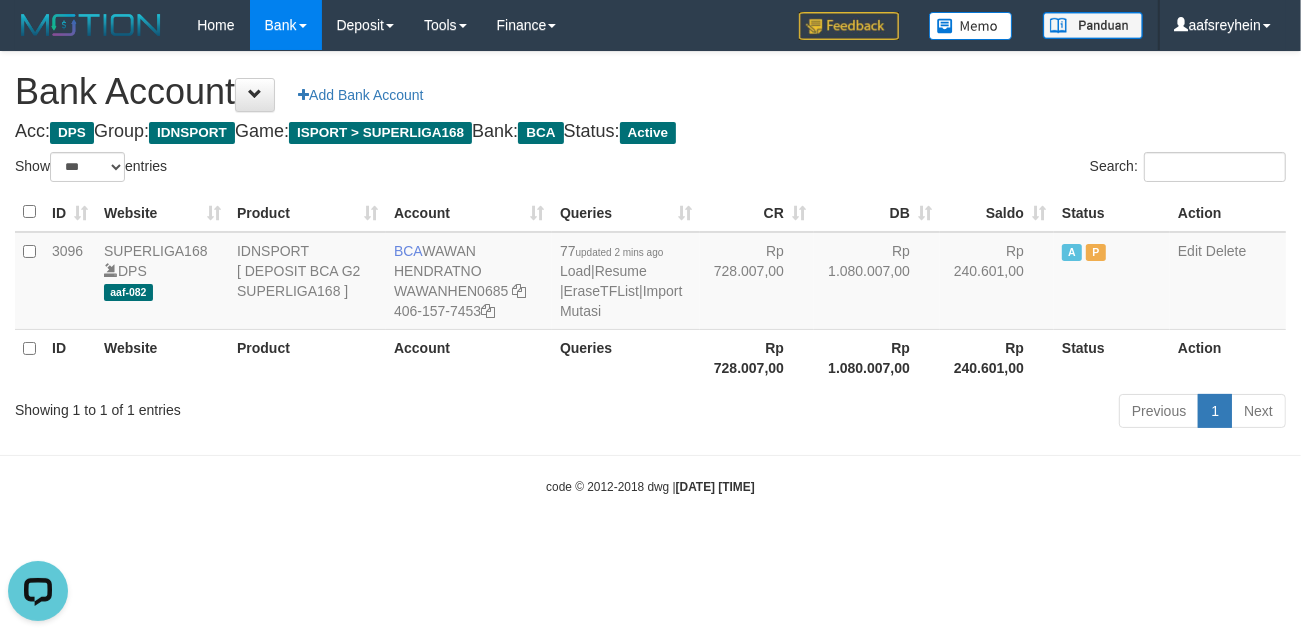 scroll, scrollTop: 0, scrollLeft: 0, axis: both 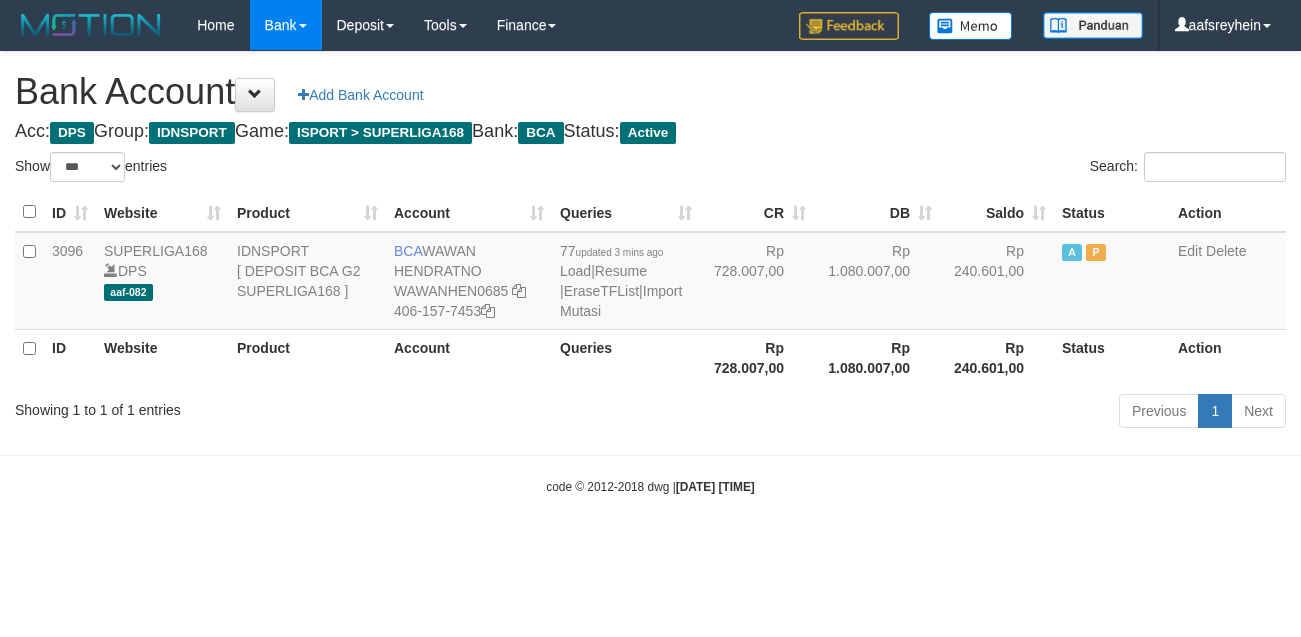 select on "***" 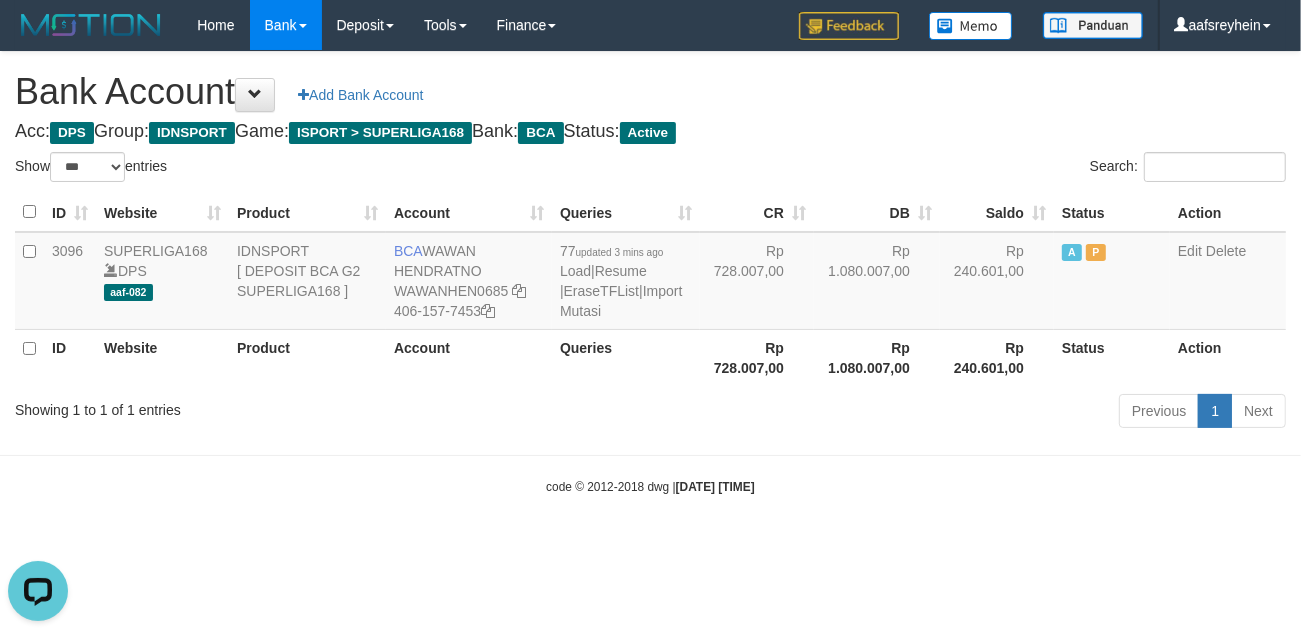 scroll, scrollTop: 0, scrollLeft: 0, axis: both 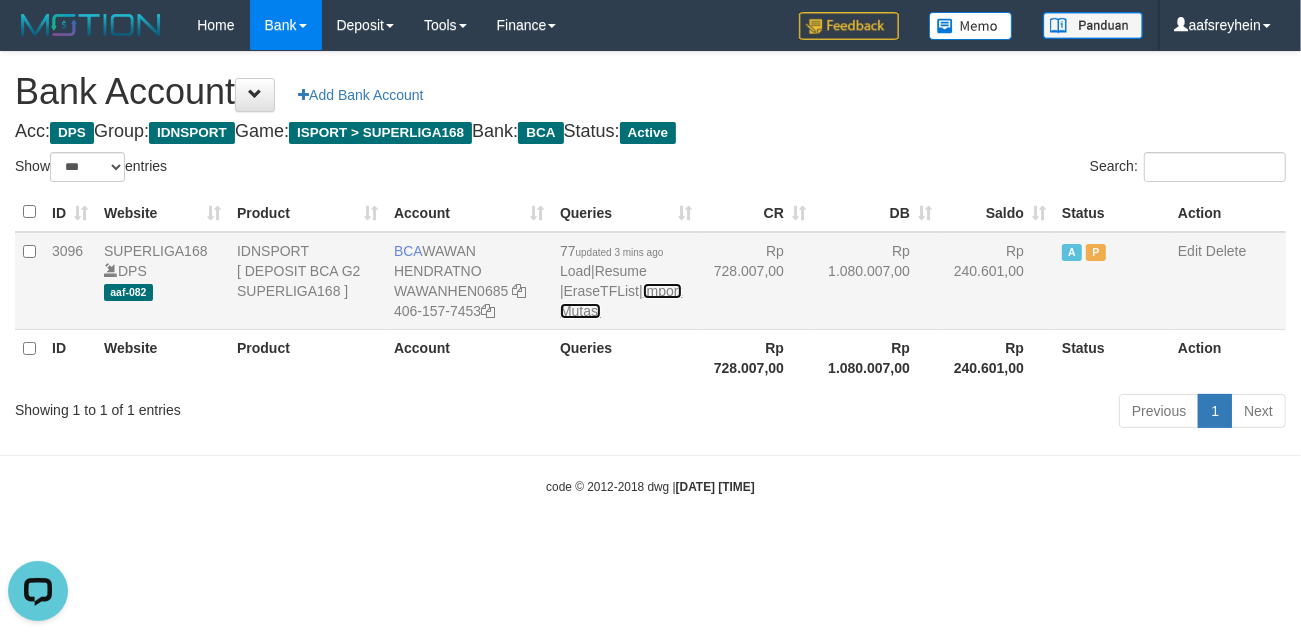 click on "Import Mutasi" at bounding box center (621, 301) 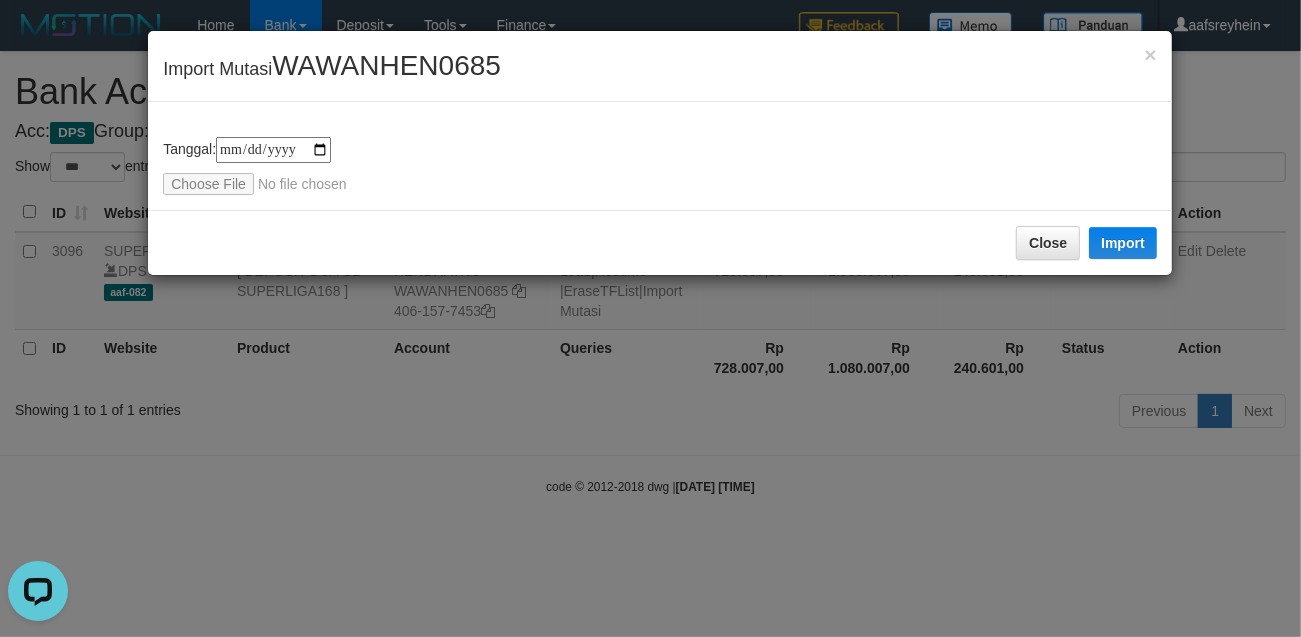 type on "**********" 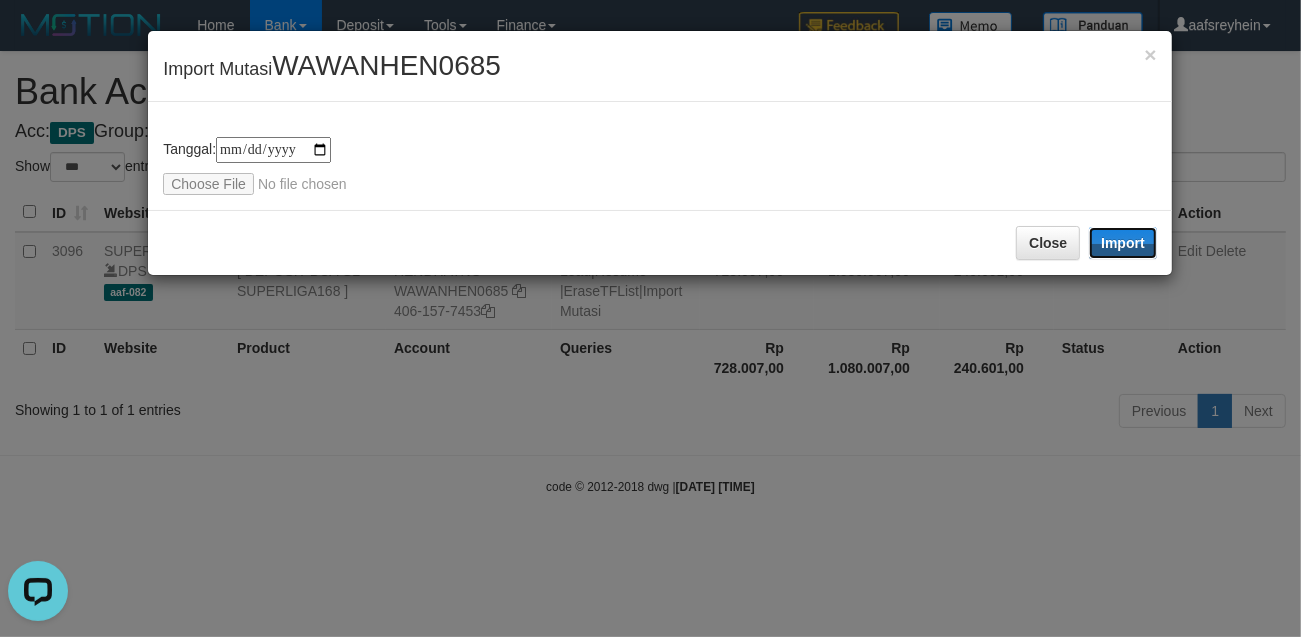 click on "Import" at bounding box center (1123, 243) 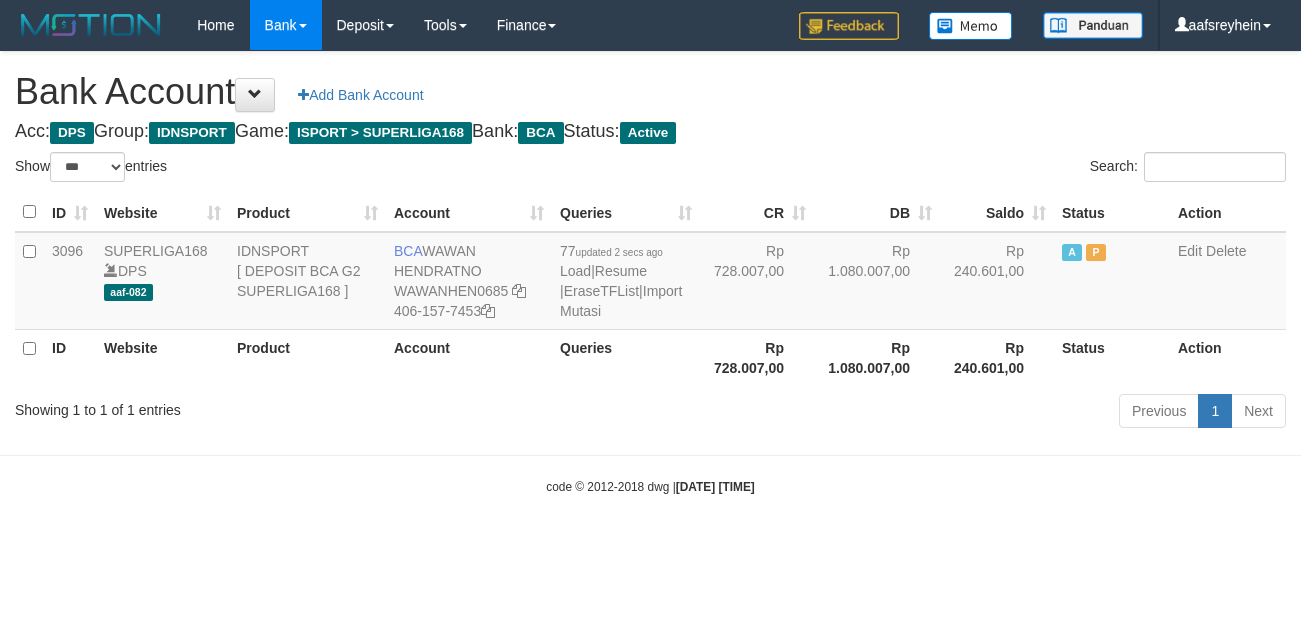 select on "***" 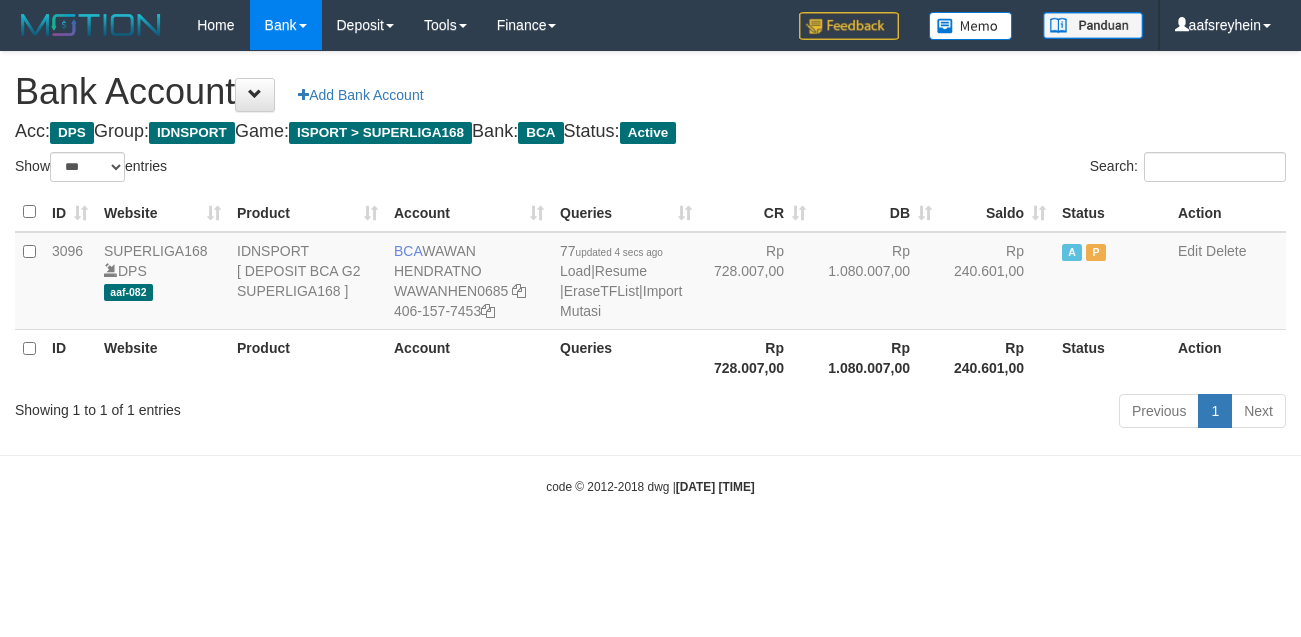 select on "***" 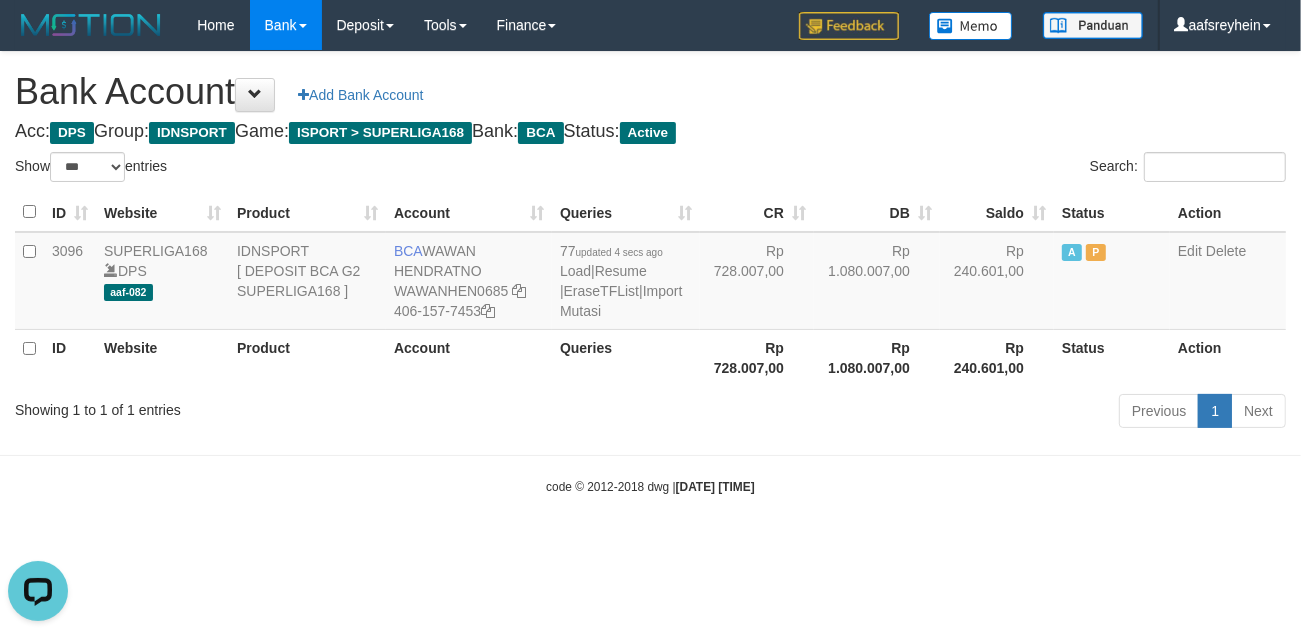 scroll, scrollTop: 0, scrollLeft: 0, axis: both 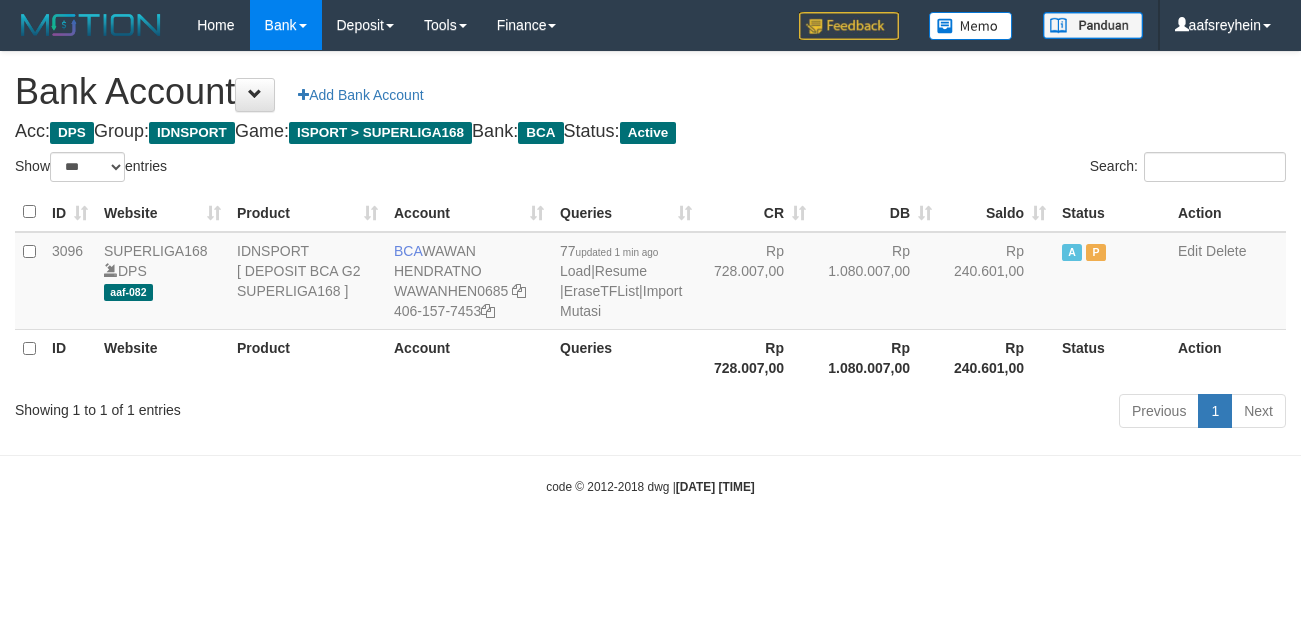 select on "***" 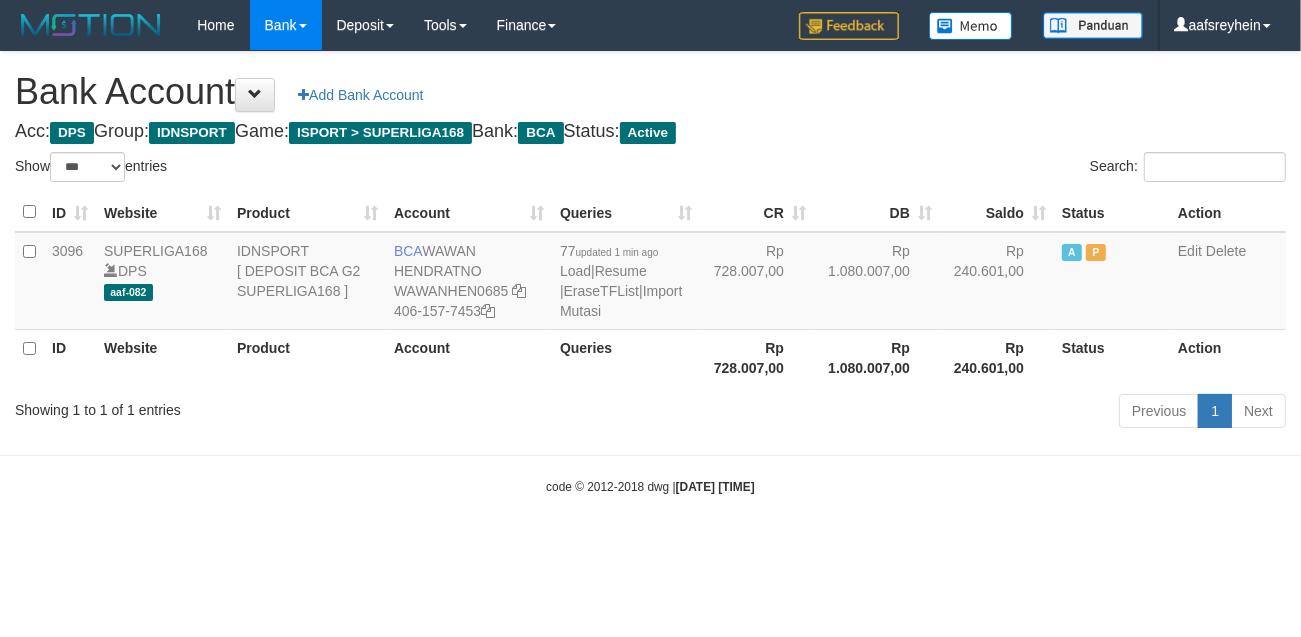 drag, startPoint x: 371, startPoint y: 421, endPoint x: 445, endPoint y: 467, distance: 87.13208 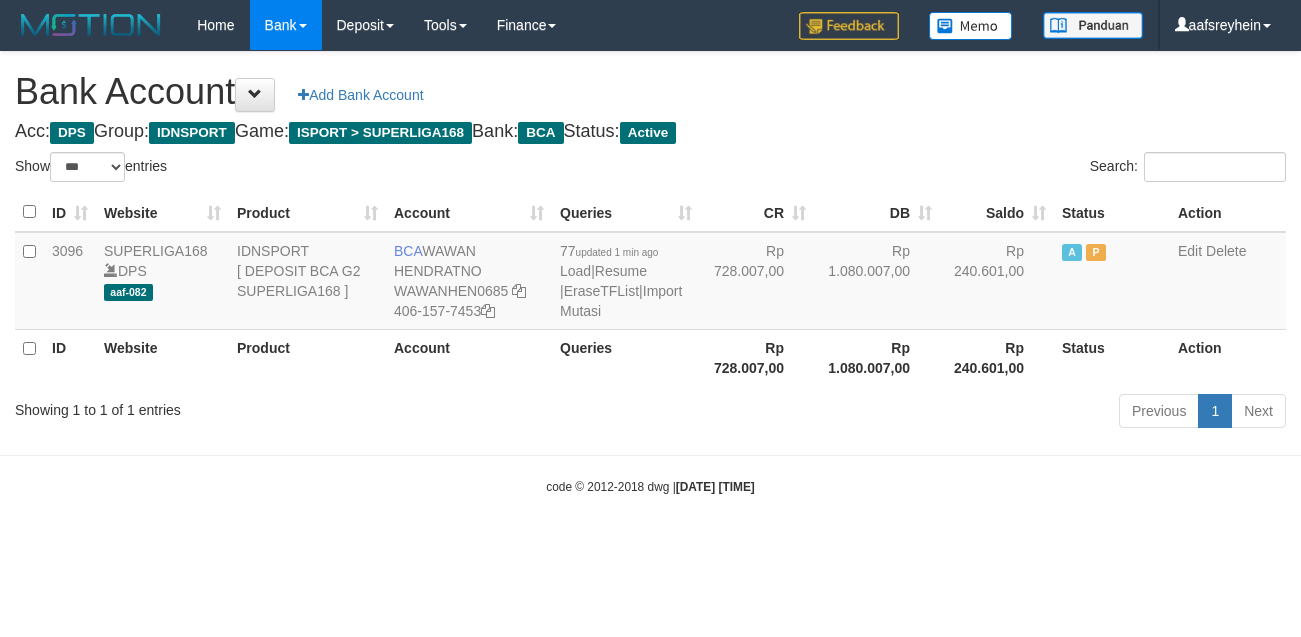 select on "***" 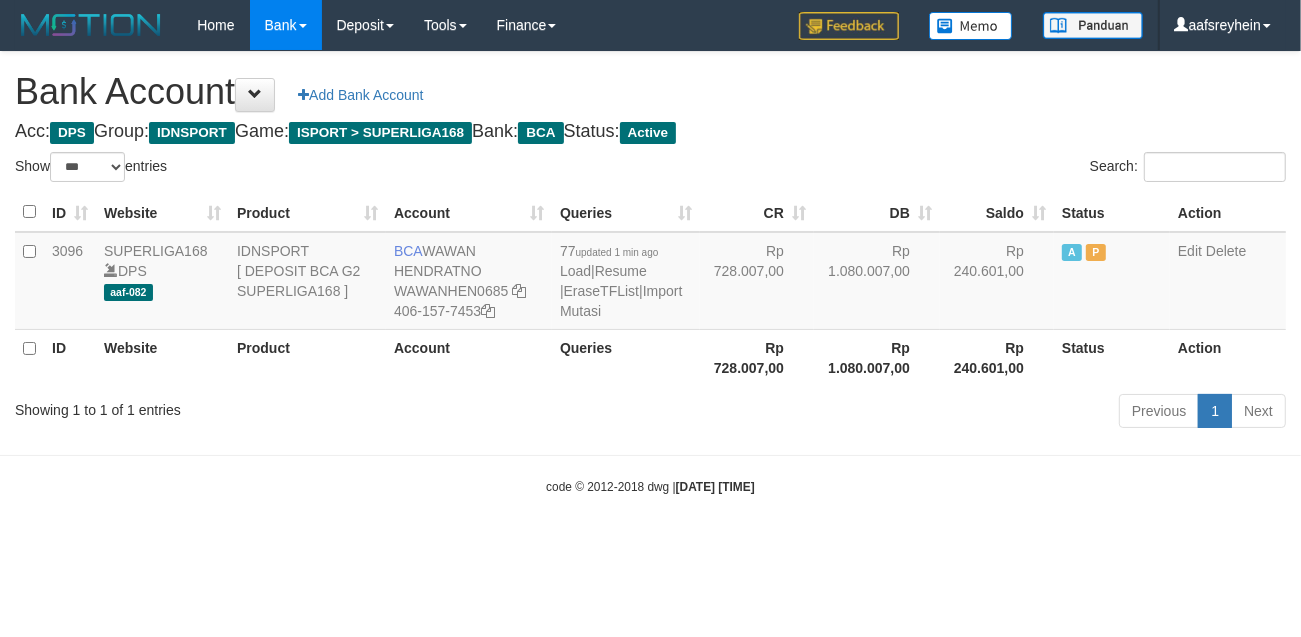 click on "Toggle navigation
Home
Bank
Account List
Load
By Website
Group
[ISPORT]													SUPERLIGA168
By Load Group (DPS)
-" at bounding box center (650, 273) 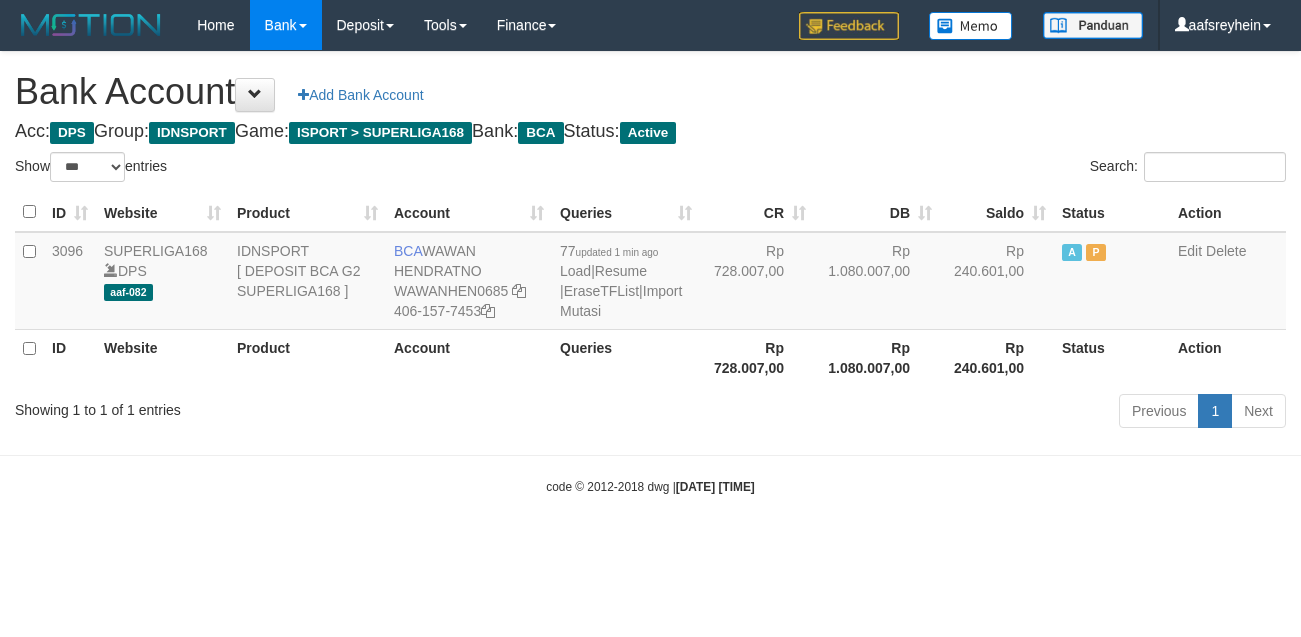 select on "***" 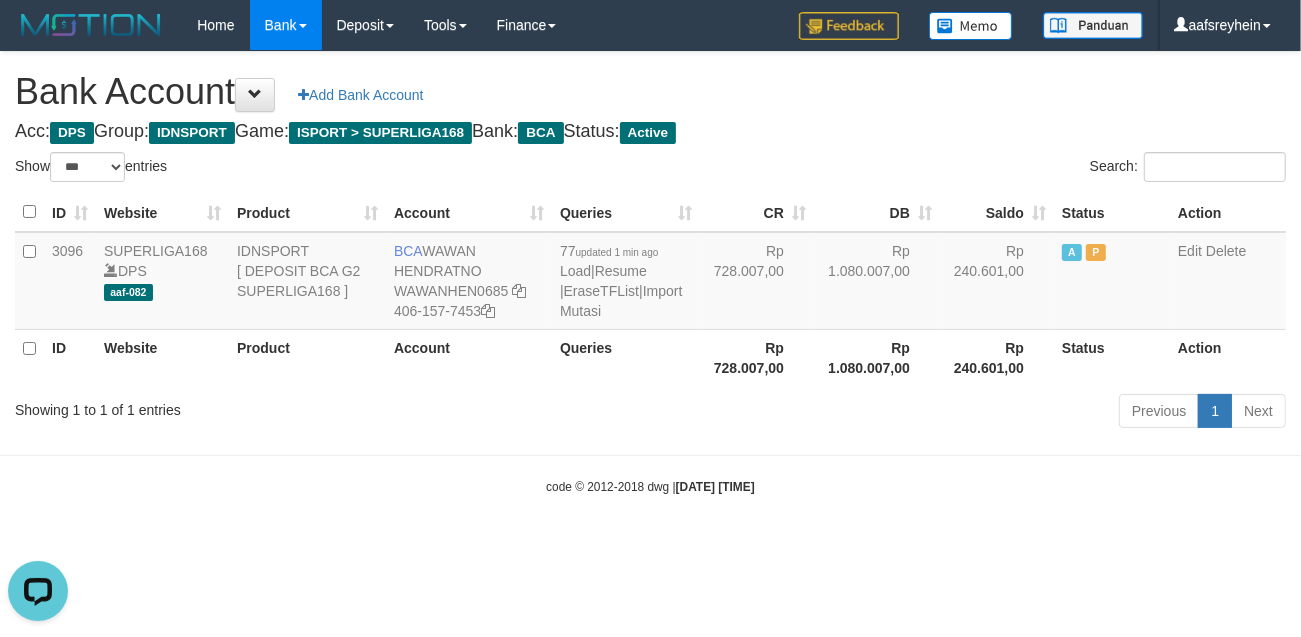 scroll, scrollTop: 0, scrollLeft: 0, axis: both 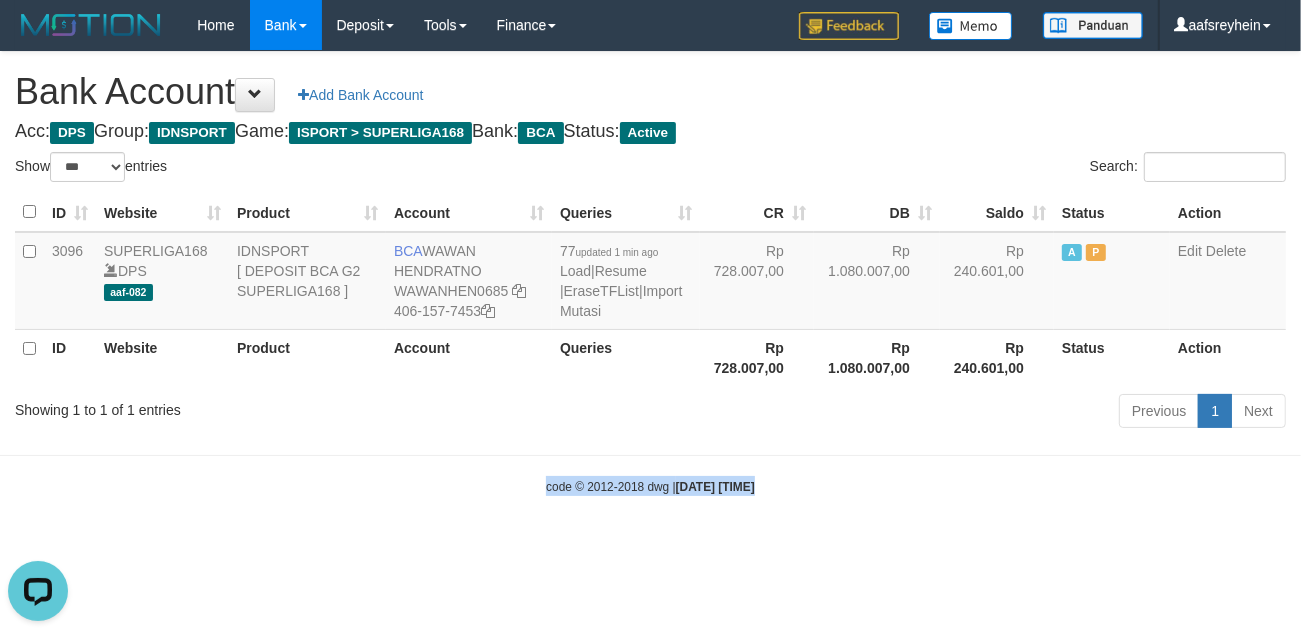 click on "Toggle navigation
Home
Bank
Account List
Load
By Website
Group
[ISPORT]													SUPERLIGA168
By Load Group (DPS)" at bounding box center (650, 273) 